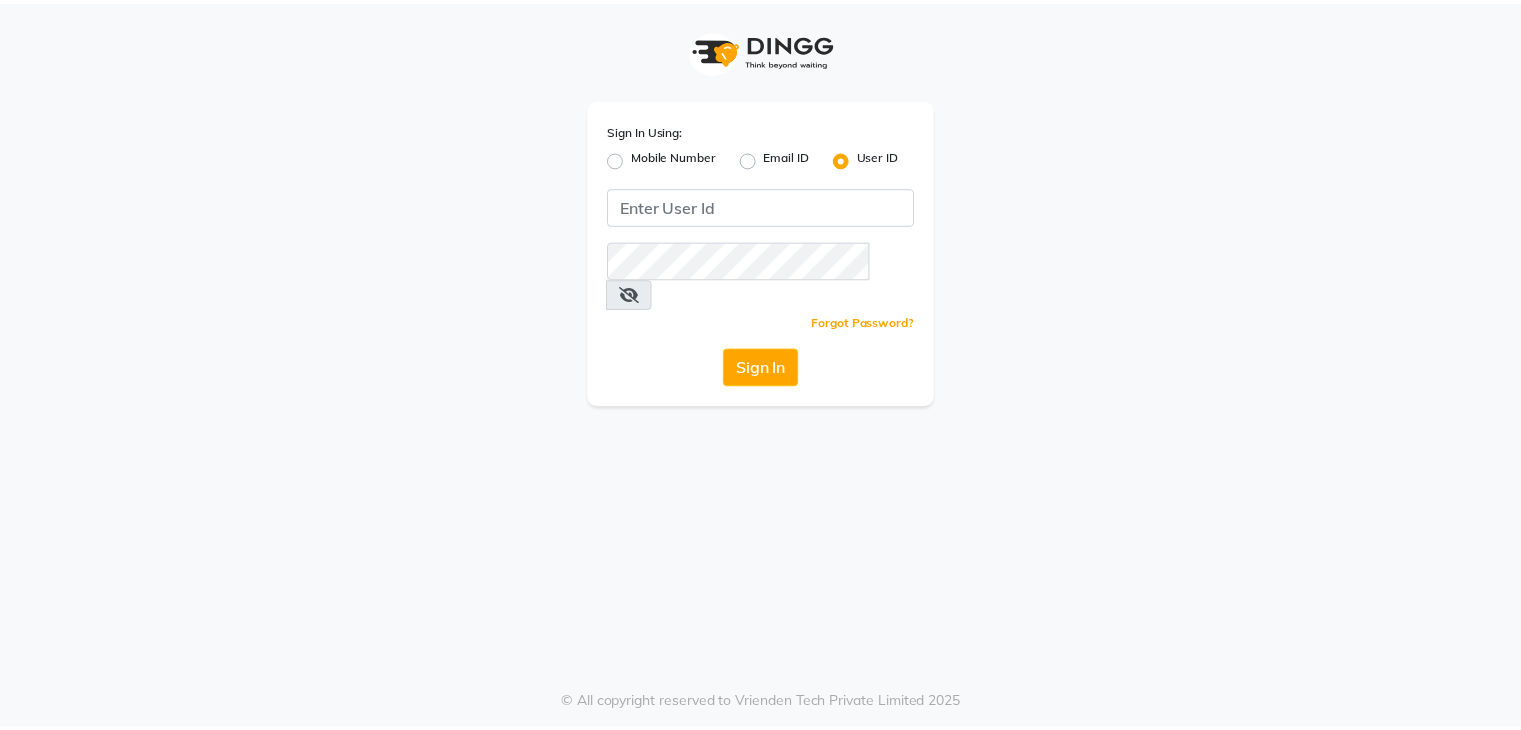 scroll, scrollTop: 0, scrollLeft: 0, axis: both 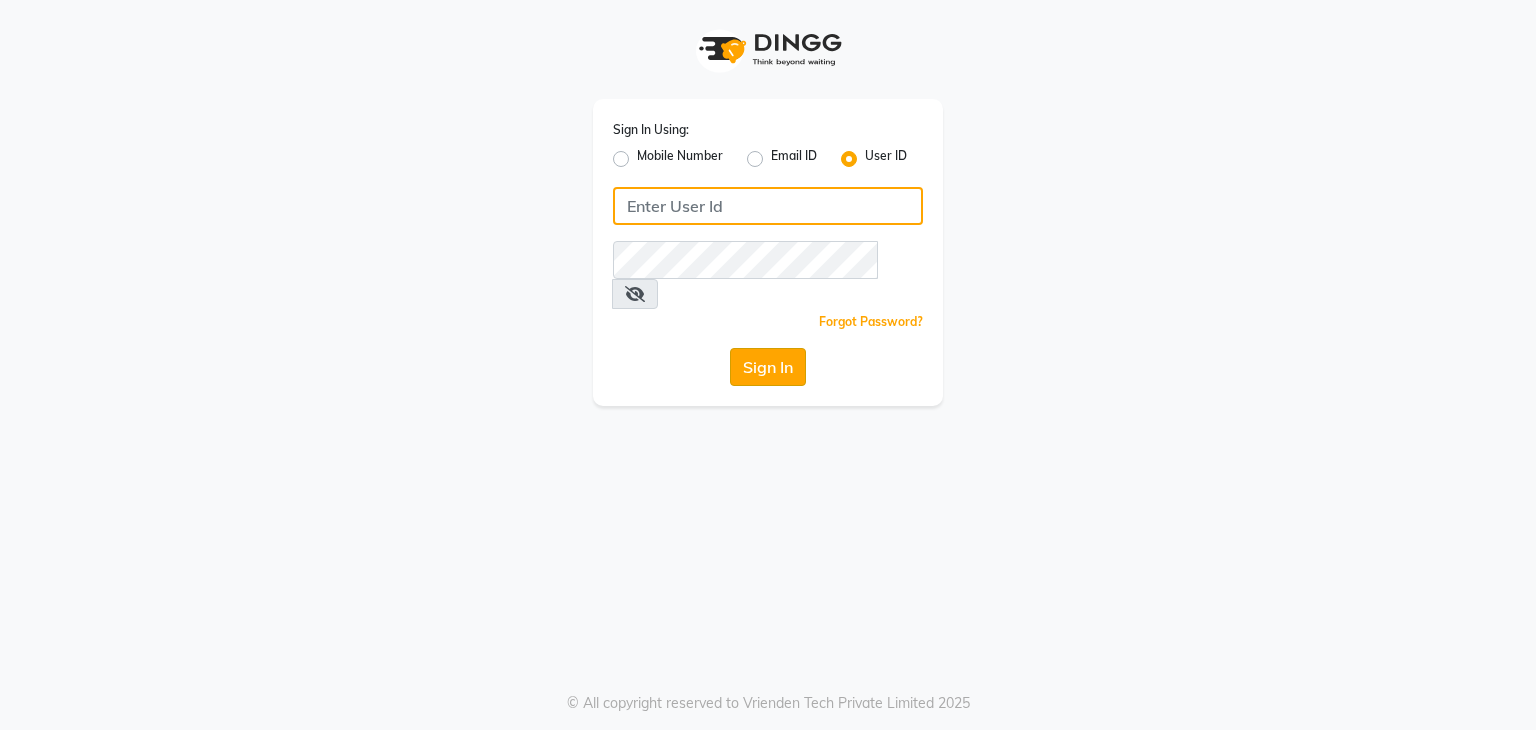 type on "nitinmenssalon" 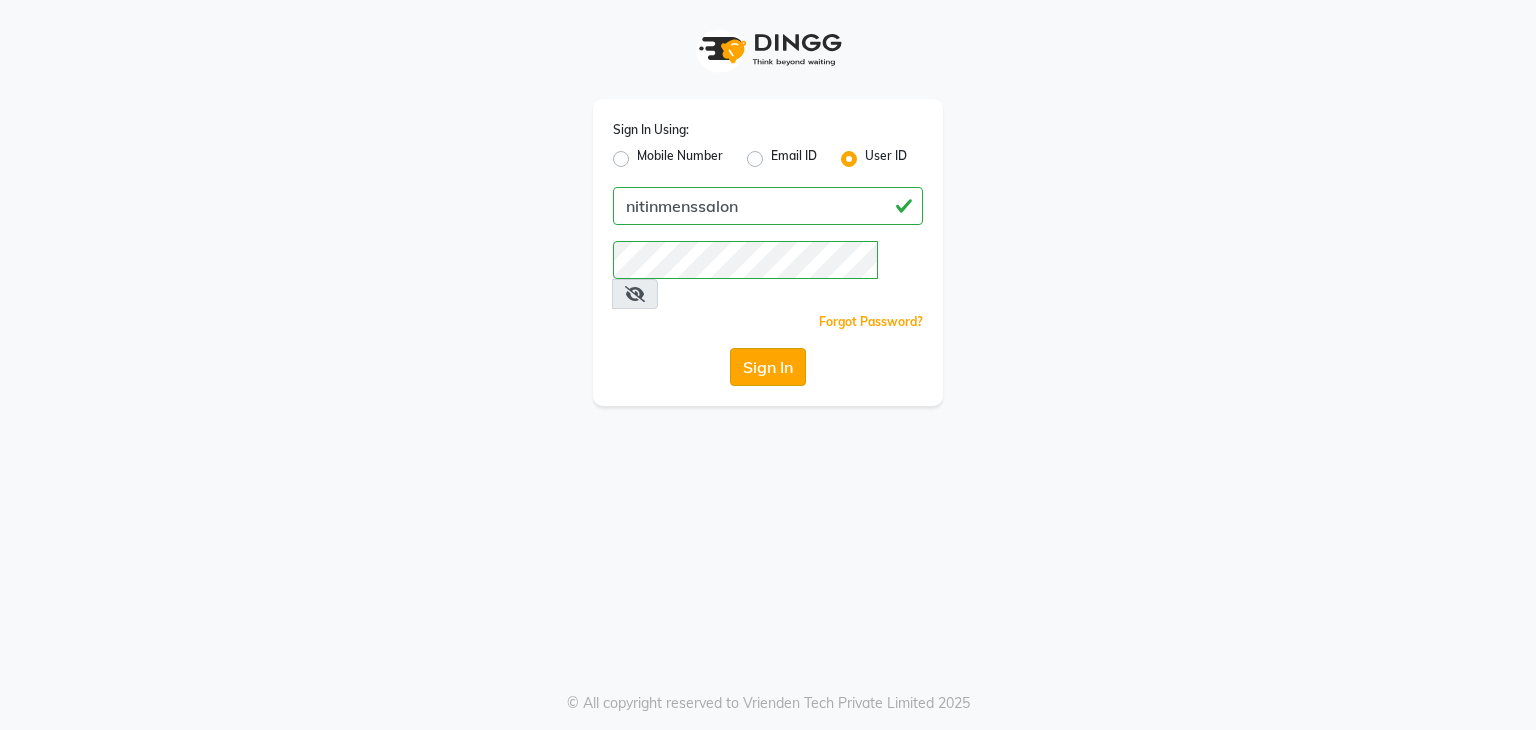 click on "Sign In" 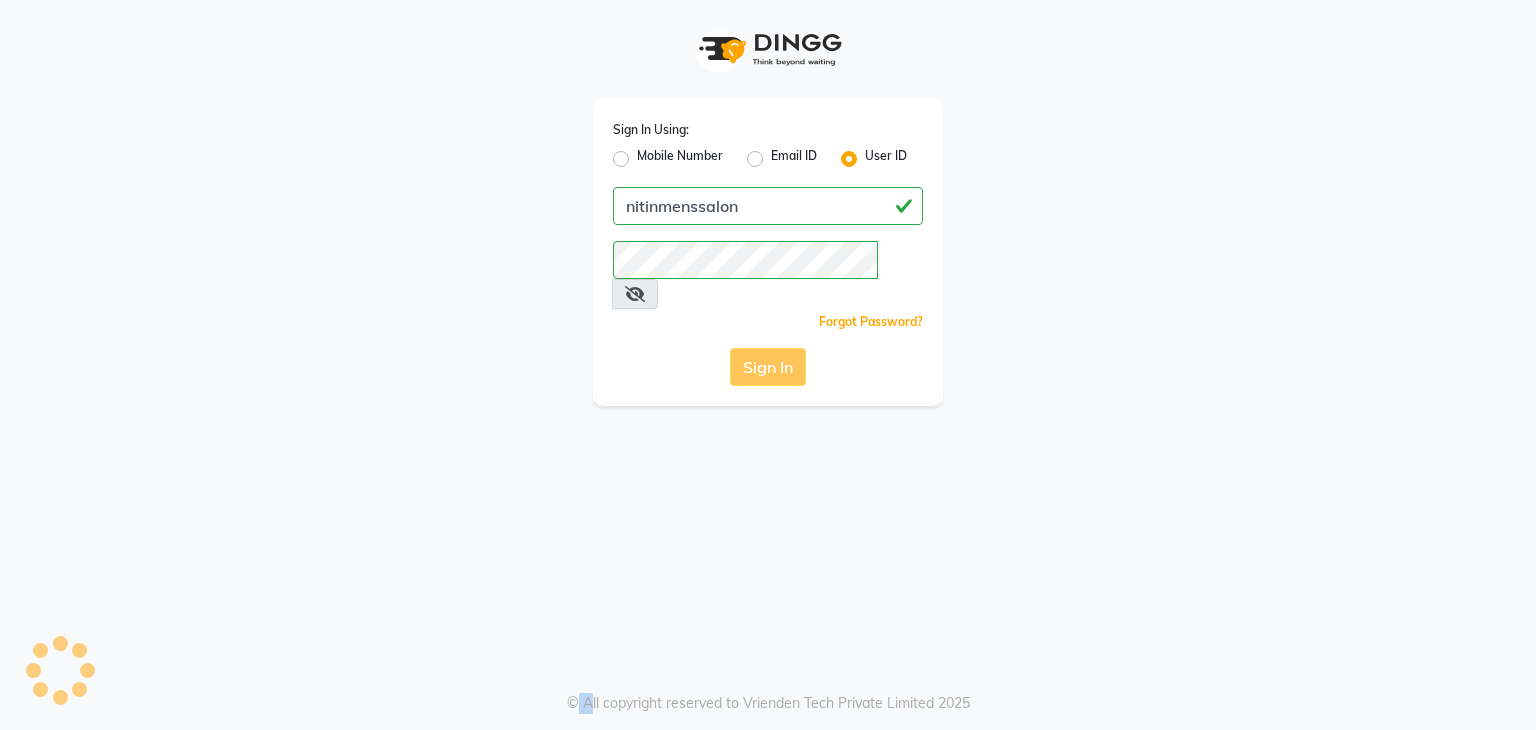 click on "Sign In" 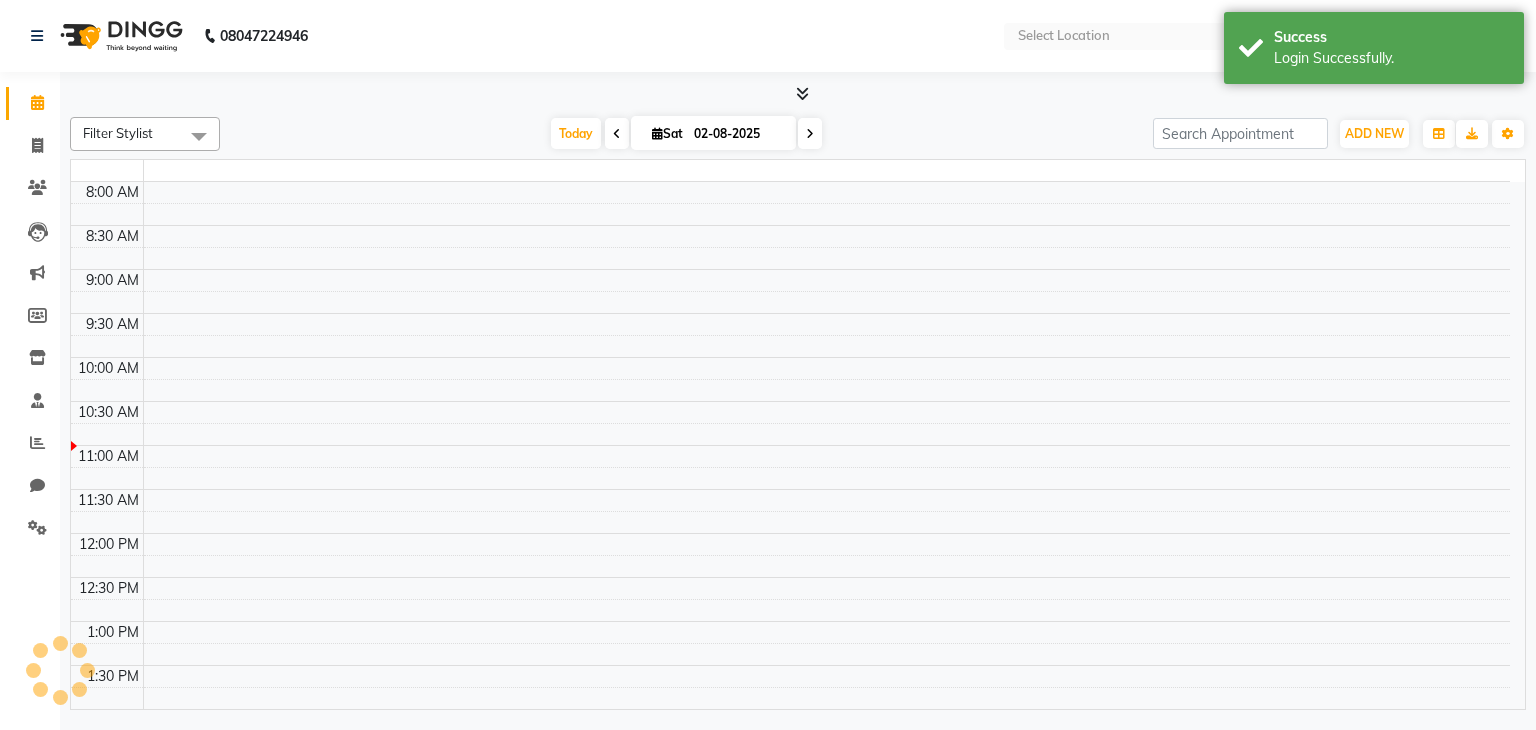select on "en" 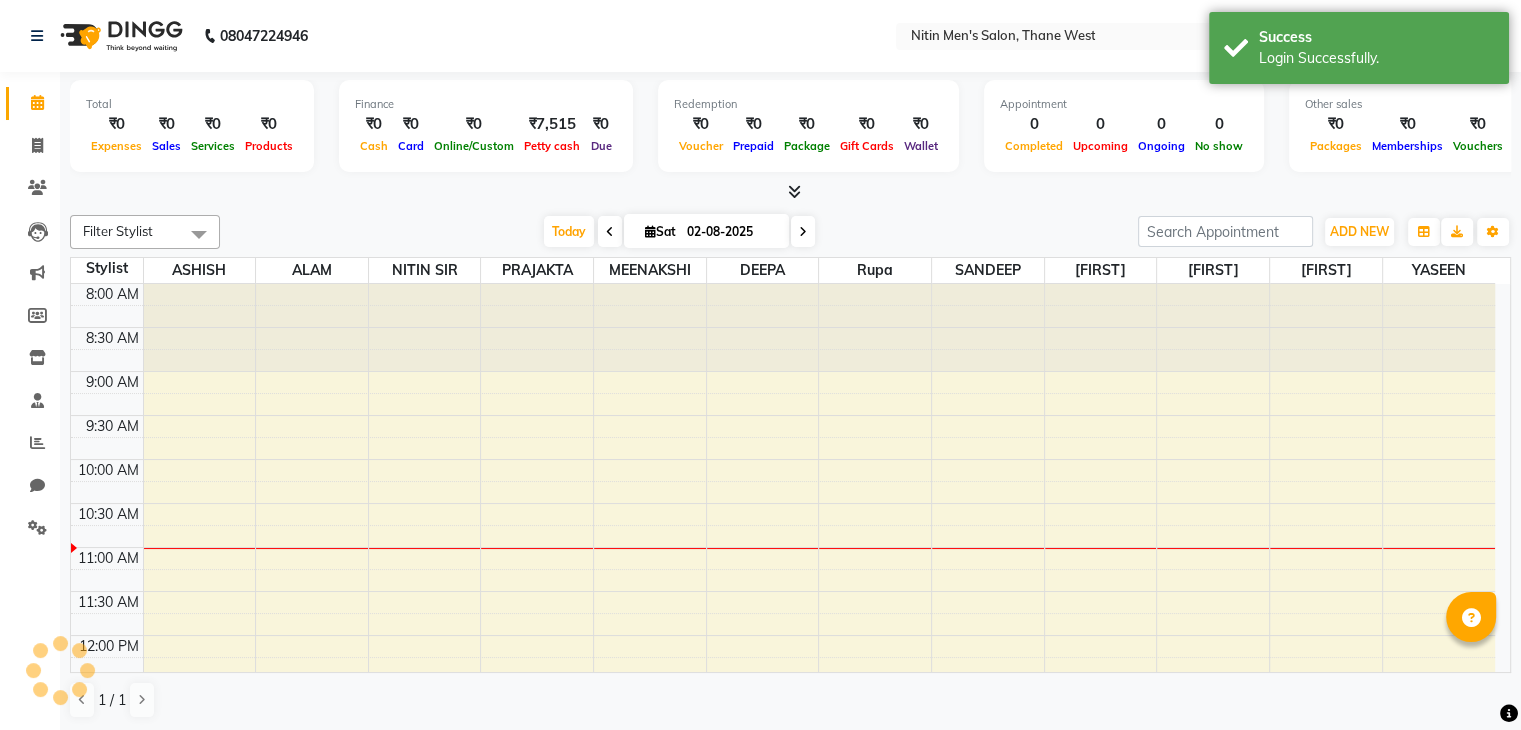 scroll, scrollTop: 0, scrollLeft: 0, axis: both 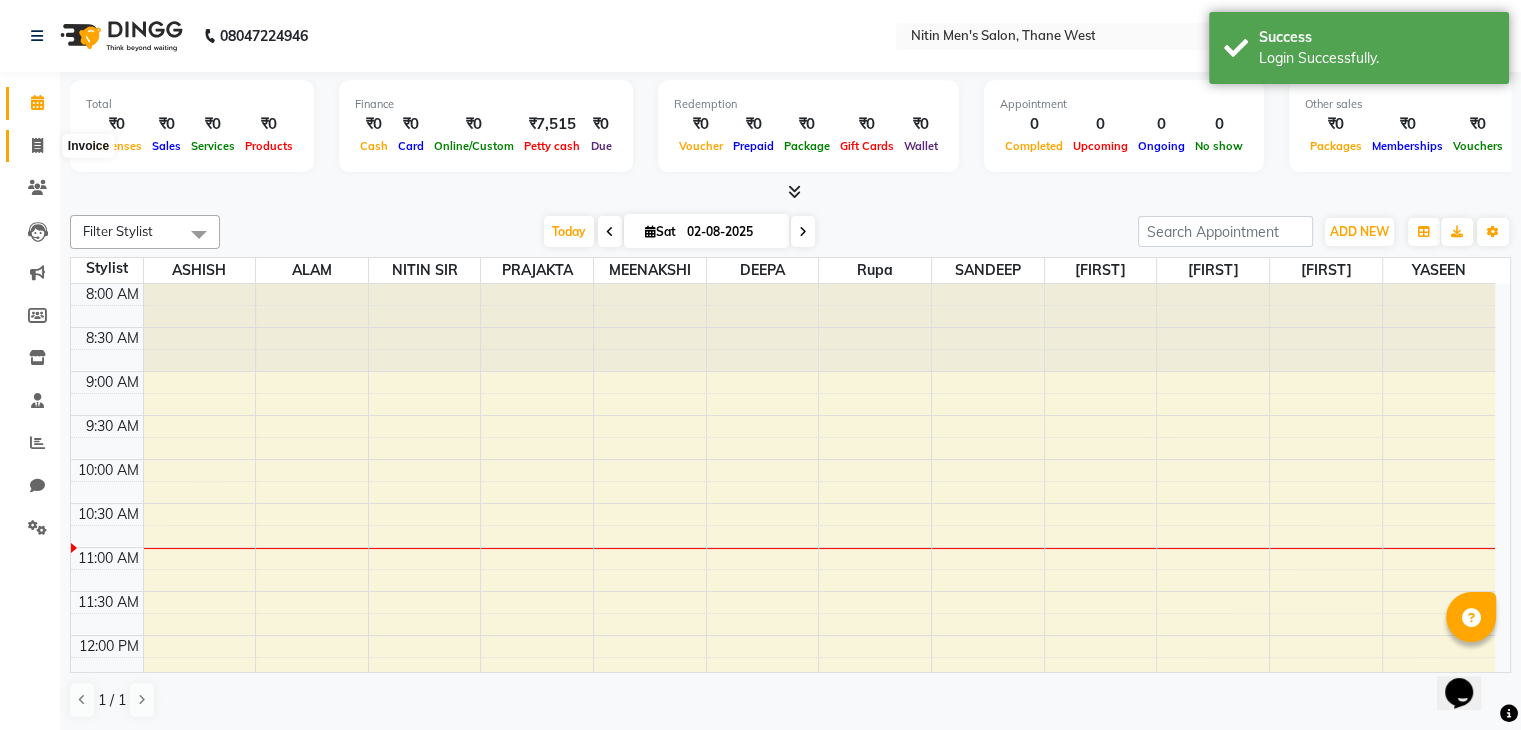 click 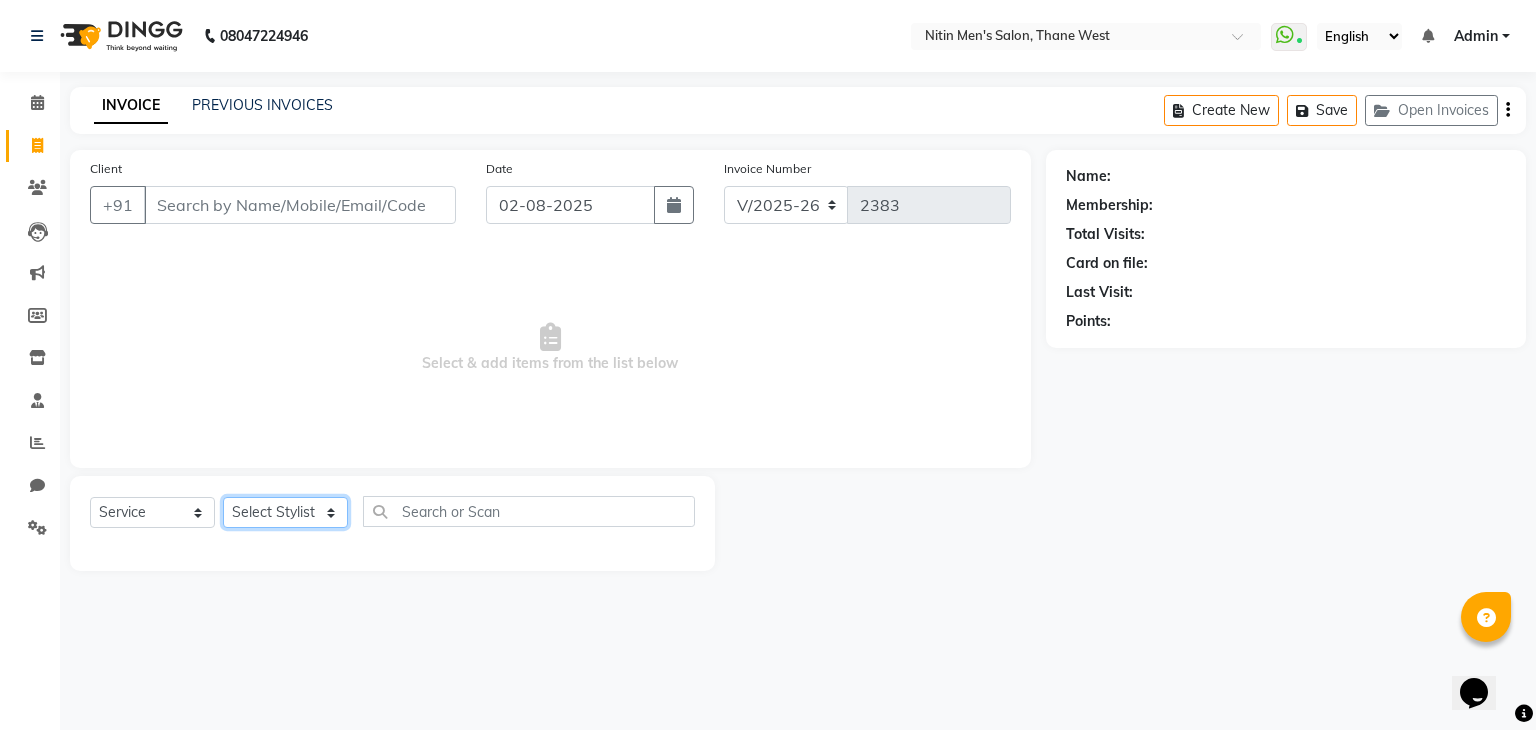click on "Select Stylist ALAM ASHISH DEEPA HASIB JITU MEENAKSHI NITIN SIR PRAJAKTA Rupa SANDEEP SHAHIM YASEEN" 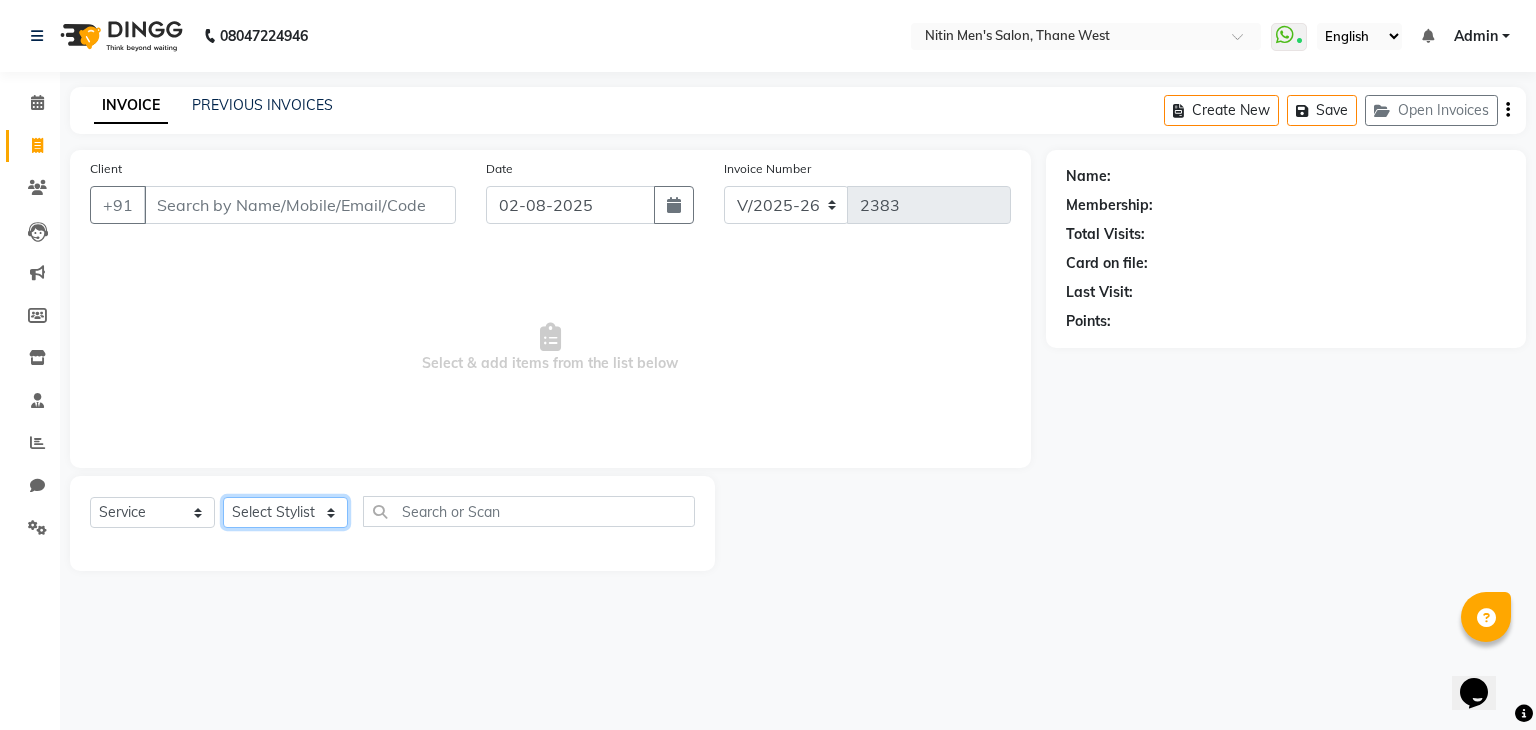 click on "Select Stylist ALAM ASHISH DEEPA HASIB JITU MEENAKSHI NITIN SIR PRAJAKTA Rupa SANDEEP SHAHIM YASEEN" 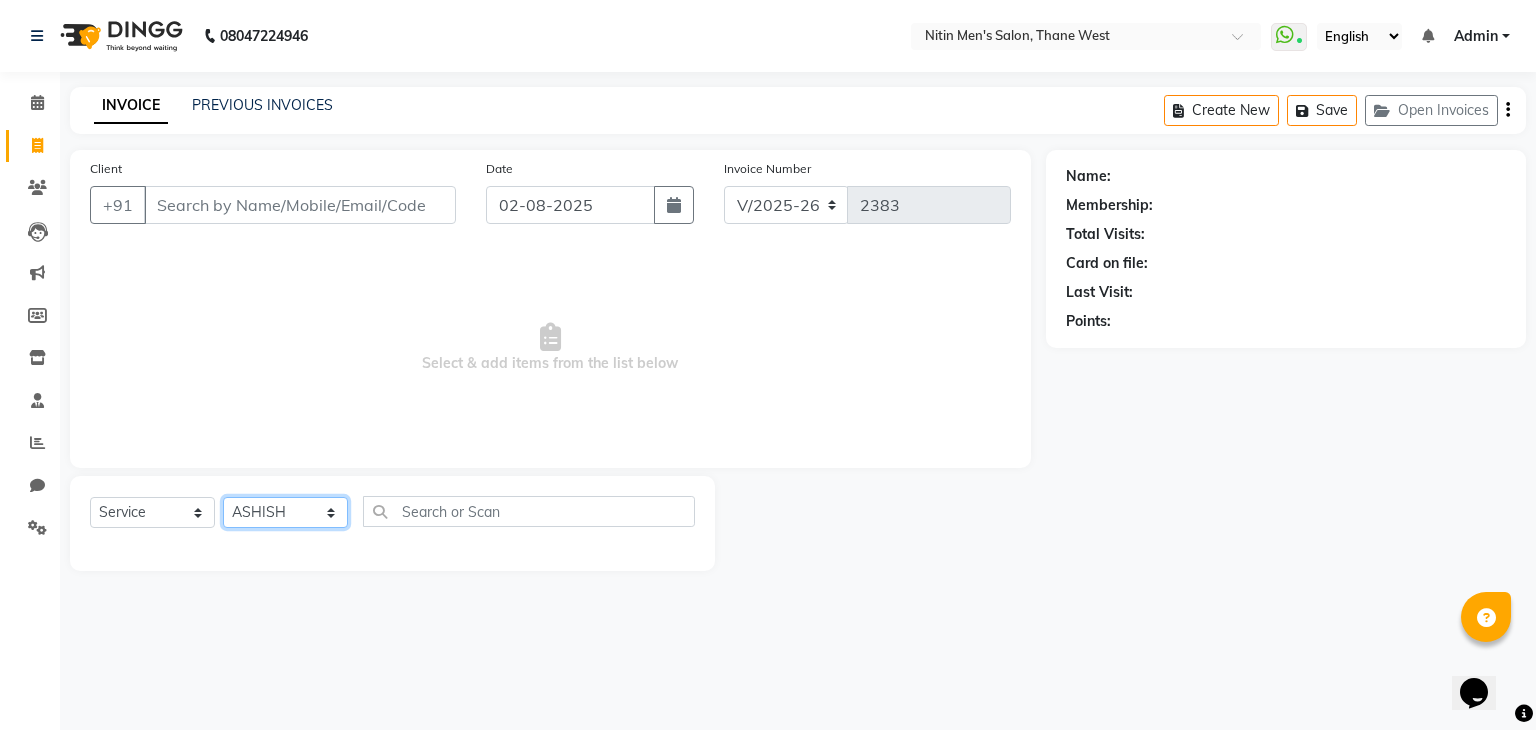 click on "Select Stylist ALAM ASHISH DEEPA HASIB JITU MEENAKSHI NITIN SIR PRAJAKTA Rupa SANDEEP SHAHIM YASEEN" 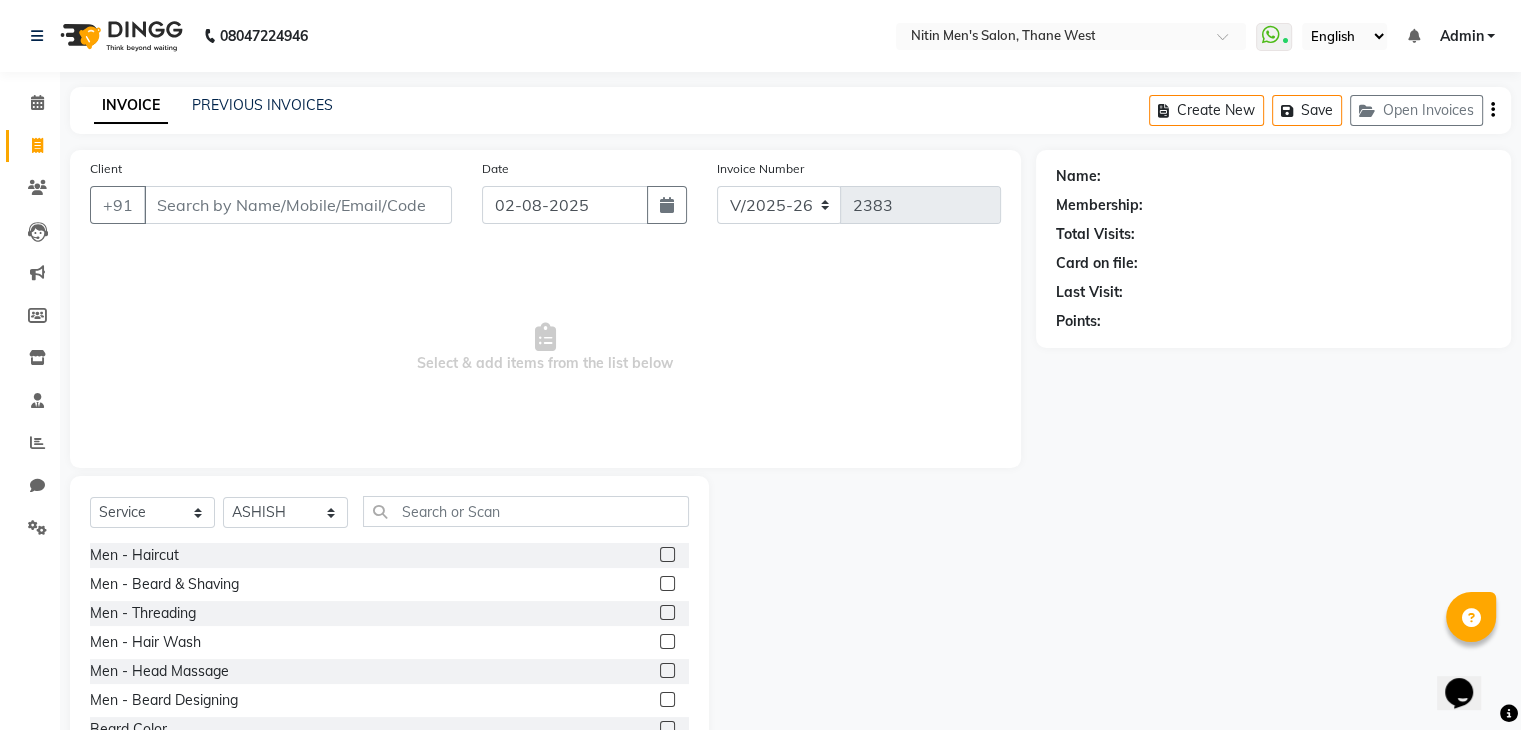 click 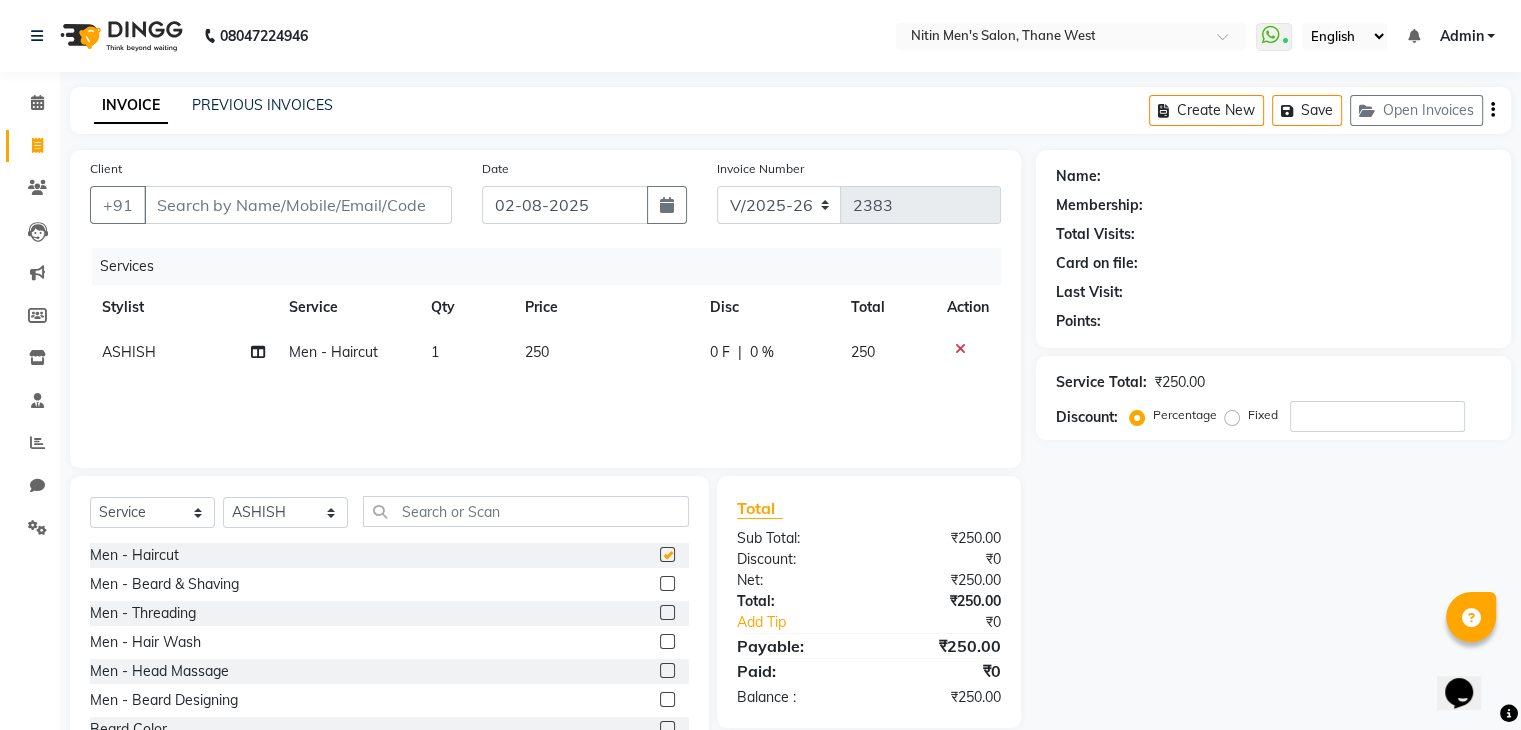 checkbox on "false" 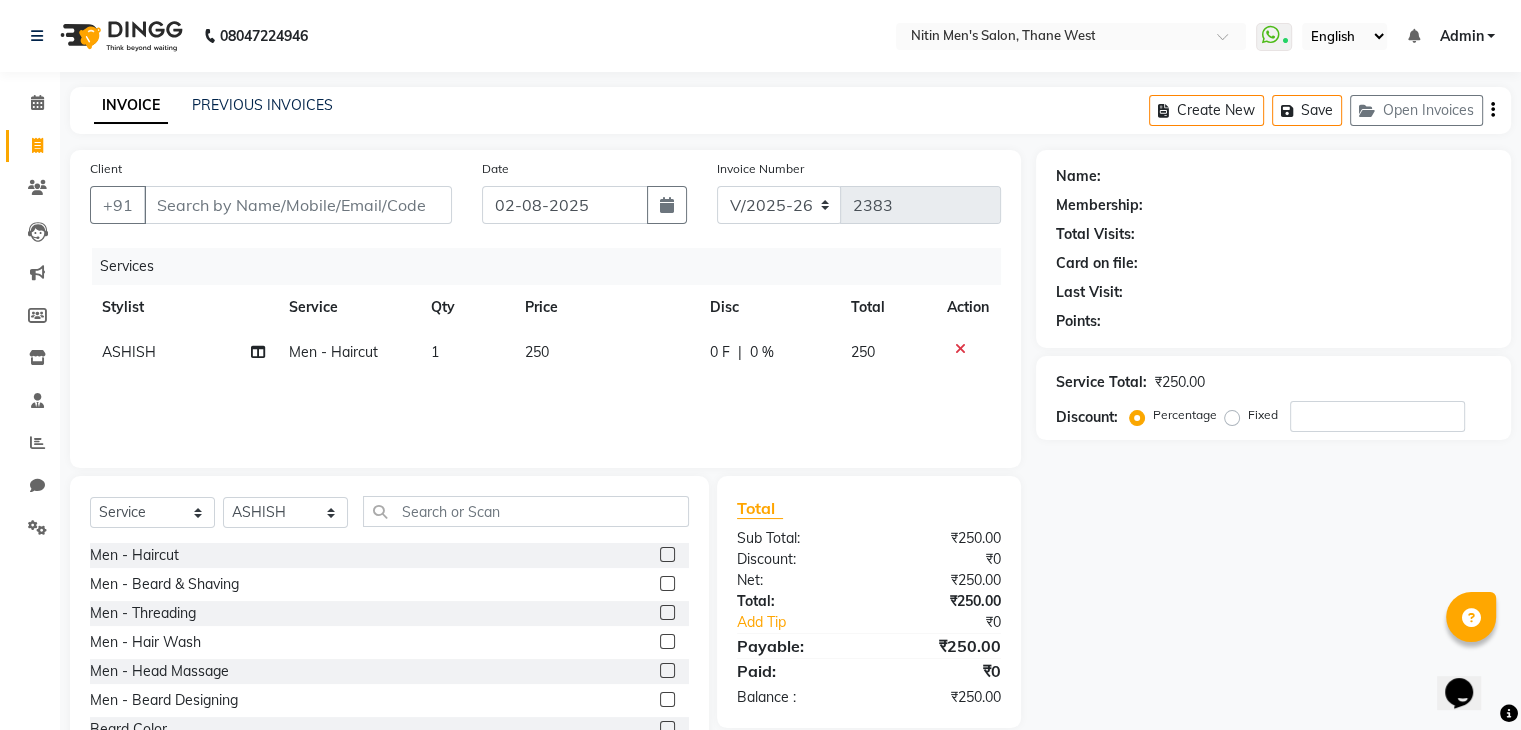 click 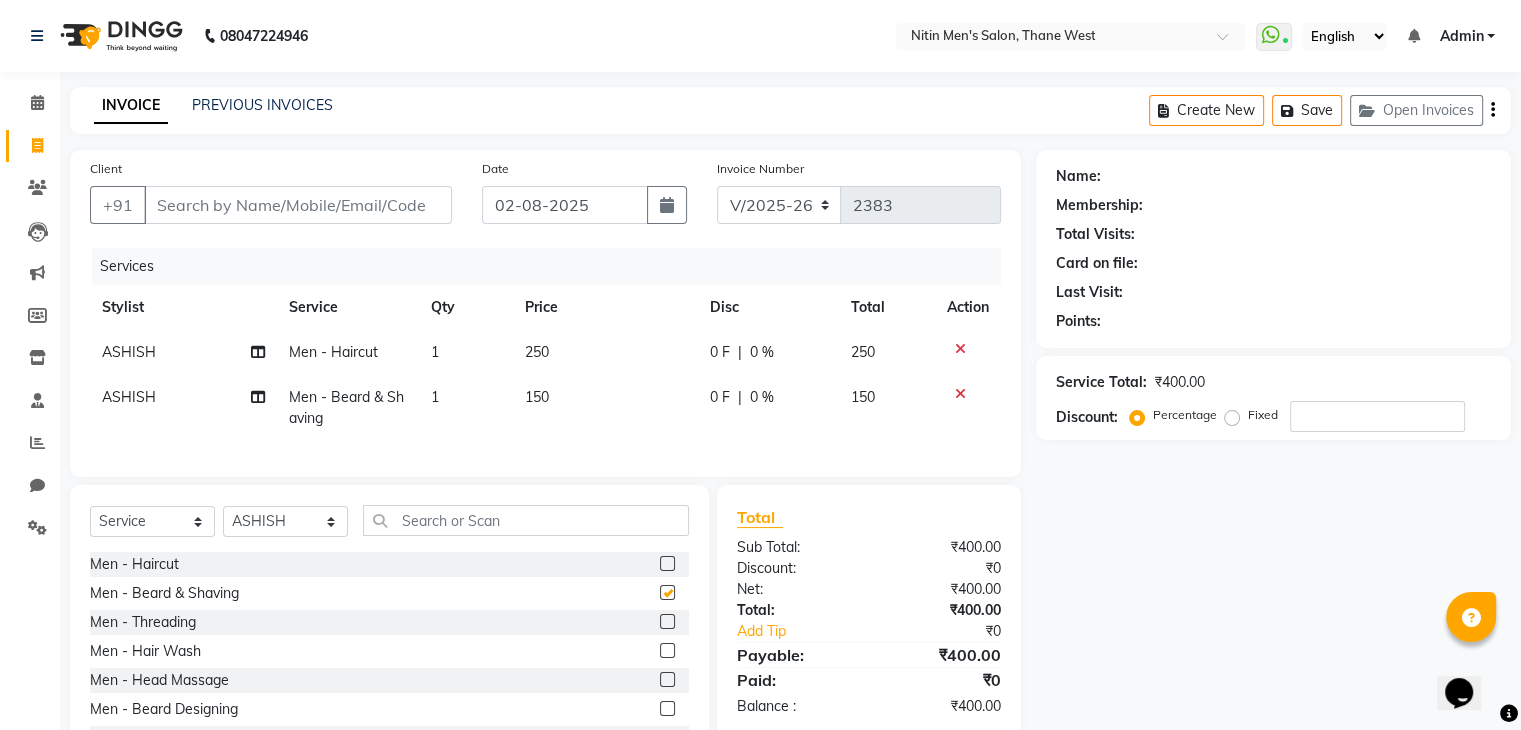 checkbox on "false" 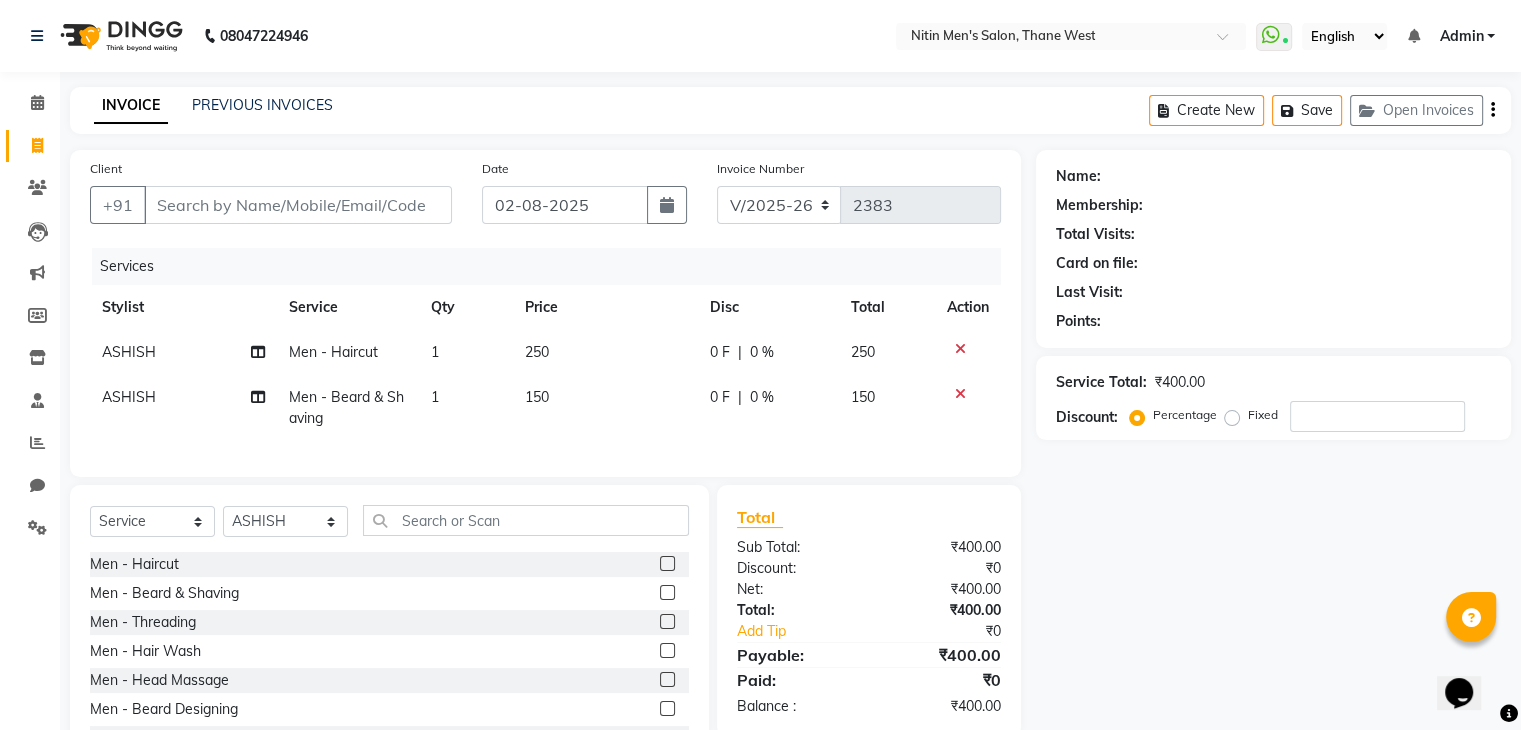 click 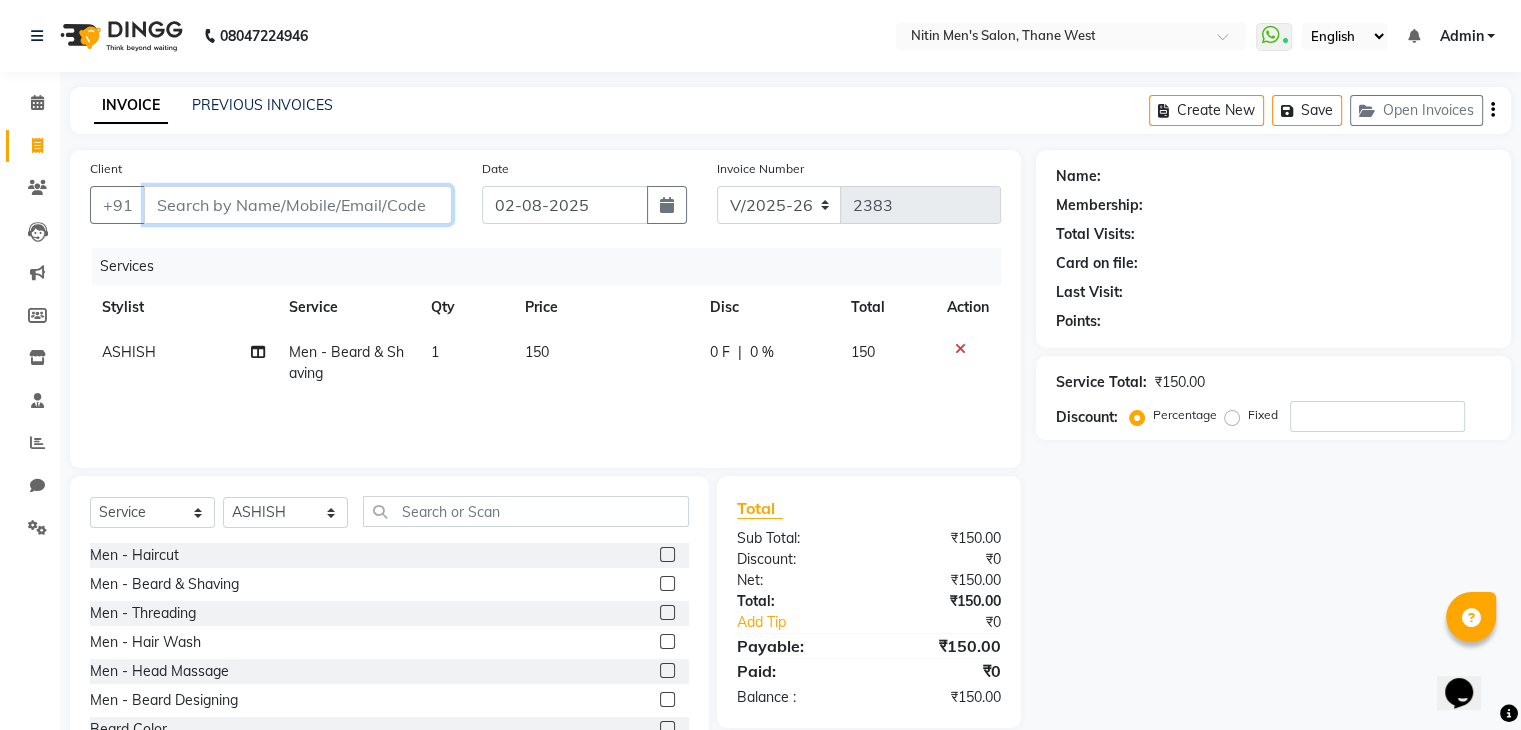 click on "Client" at bounding box center [298, 205] 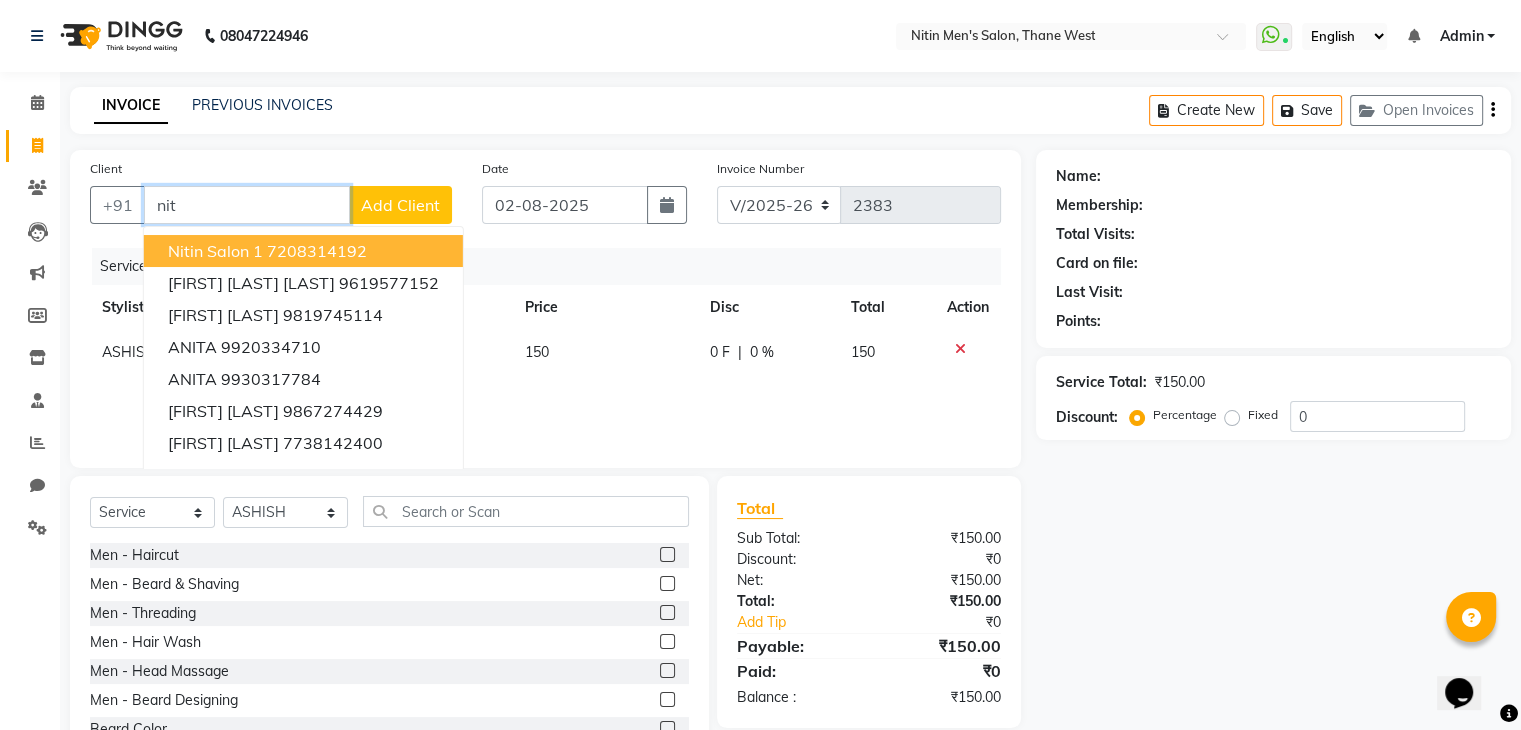 click on "7208314192" at bounding box center [317, 251] 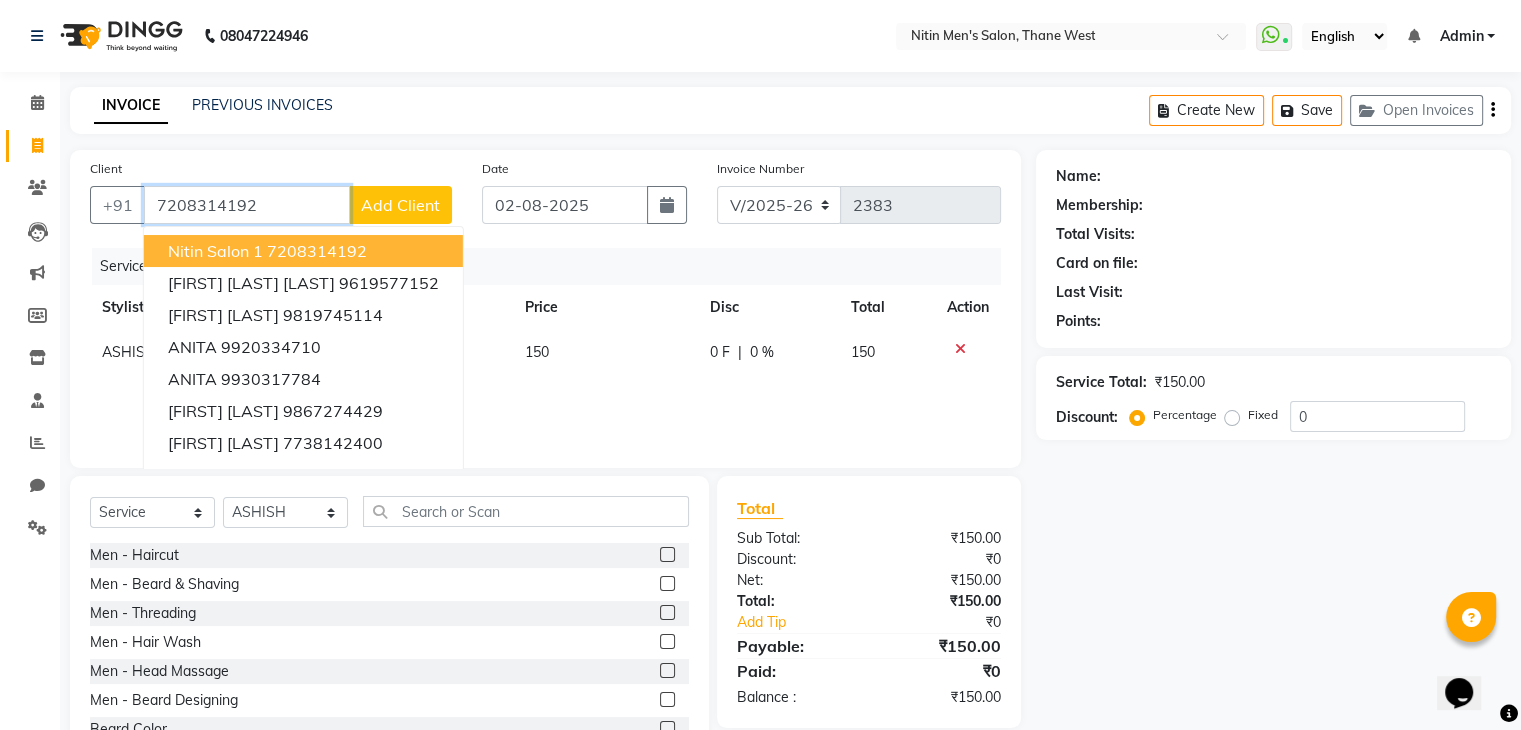 type on "7208314192" 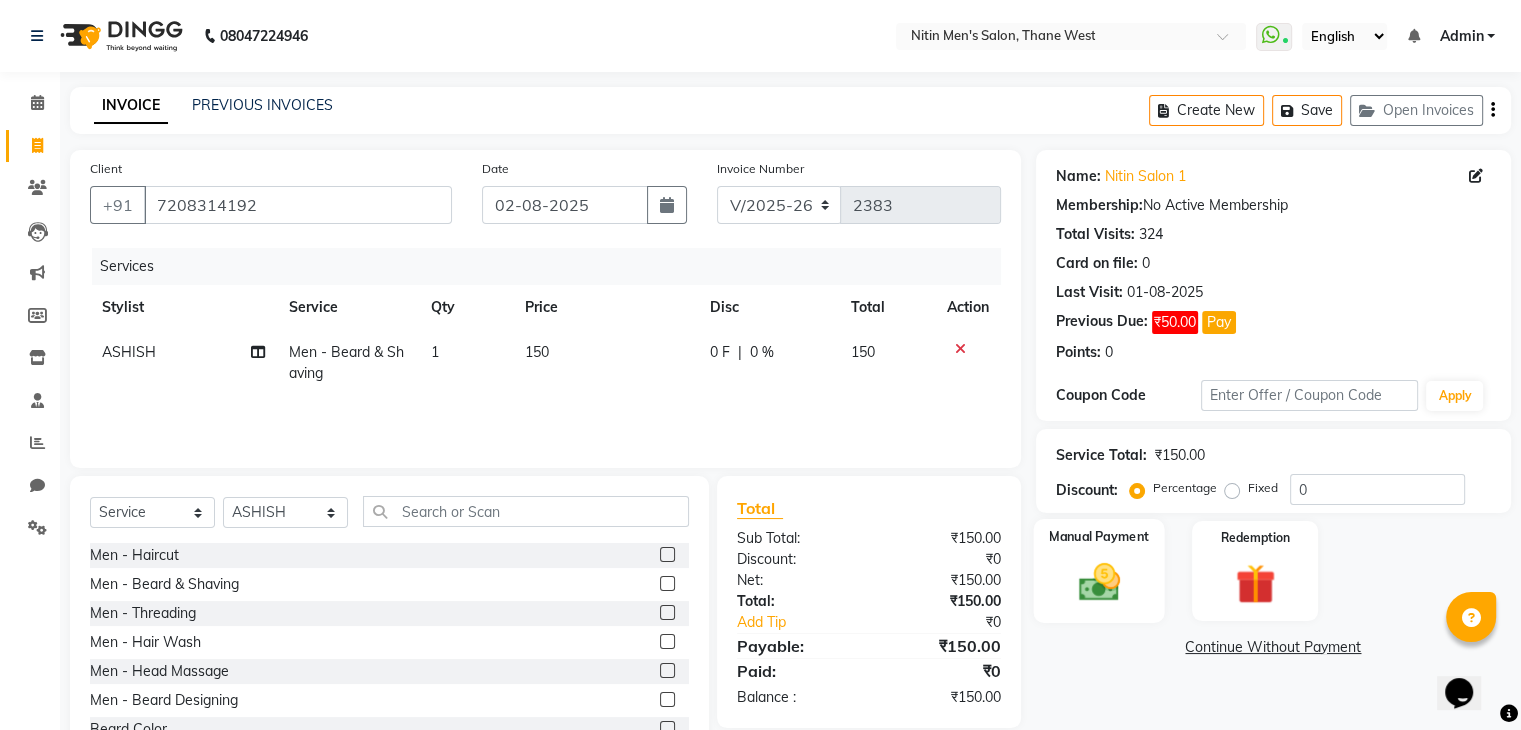 click on "Manual Payment" 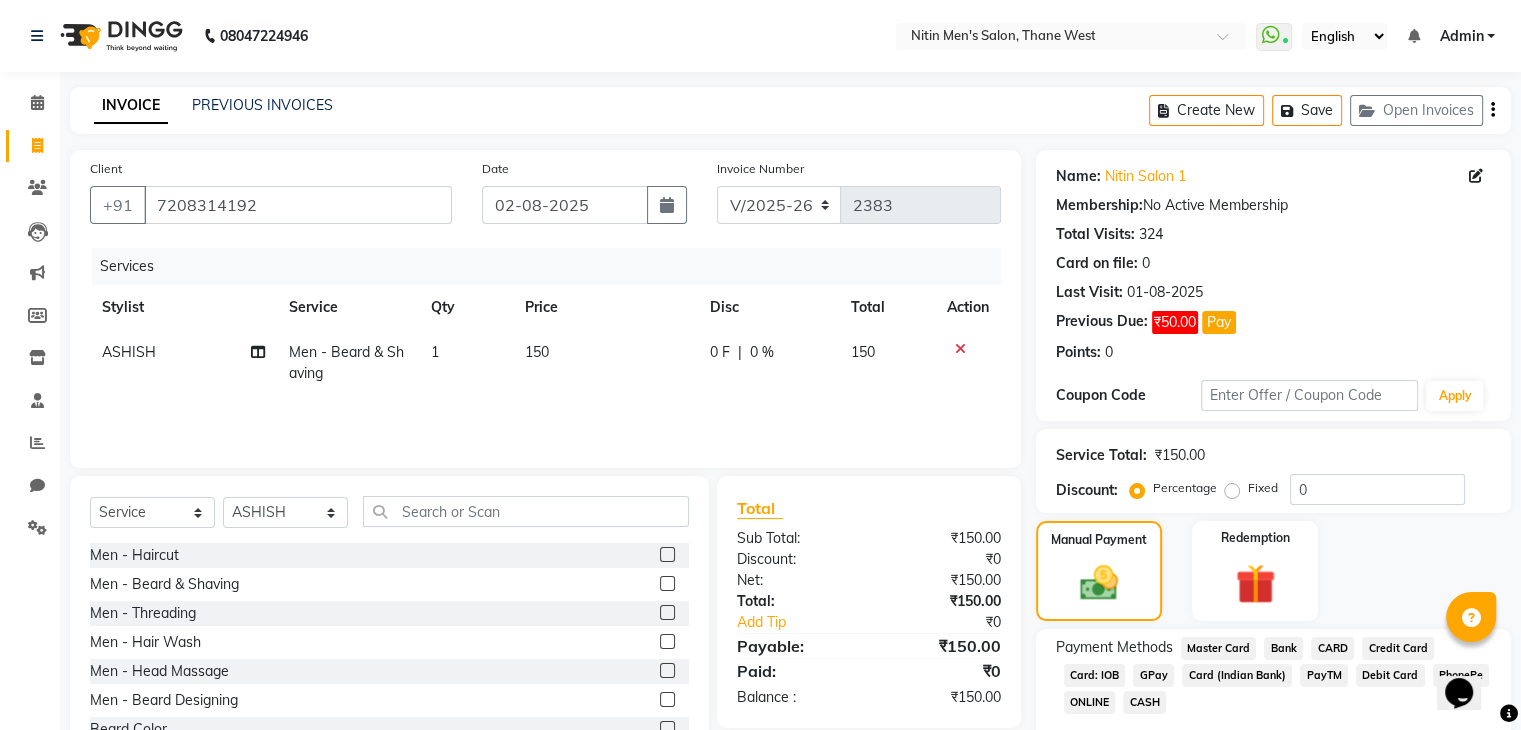 click on "GPay" 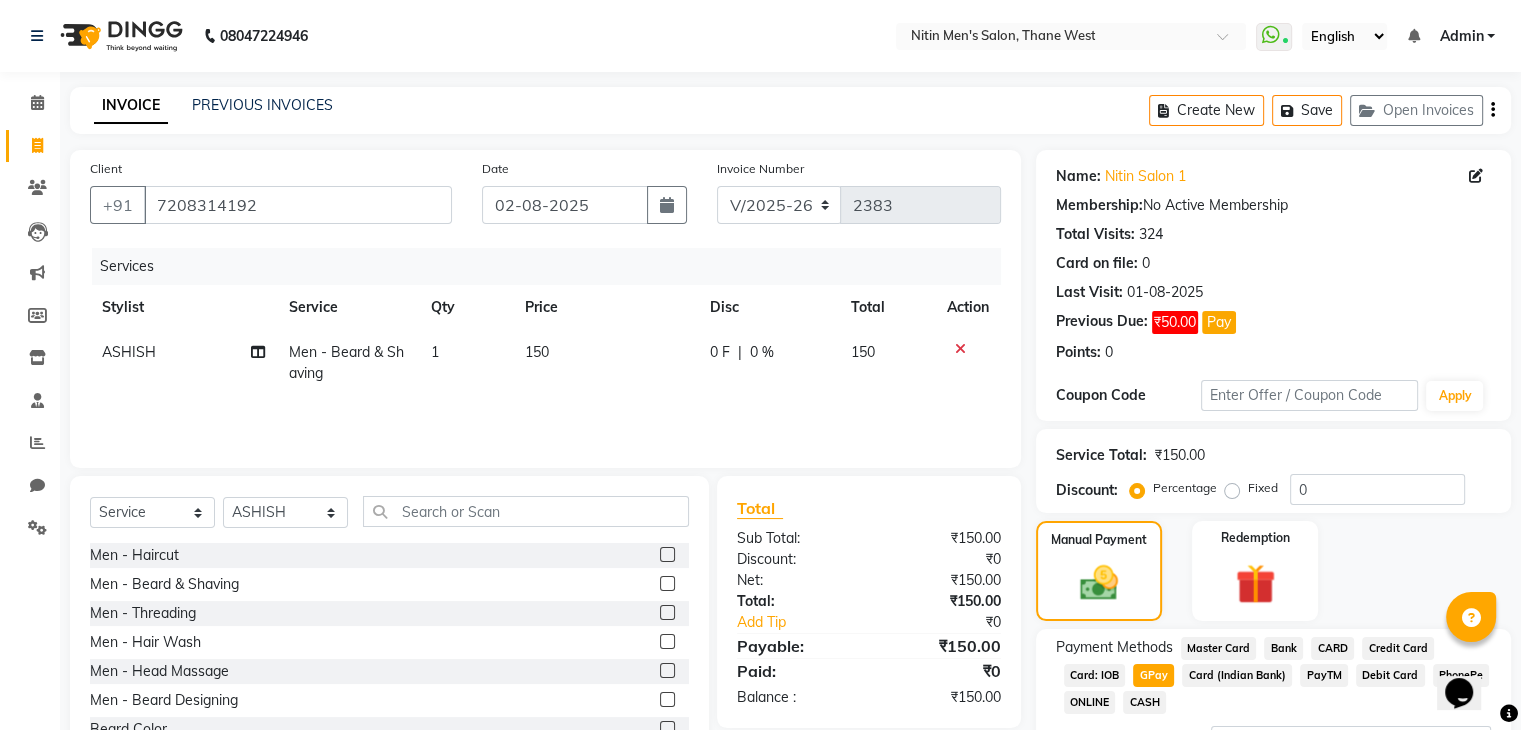 scroll, scrollTop: 176, scrollLeft: 0, axis: vertical 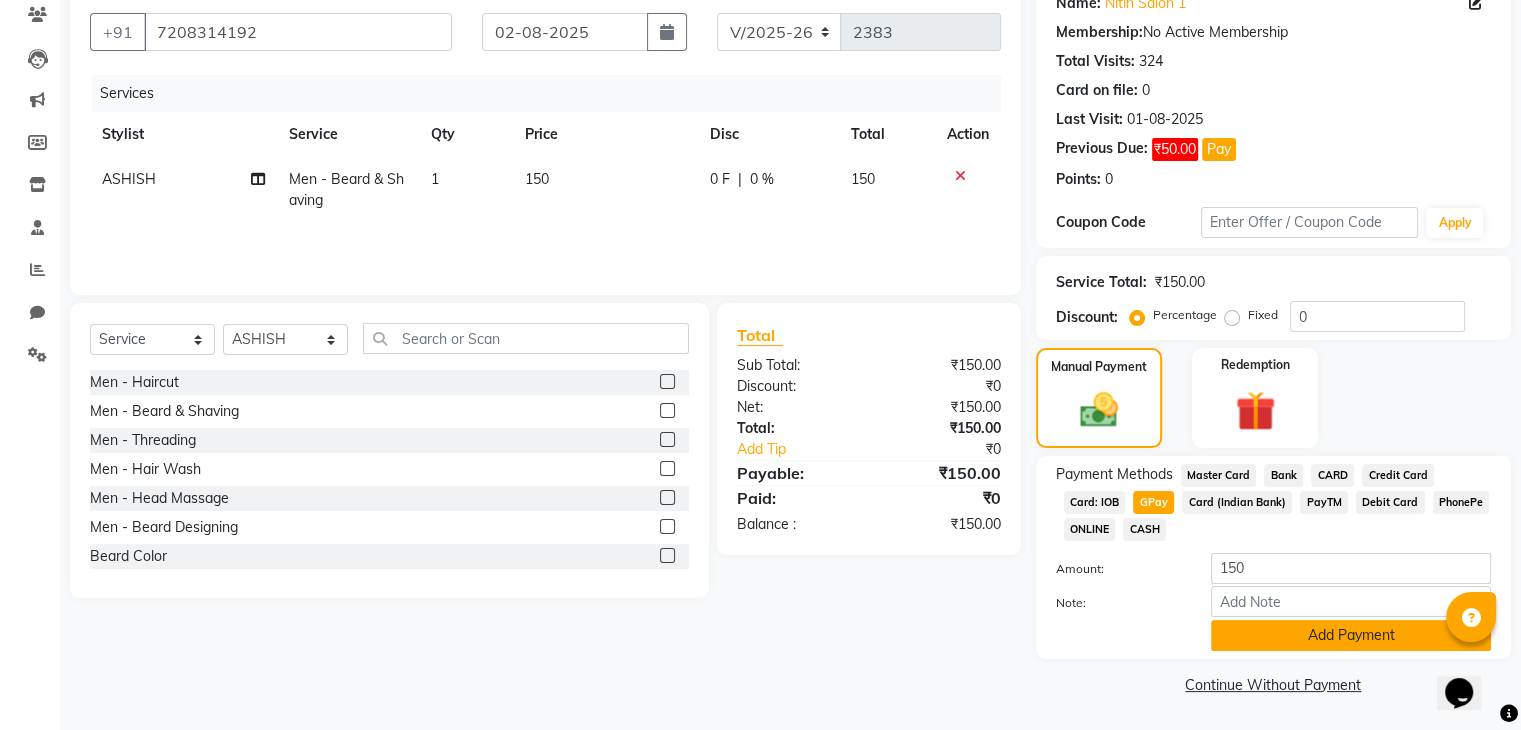 click on "Add Payment" 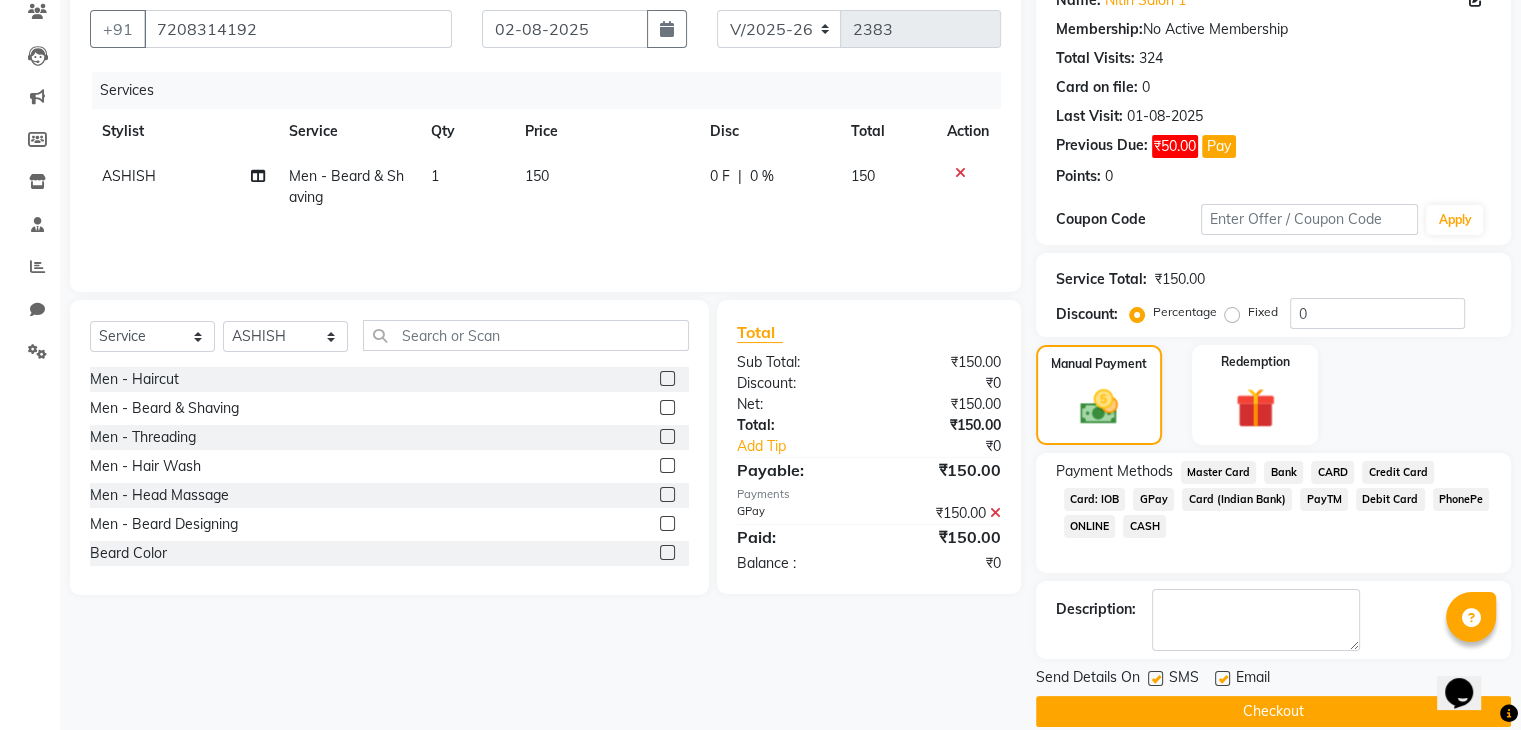 click 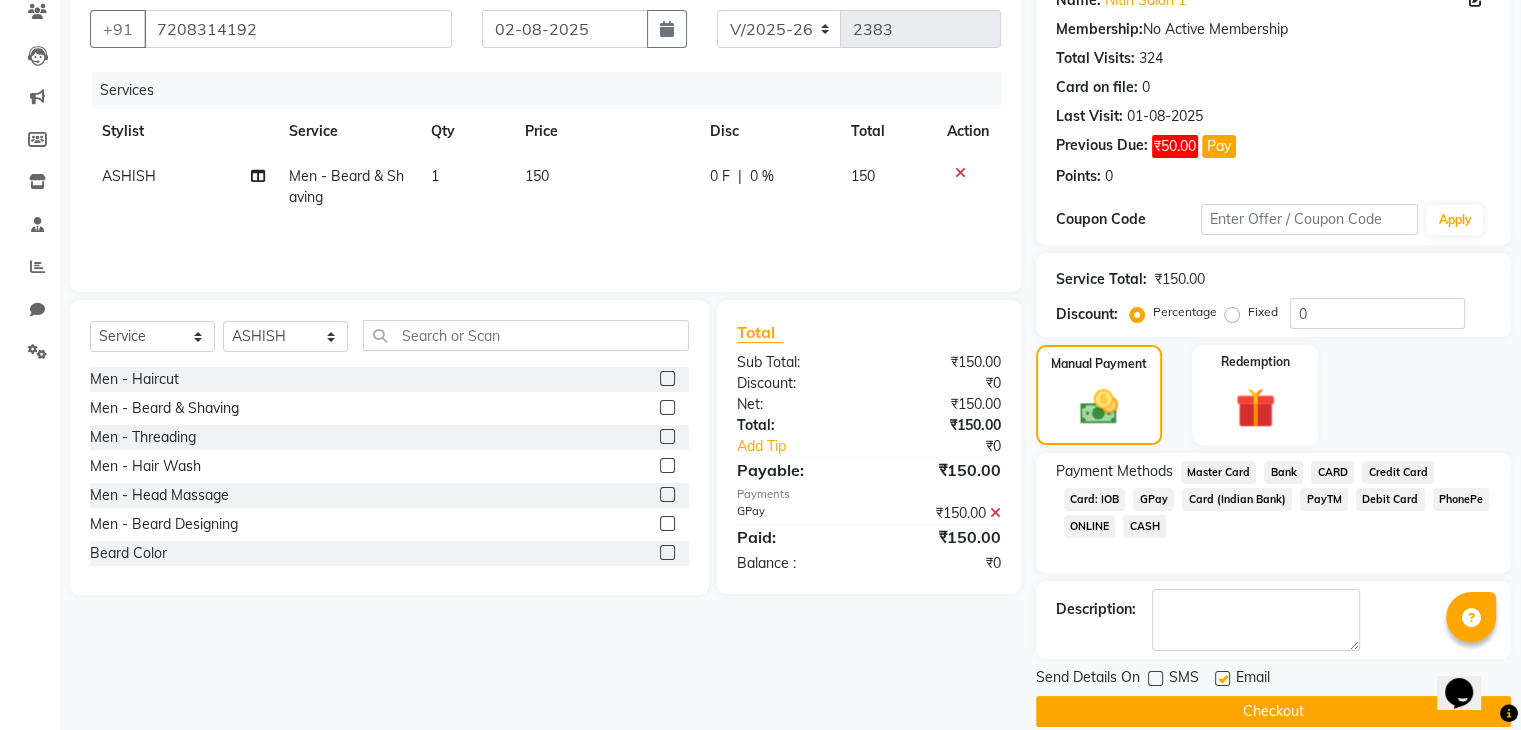 click 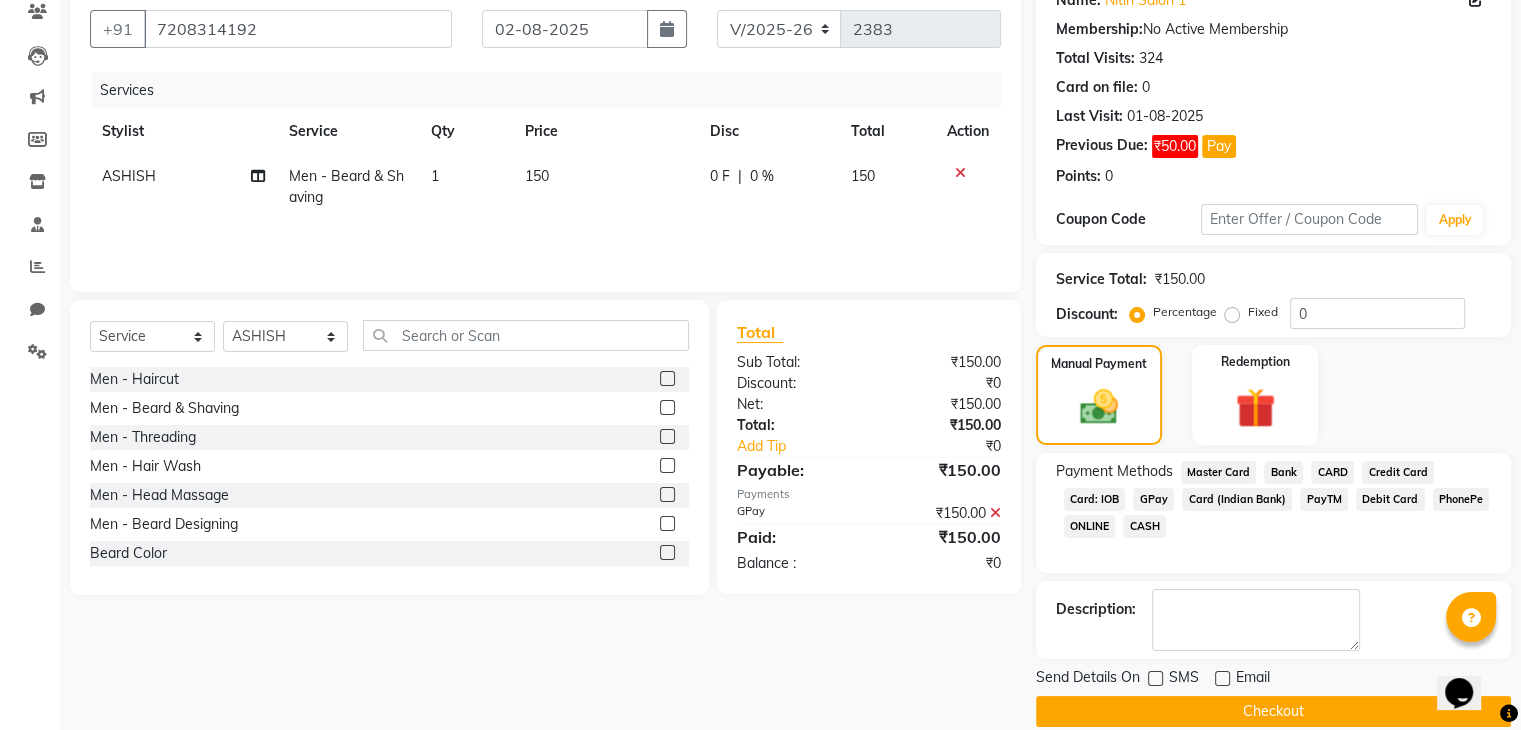 click on "Checkout" 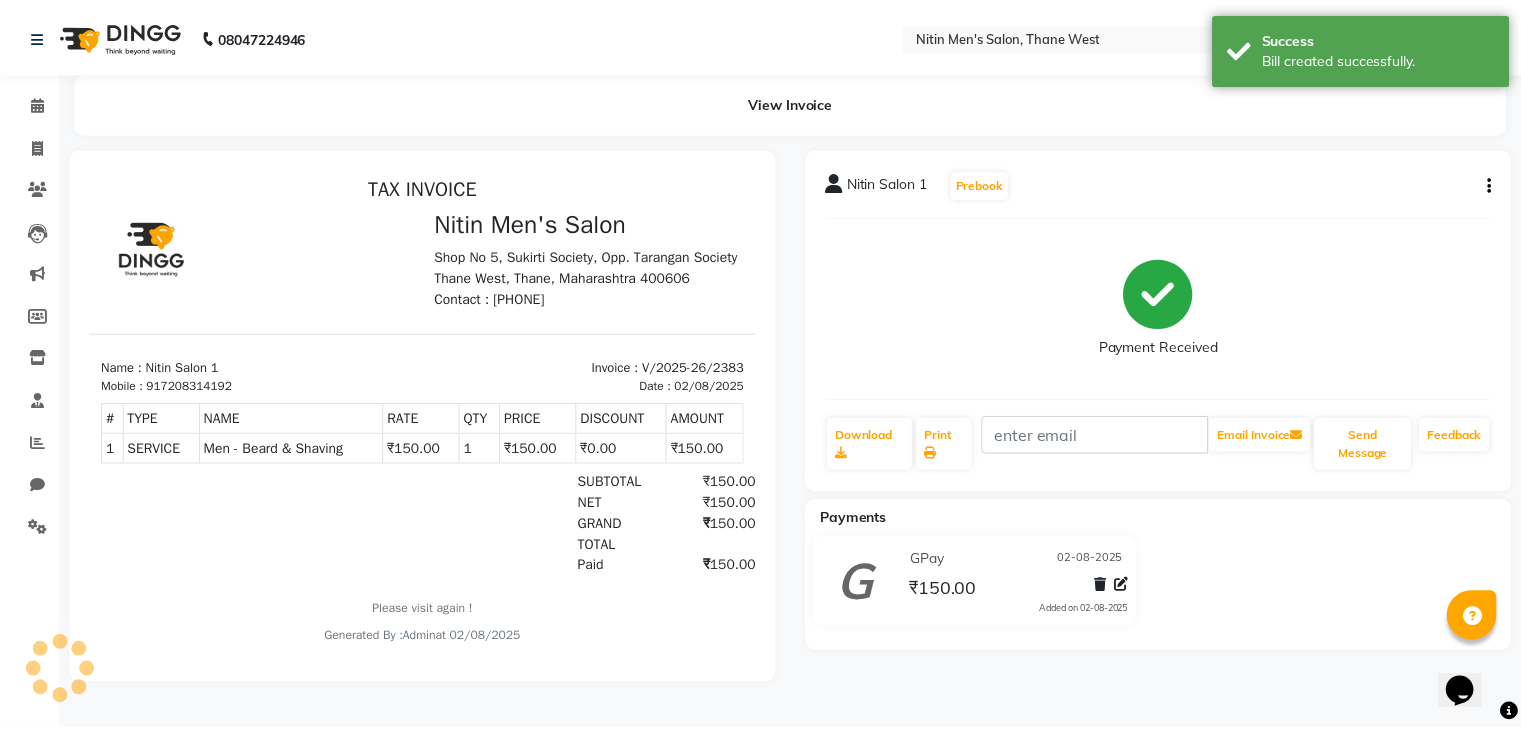 scroll, scrollTop: 0, scrollLeft: 0, axis: both 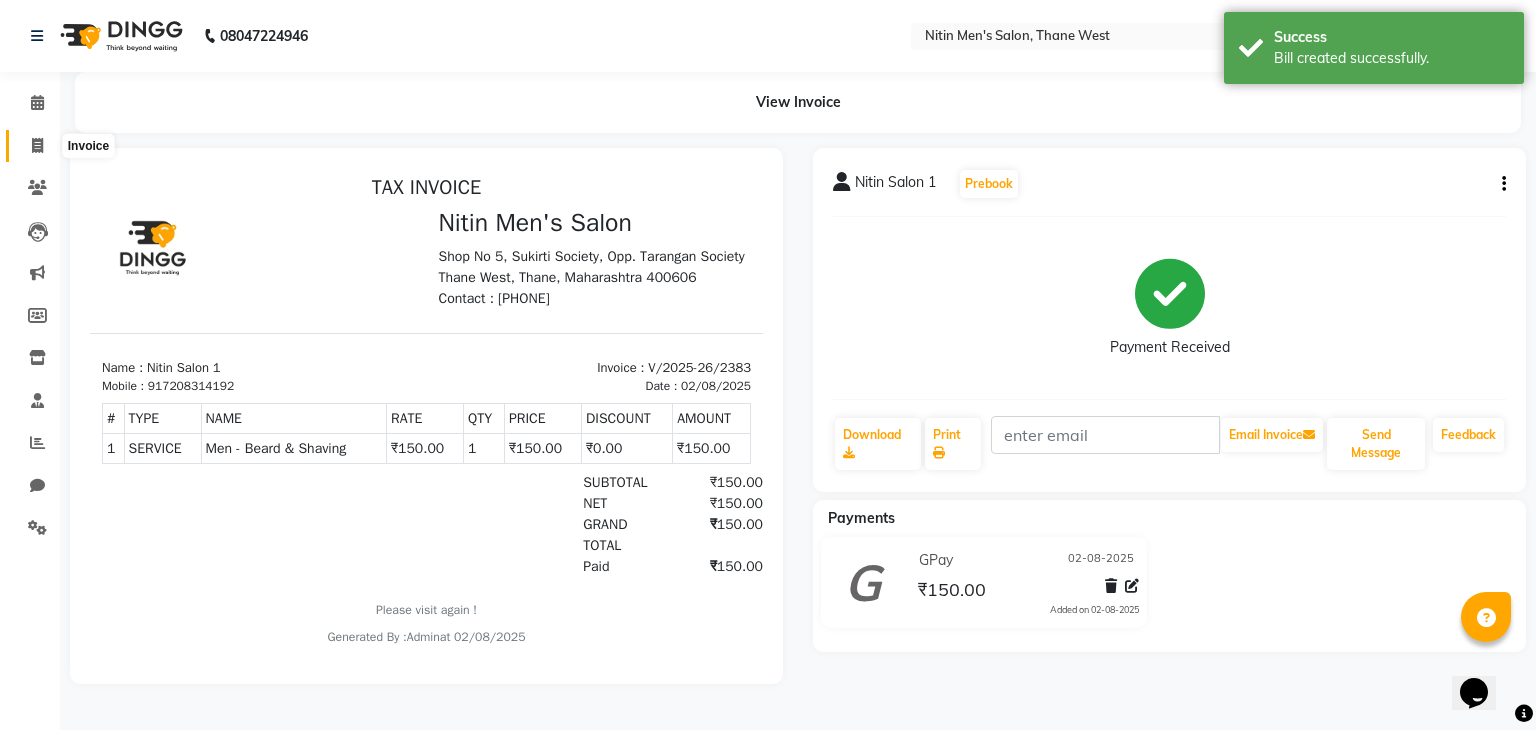 click 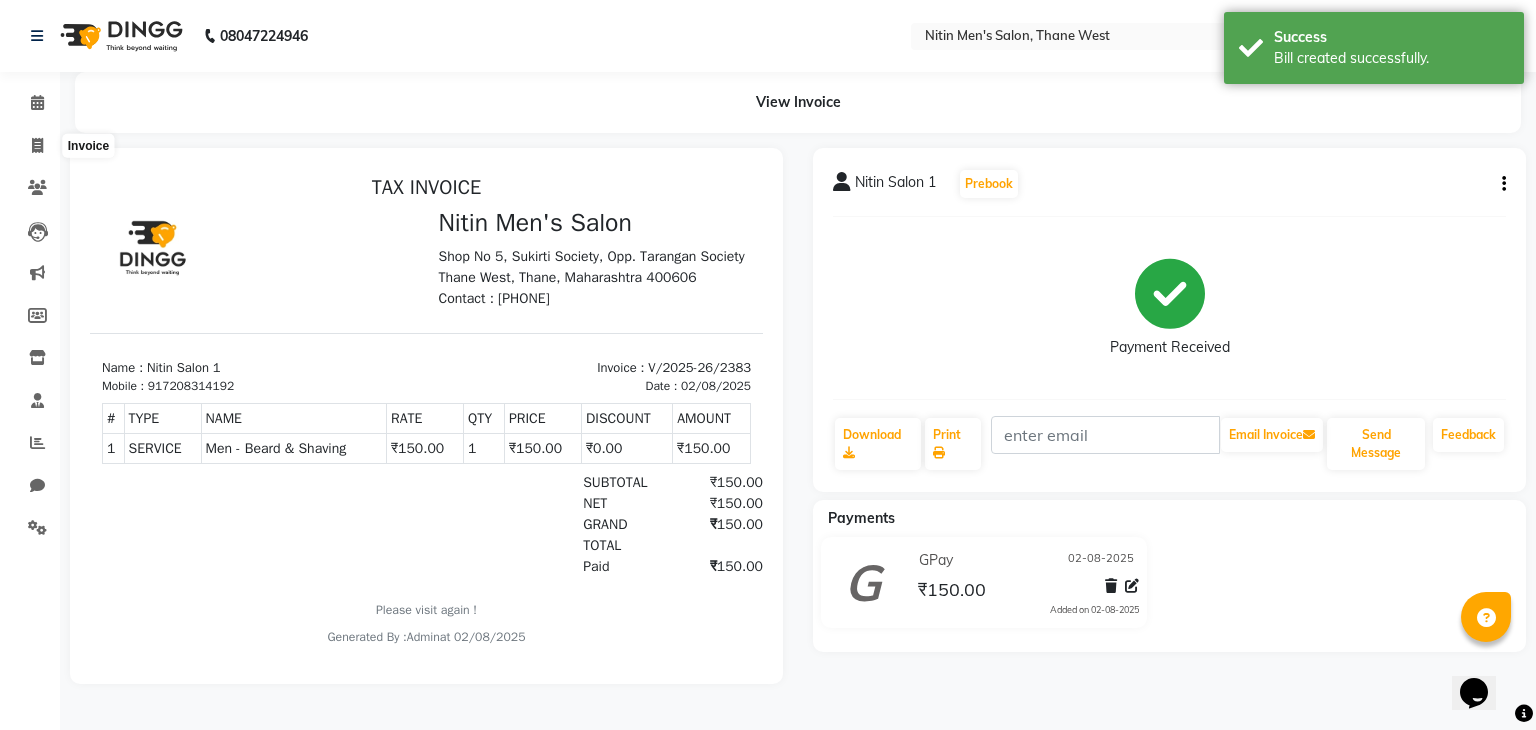 select on "service" 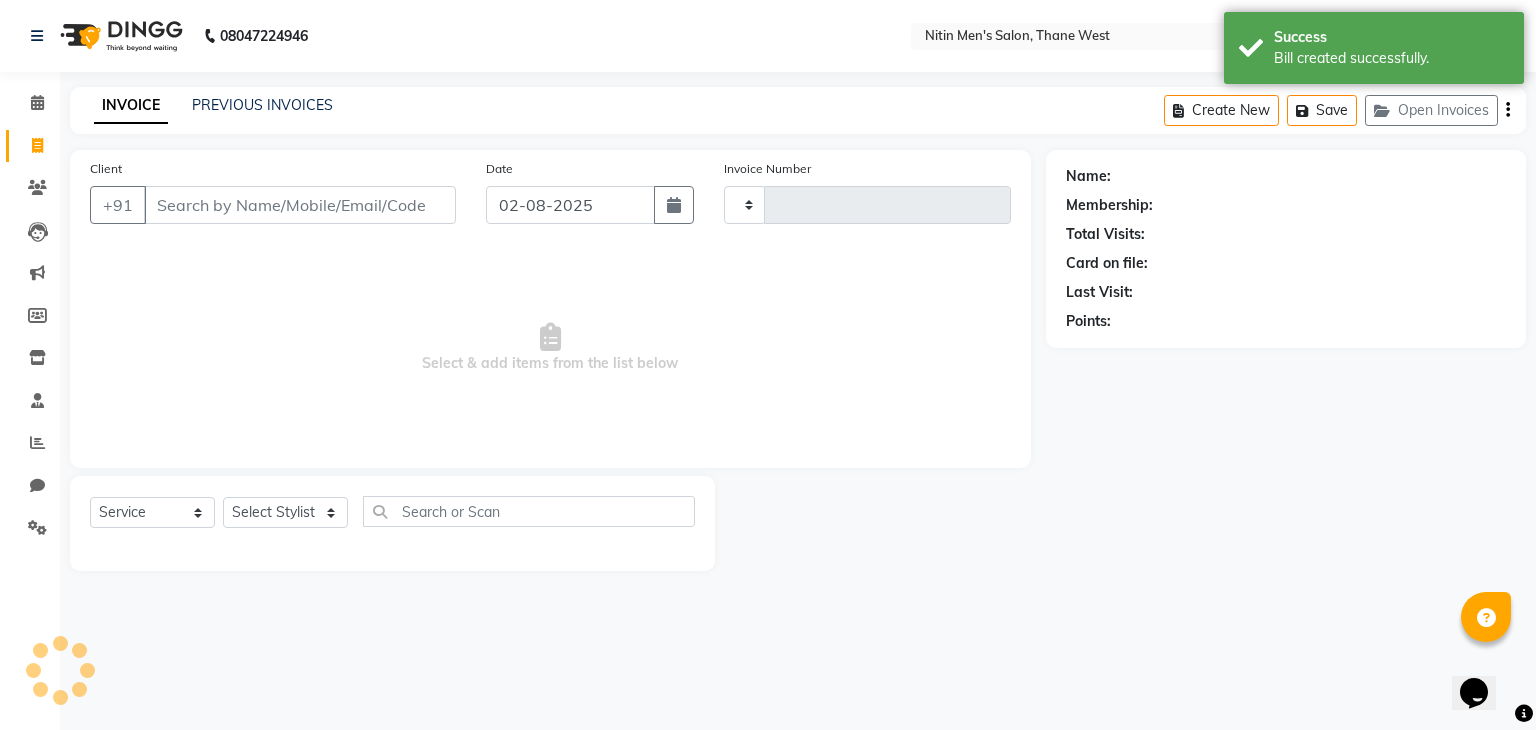 type on "2384" 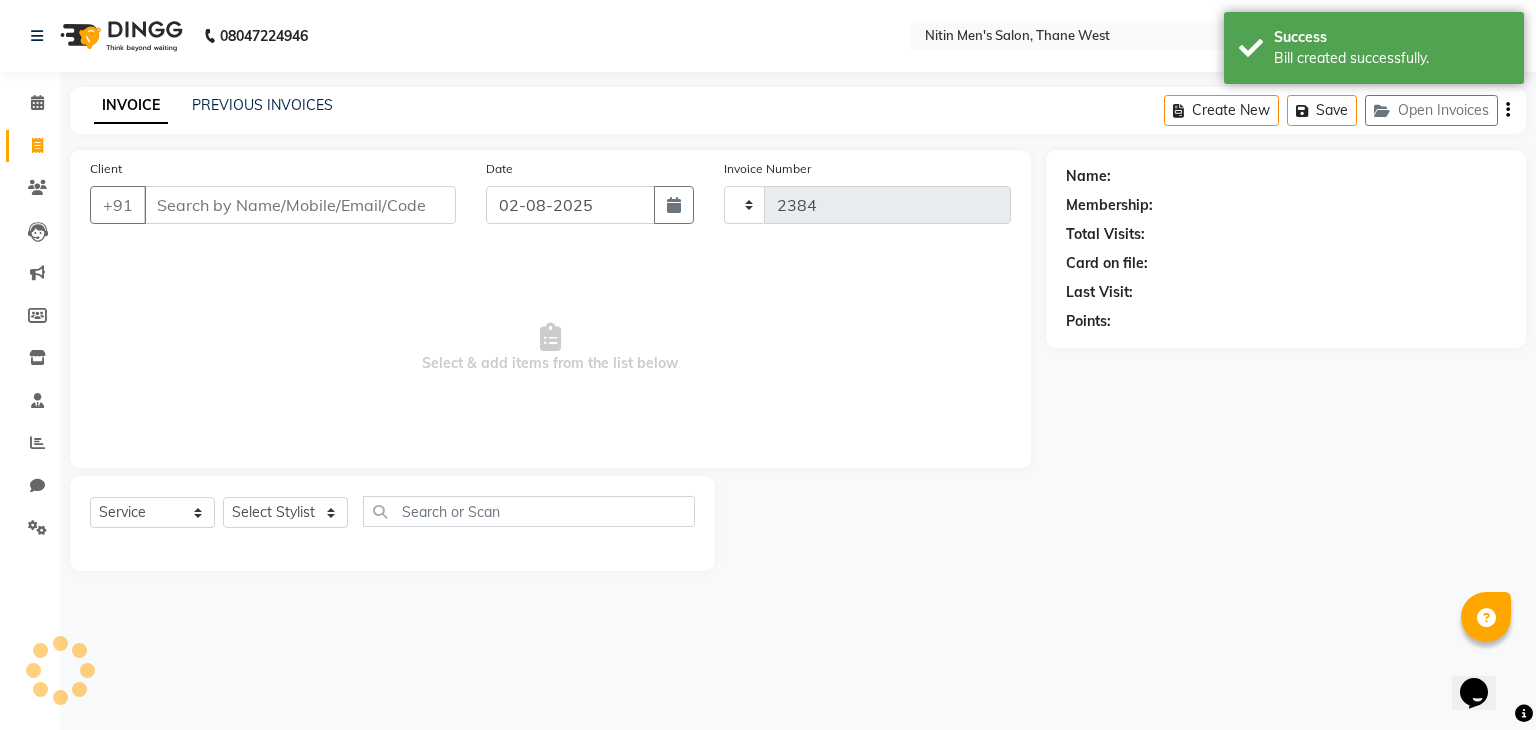 select on "7981" 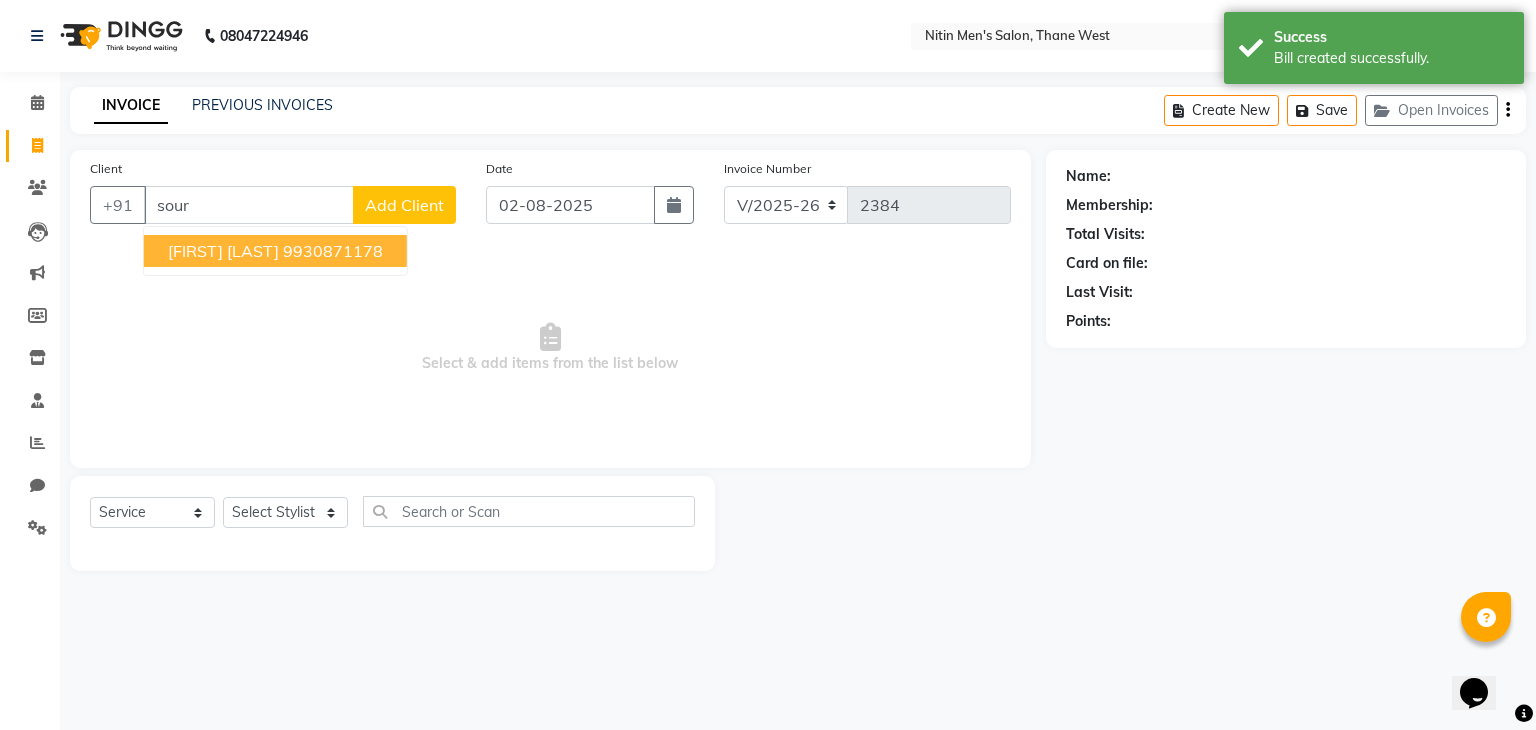 click on "[FIRST] [LAST]" at bounding box center (223, 251) 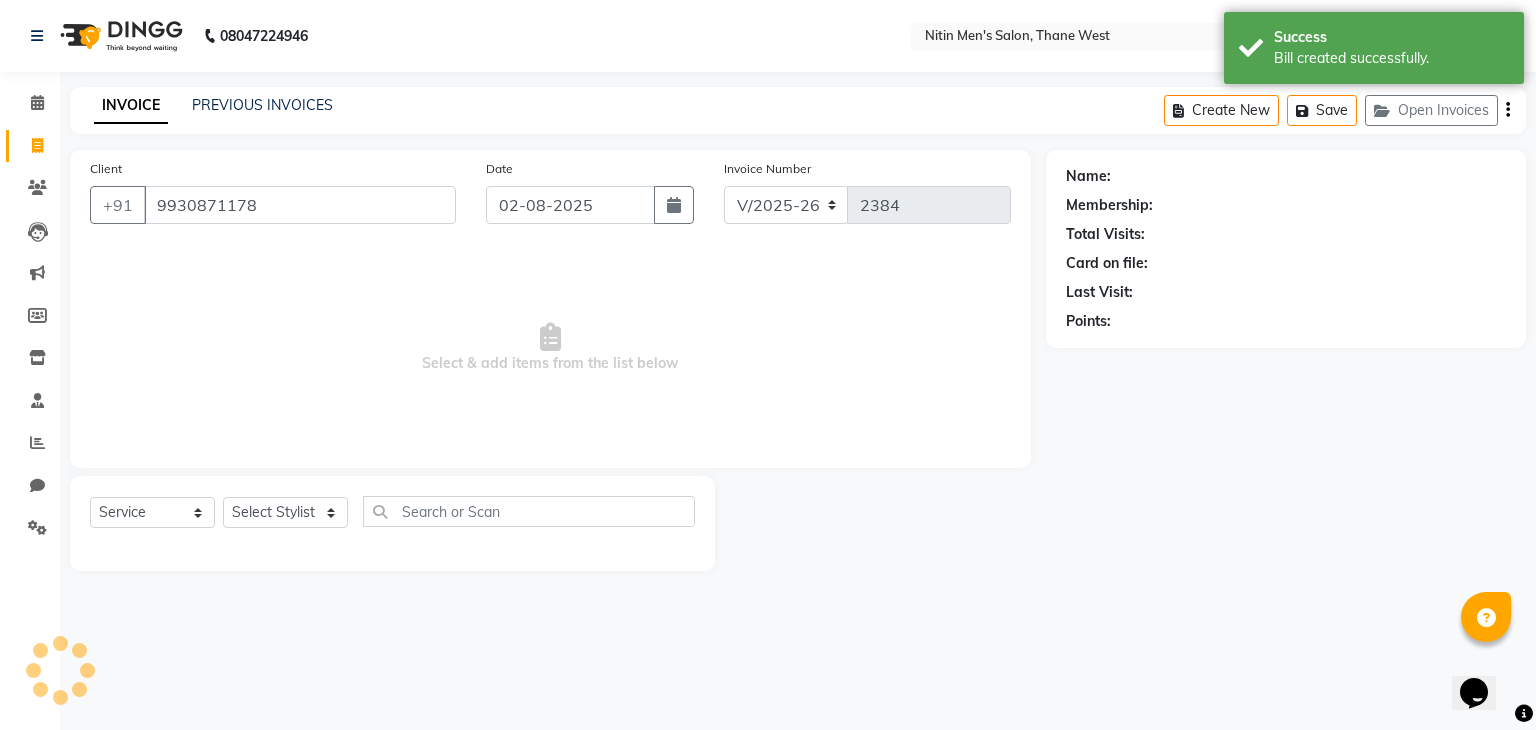 type on "9930871178" 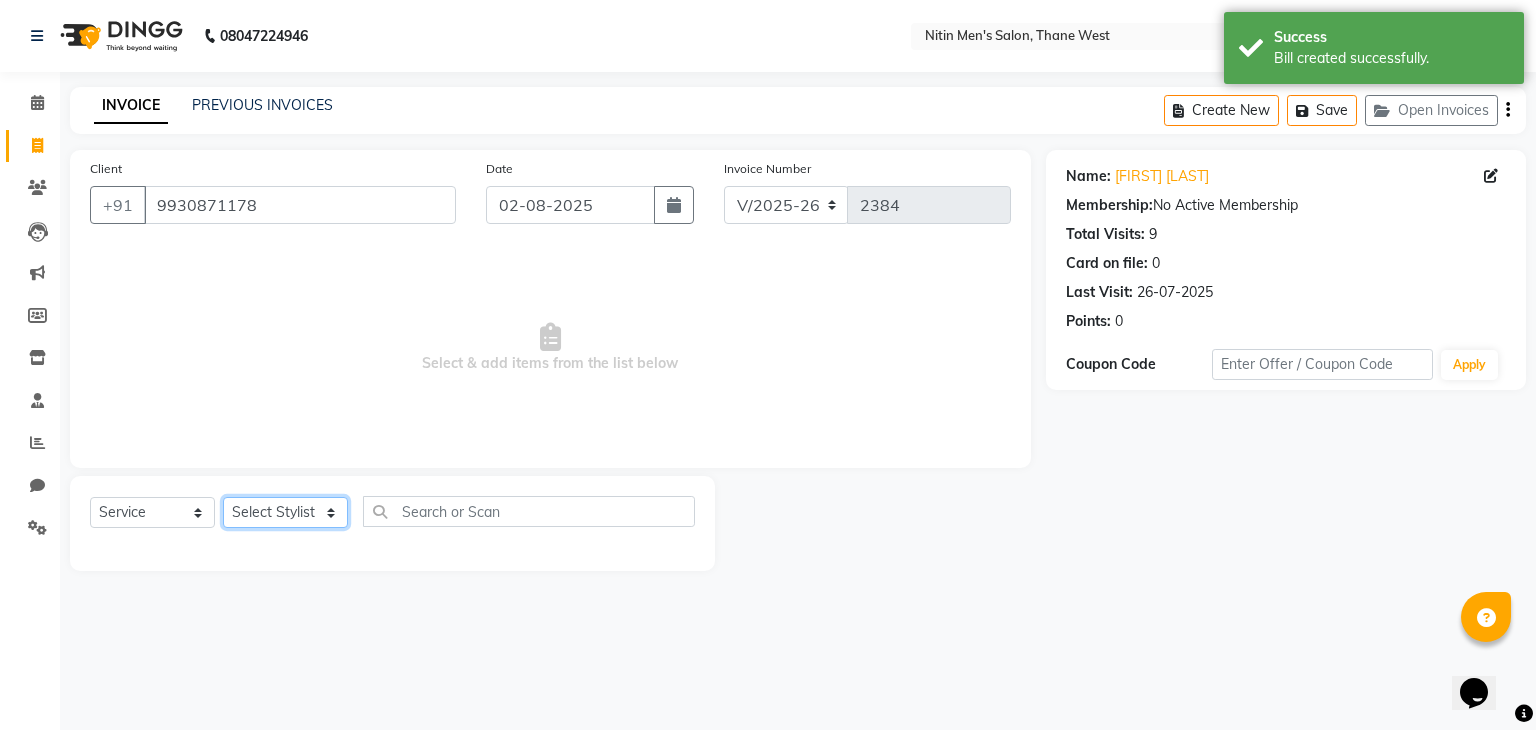 click on "Select Stylist ALAM ASHISH DEEPA HASIB JITU MEENAKSHI NITIN SIR PRAJAKTA Rupa SANDEEP SHAHIM YASEEN" 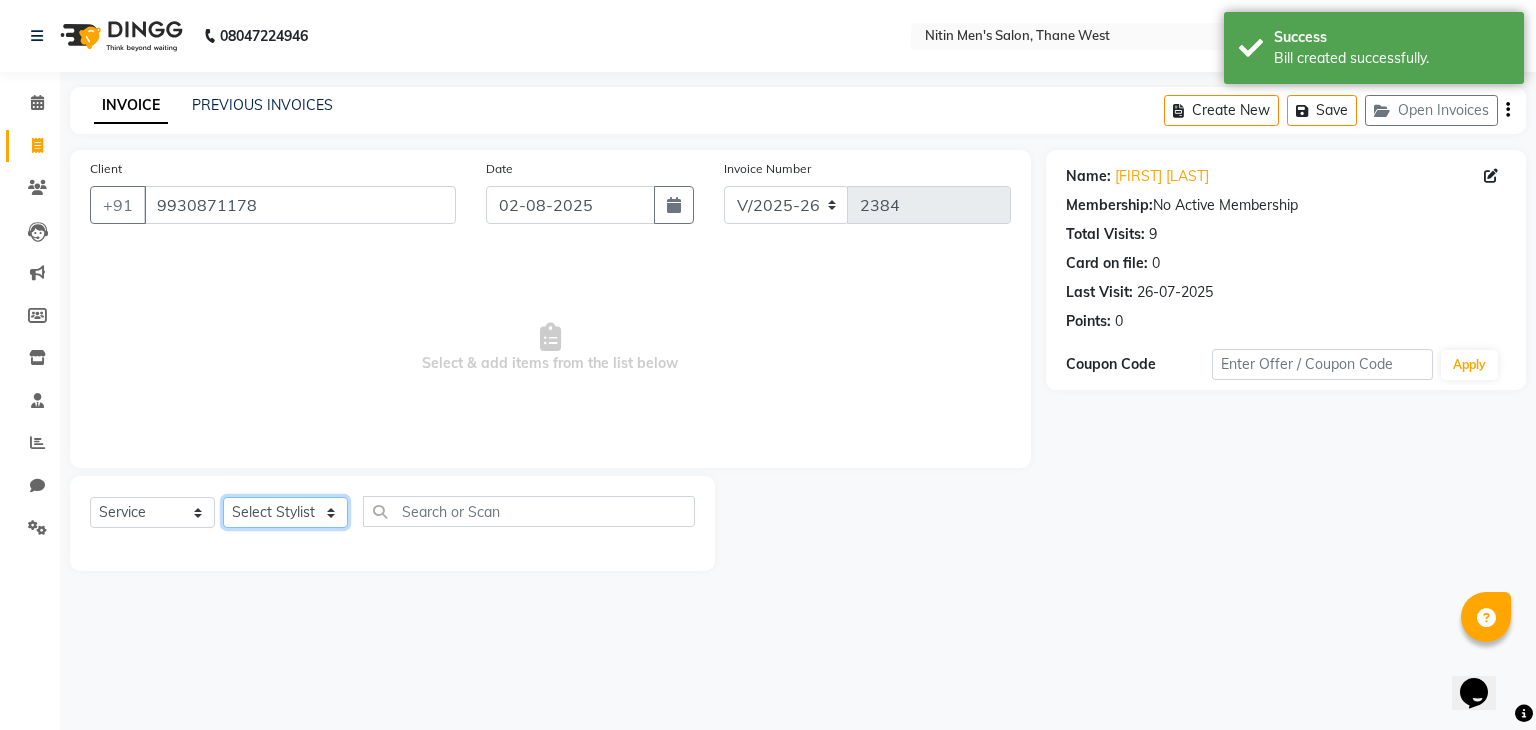 select on "75699" 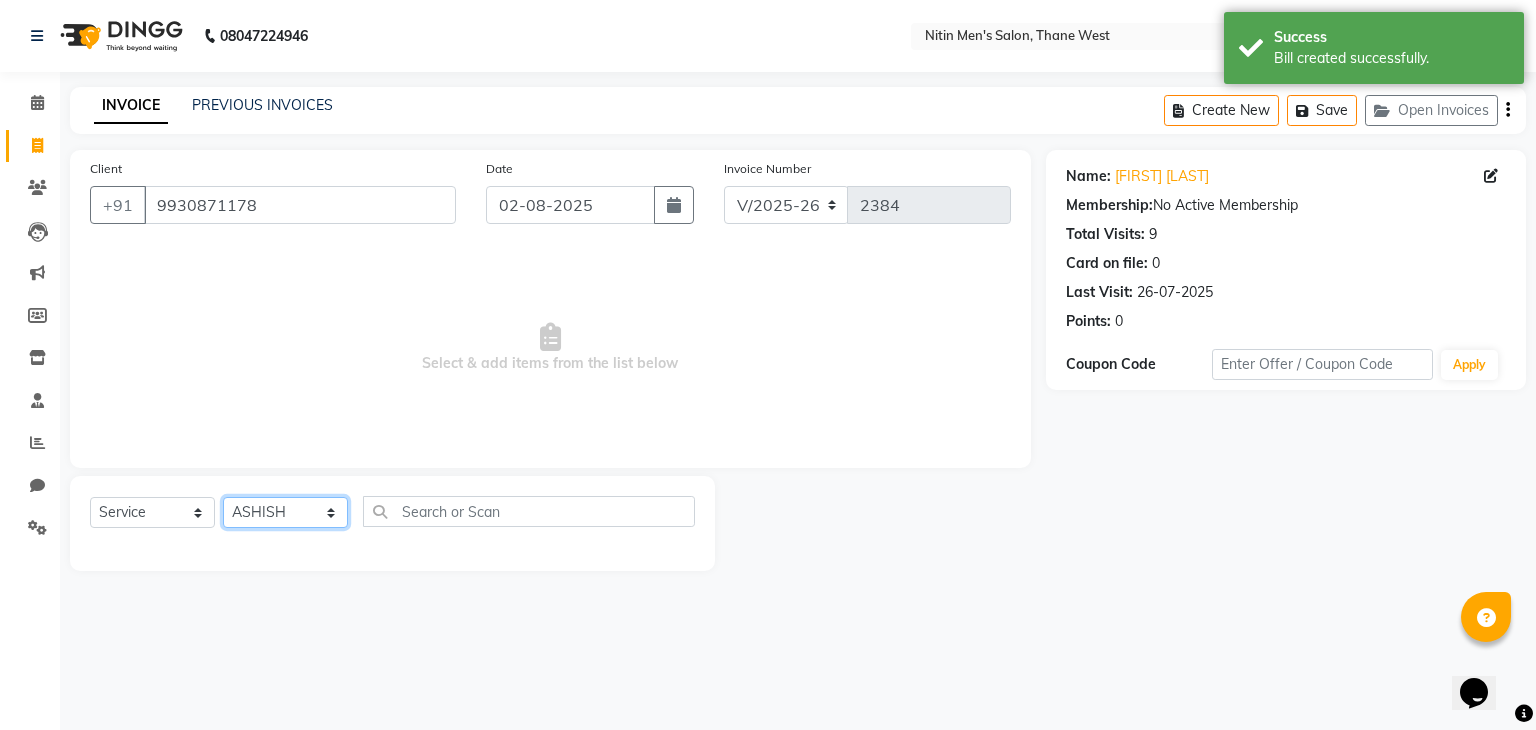 click on "Select Stylist ALAM ASHISH DEEPA HASIB JITU MEENAKSHI NITIN SIR PRAJAKTA Rupa SANDEEP SHAHIM YASEEN" 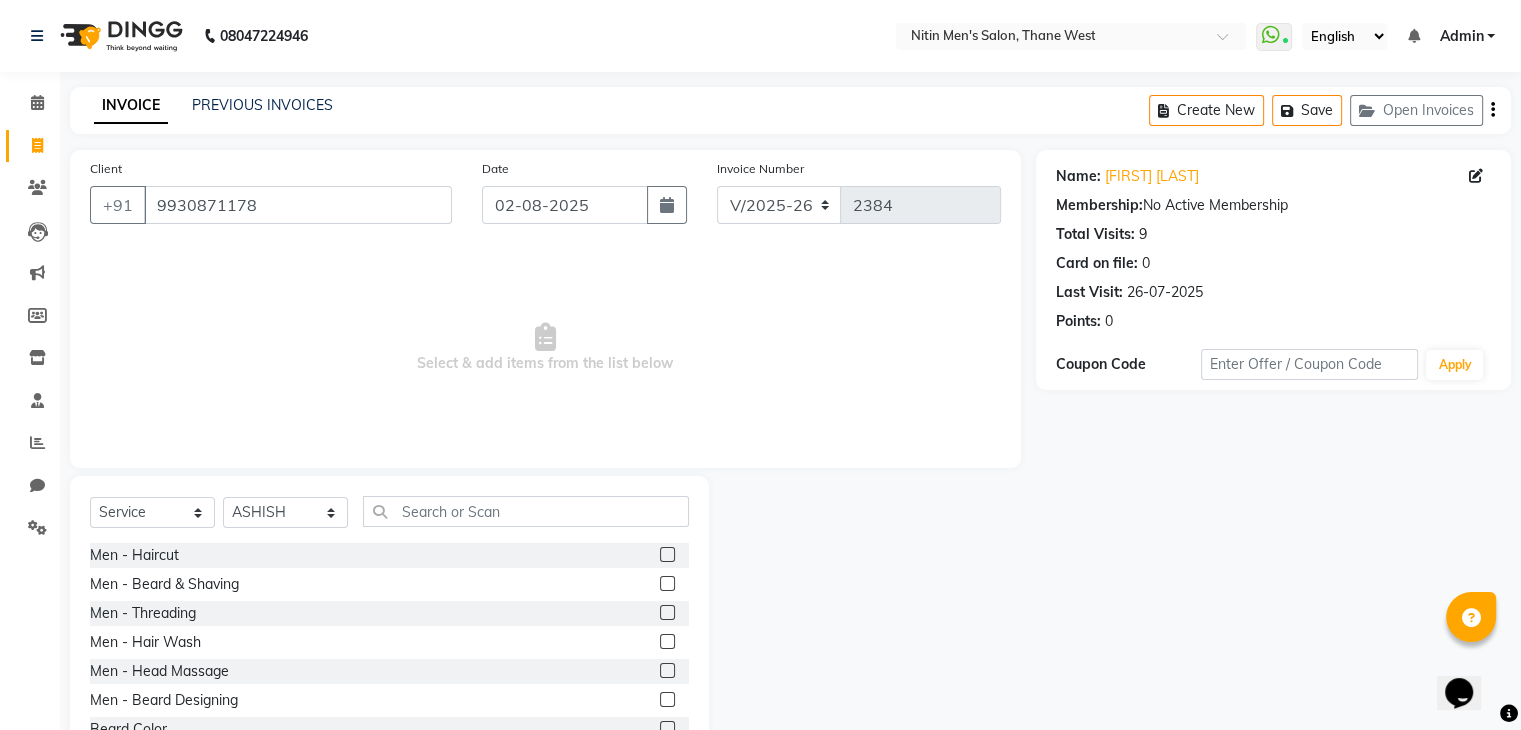 click 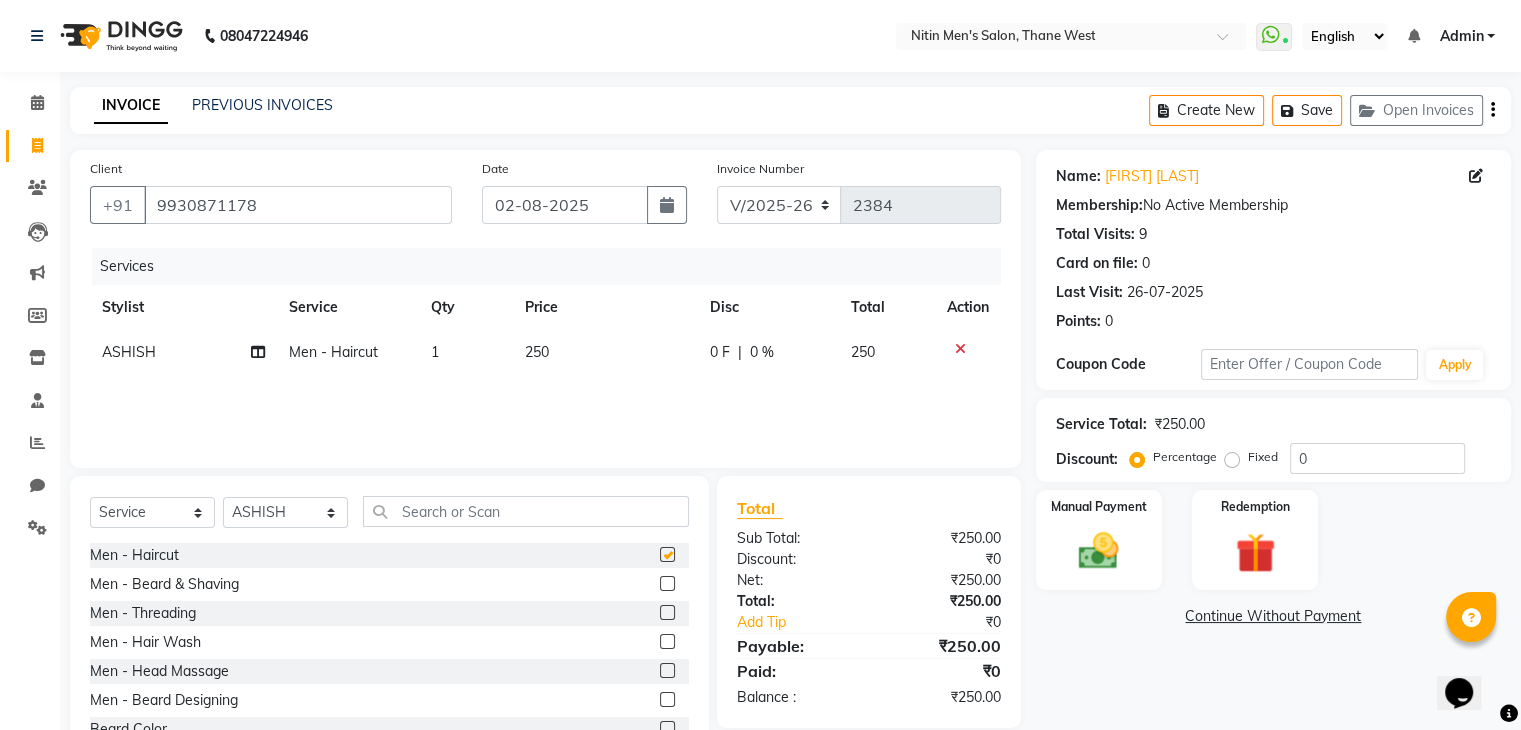 checkbox on "false" 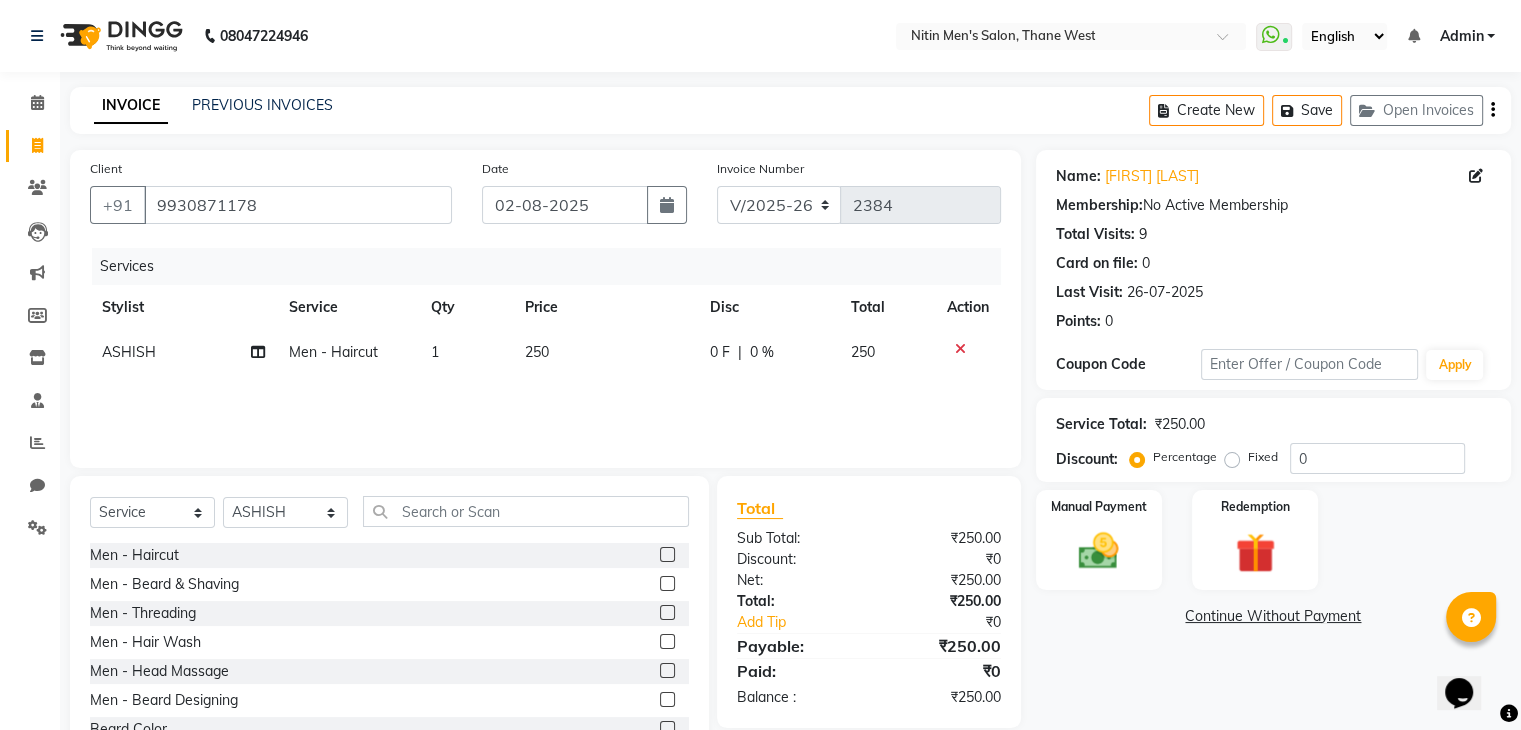 click 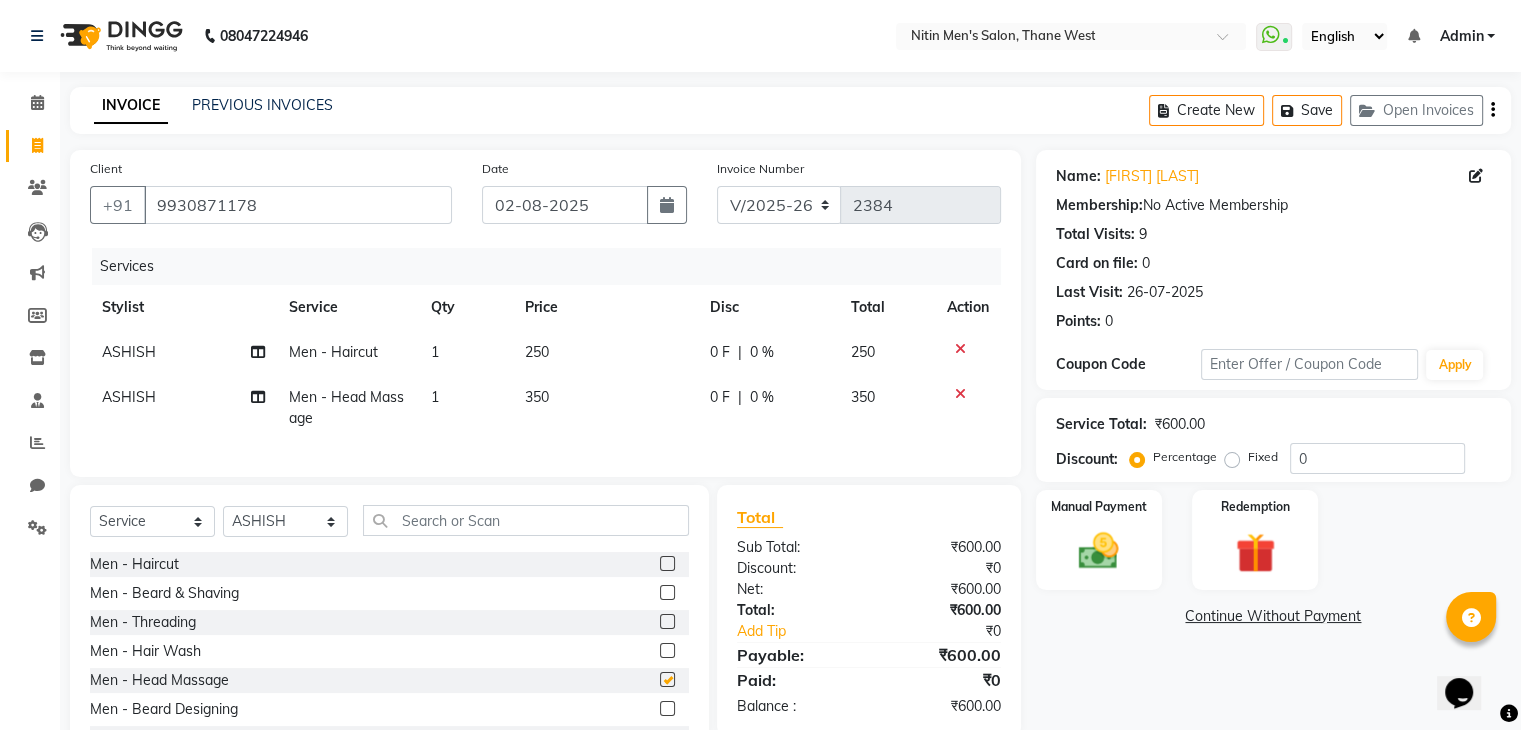 checkbox on "false" 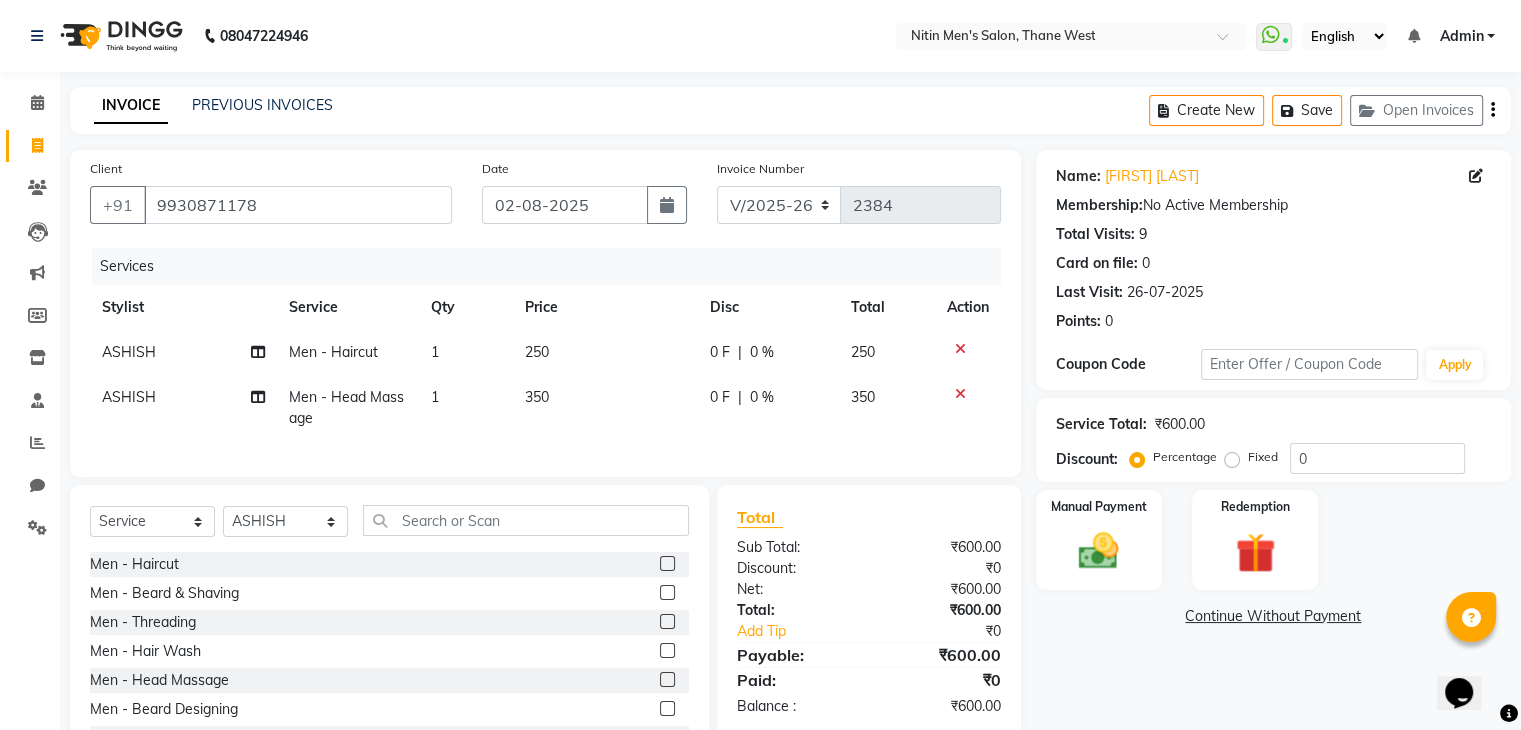 click 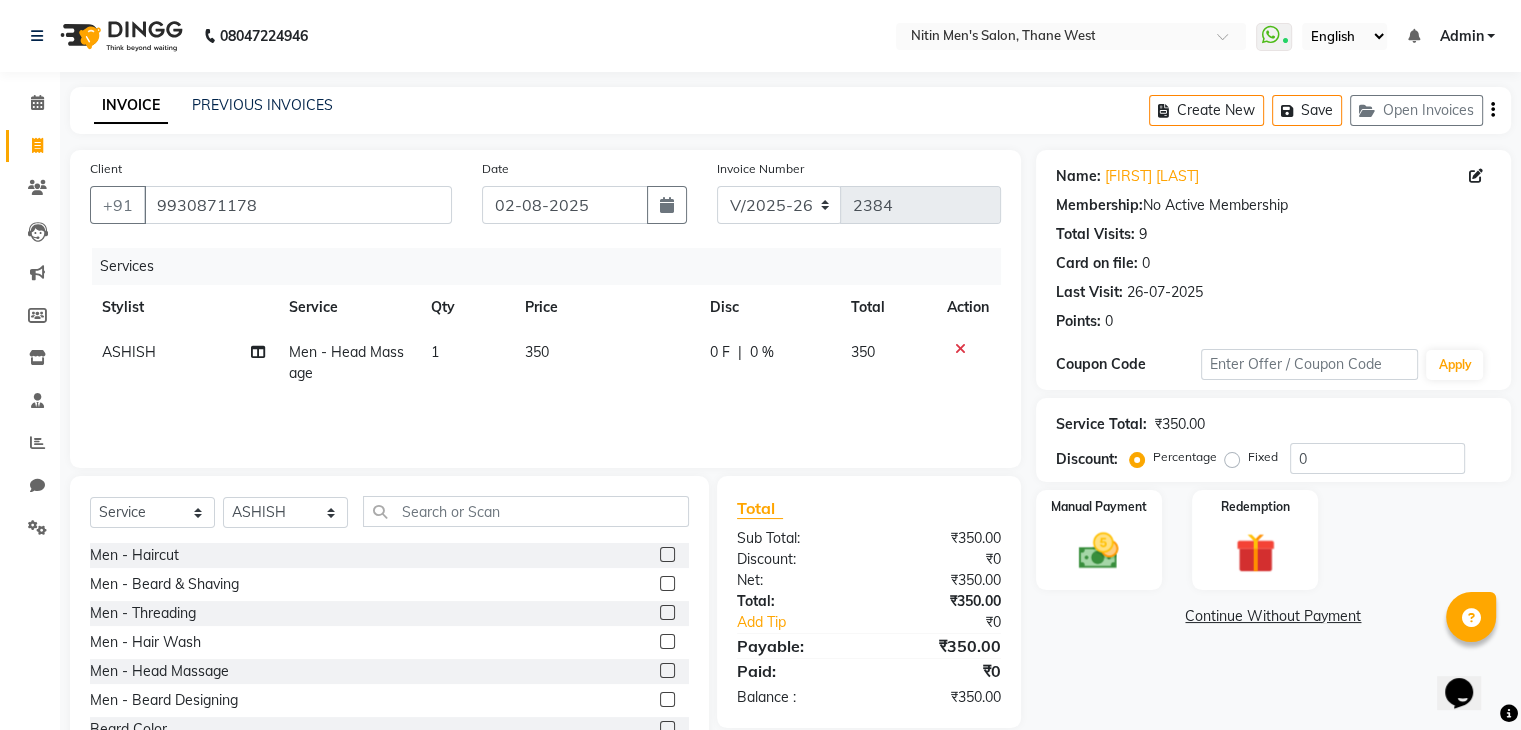 click 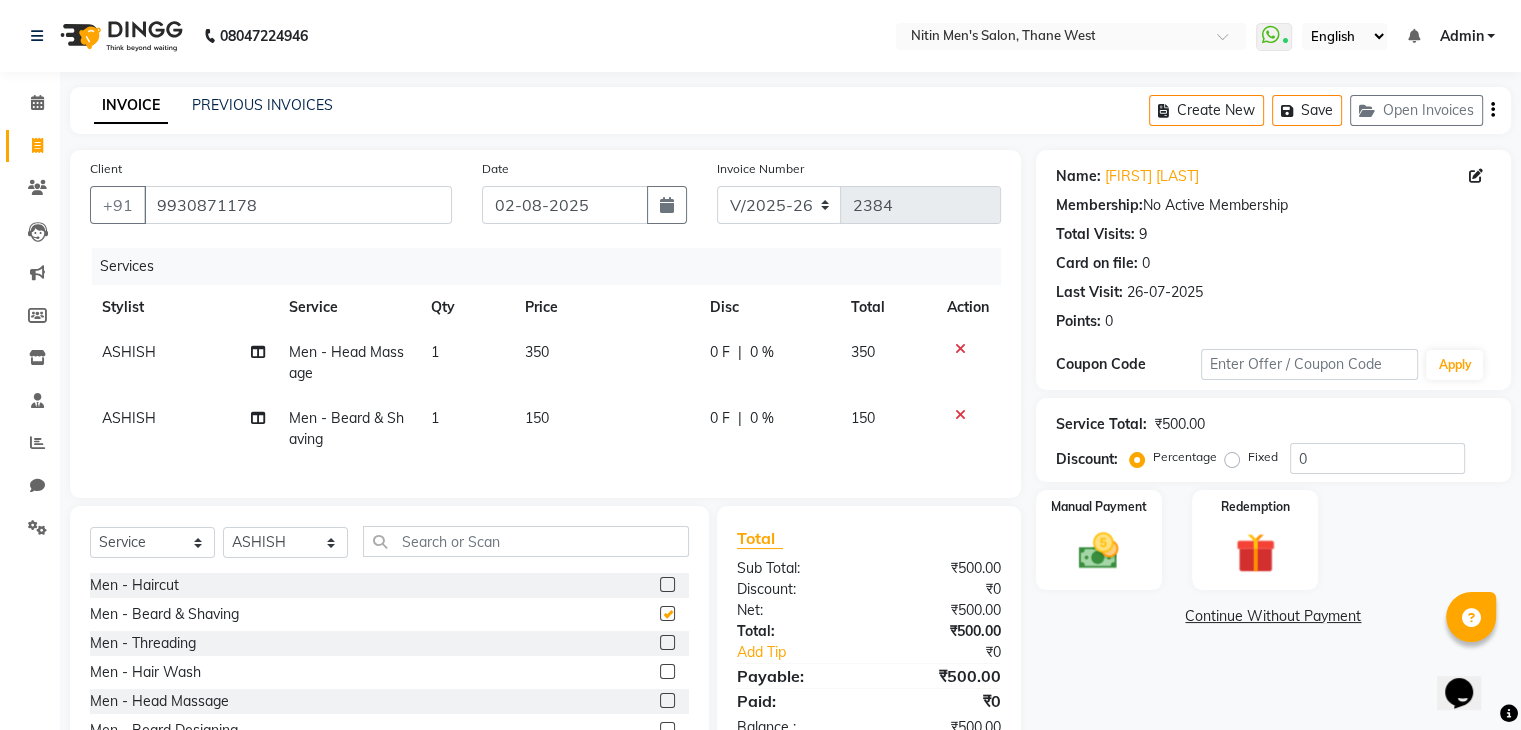 checkbox on "false" 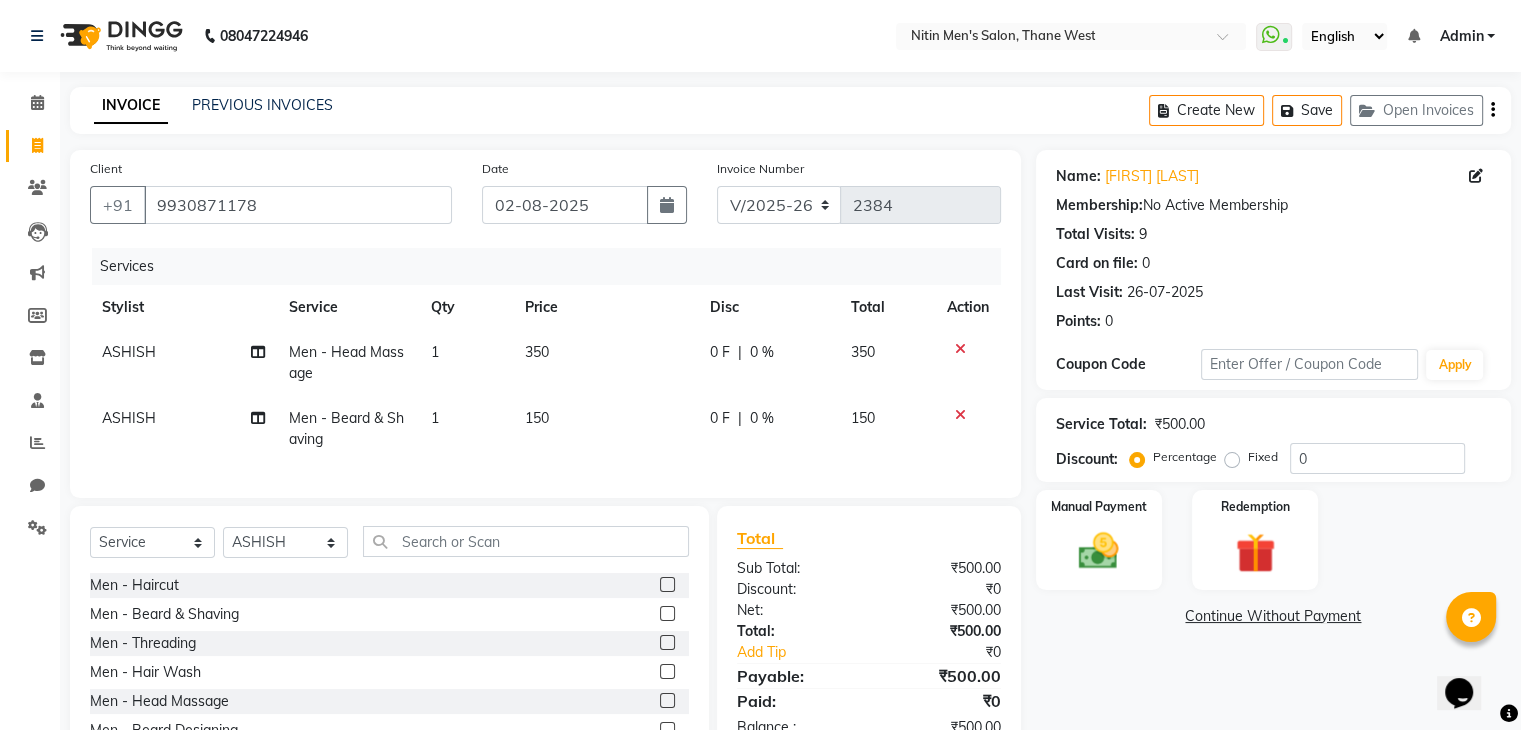 click 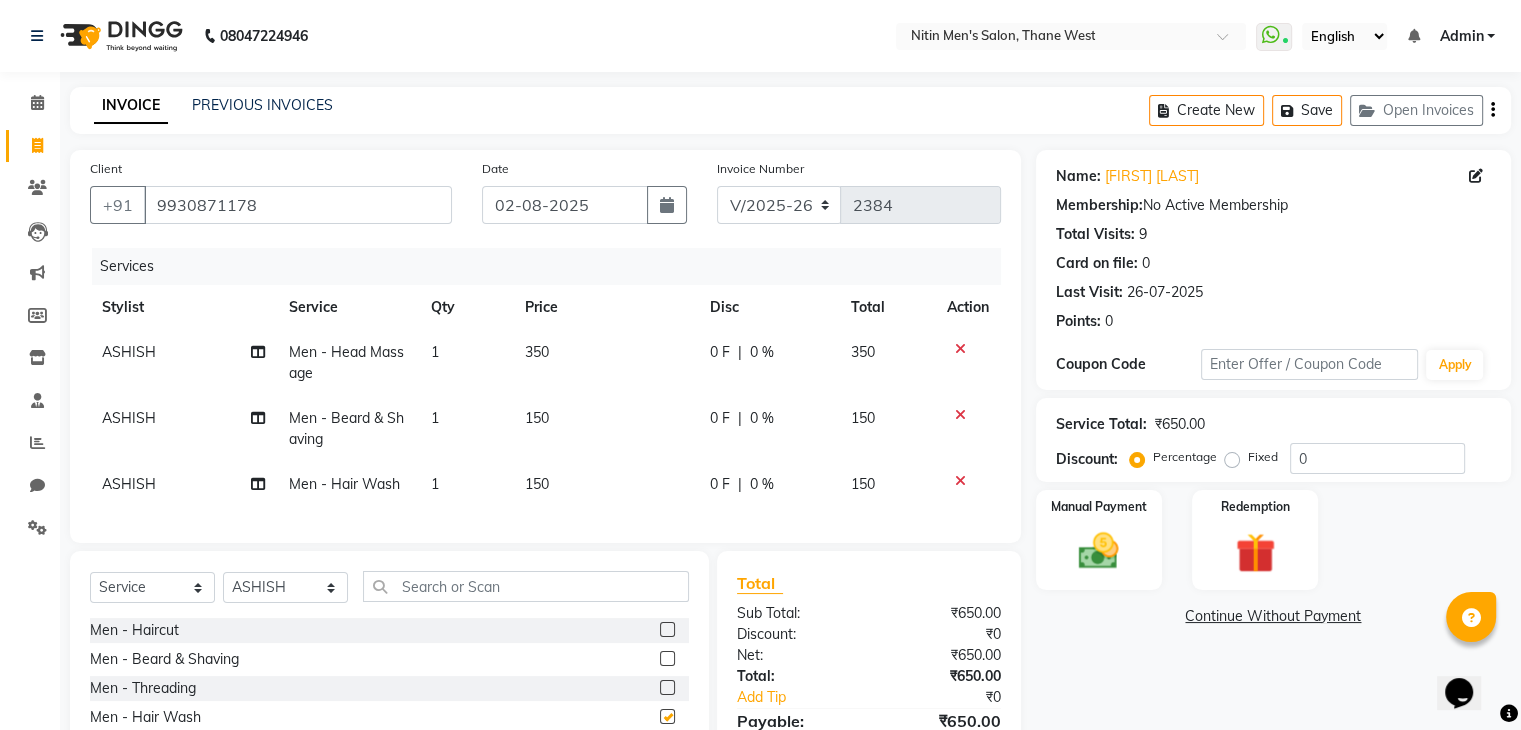 checkbox on "false" 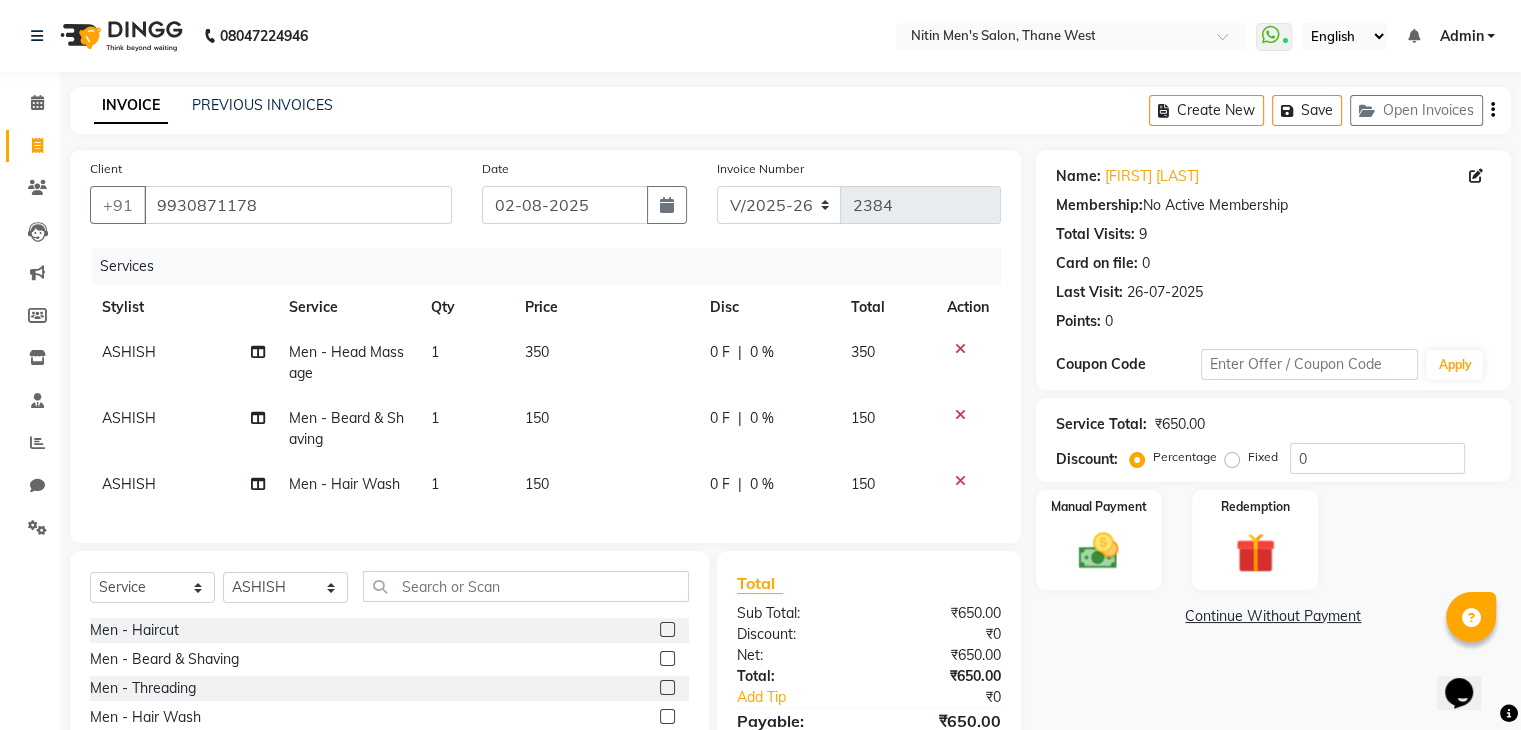 scroll, scrollTop: 162, scrollLeft: 0, axis: vertical 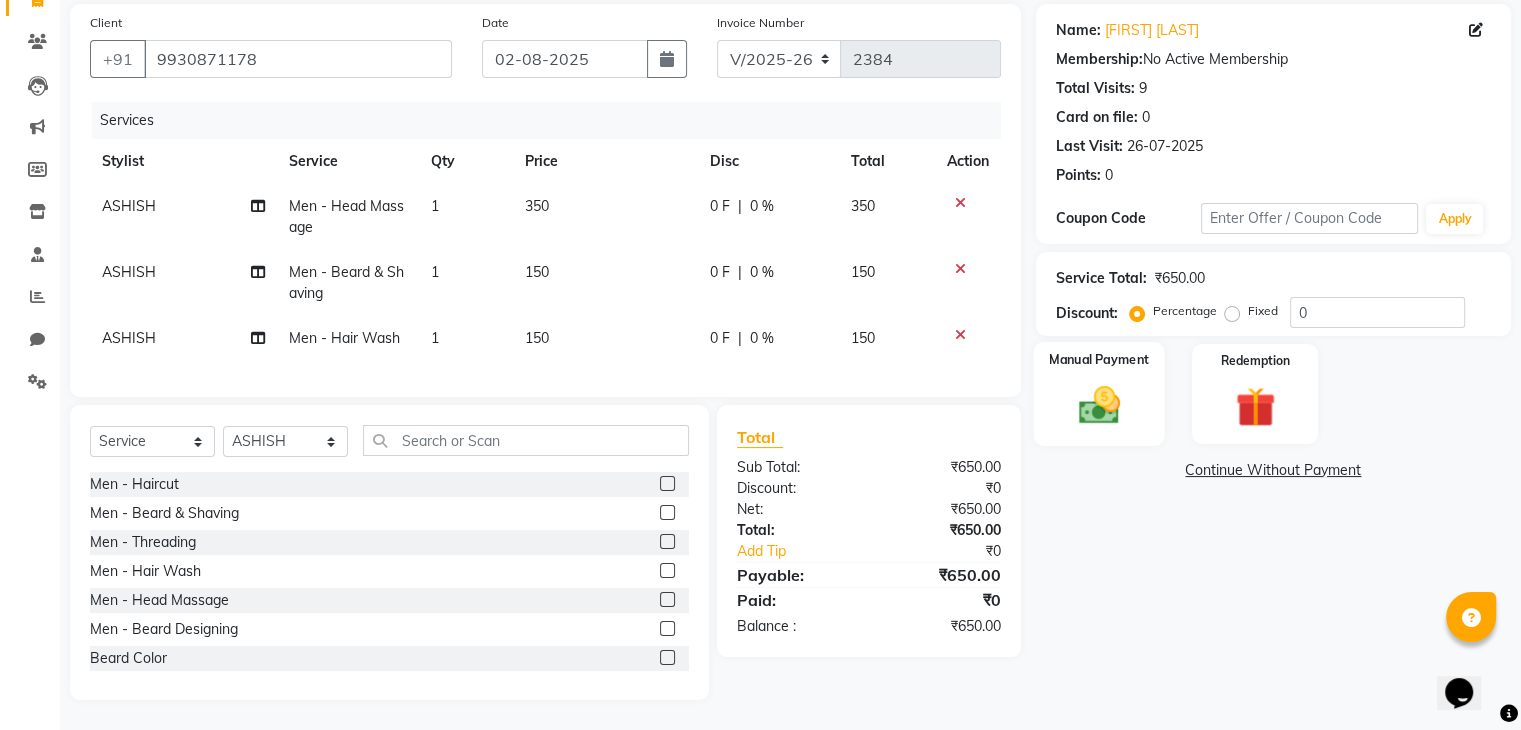click 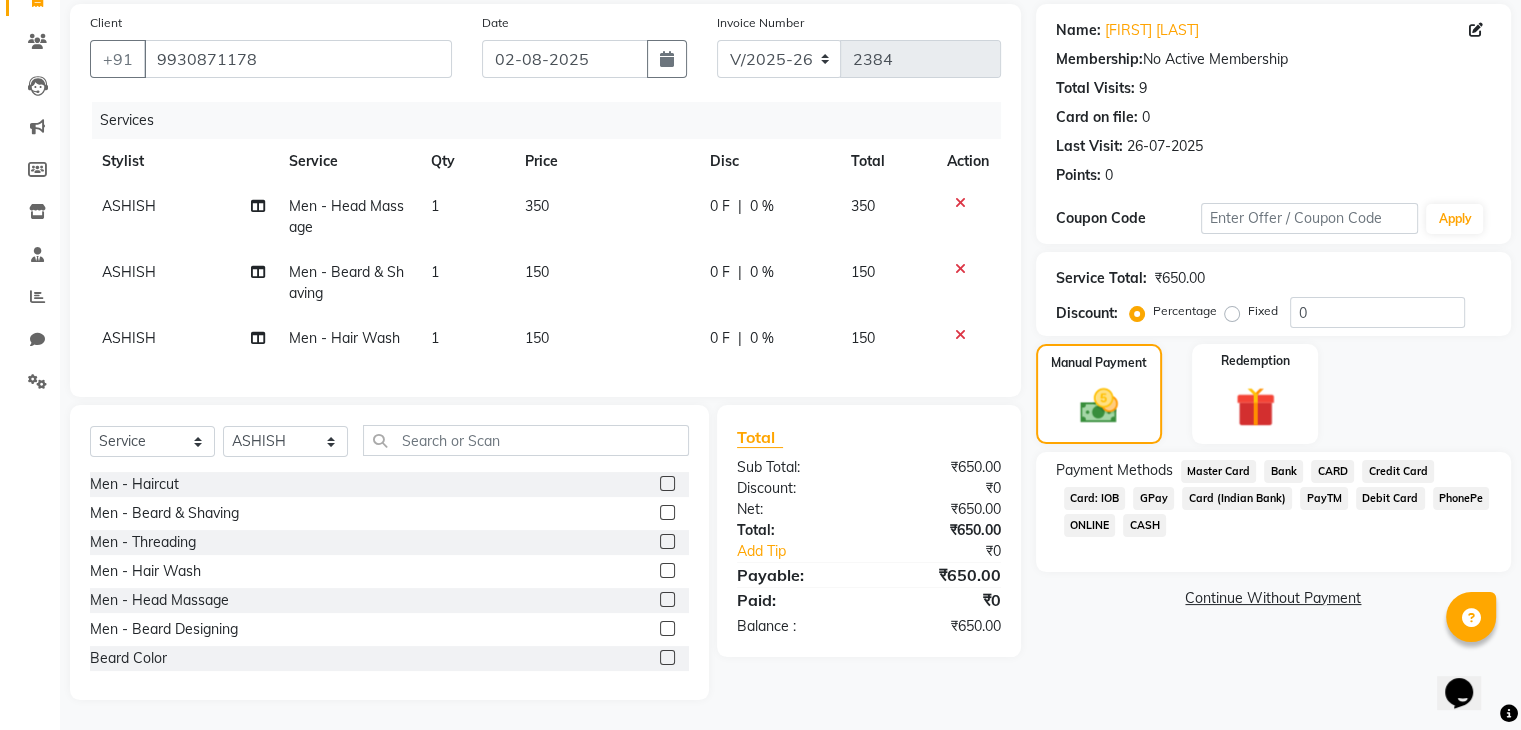 click on "CARD" 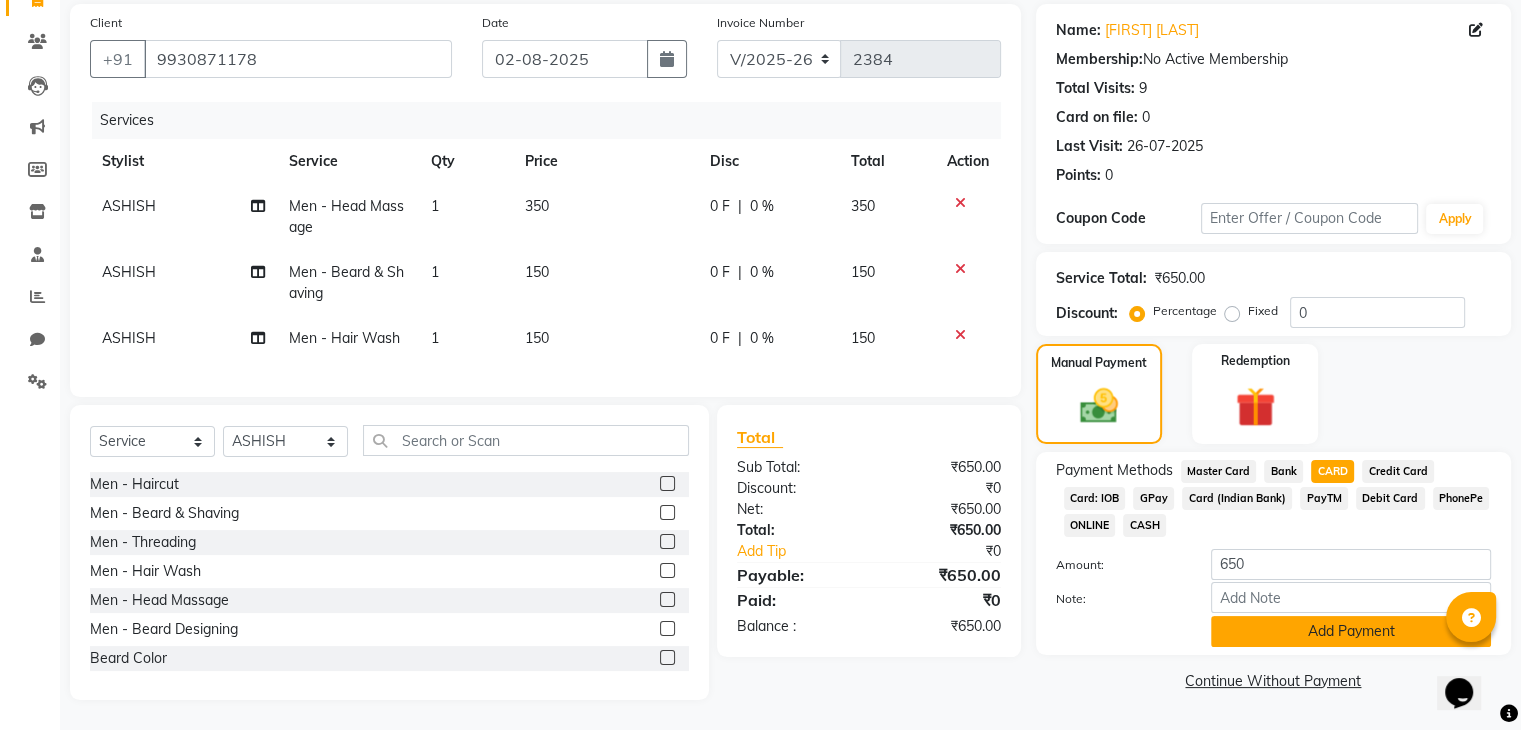 click on "Add Payment" 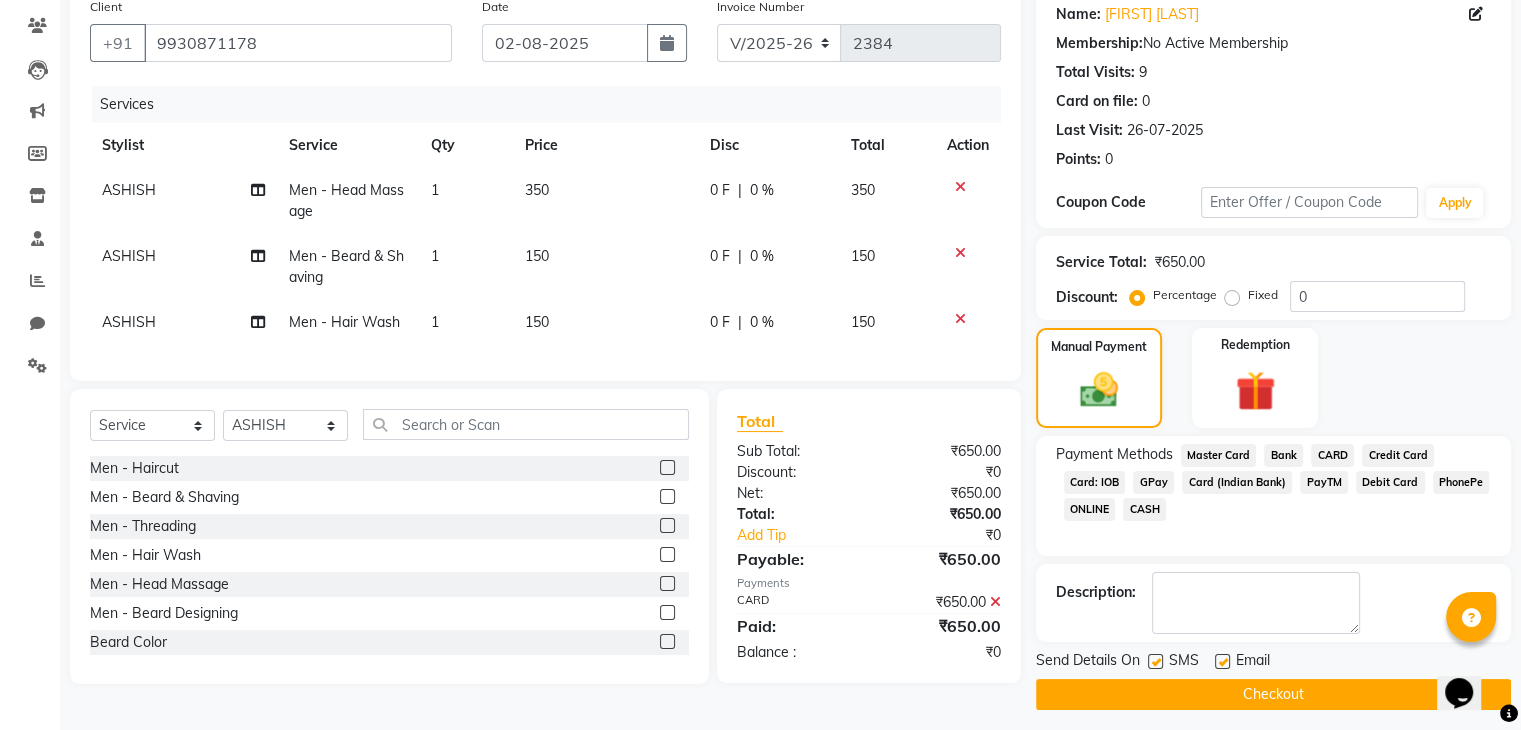 scroll, scrollTop: 171, scrollLeft: 0, axis: vertical 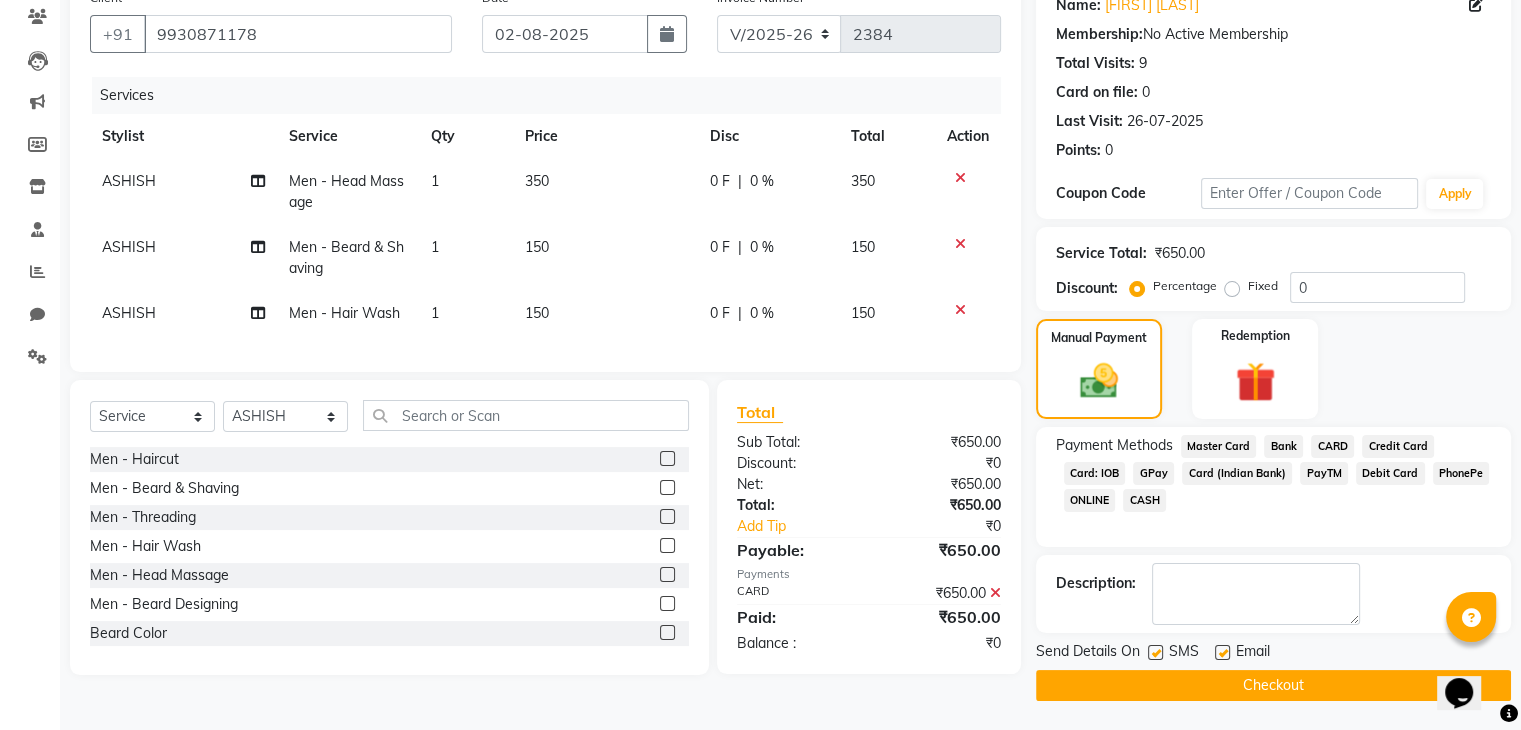 click on "Checkout" 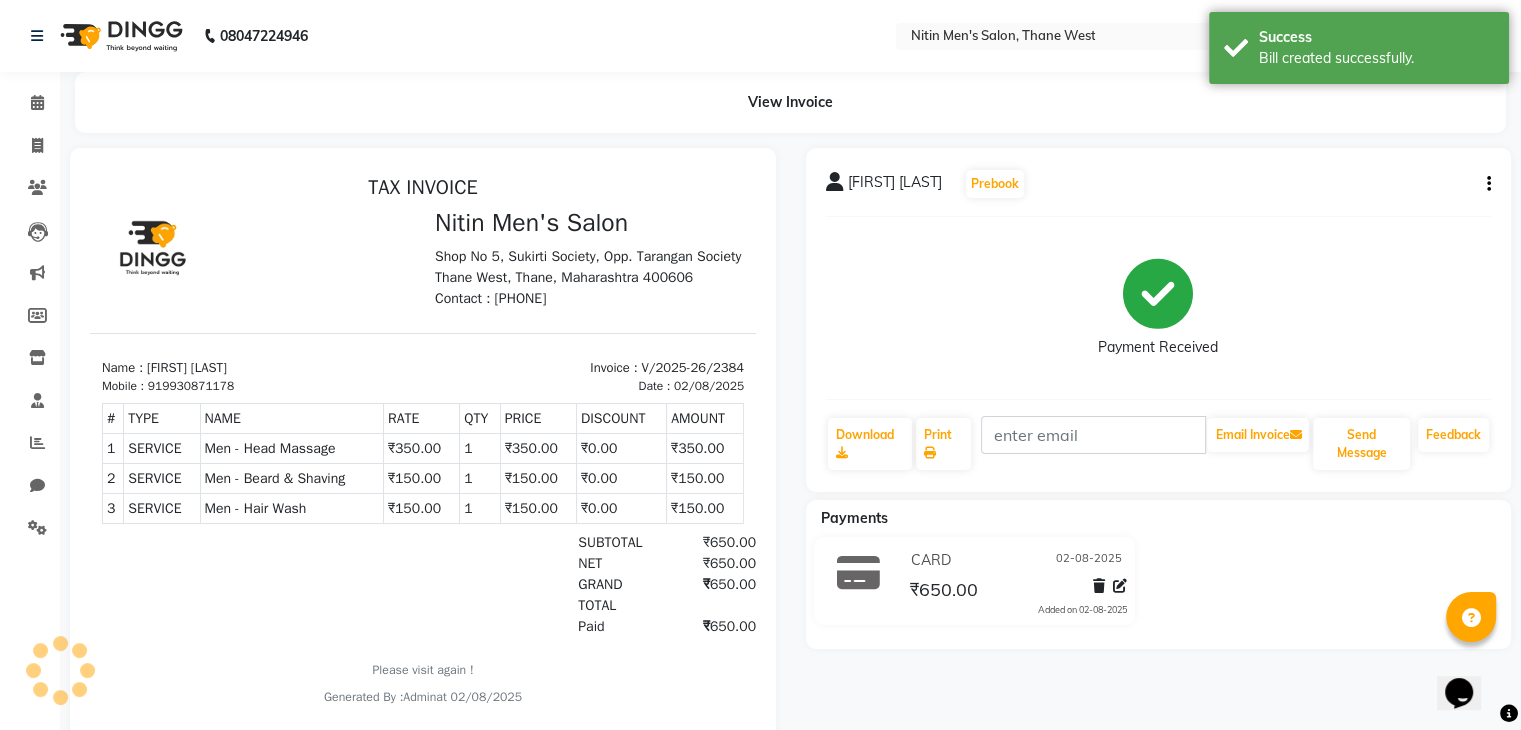 scroll, scrollTop: 0, scrollLeft: 0, axis: both 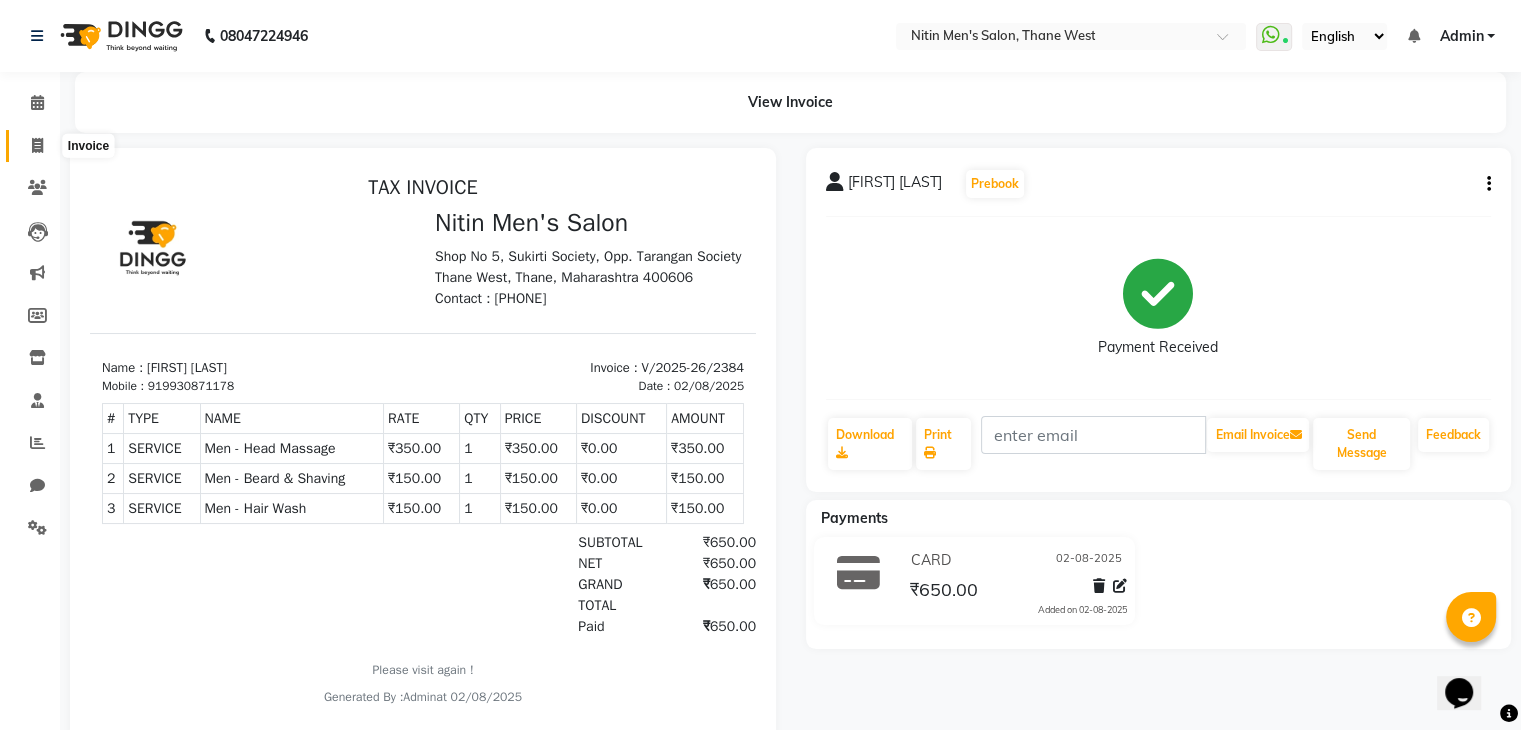 click 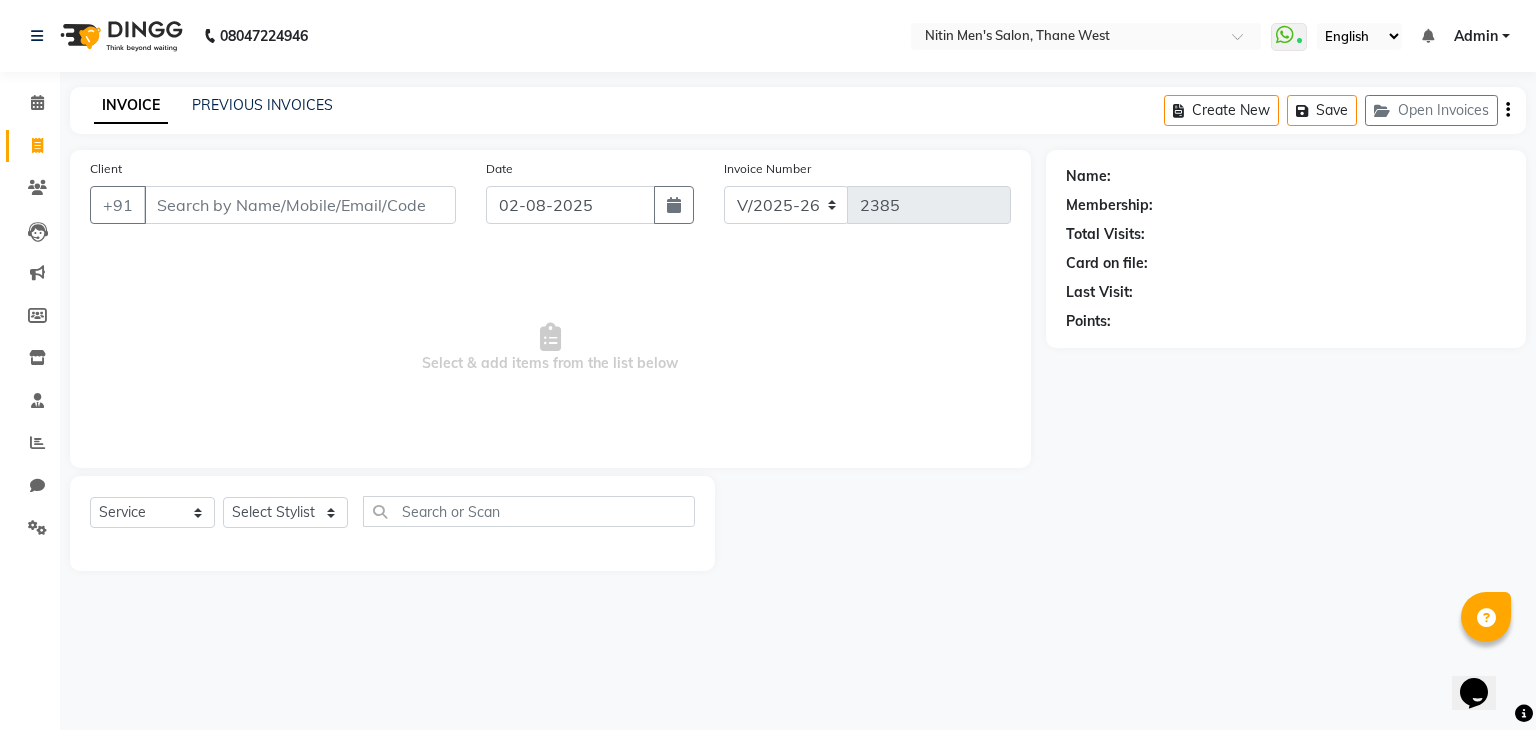 click on "Client" at bounding box center (300, 205) 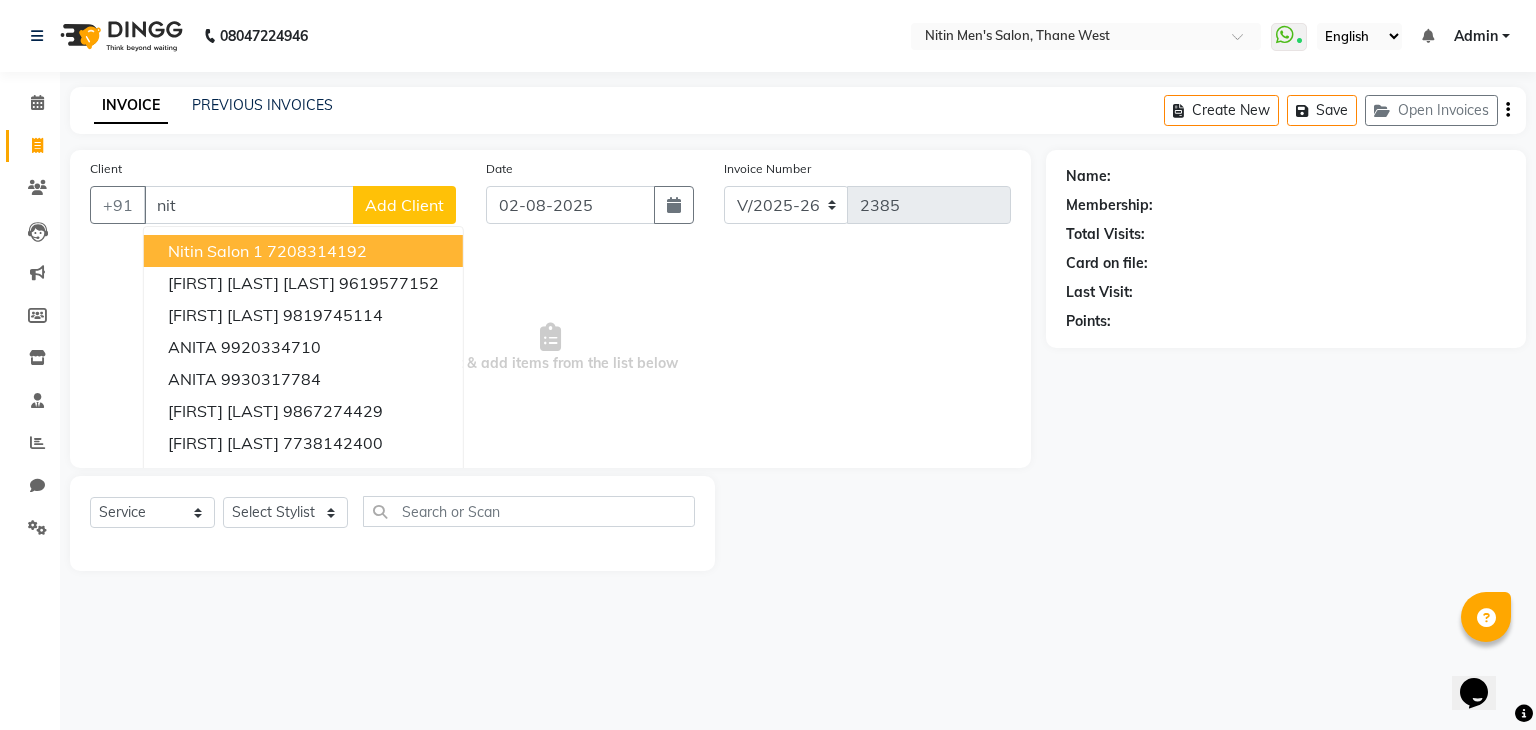 click on "7208314192" at bounding box center [317, 251] 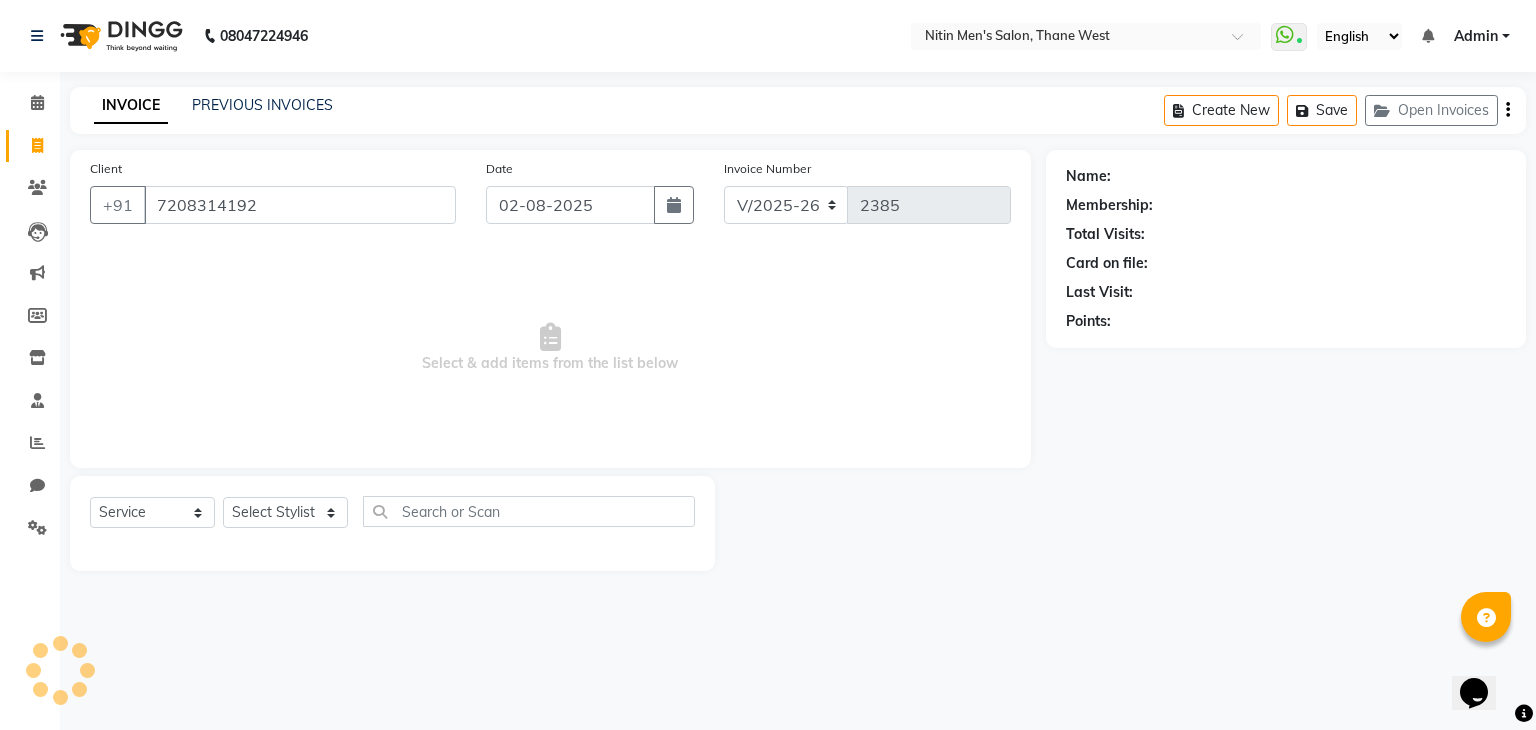 type on "7208314192" 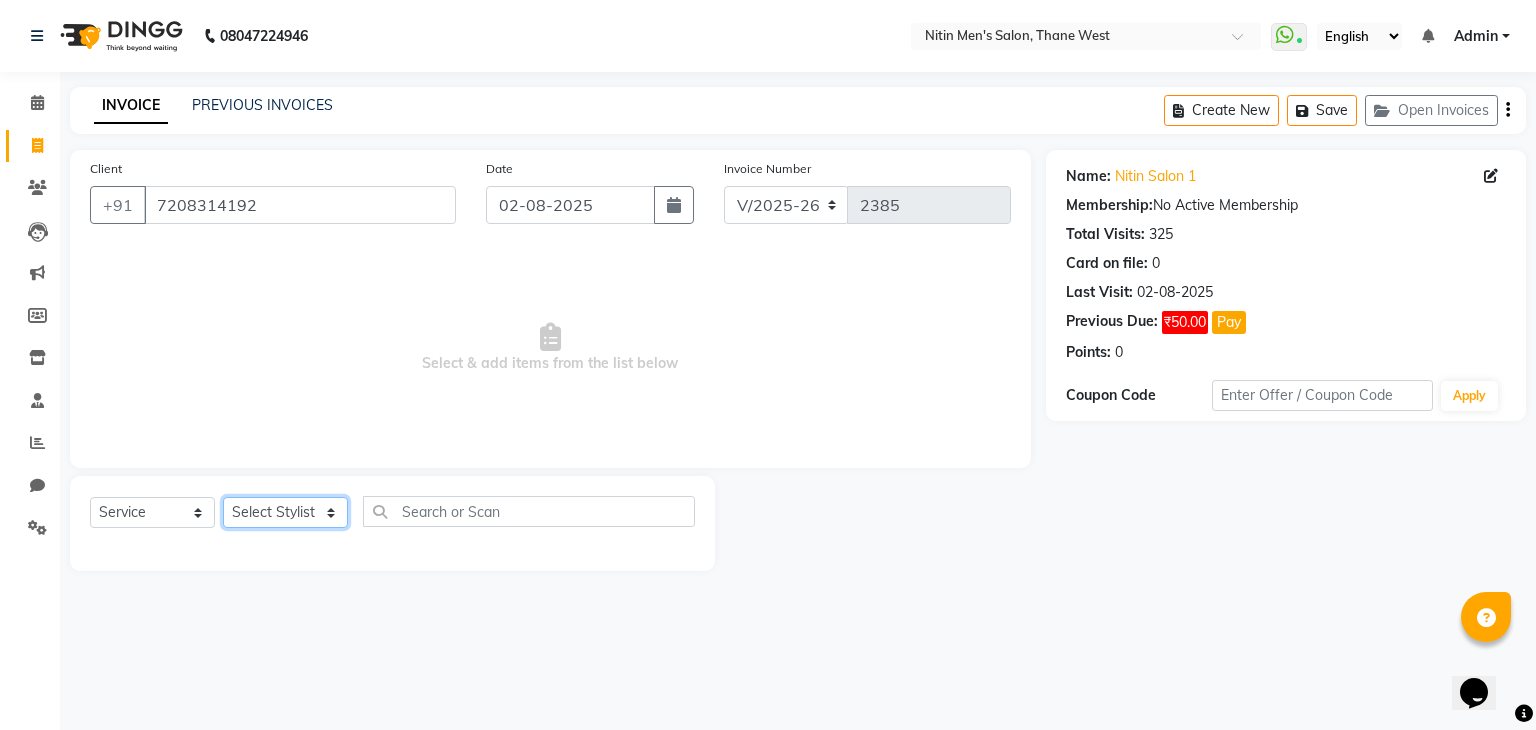 click on "Select Stylist ALAM ASHISH DEEPA HASIB JITU MEENAKSHI NITIN SIR PRAJAKTA Rupa SANDEEP SHAHIM YASEEN" 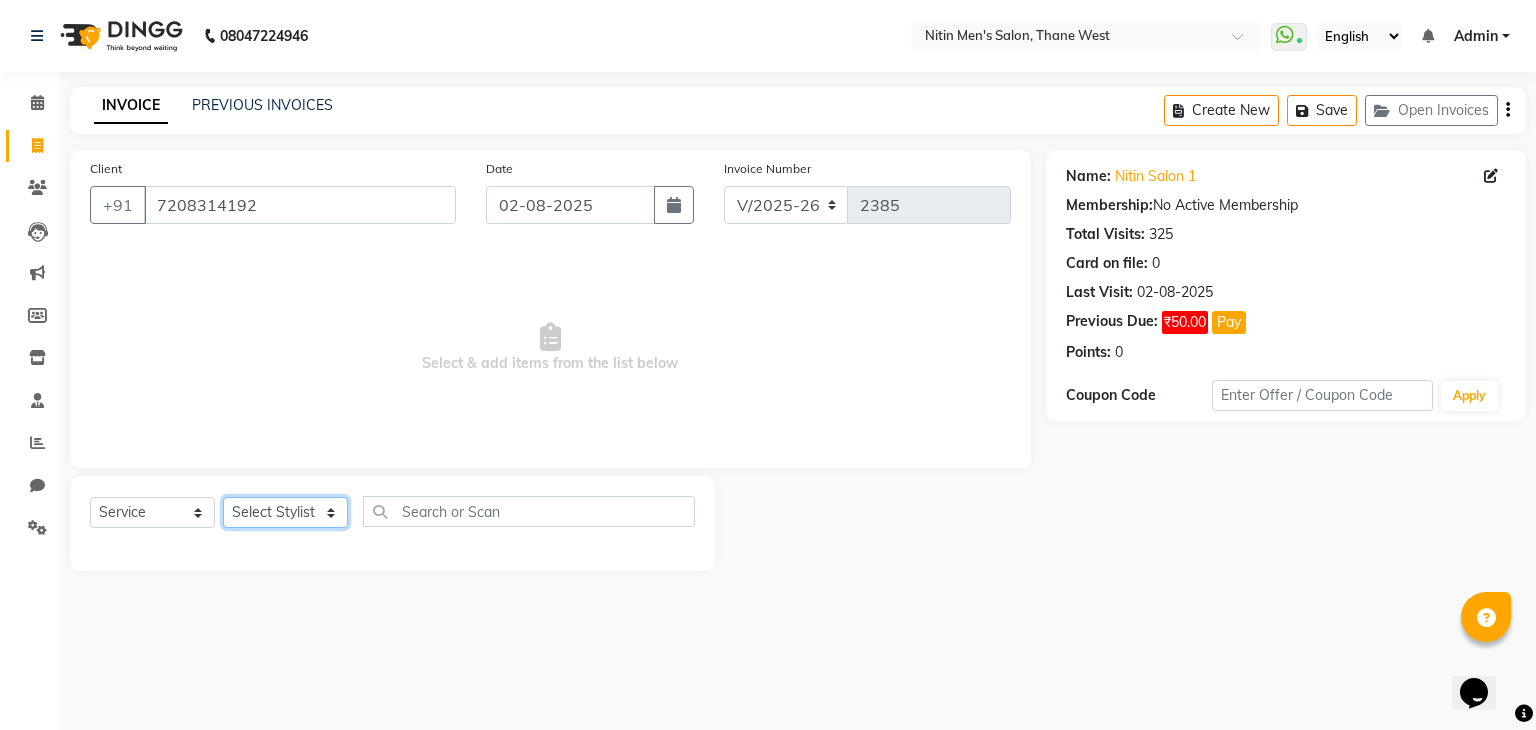 select on "82599" 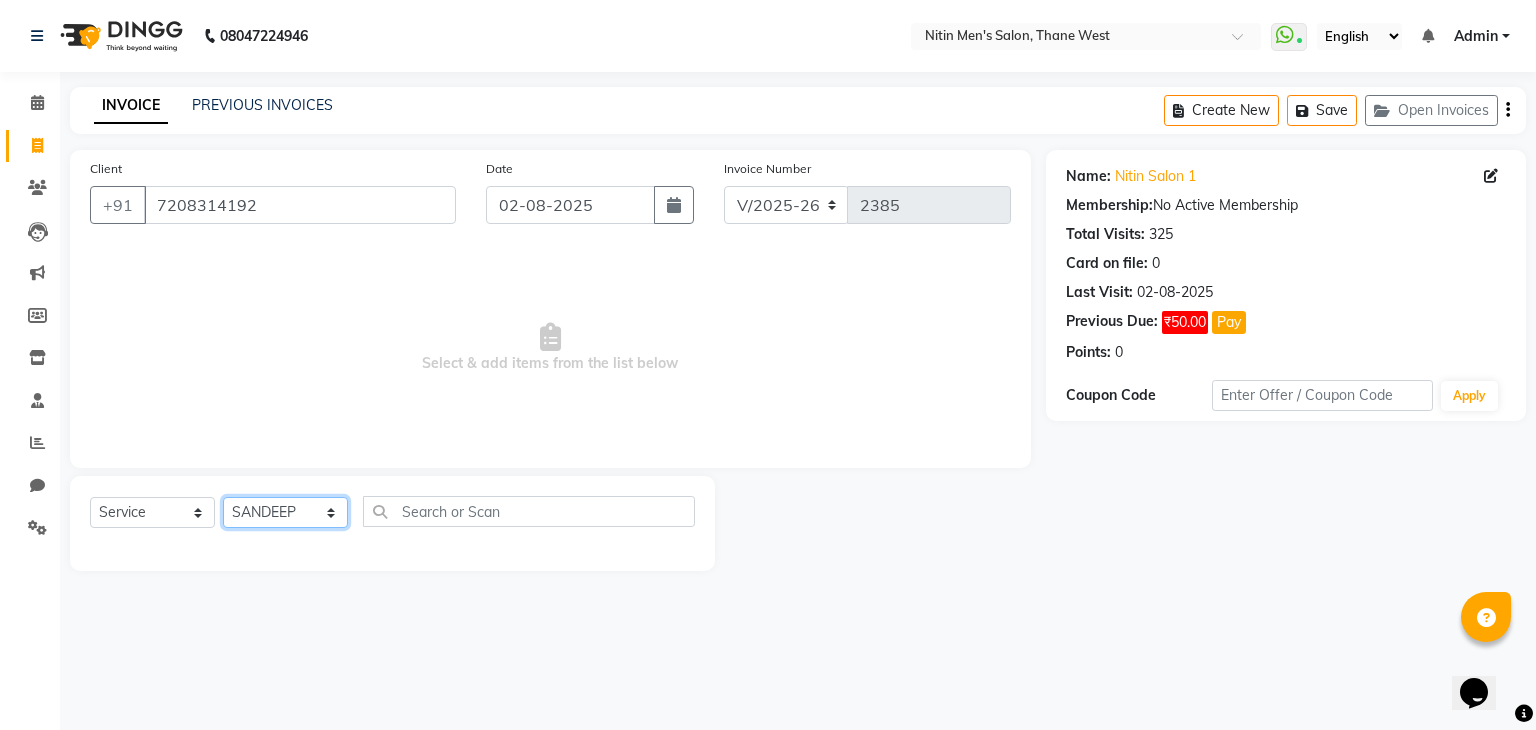 click on "Select Stylist ALAM ASHISH DEEPA HASIB JITU MEENAKSHI NITIN SIR PRAJAKTA Rupa SANDEEP SHAHIM YASEEN" 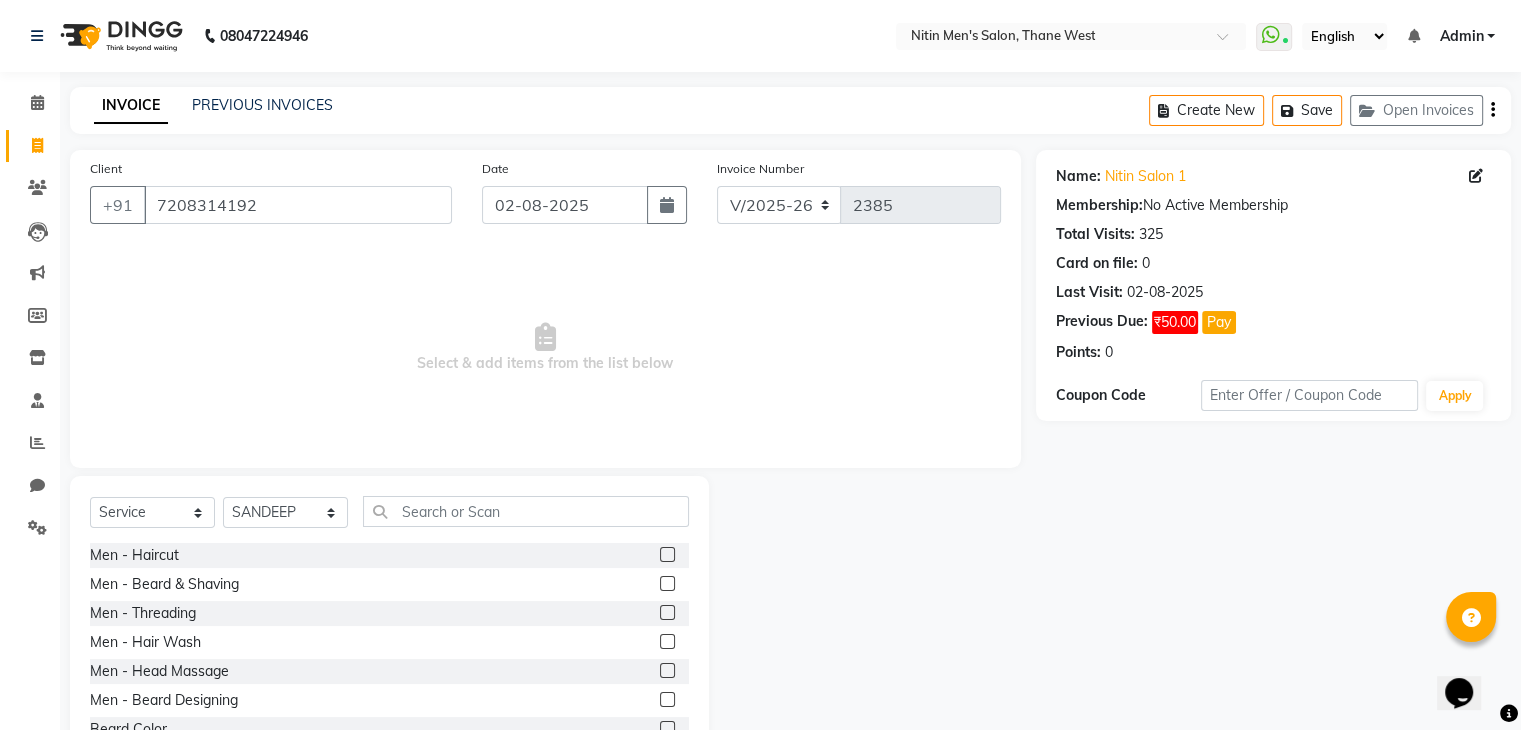 click 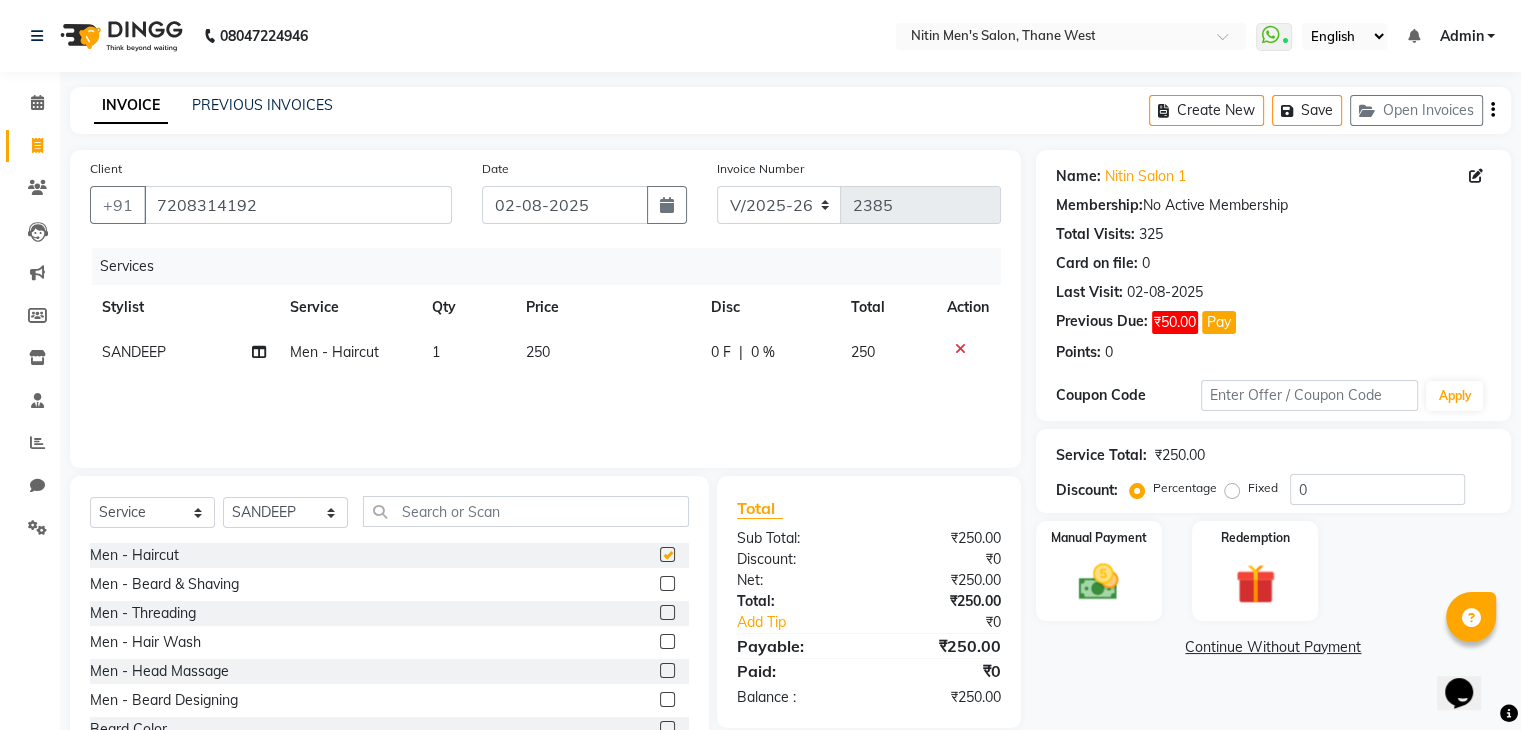 checkbox on "false" 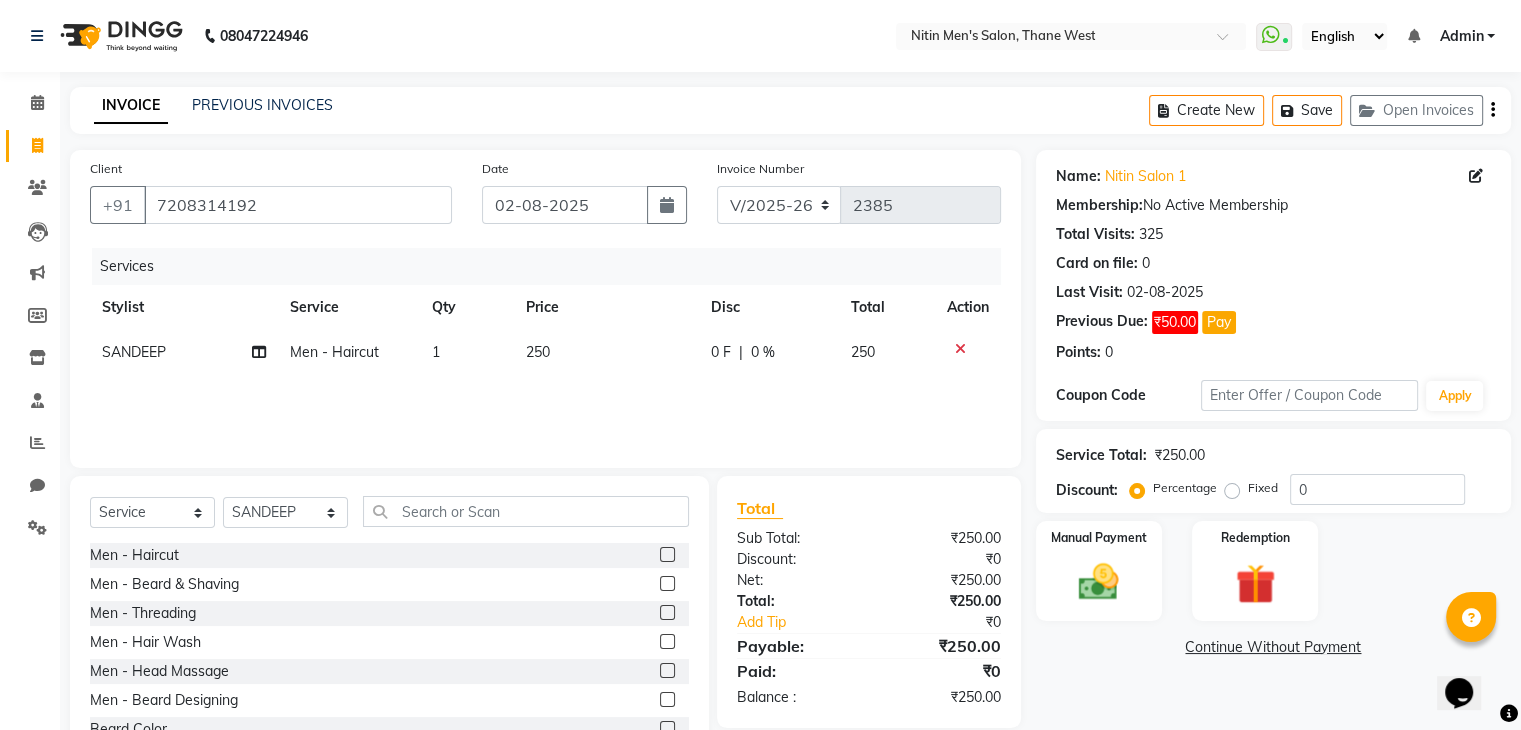 click 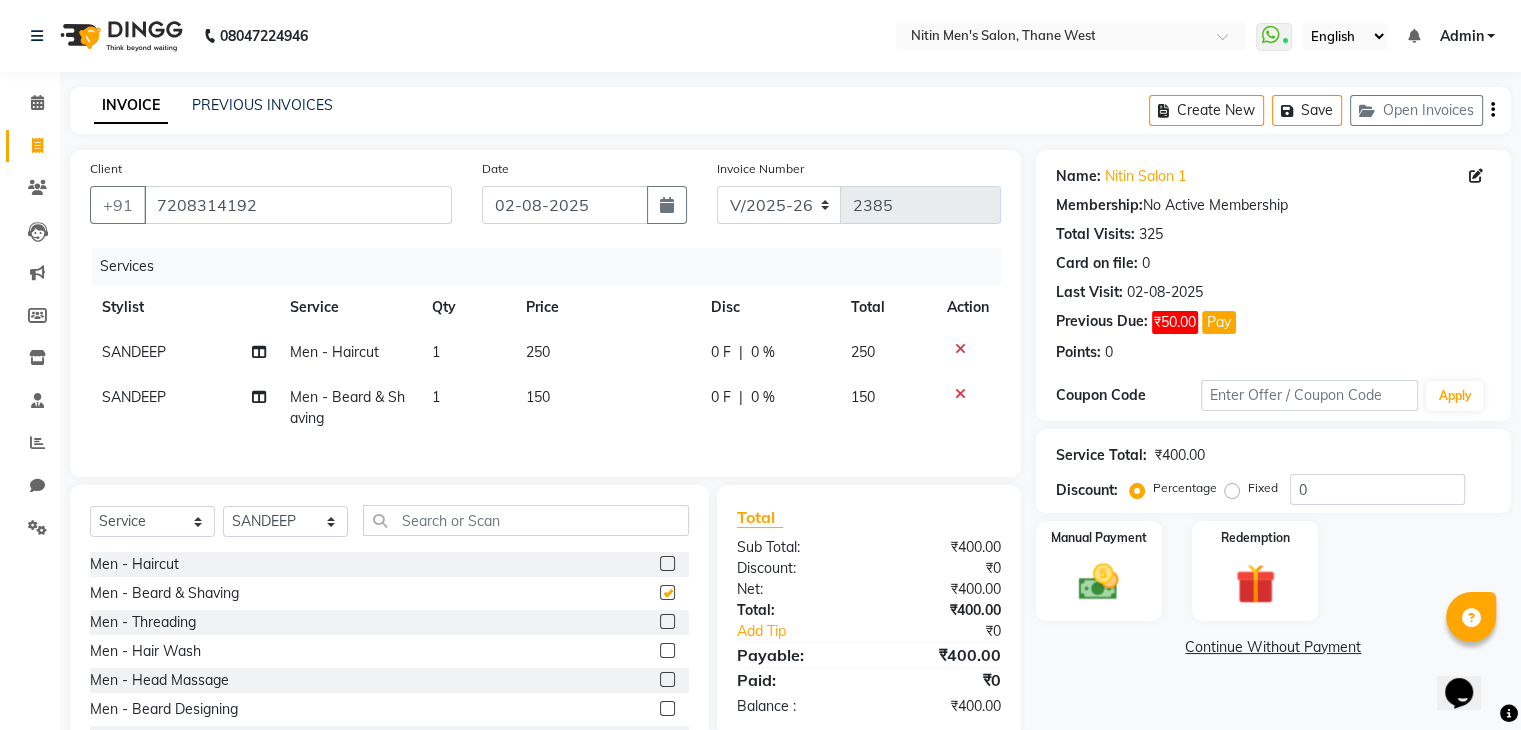 checkbox on "false" 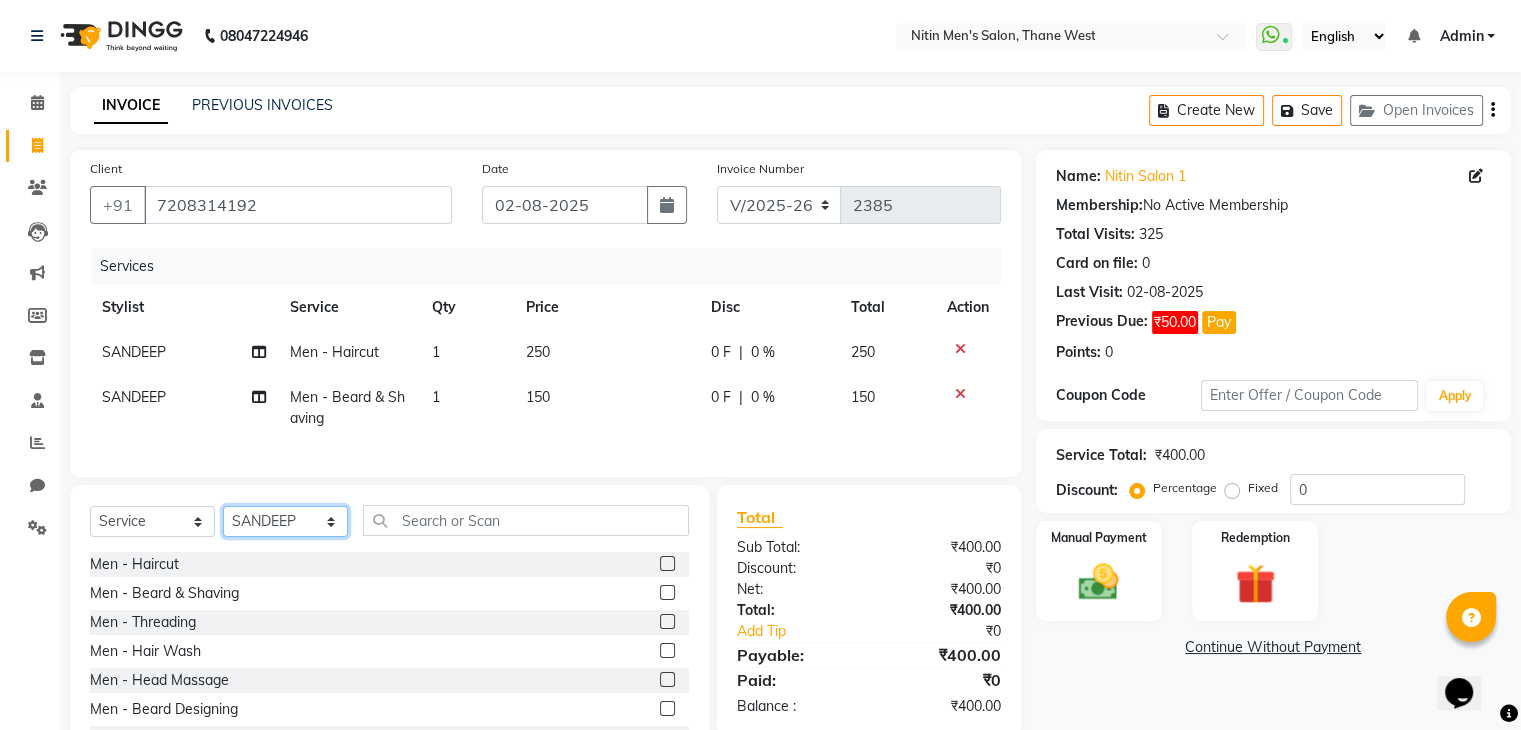 click on "Select Stylist ALAM ASHISH DEEPA HASIB JITU MEENAKSHI NITIN SIR PRAJAKTA Rupa SANDEEP SHAHIM YASEEN" 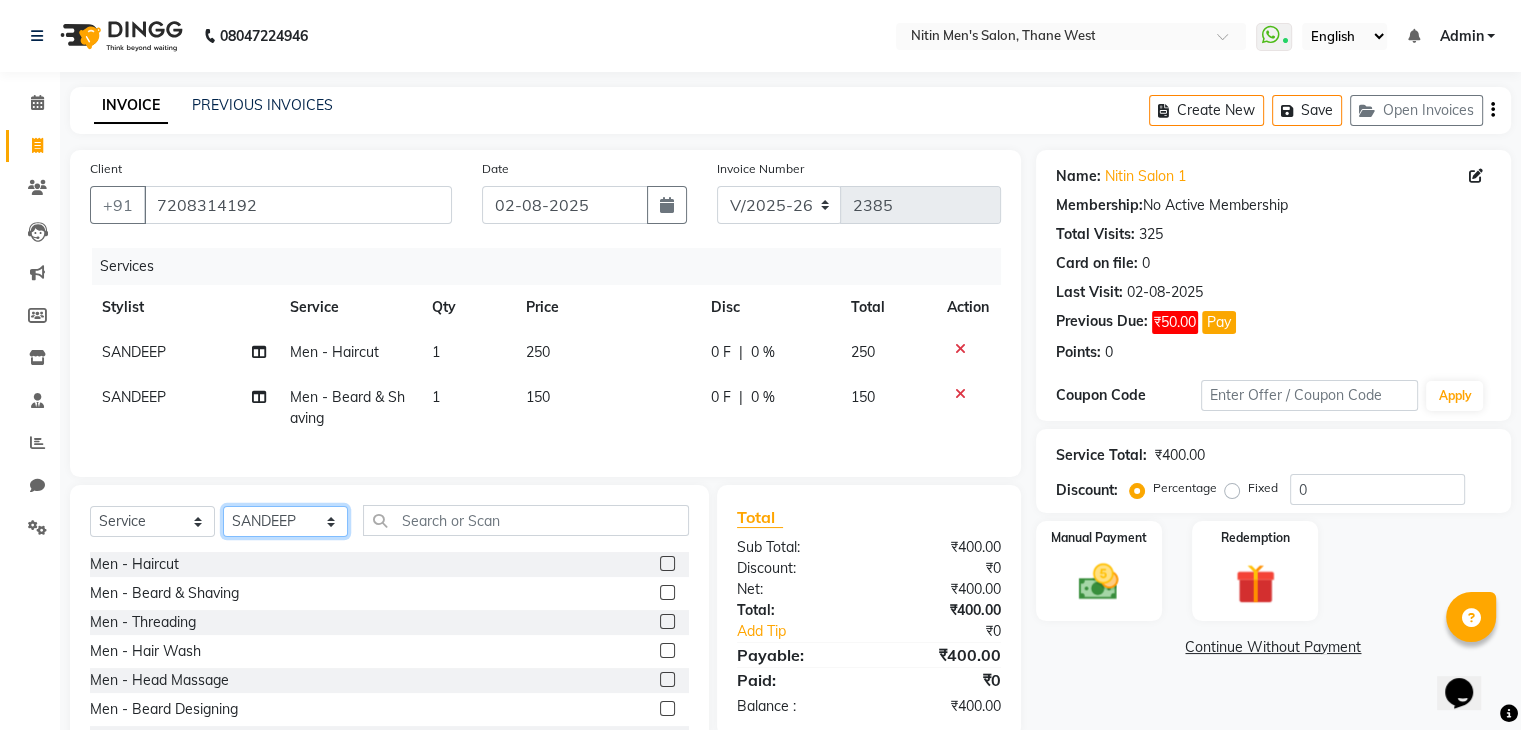 select on "85157" 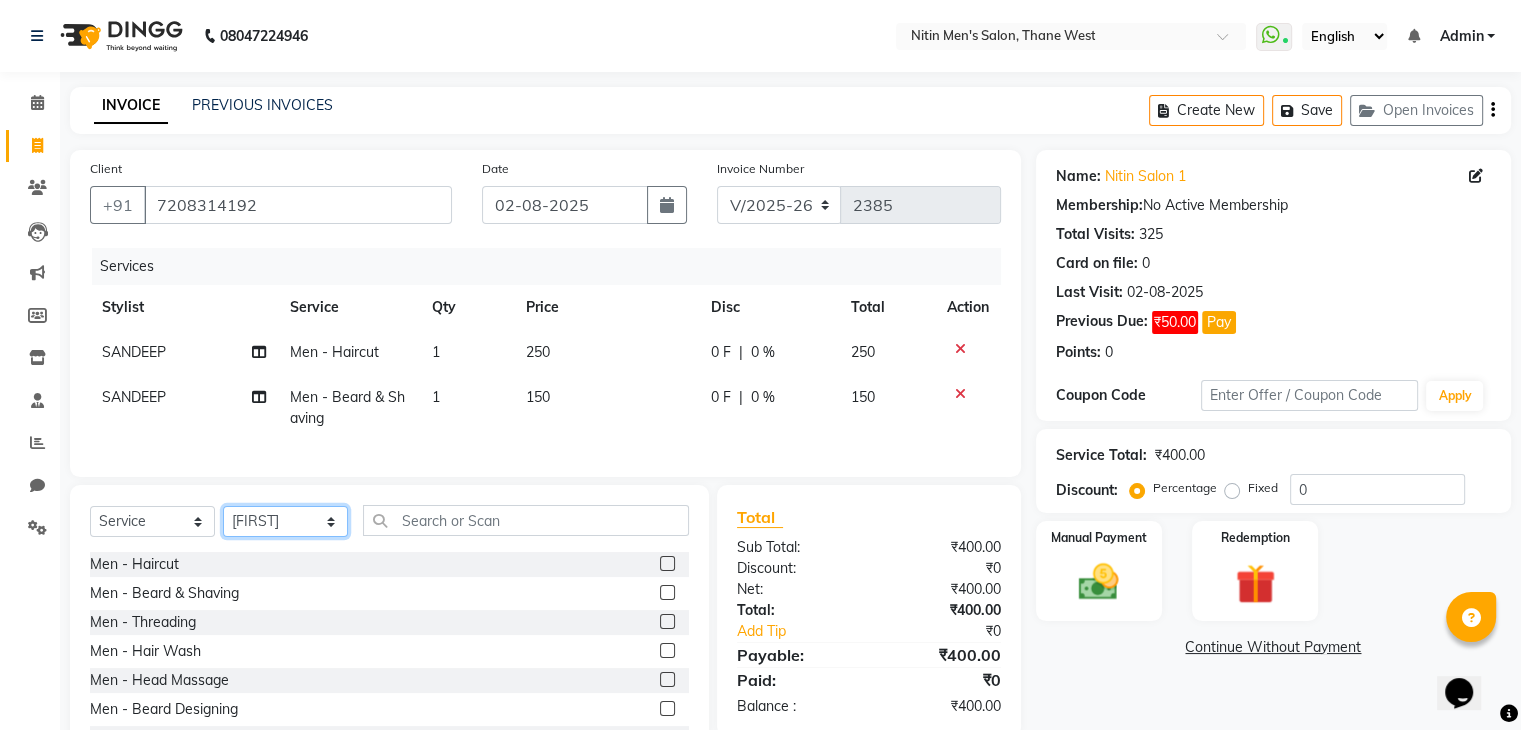 click on "Select Stylist ALAM ASHISH DEEPA HASIB JITU MEENAKSHI NITIN SIR PRAJAKTA Rupa SANDEEP SHAHIM YASEEN" 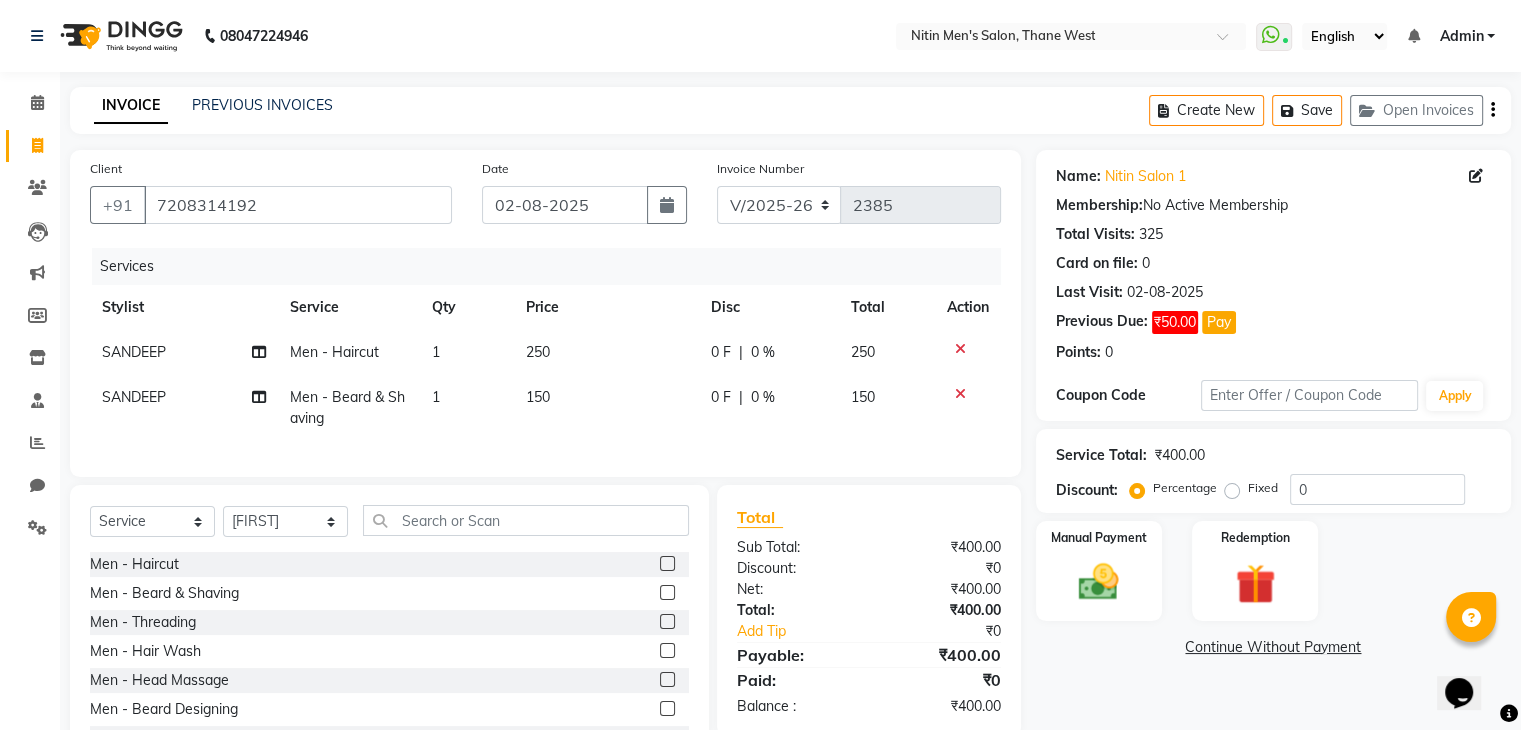 click 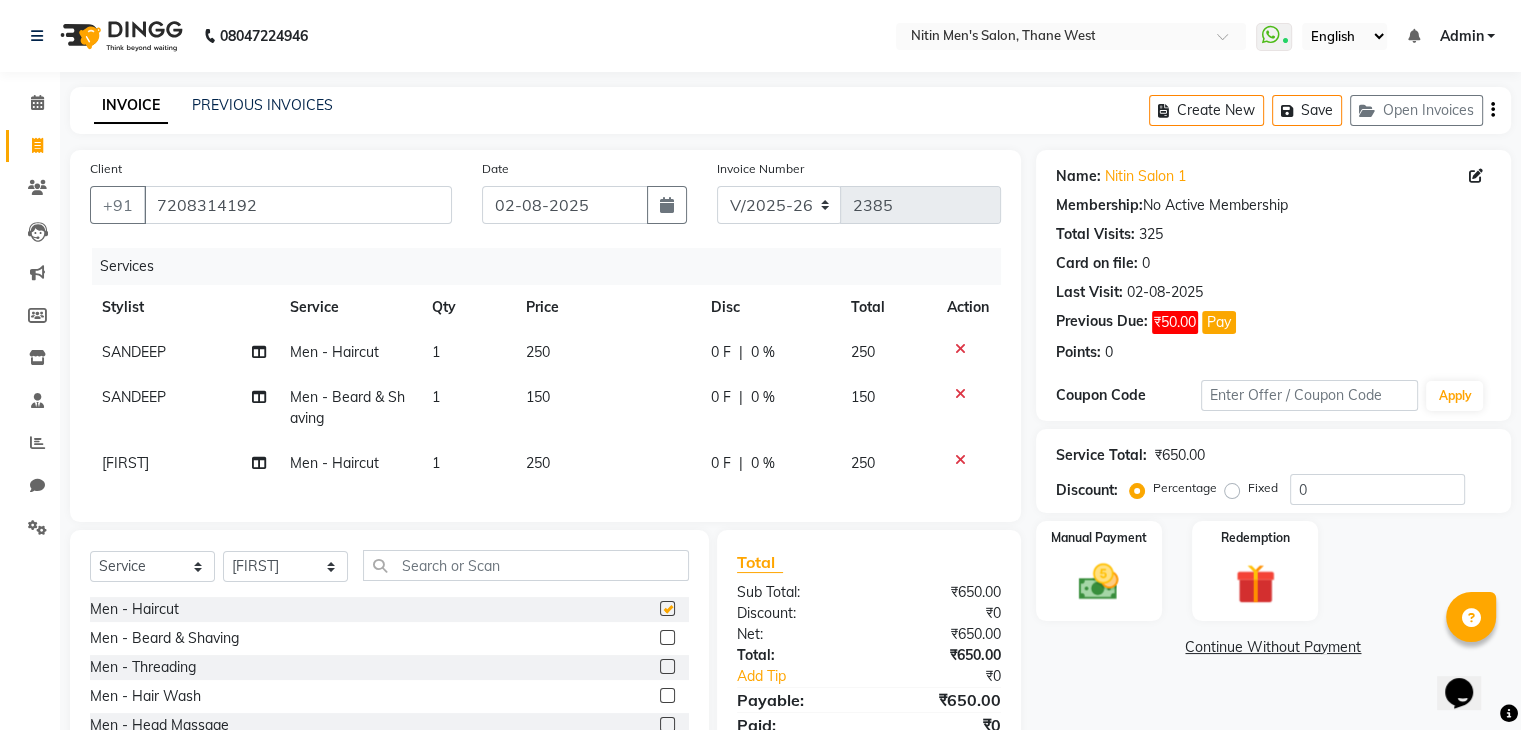 checkbox on "false" 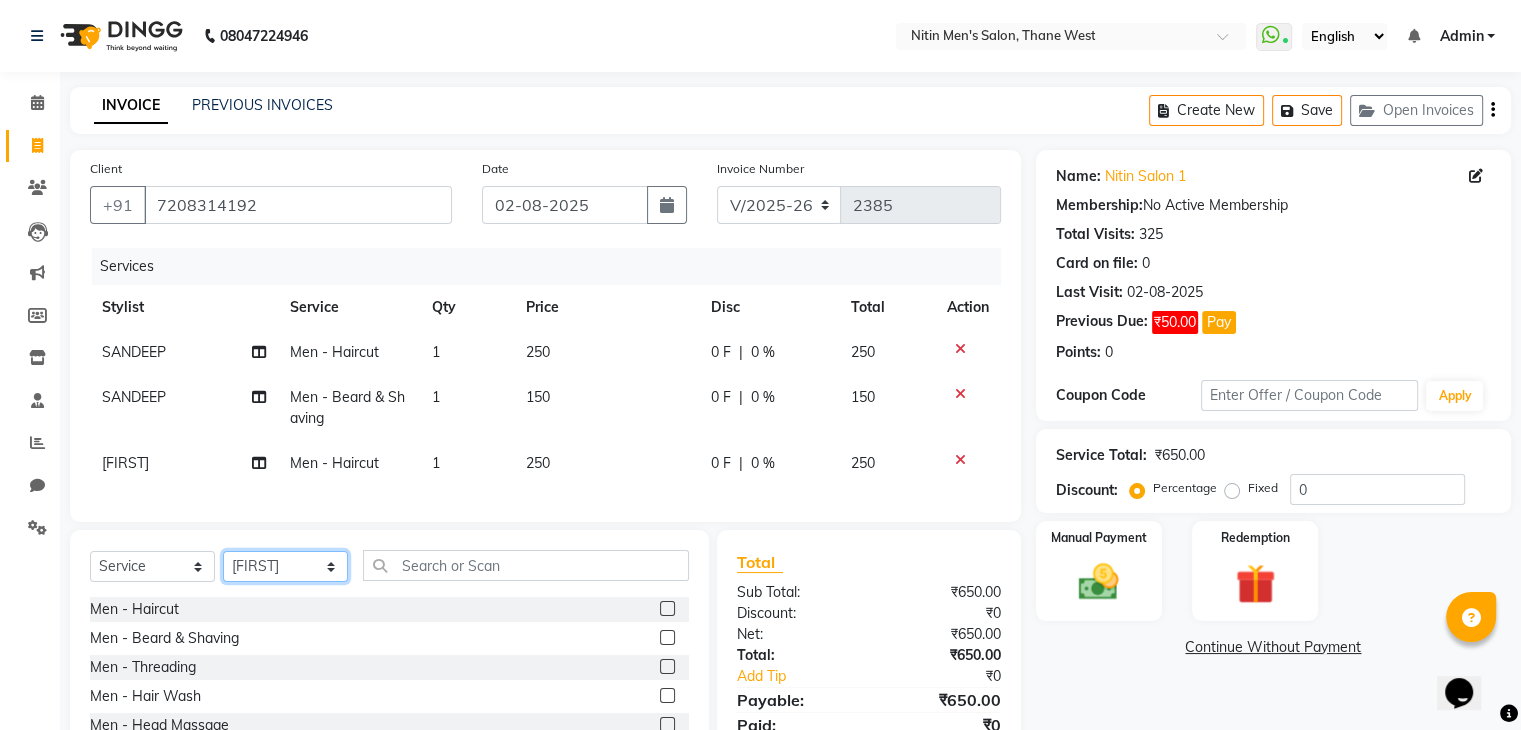 click on "Select Stylist ALAM ASHISH DEEPA HASIB JITU MEENAKSHI NITIN SIR PRAJAKTA Rupa SANDEEP SHAHIM YASEEN" 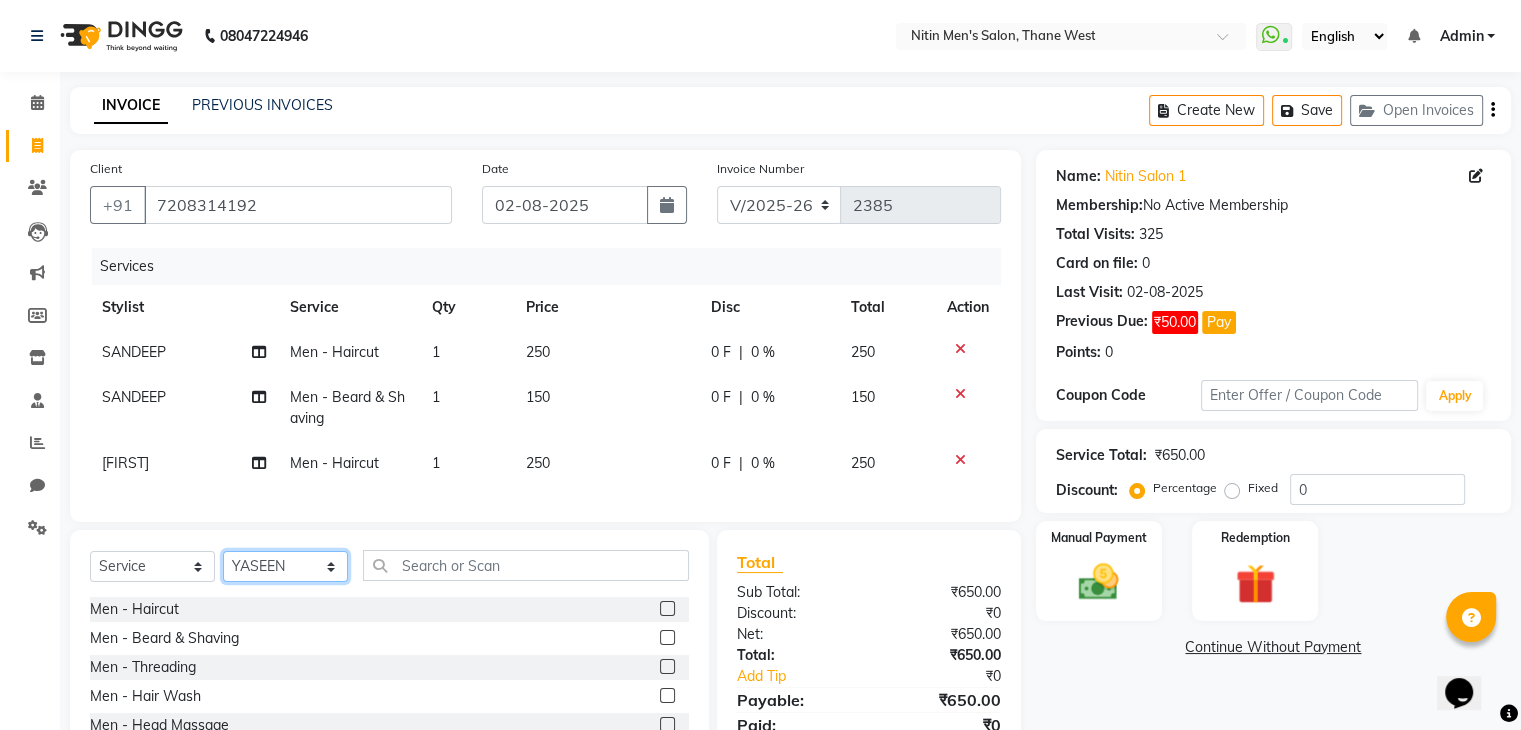 click on "Select Stylist ALAM ASHISH DEEPA HASIB JITU MEENAKSHI NITIN SIR PRAJAKTA Rupa SANDEEP SHAHIM YASEEN" 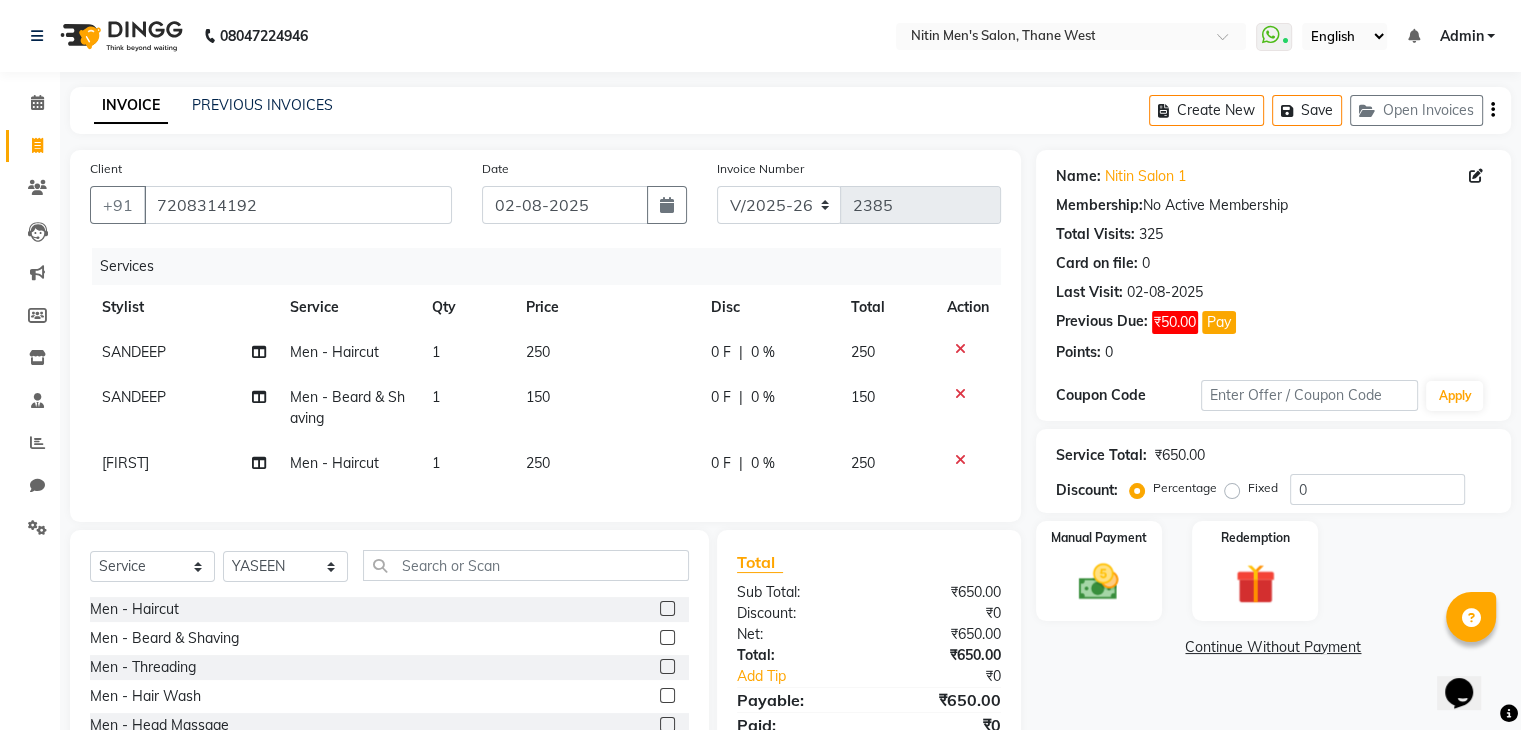 click 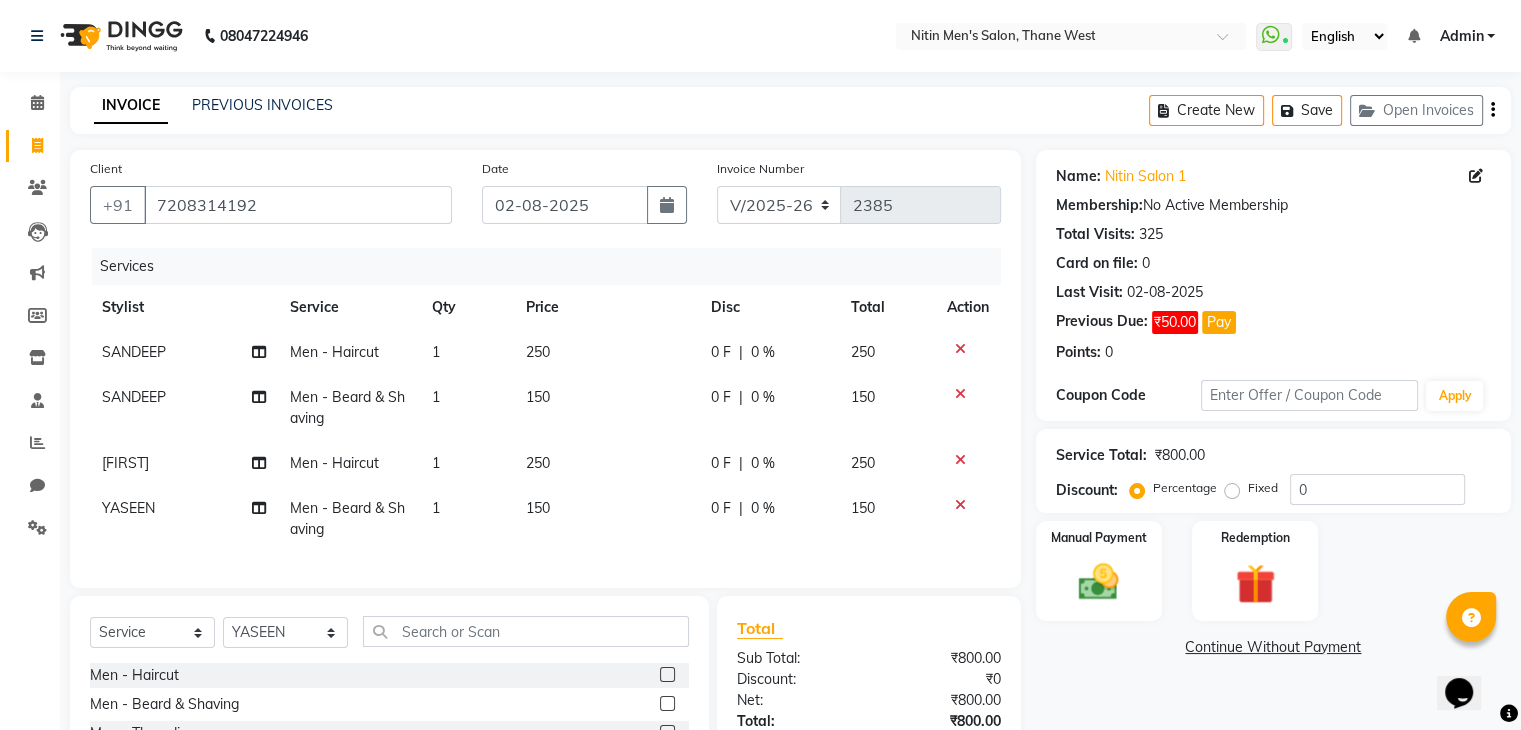 click 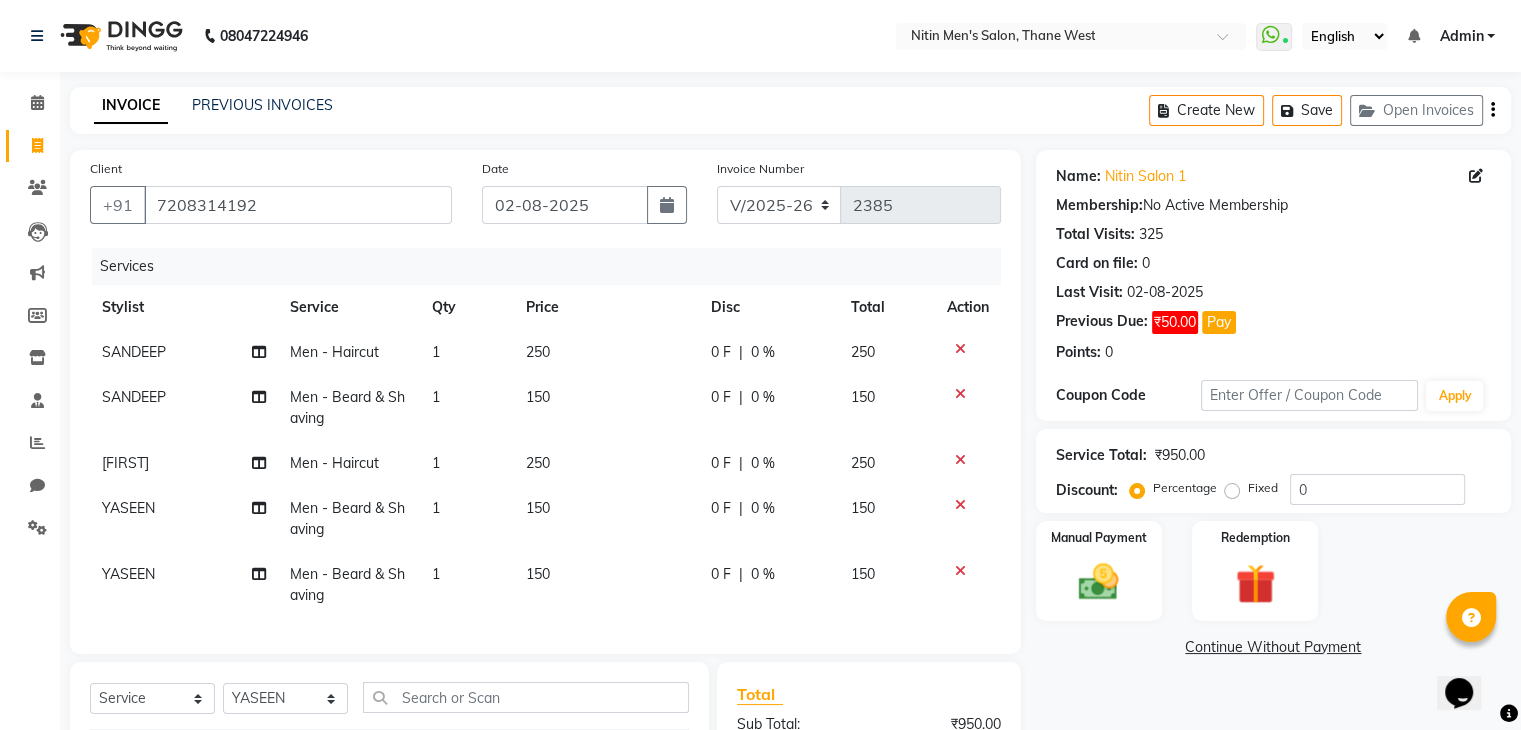 checkbox on "false" 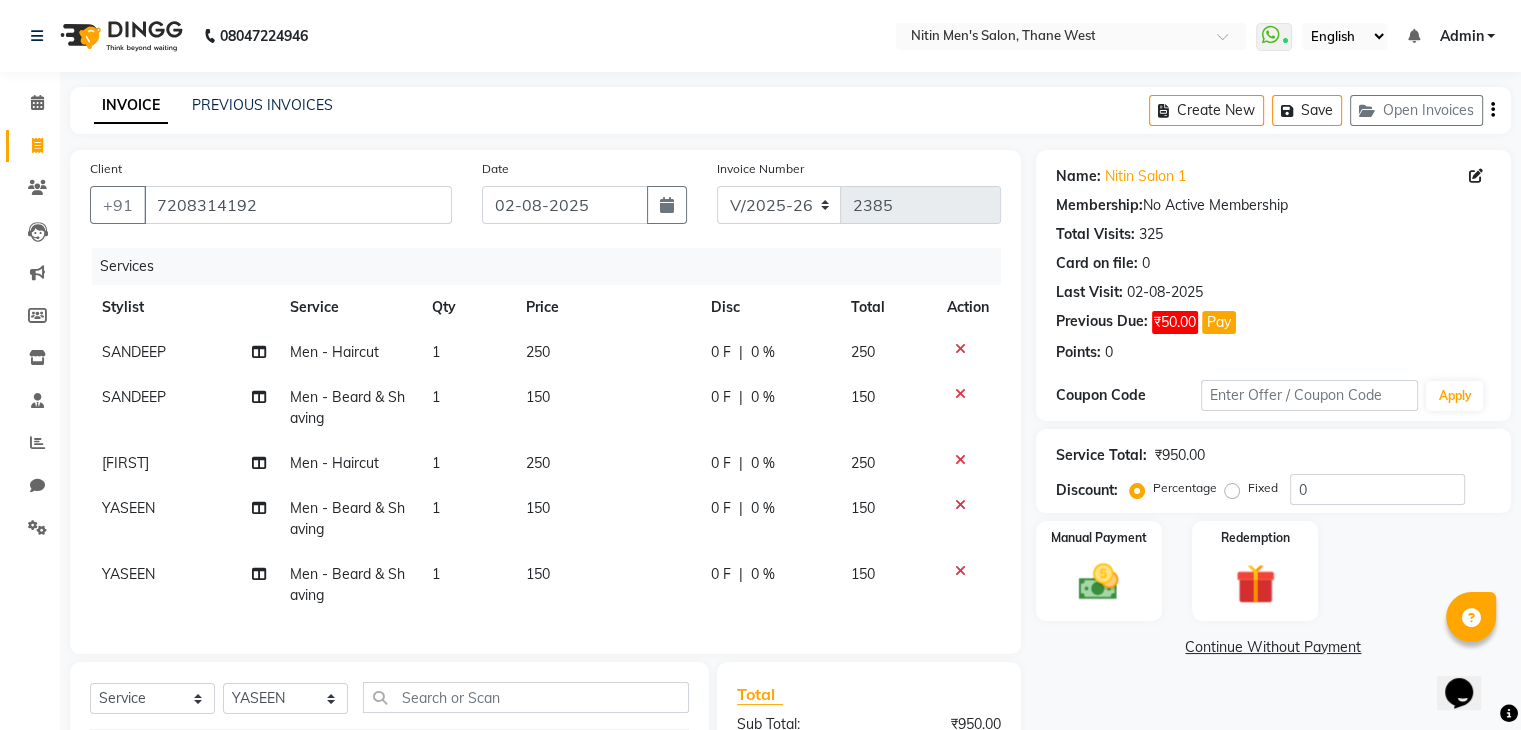 scroll, scrollTop: 273, scrollLeft: 0, axis: vertical 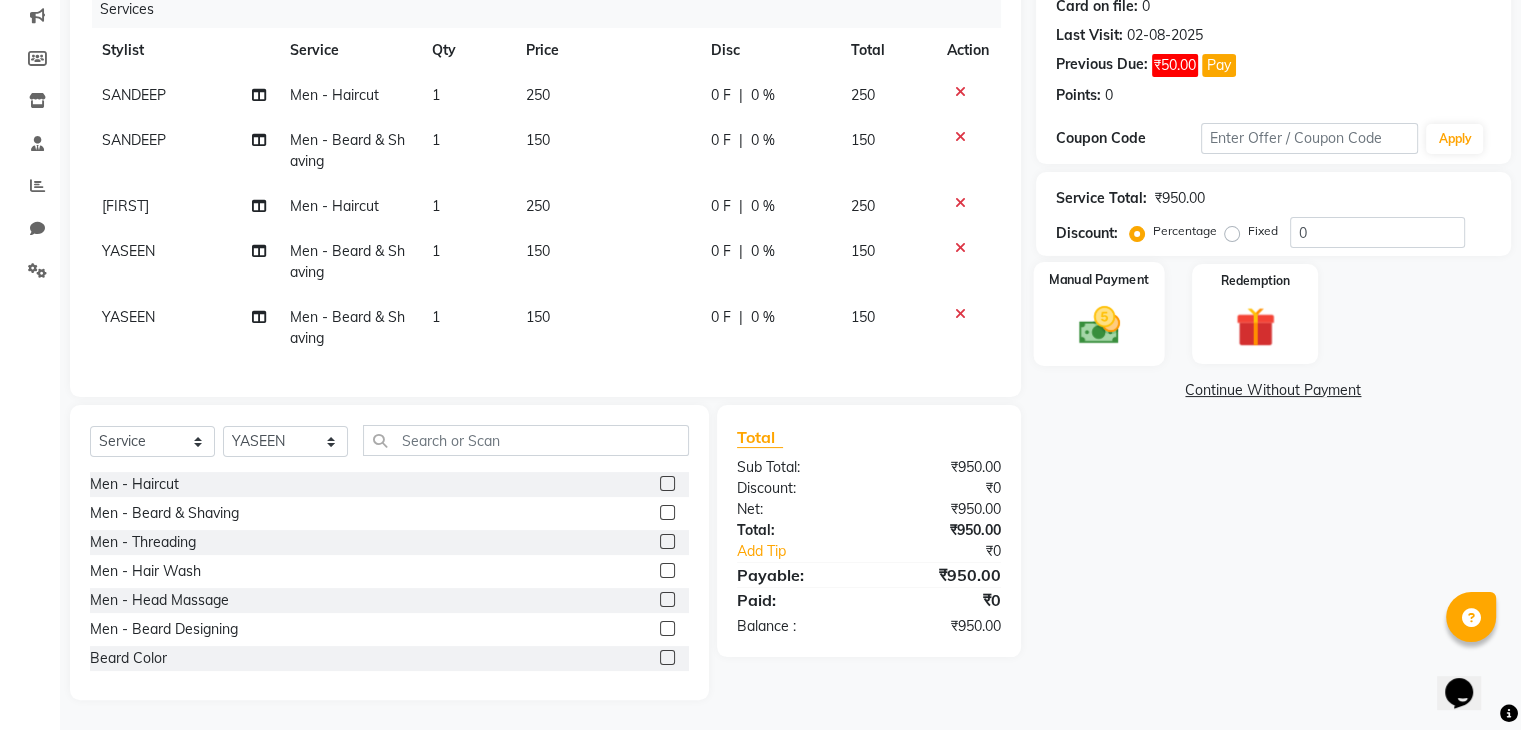 click 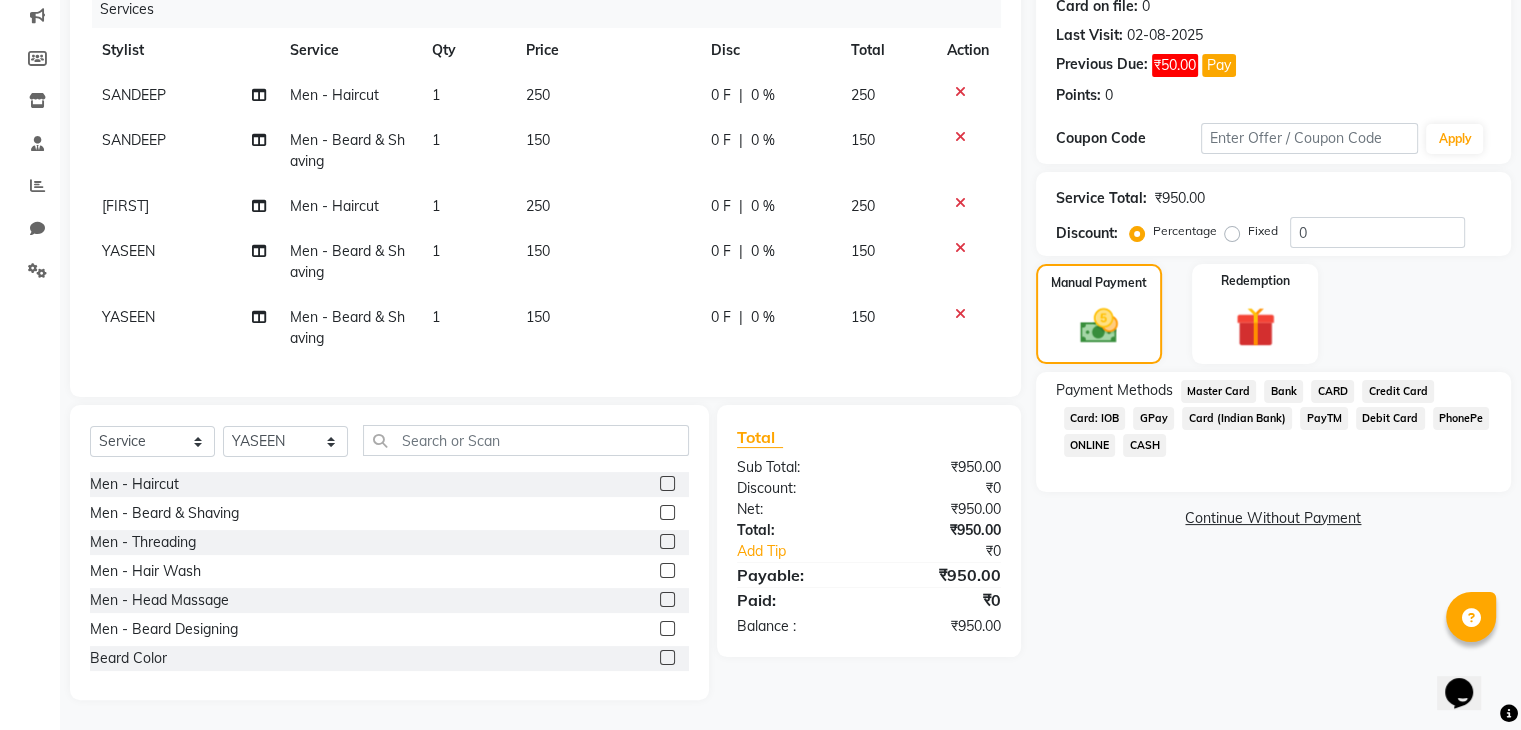 click on "CASH" 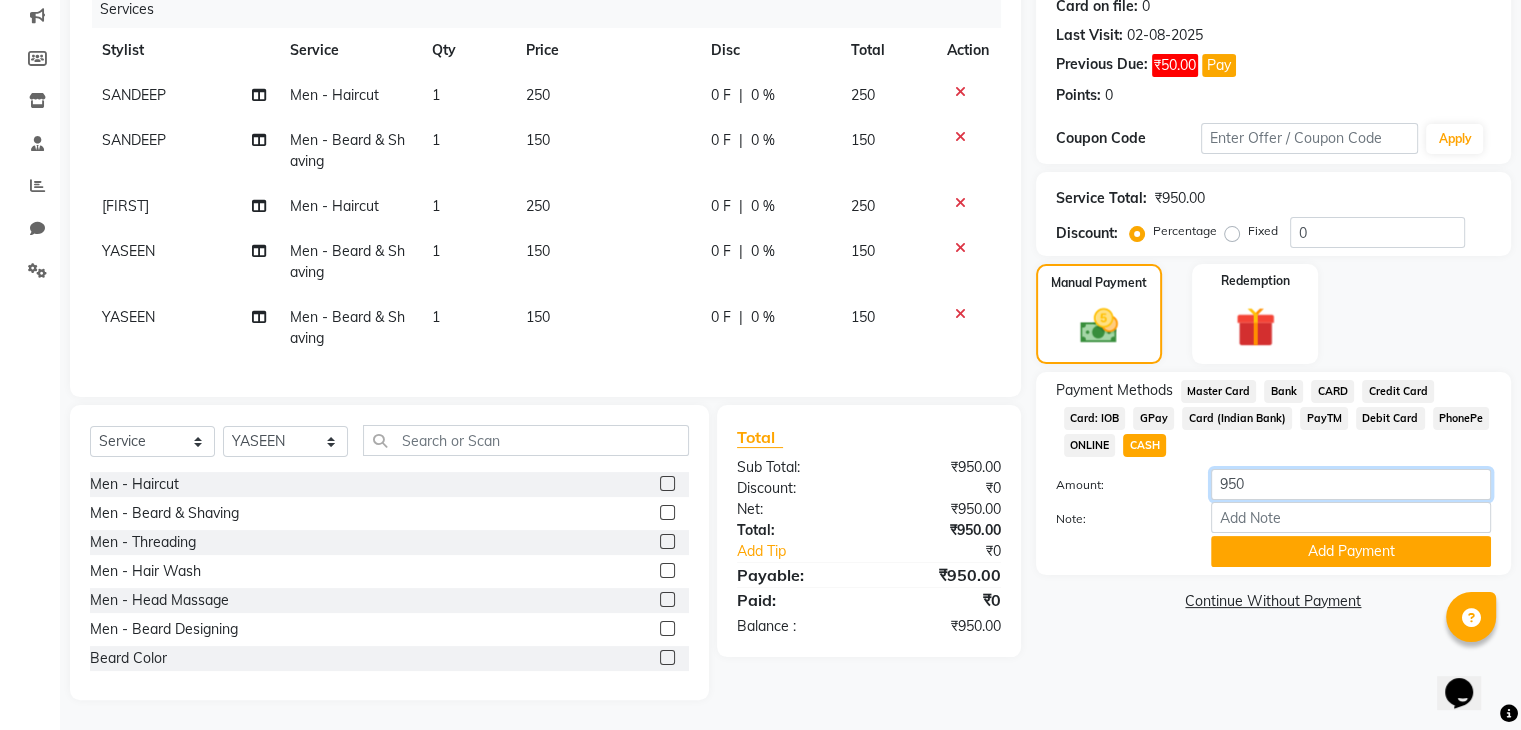 click on "950" 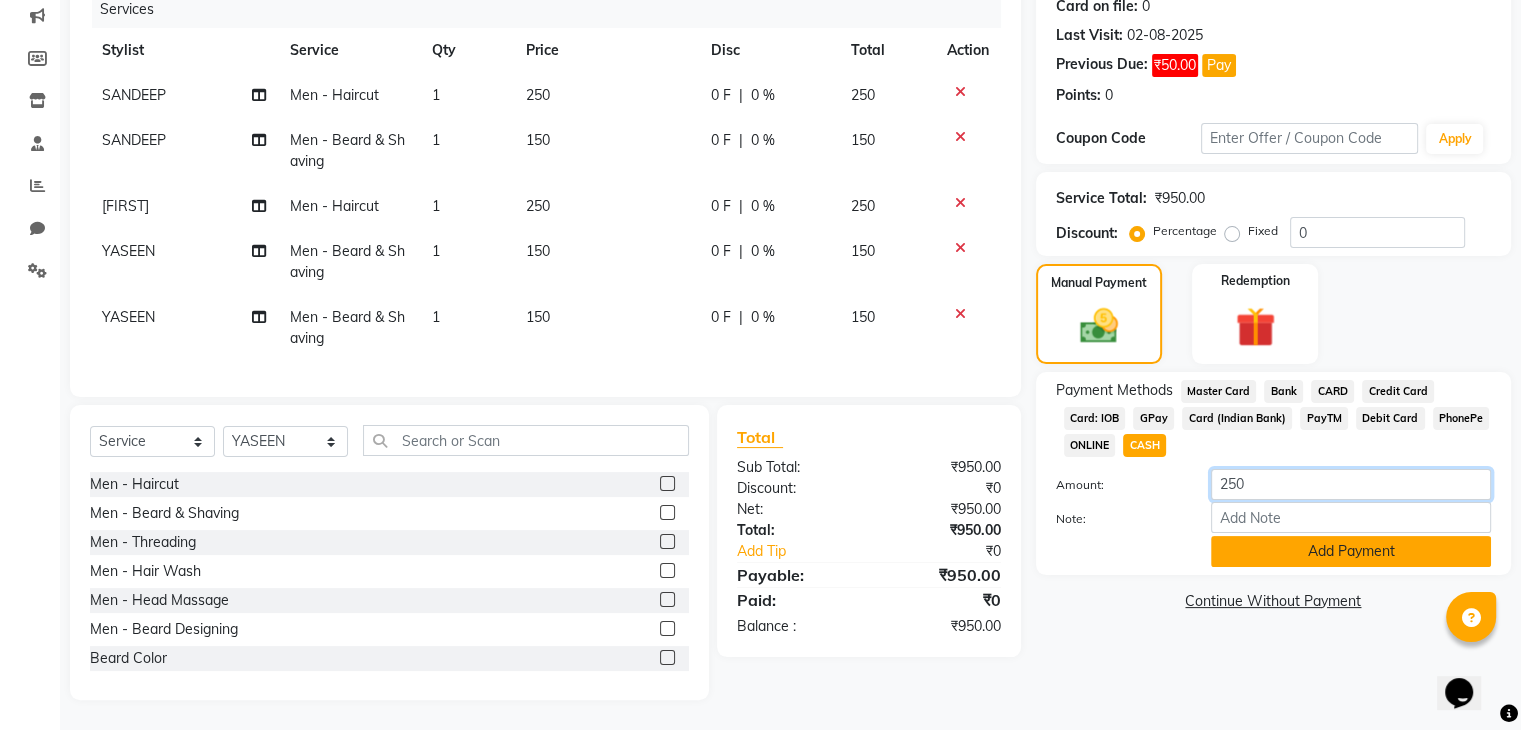 type on "250" 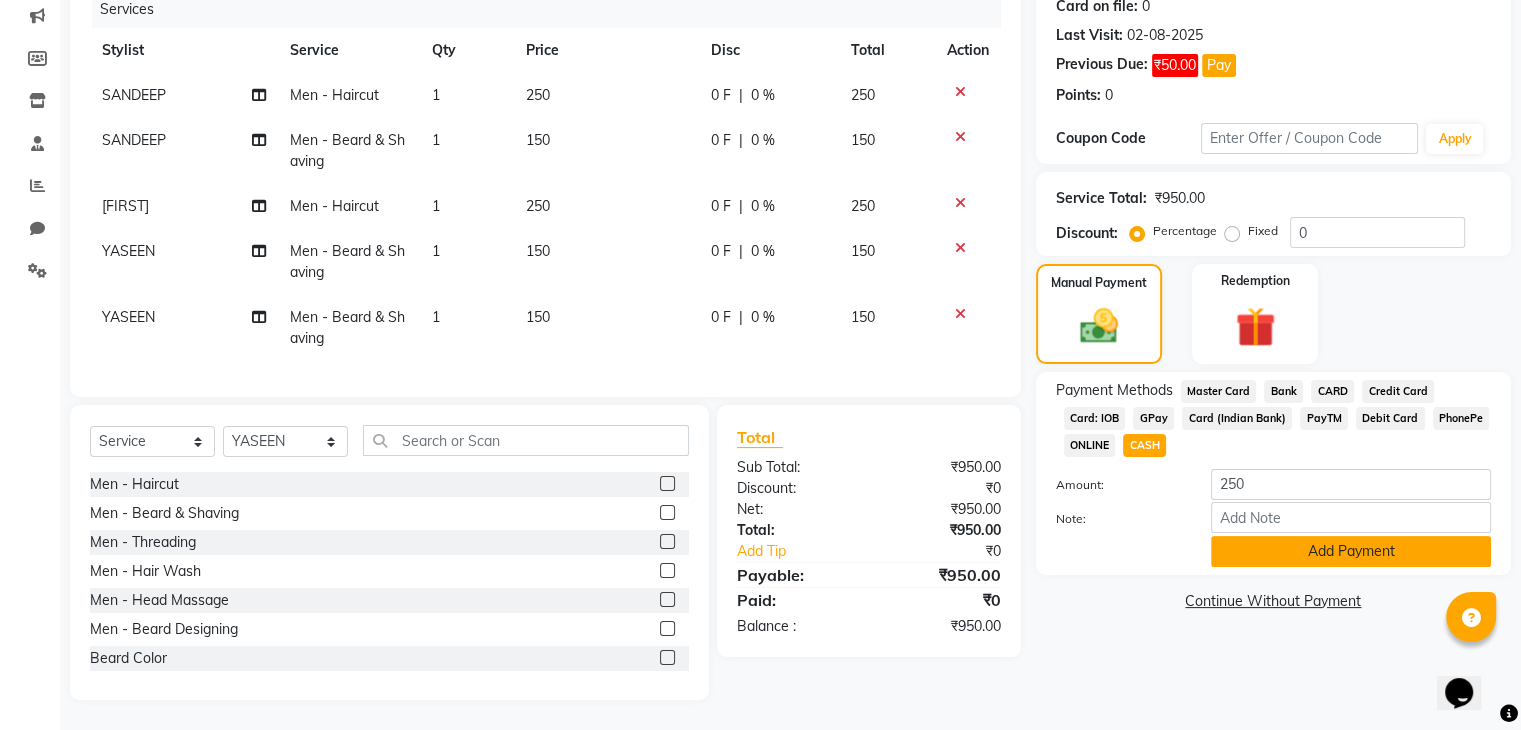 click on "Add Payment" 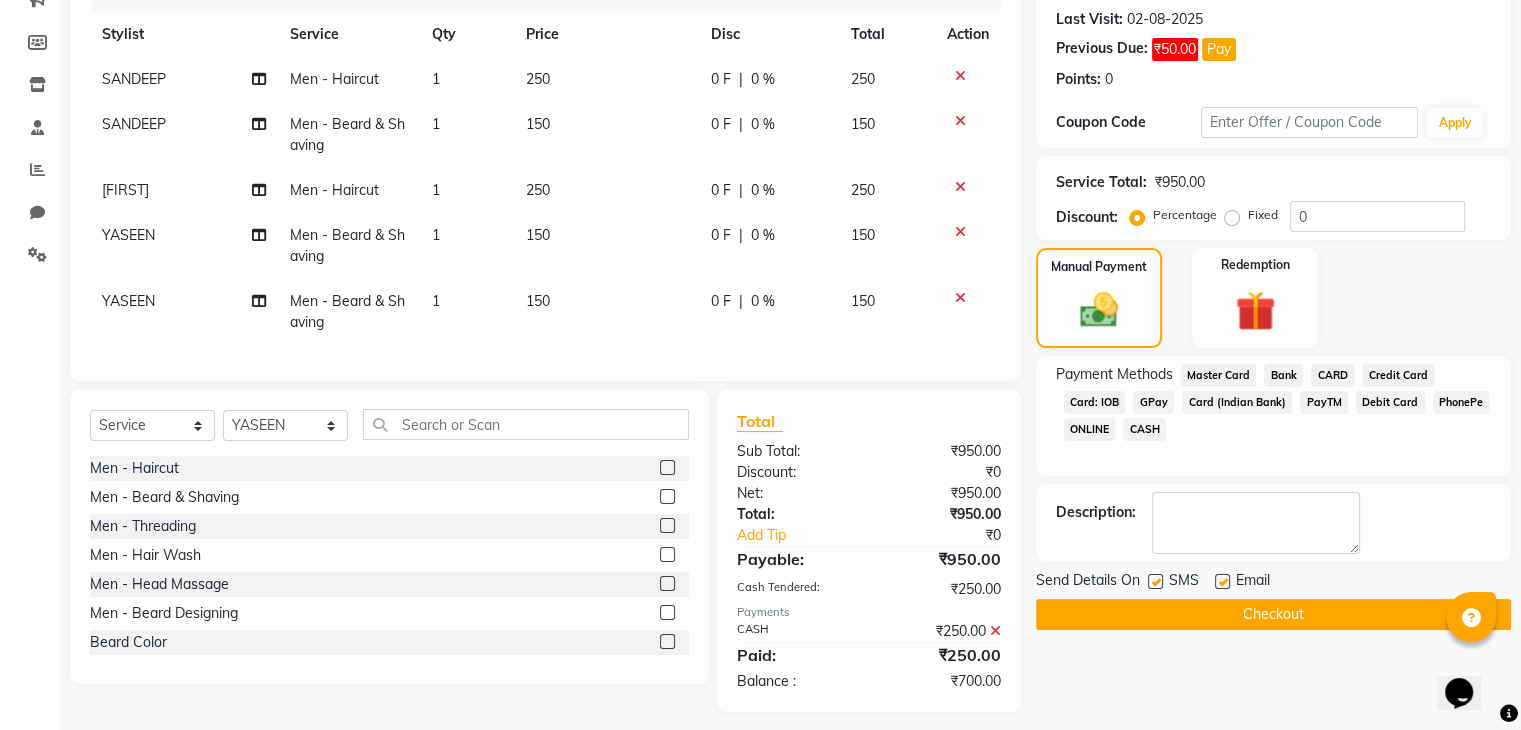 click on "GPay" 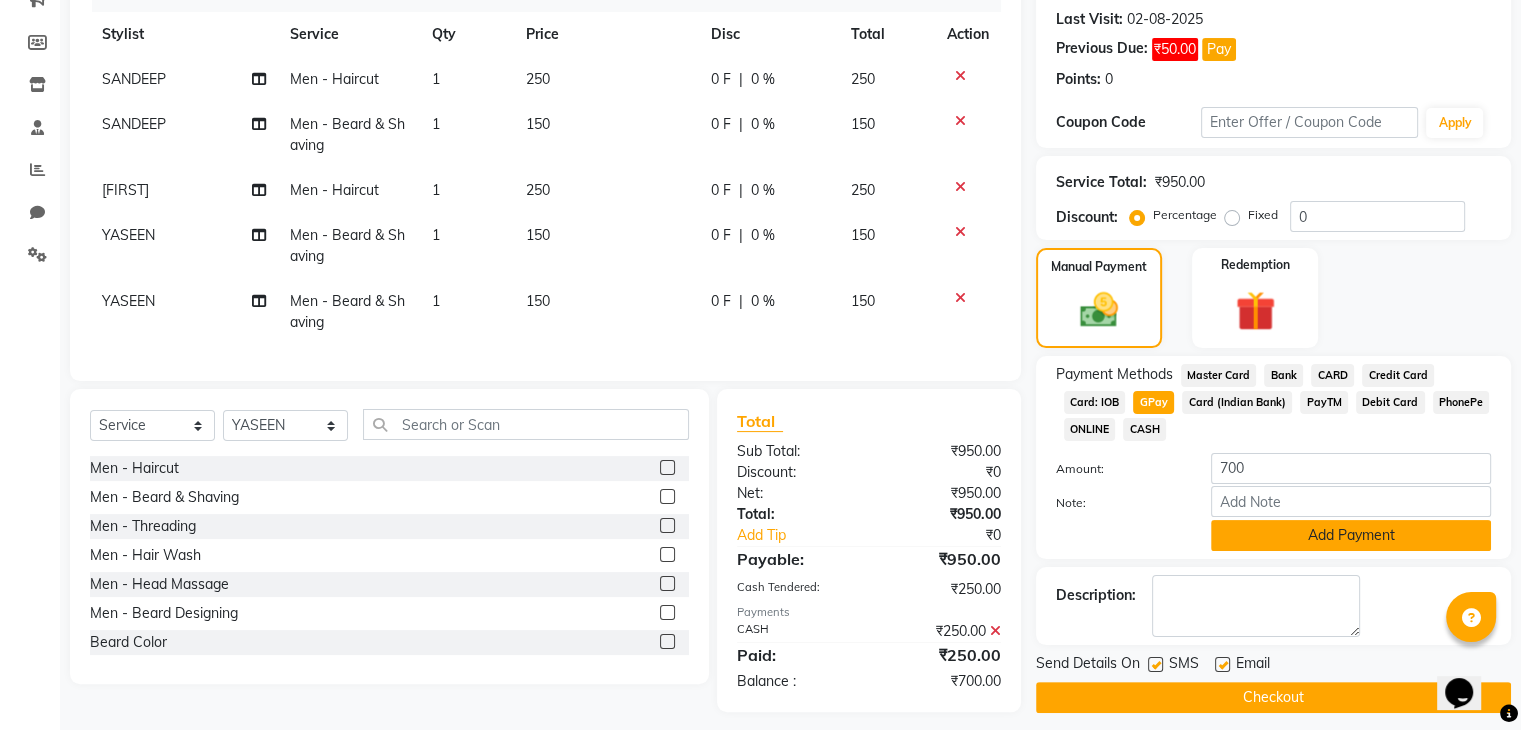 click on "Add Payment" 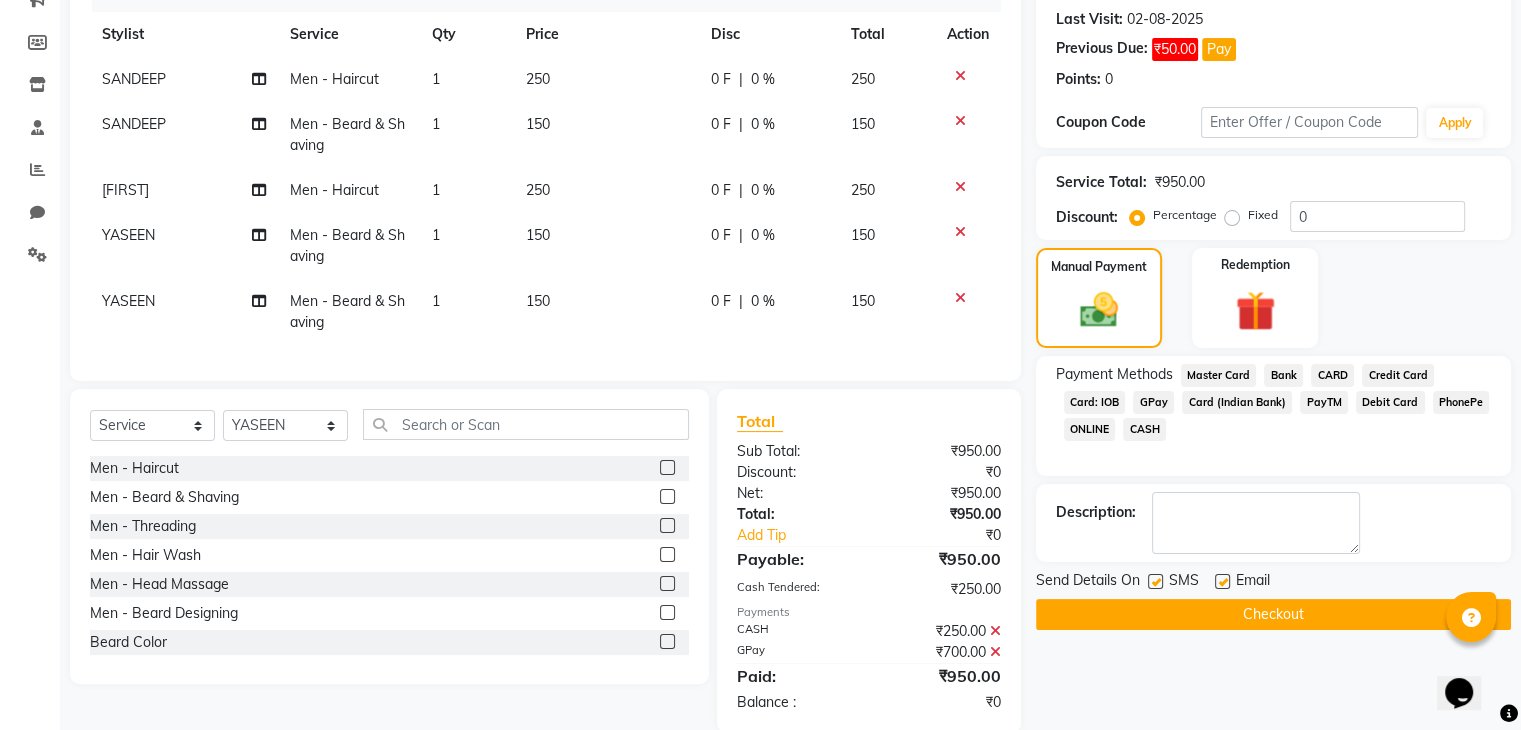 click 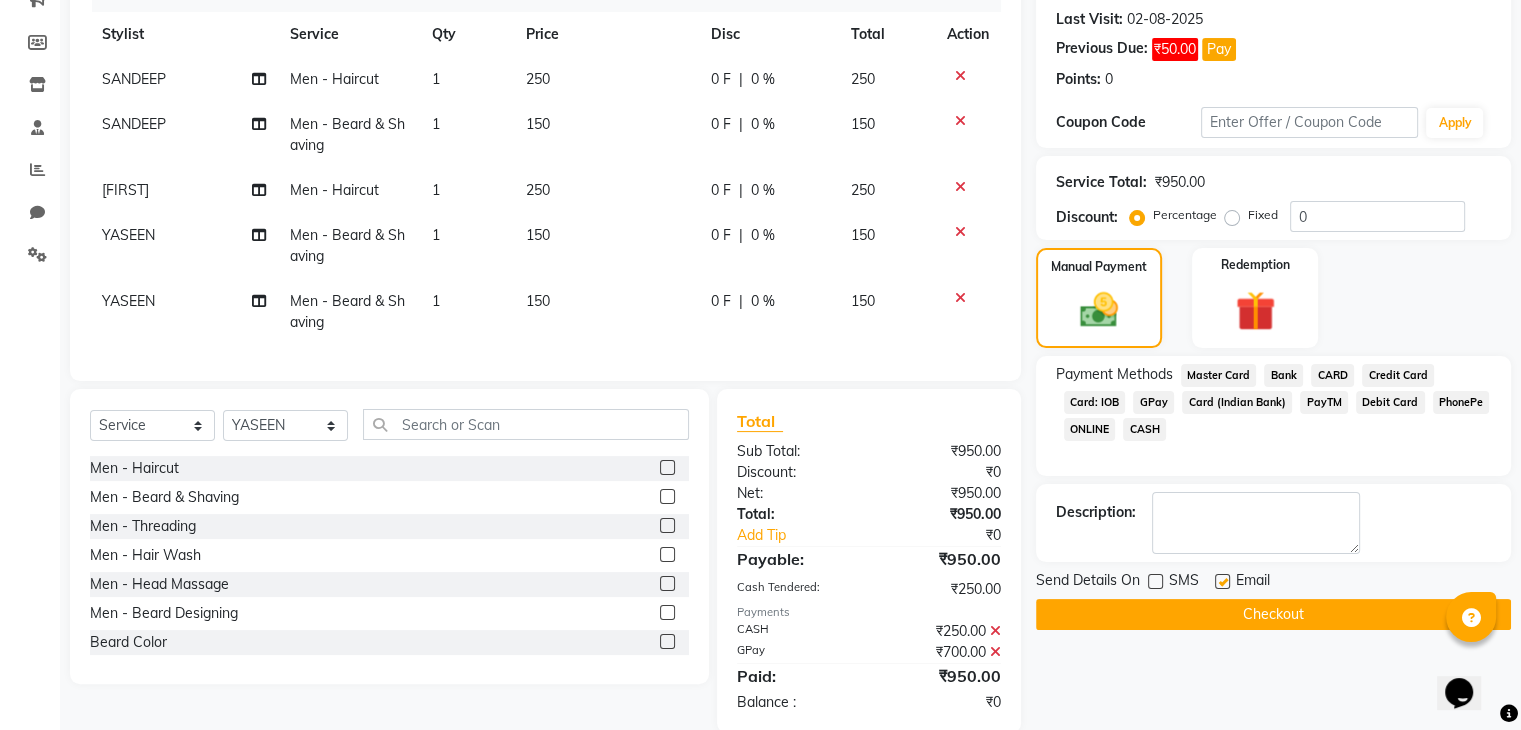 click 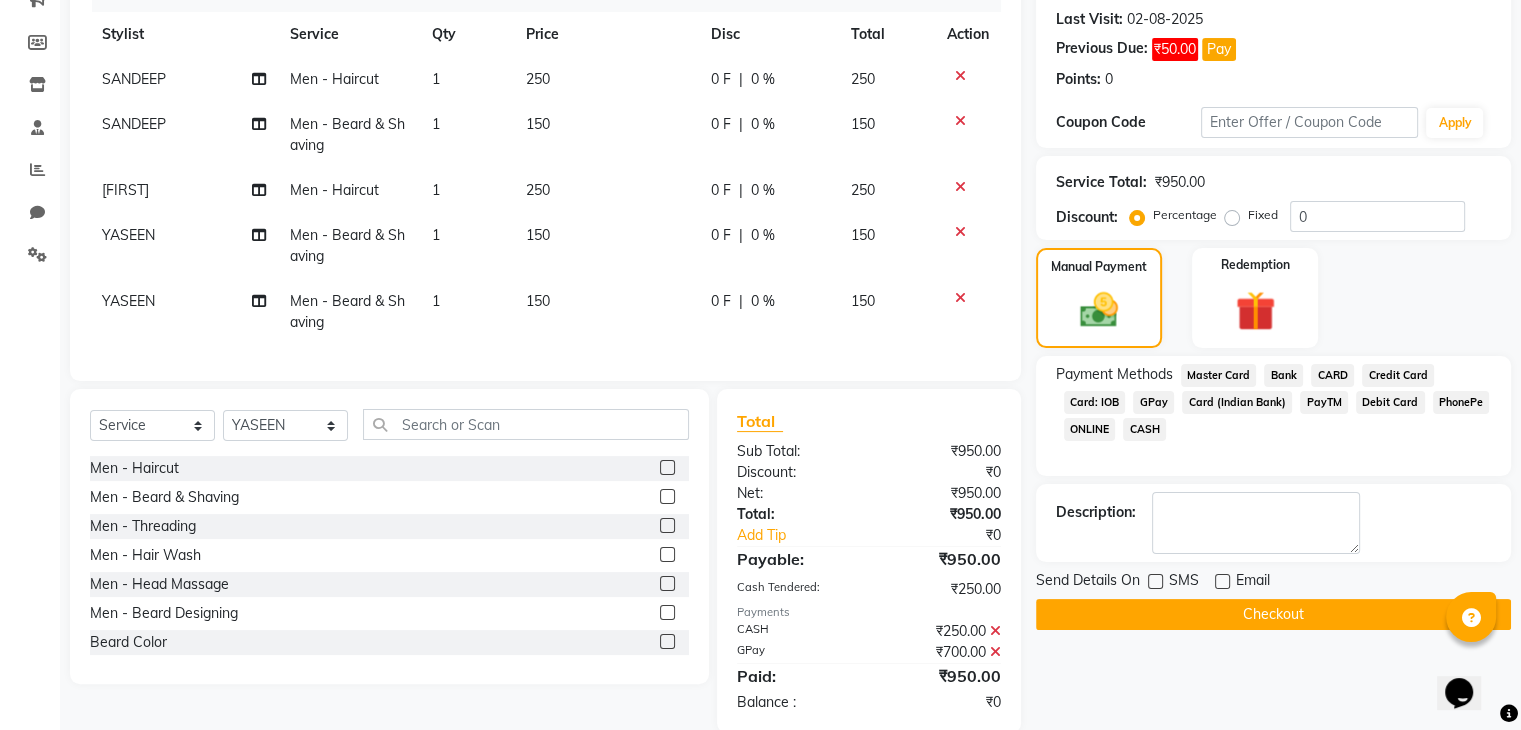 click on "Checkout" 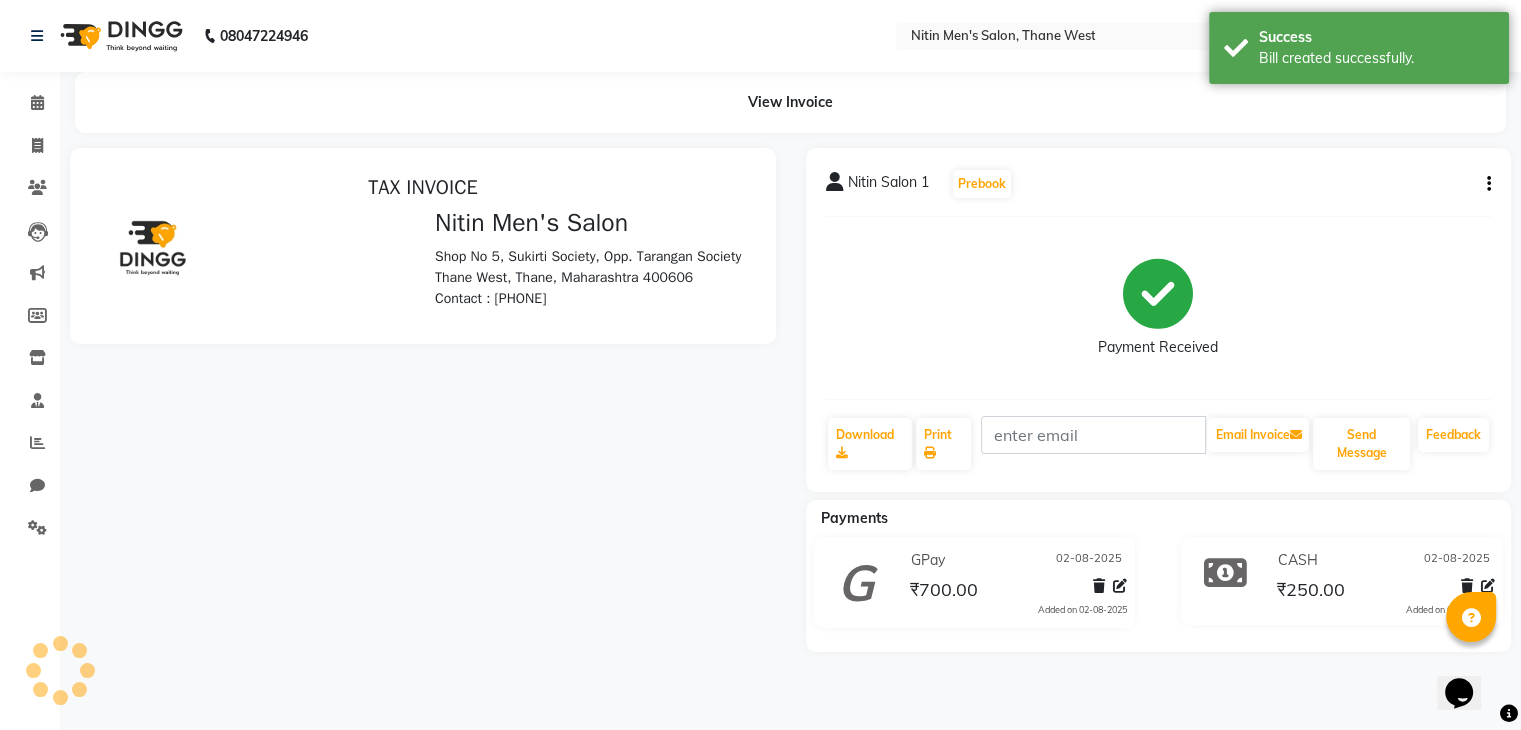 scroll, scrollTop: 0, scrollLeft: 0, axis: both 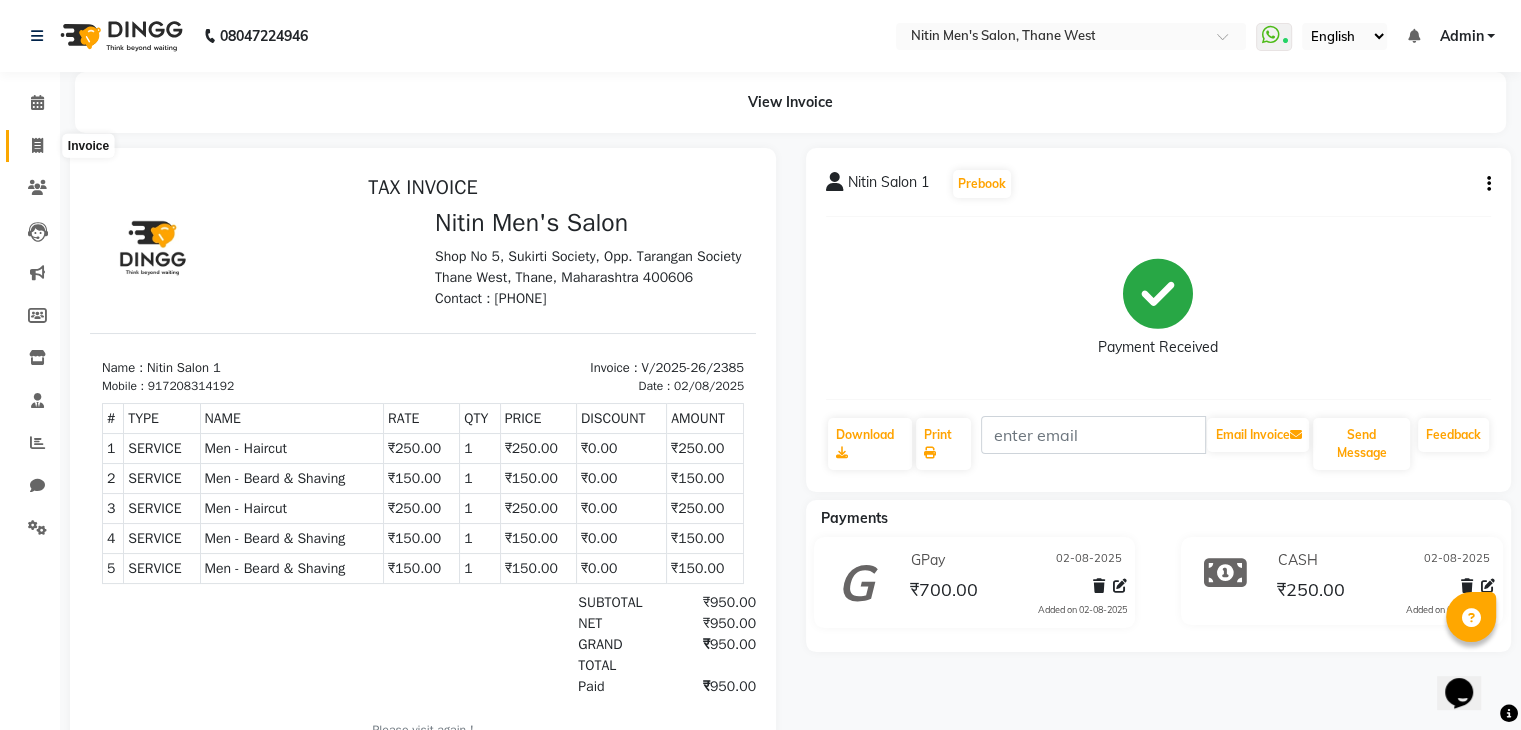 click 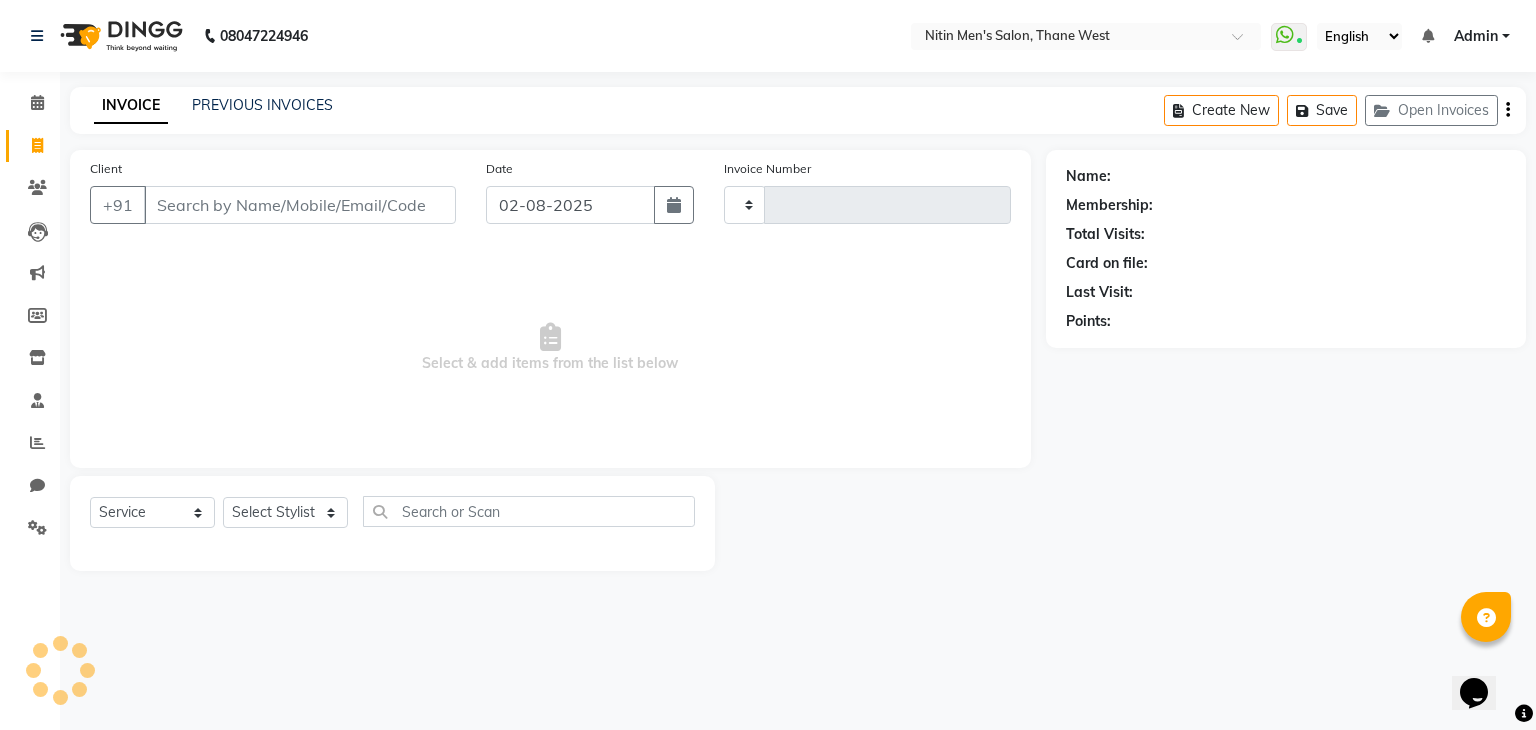 type on "2386" 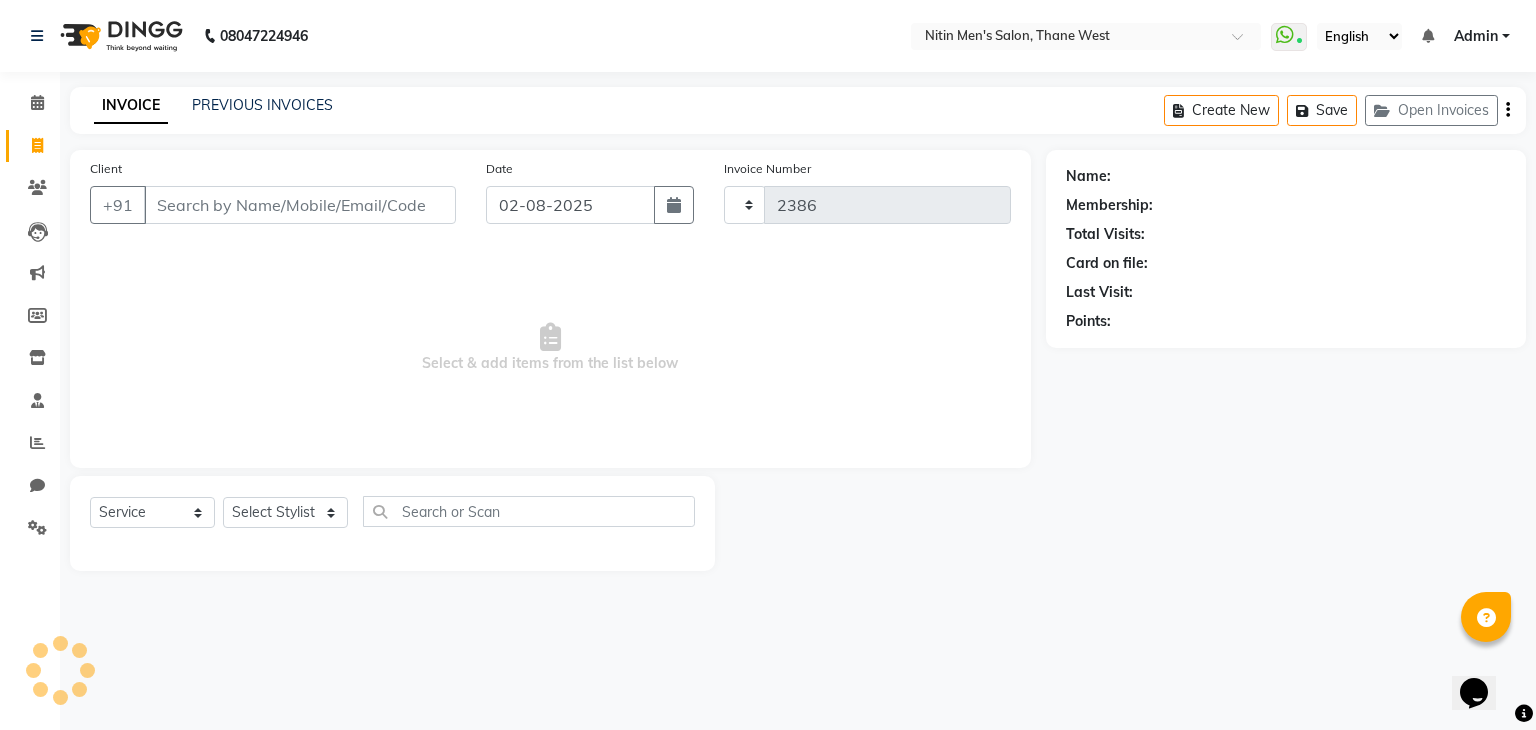 select on "7981" 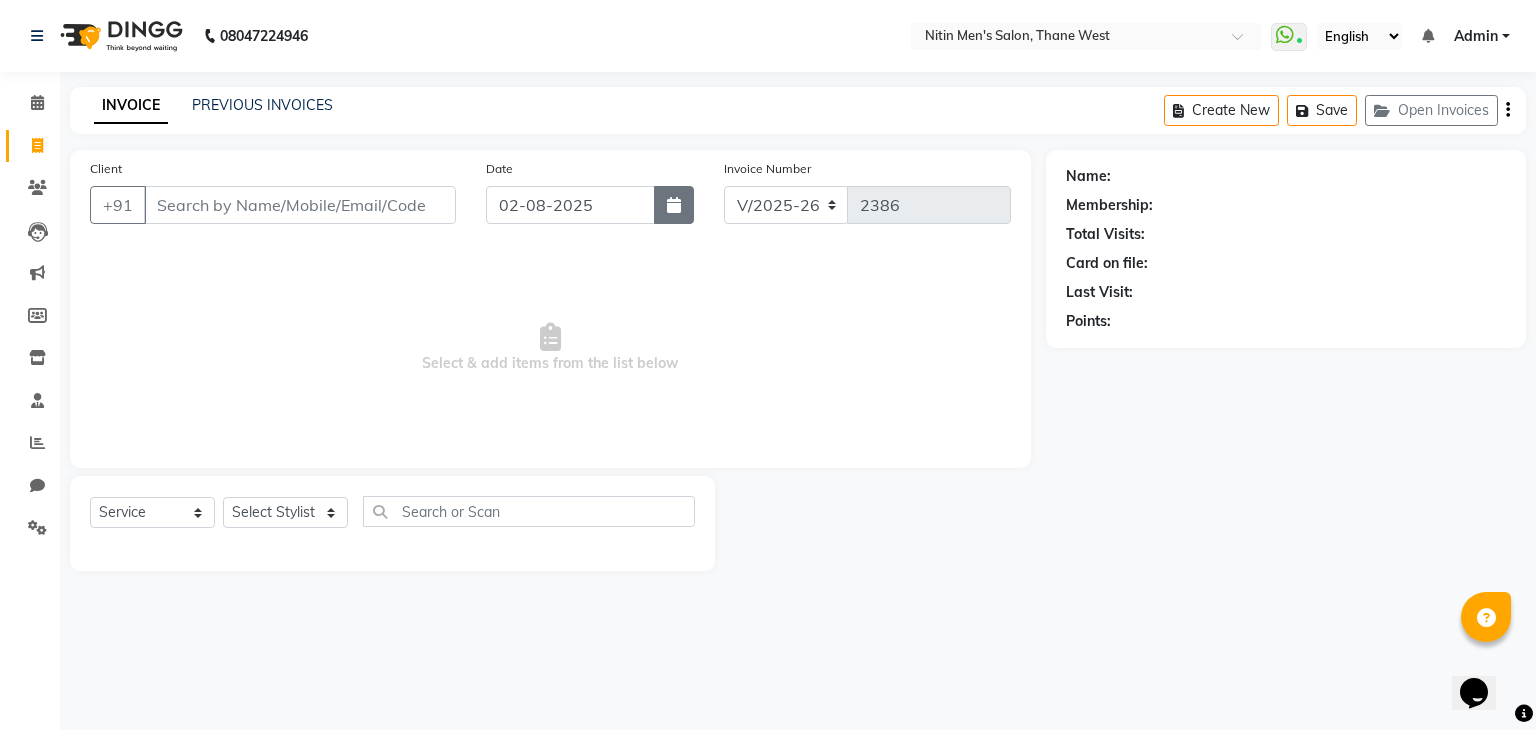 click 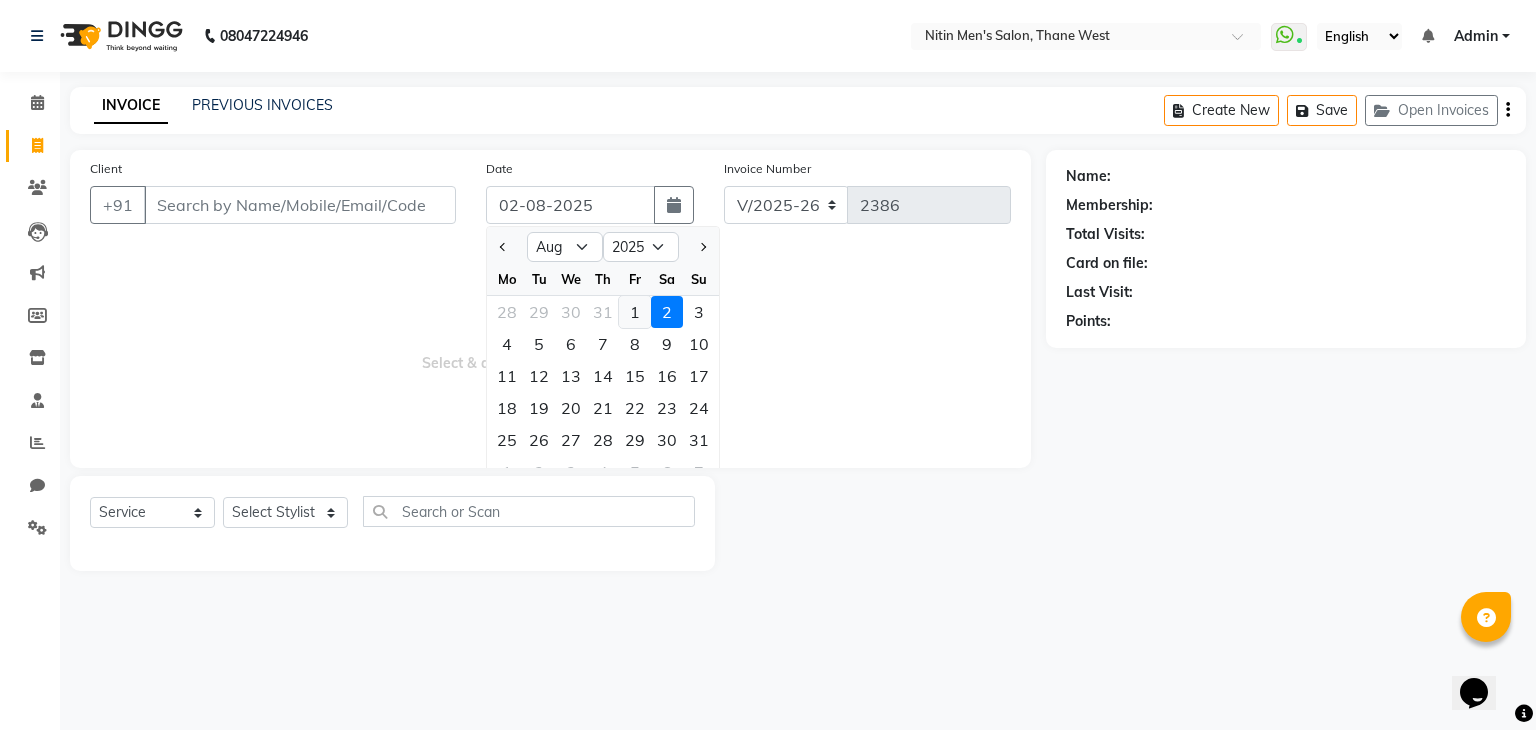 click on "1" 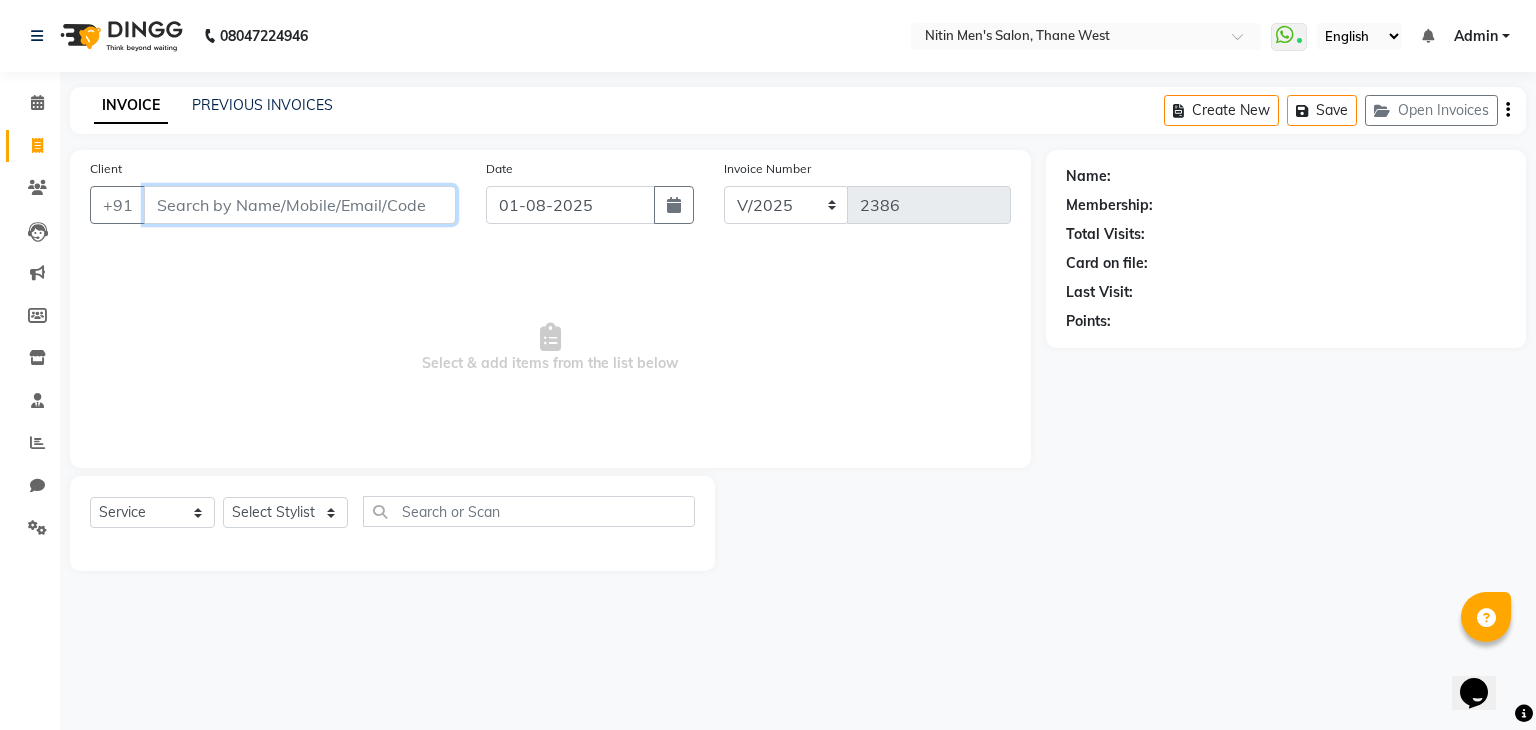 click on "Client" at bounding box center (300, 205) 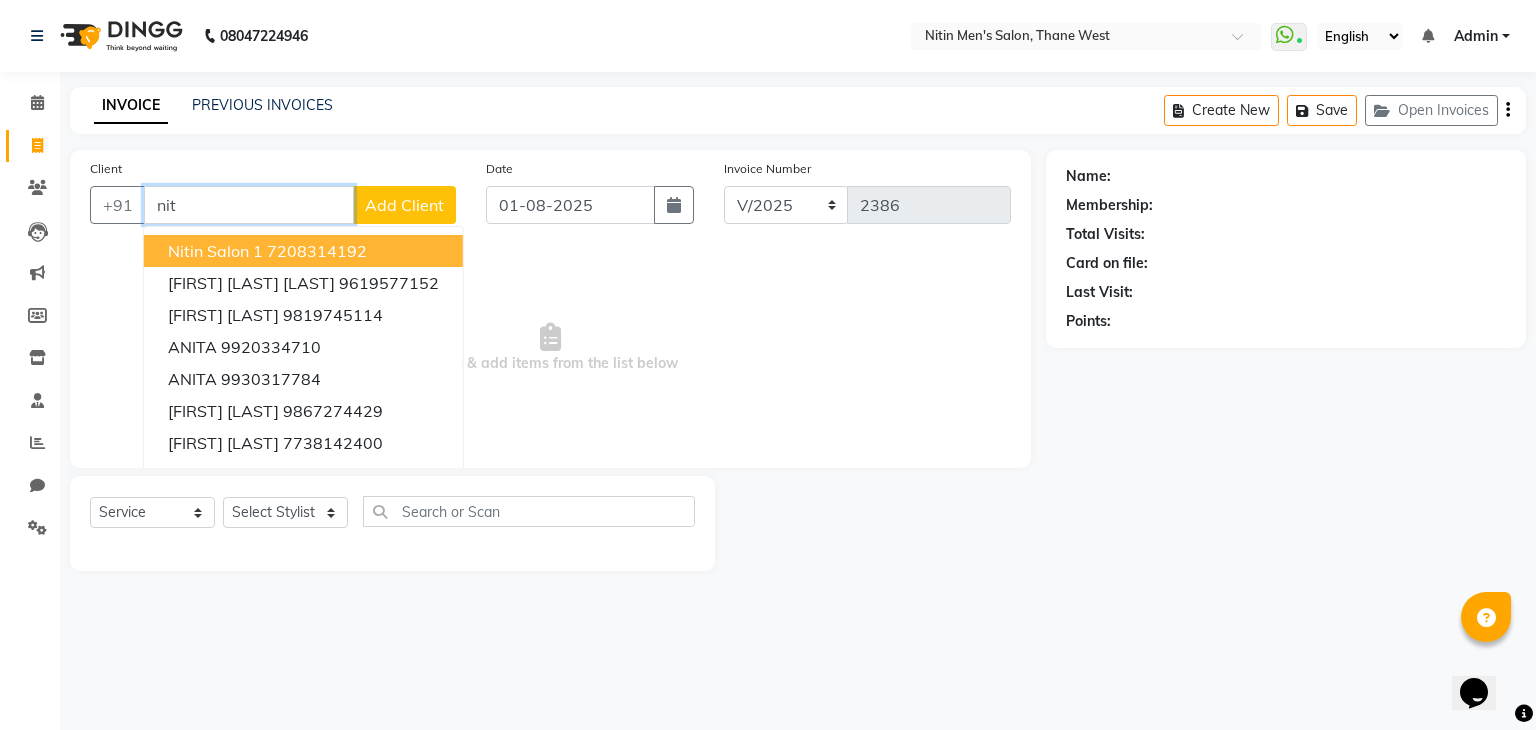 click on "7208314192" at bounding box center (317, 251) 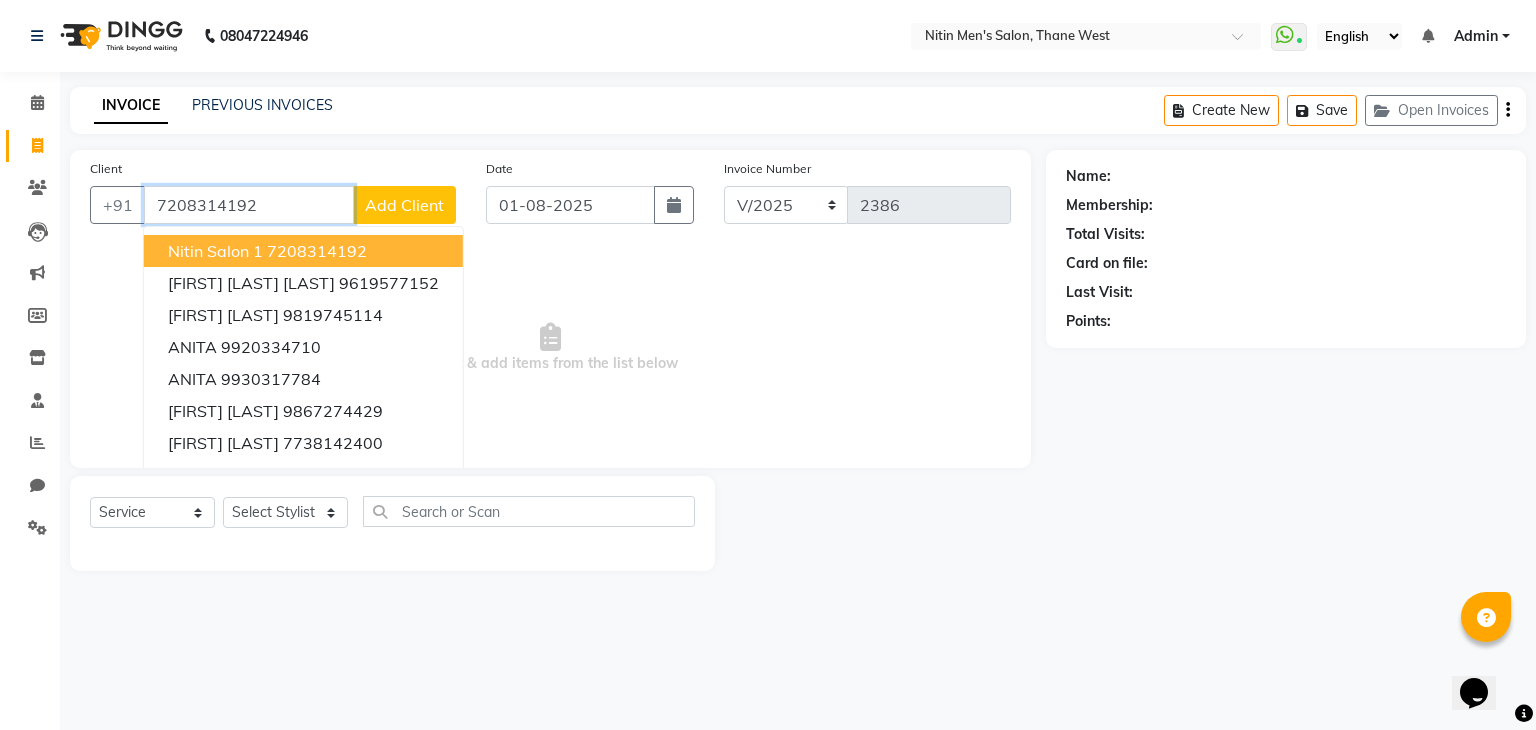 type on "7208314192" 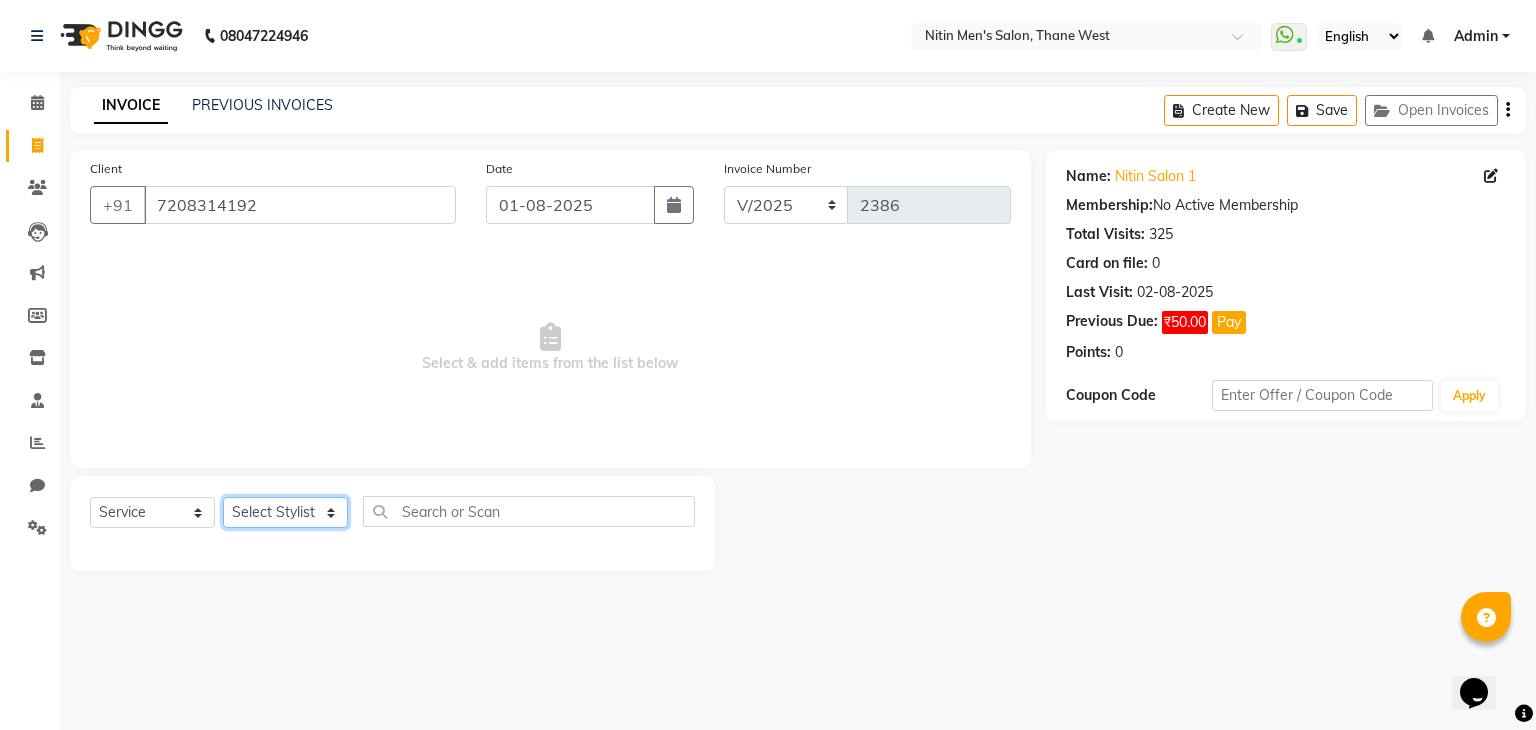 click on "Select Stylist ALAM ASHISH DEEPA HASIB JITU MEENAKSHI NITIN SIR PRAJAKTA Rupa SANDEEP SHAHIM YASEEN" 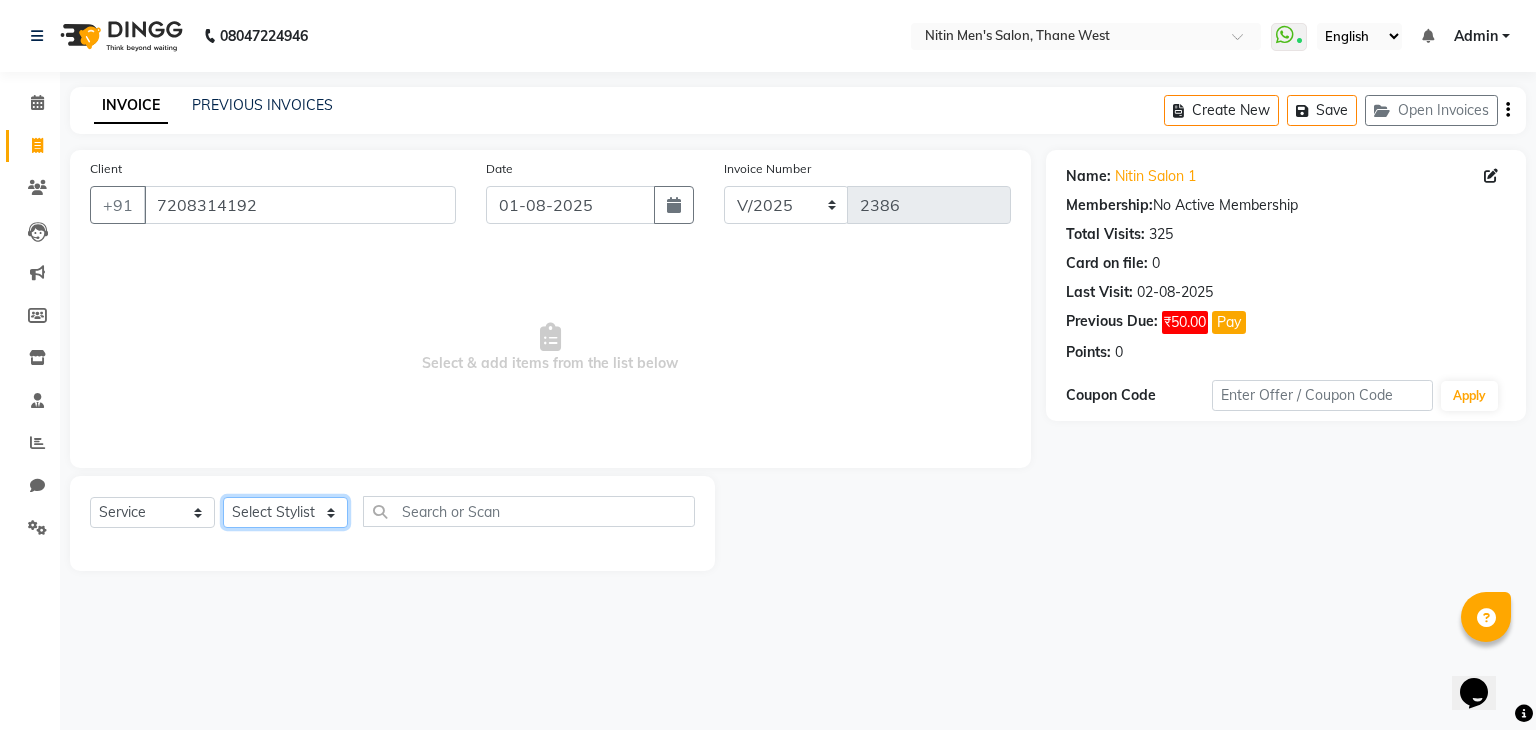 select on "75699" 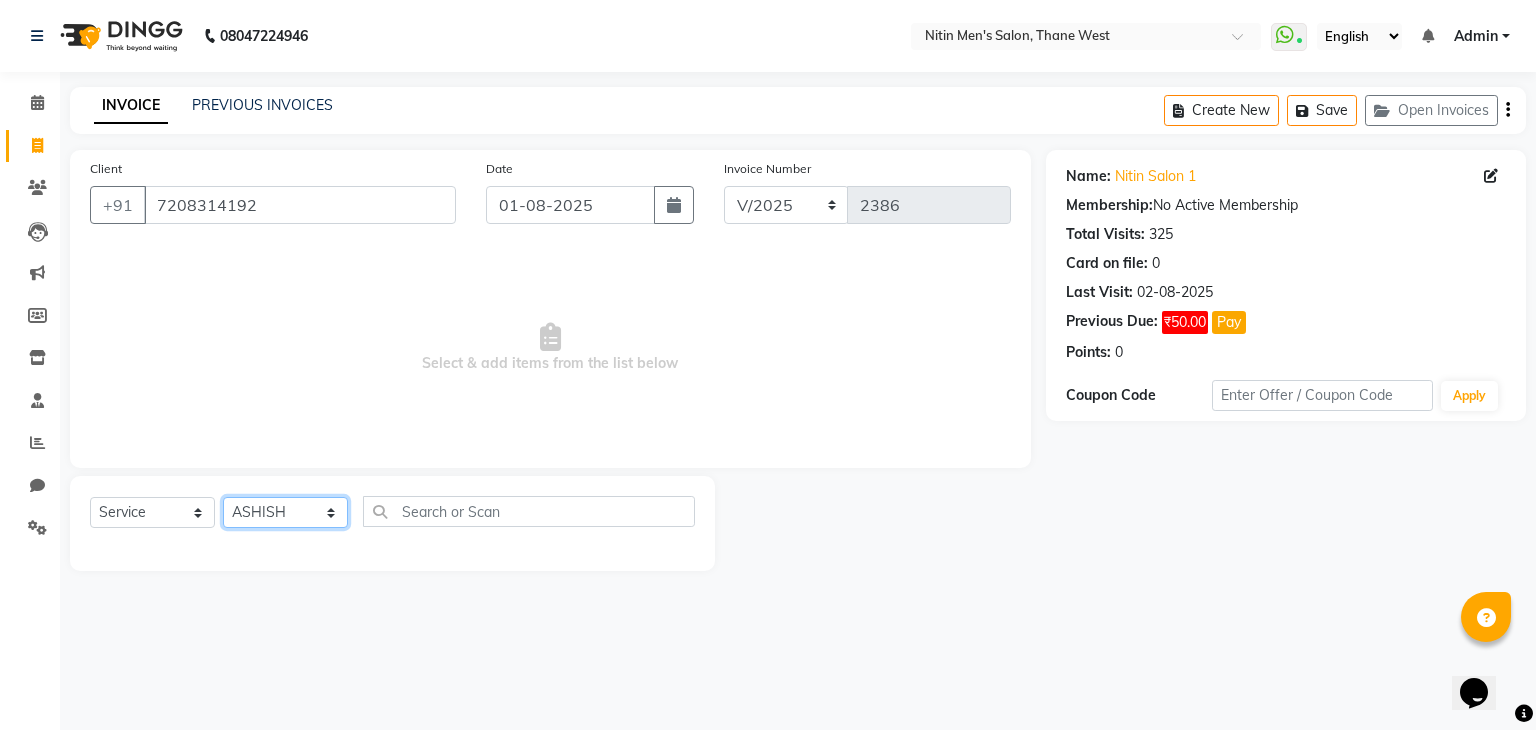 click on "Select Stylist ALAM ASHISH DEEPA HASIB JITU MEENAKSHI NITIN SIR PRAJAKTA Rupa SANDEEP SHAHIM YASEEN" 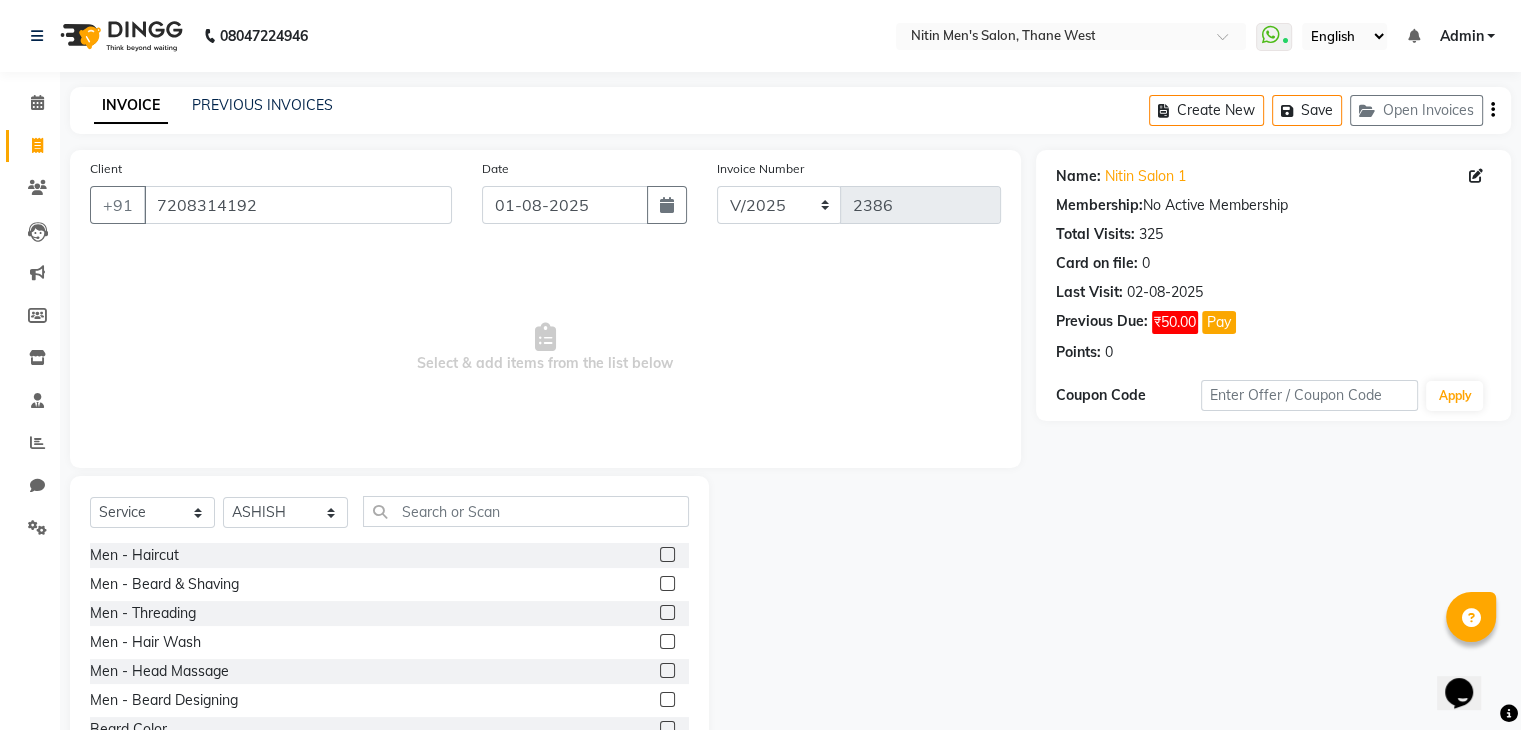 click 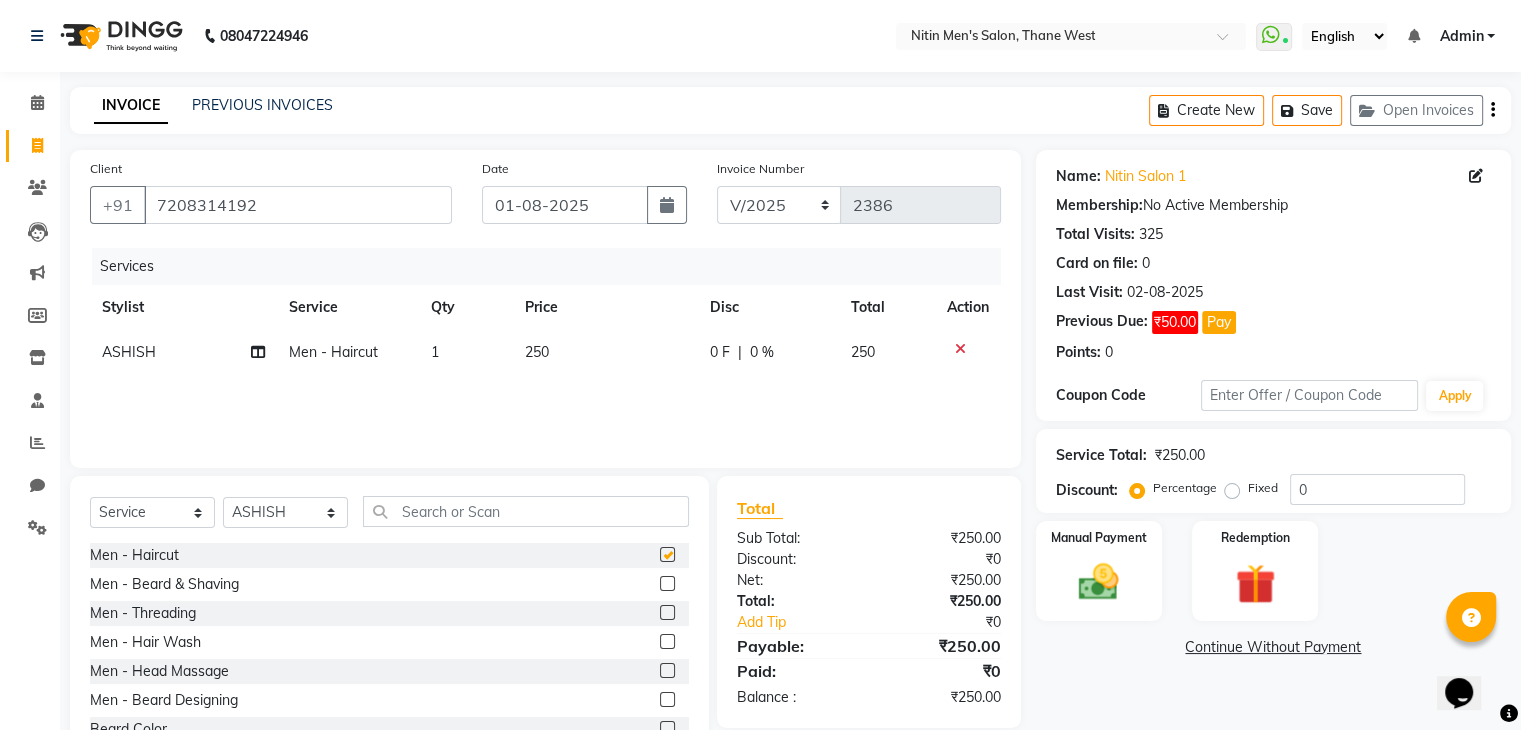 checkbox on "false" 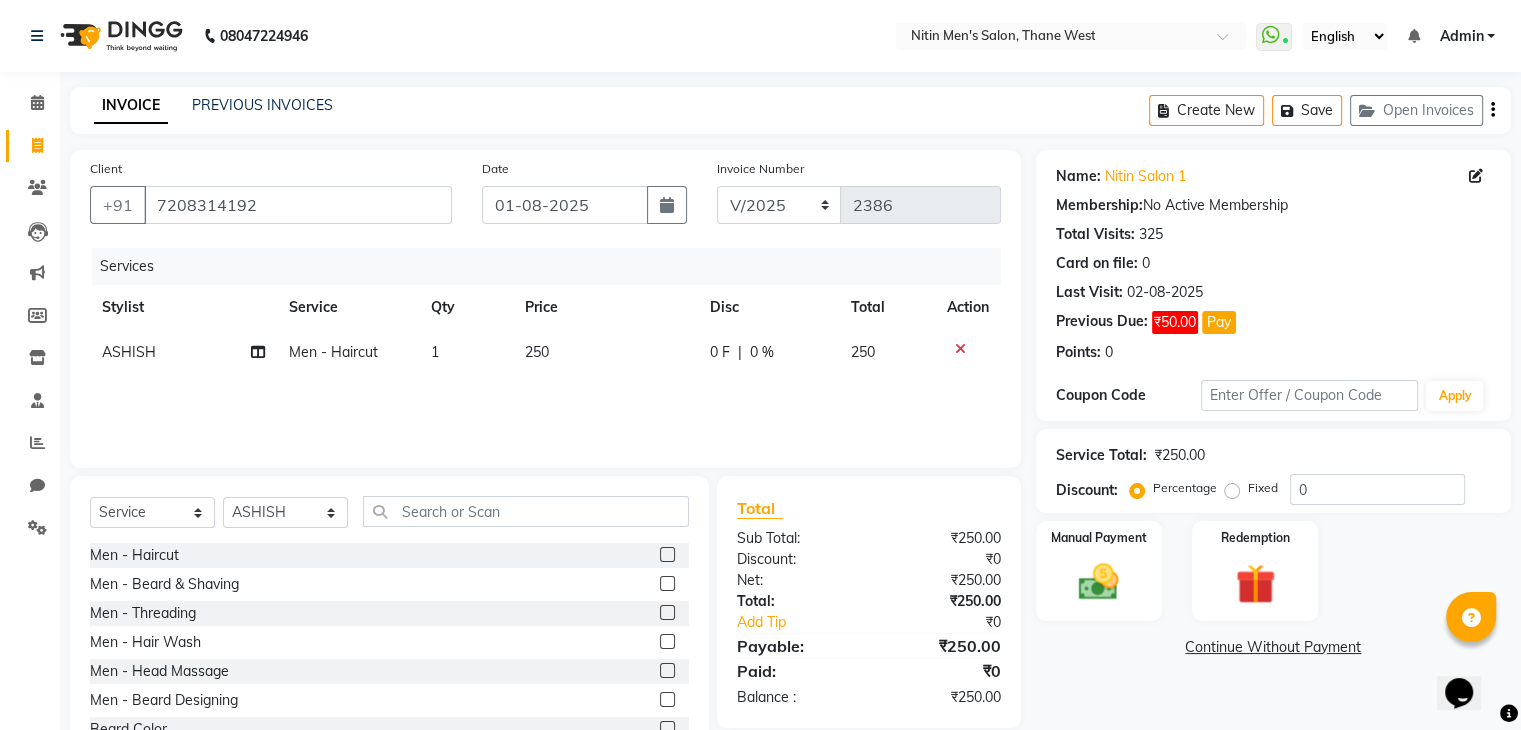 click 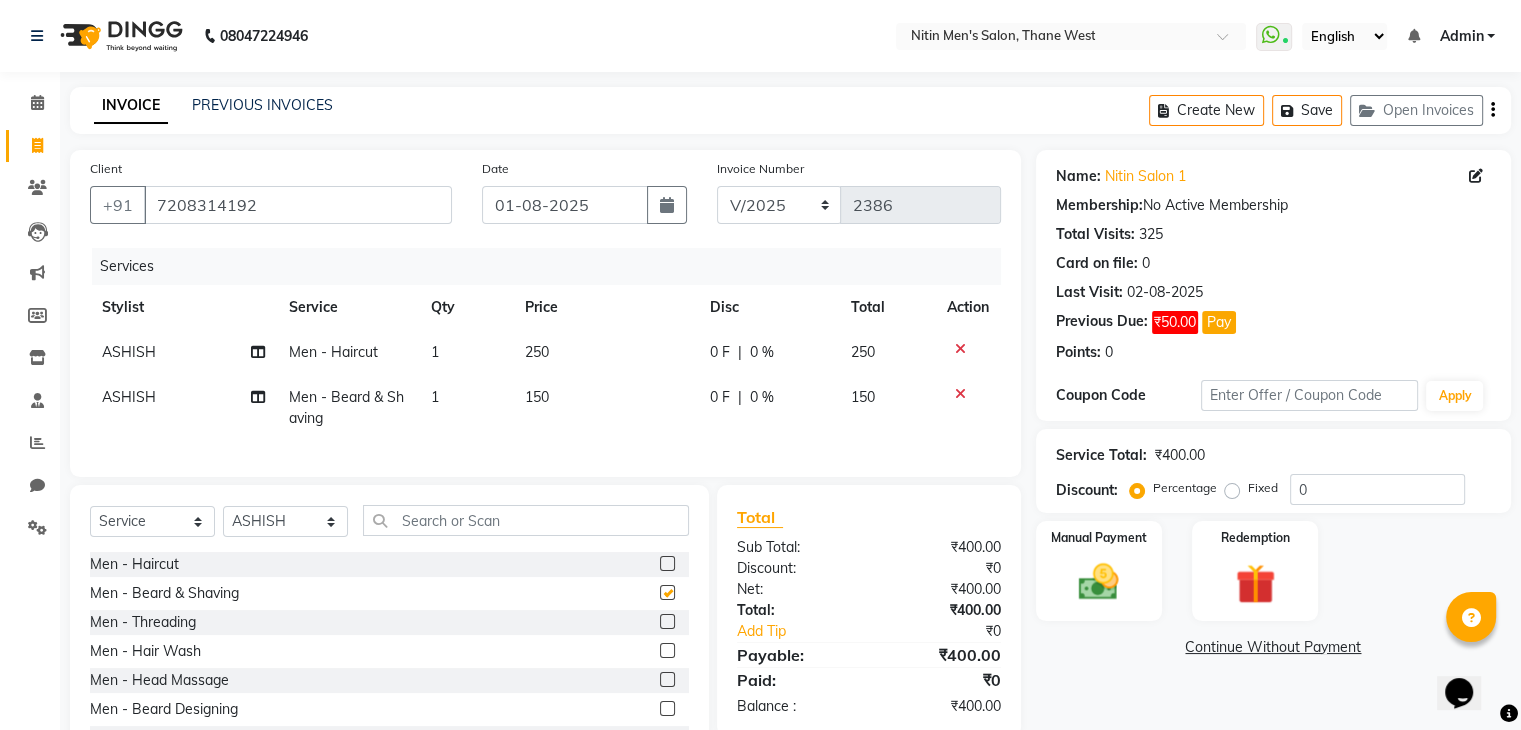 checkbox on "false" 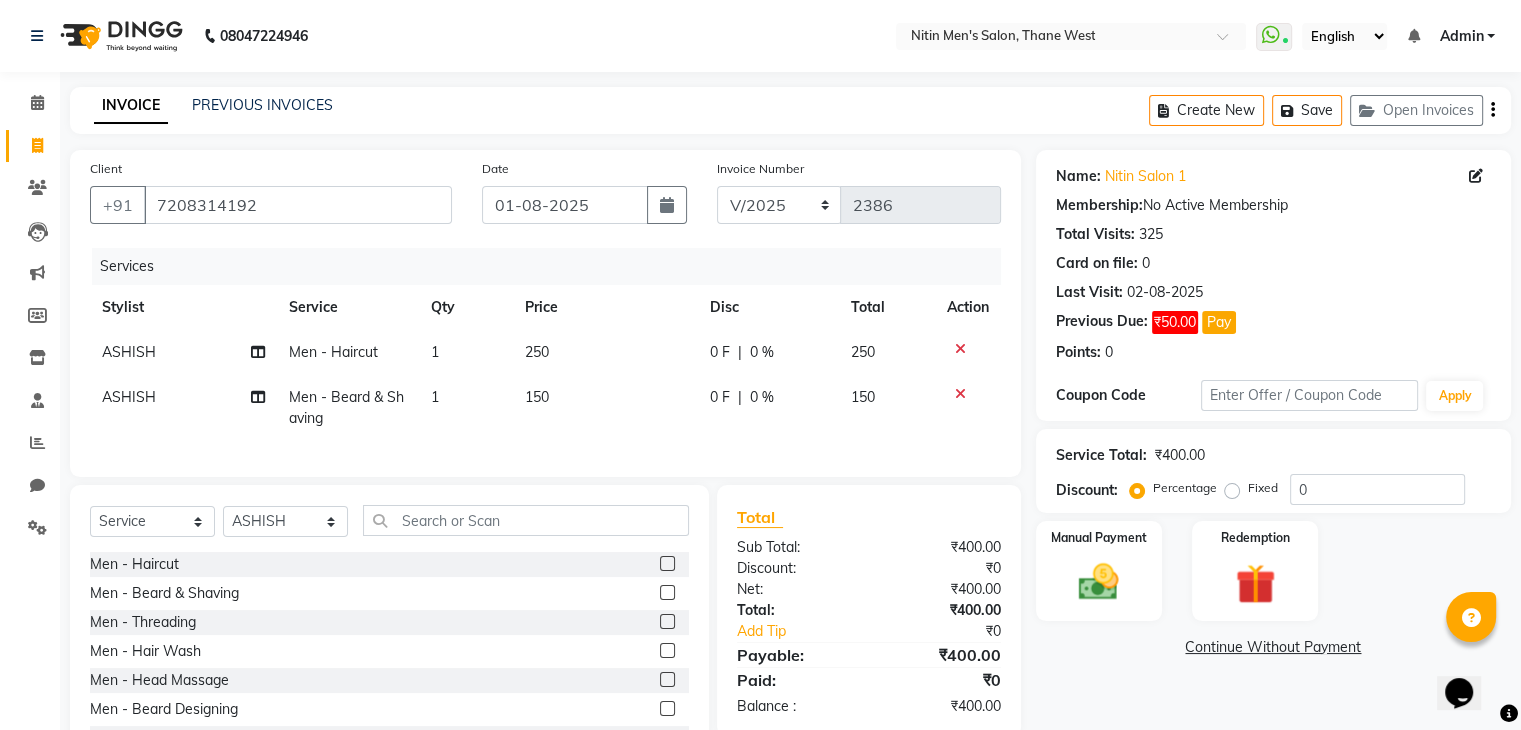 click 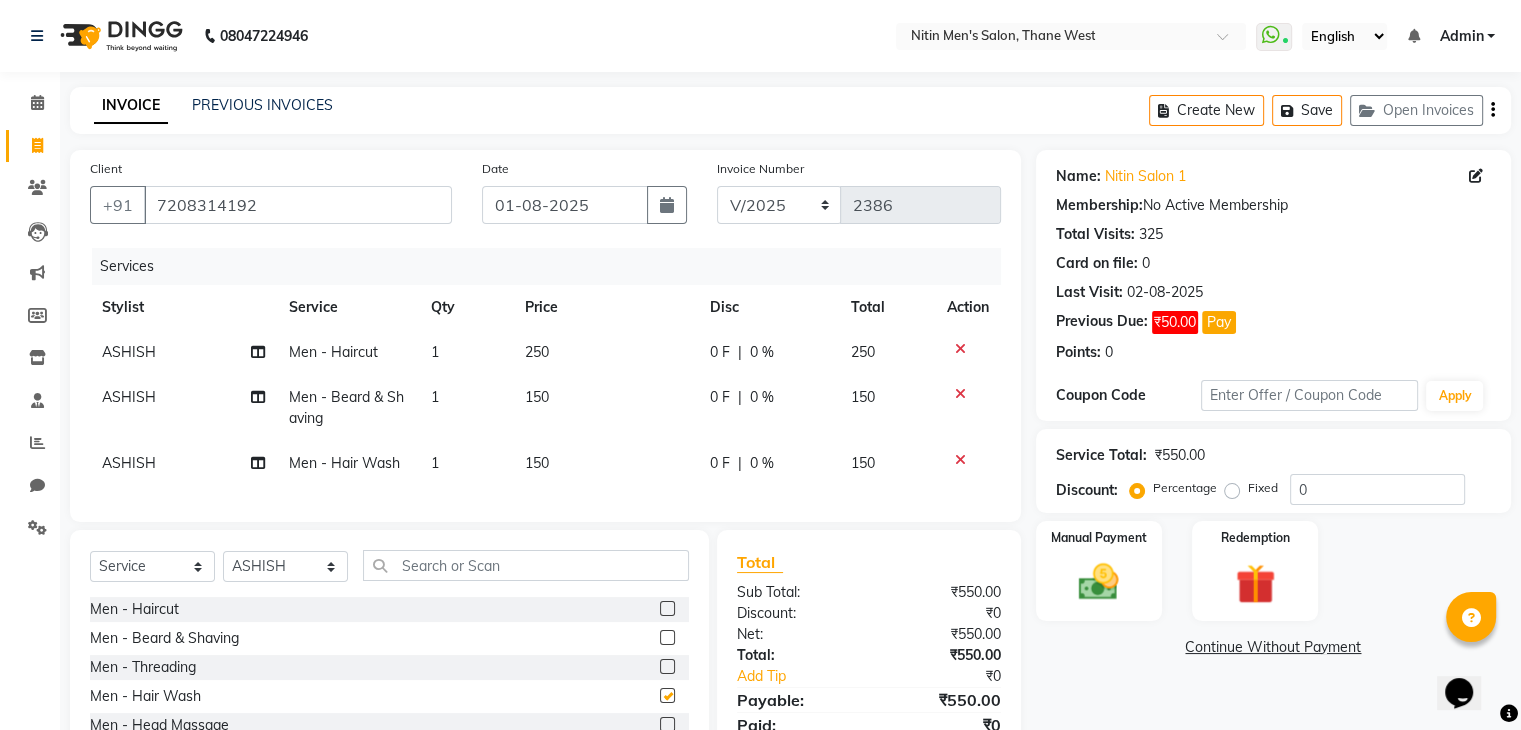 checkbox on "false" 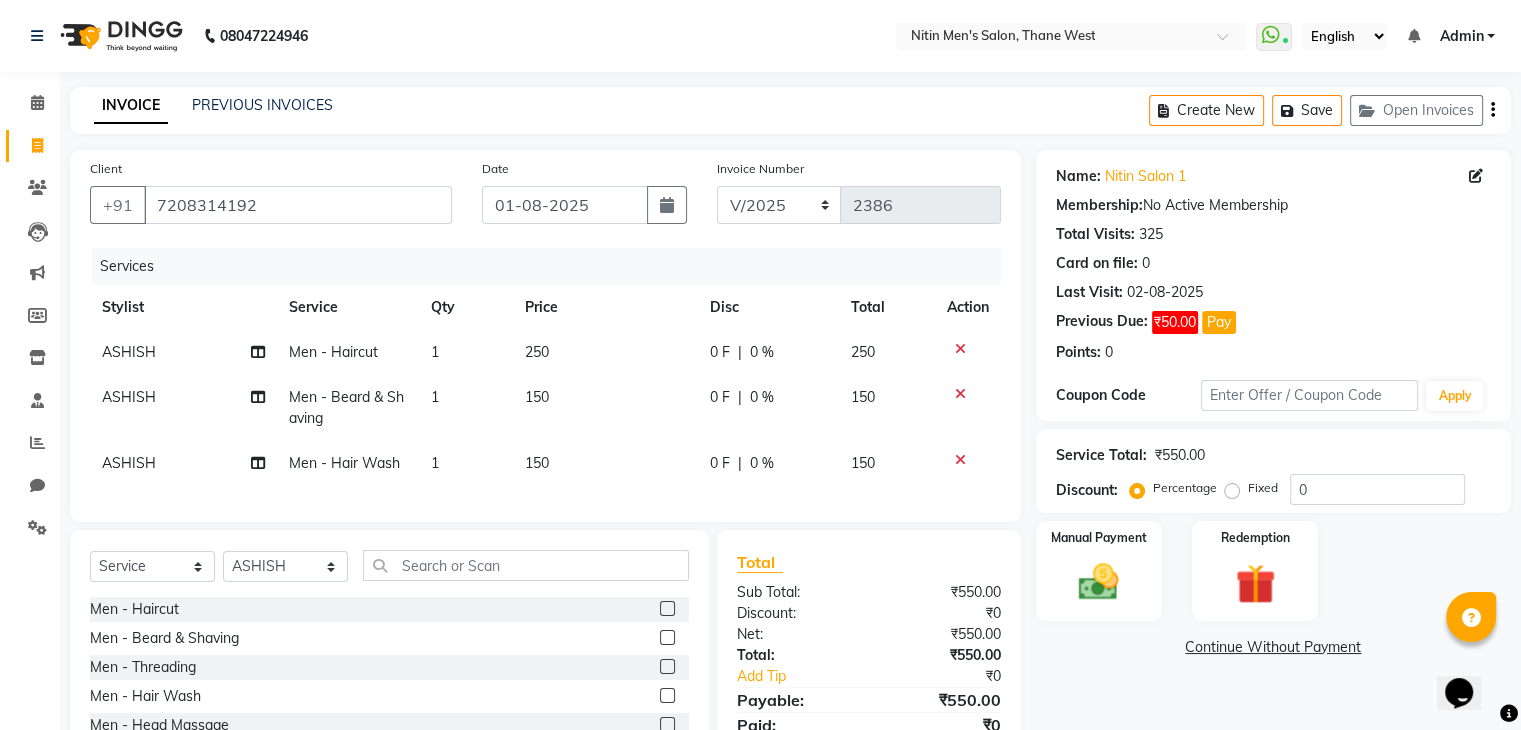 scroll, scrollTop: 141, scrollLeft: 0, axis: vertical 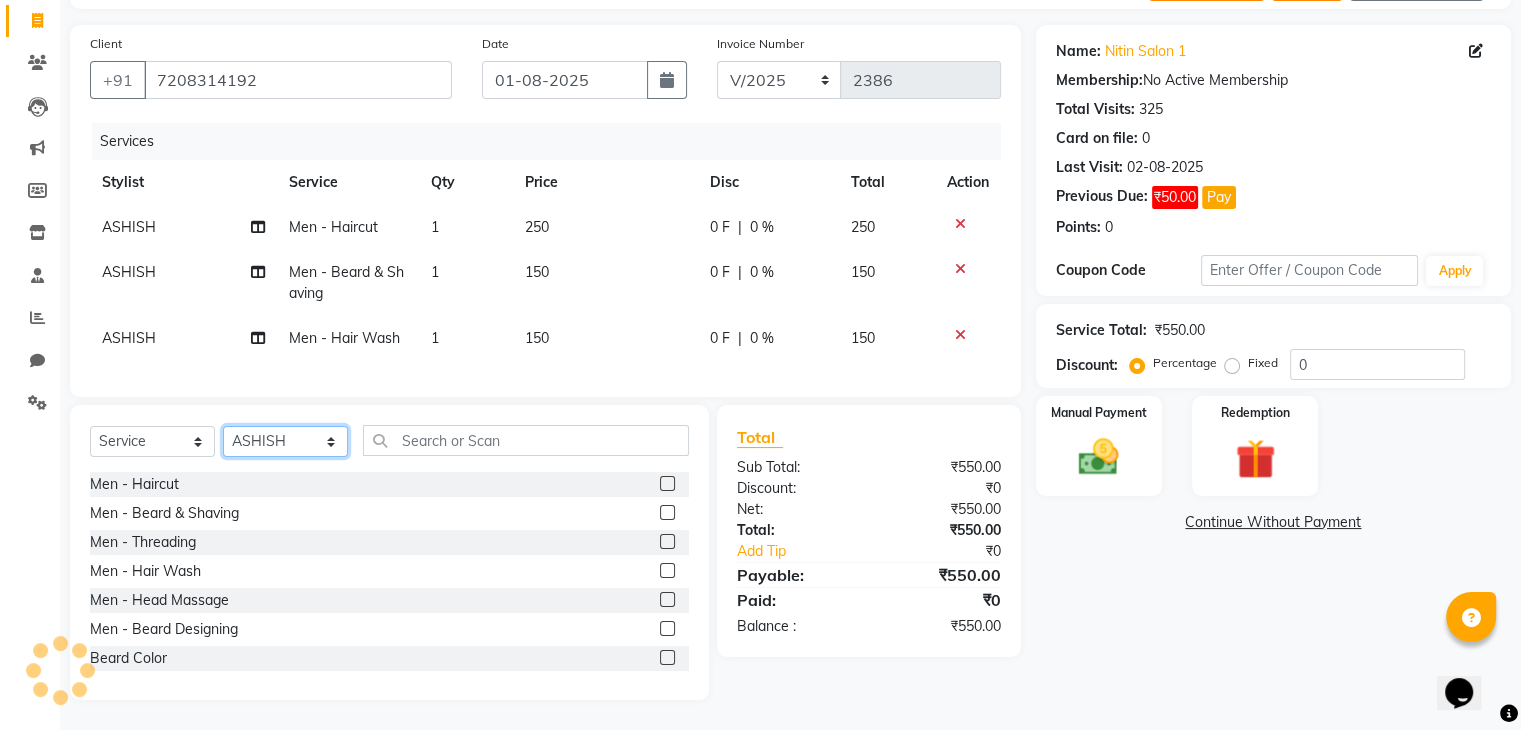 click on "Select Stylist ALAM ASHISH DEEPA HASIB JITU MEENAKSHI NITIN SIR PRAJAKTA Rupa SANDEEP SHAHIM YASEEN" 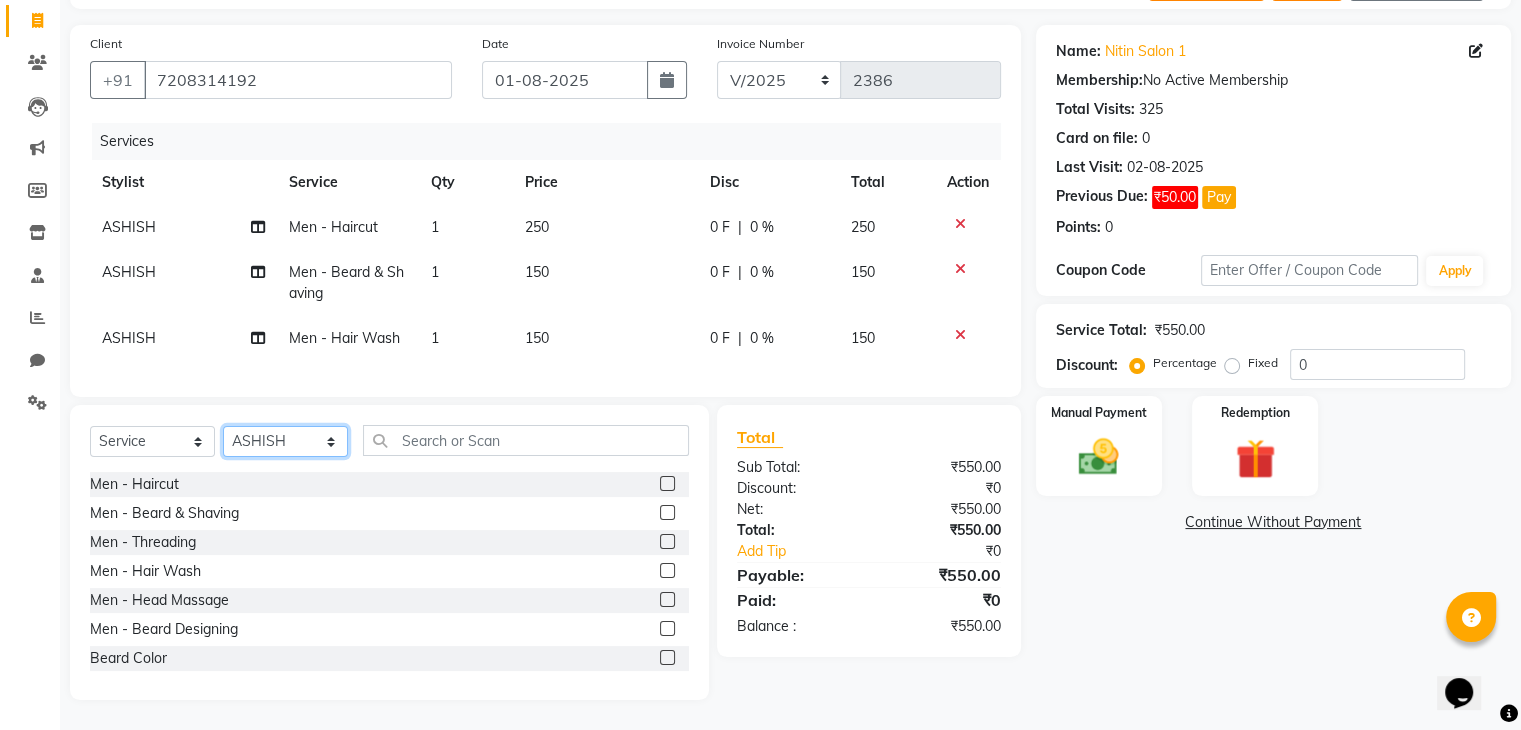 select on "82599" 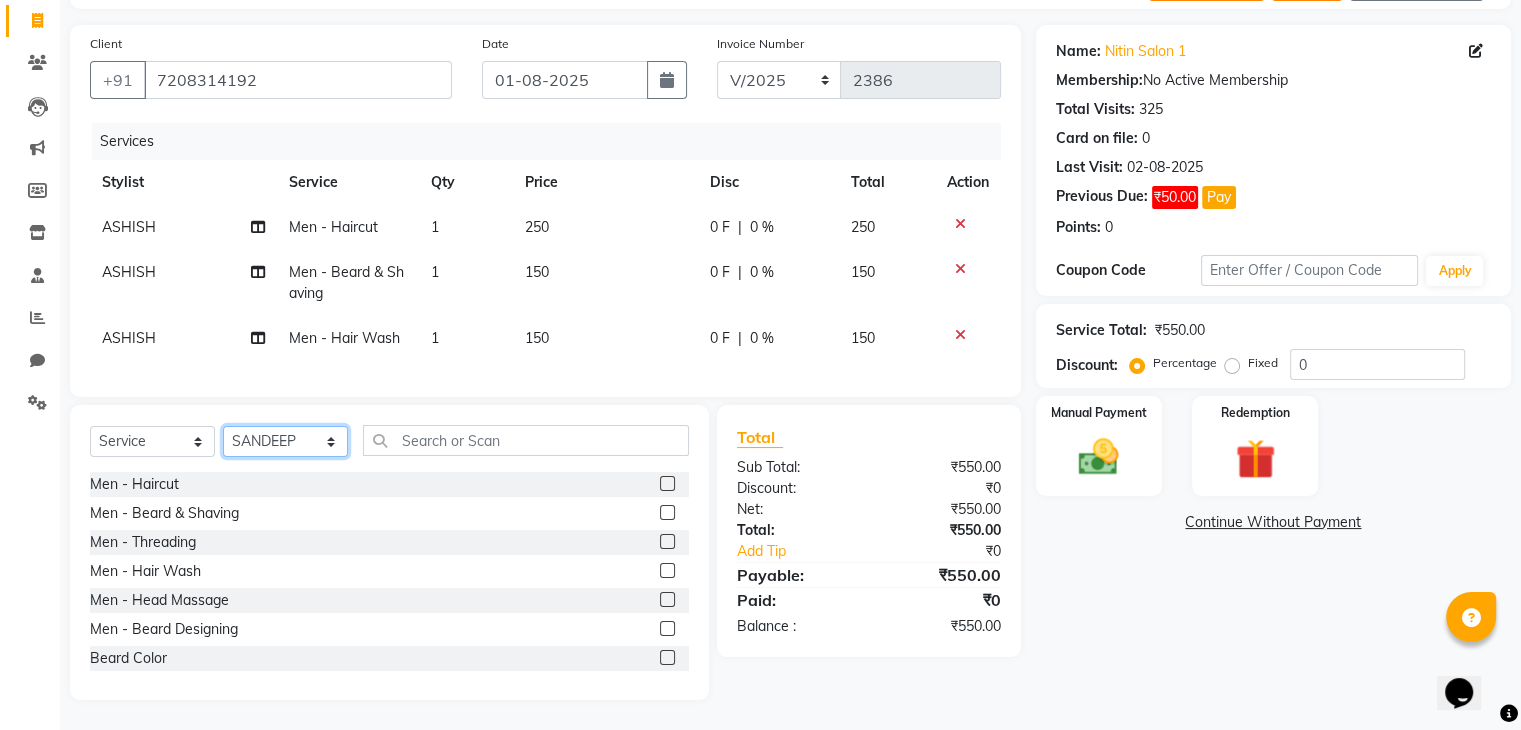 click on "Select Stylist ALAM ASHISH DEEPA HASIB JITU MEENAKSHI NITIN SIR PRAJAKTA Rupa SANDEEP SHAHIM YASEEN" 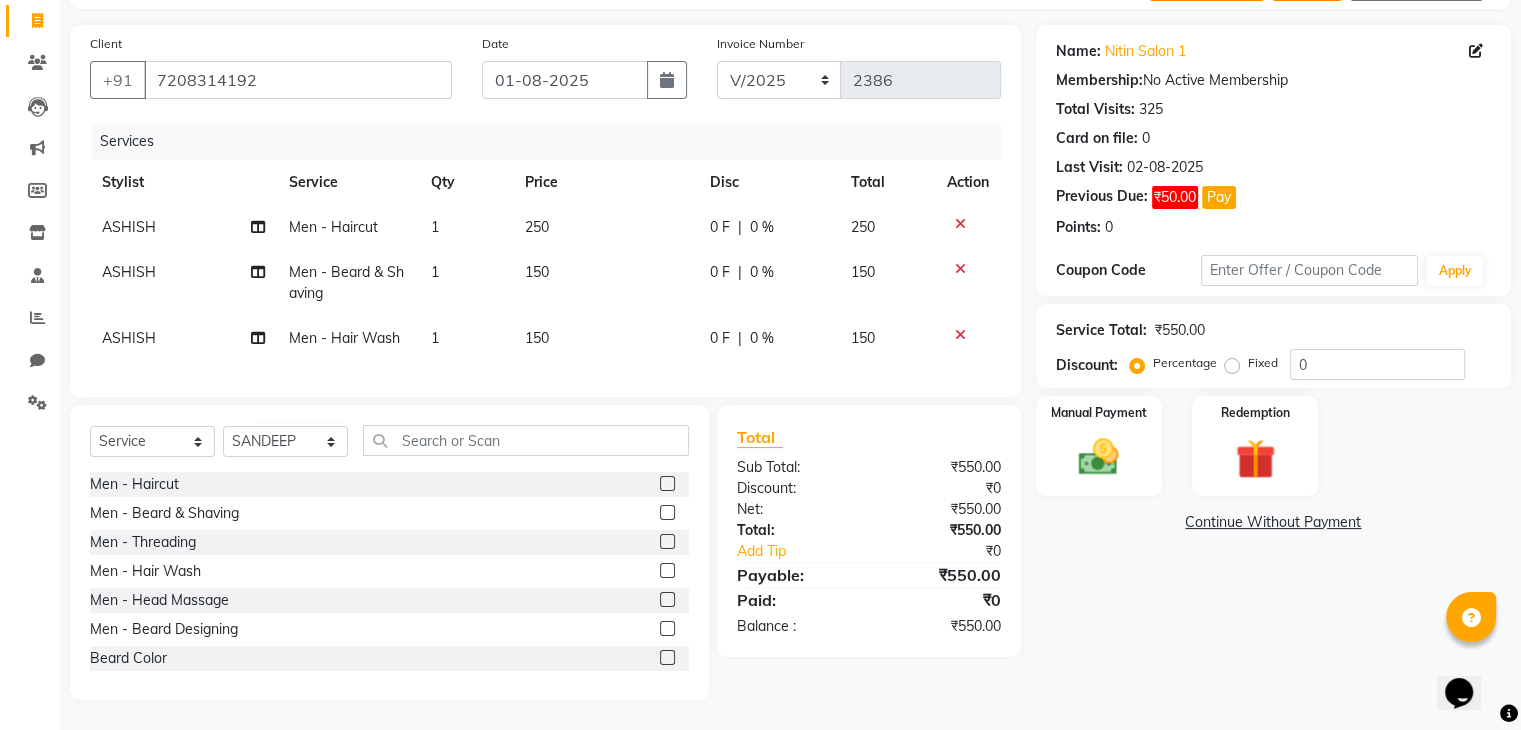 click 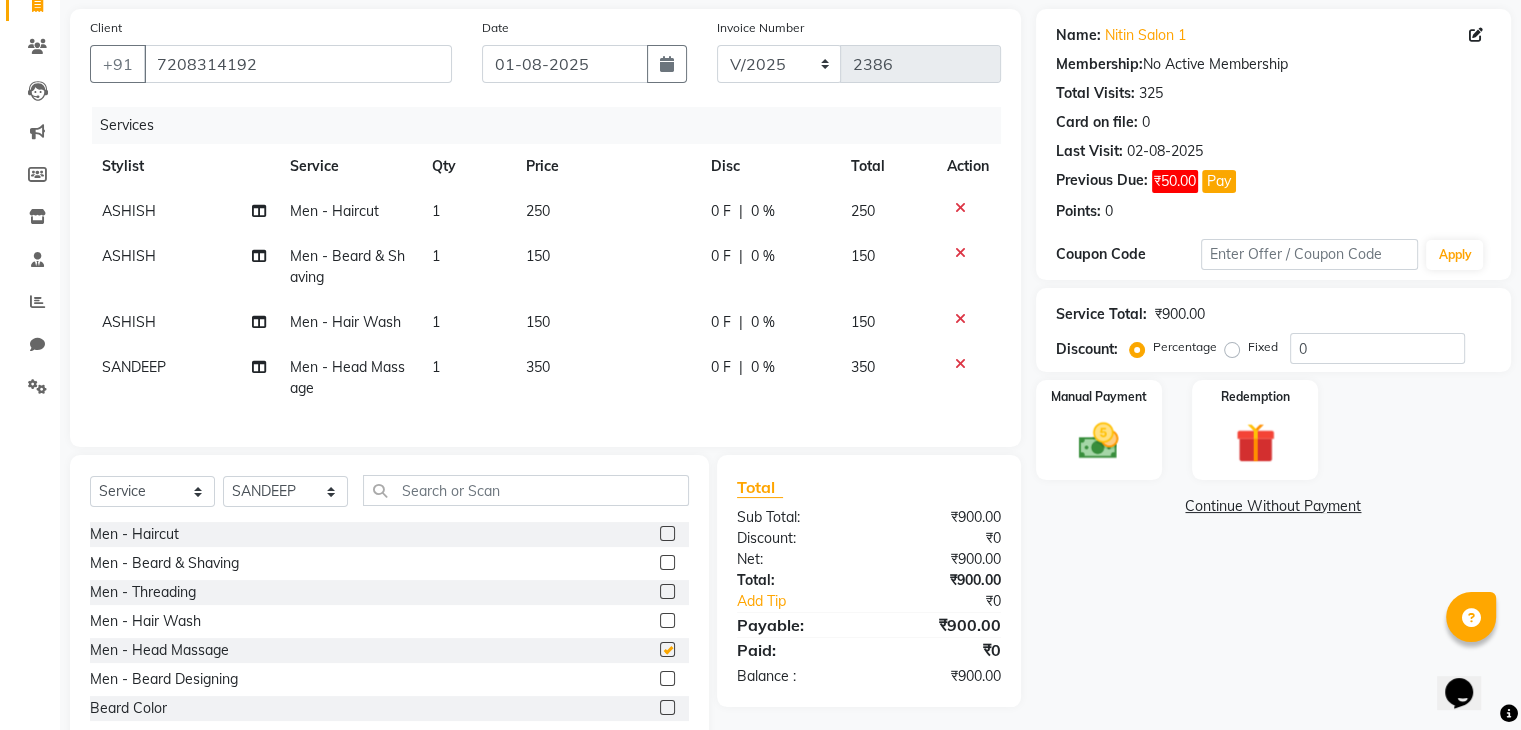 checkbox on "false" 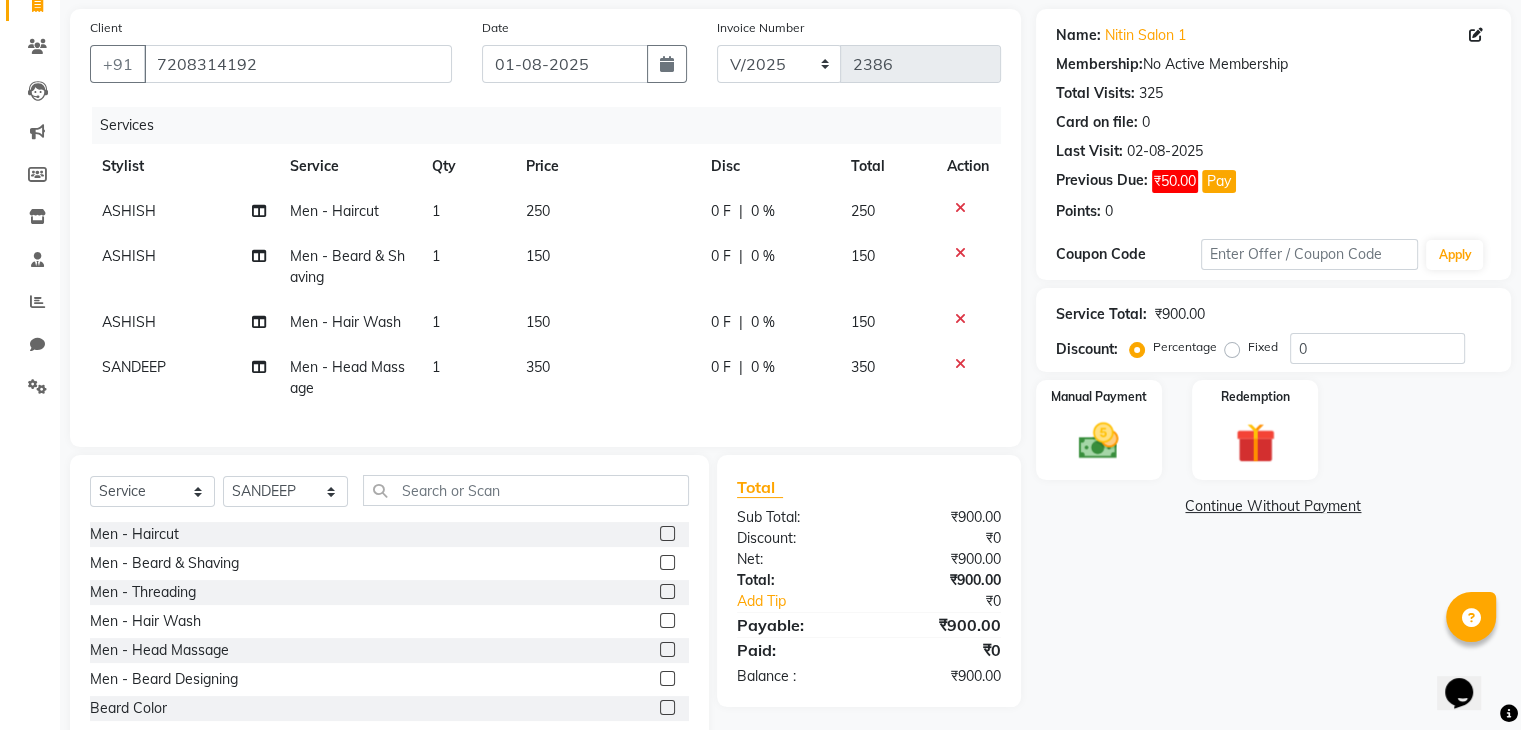 click 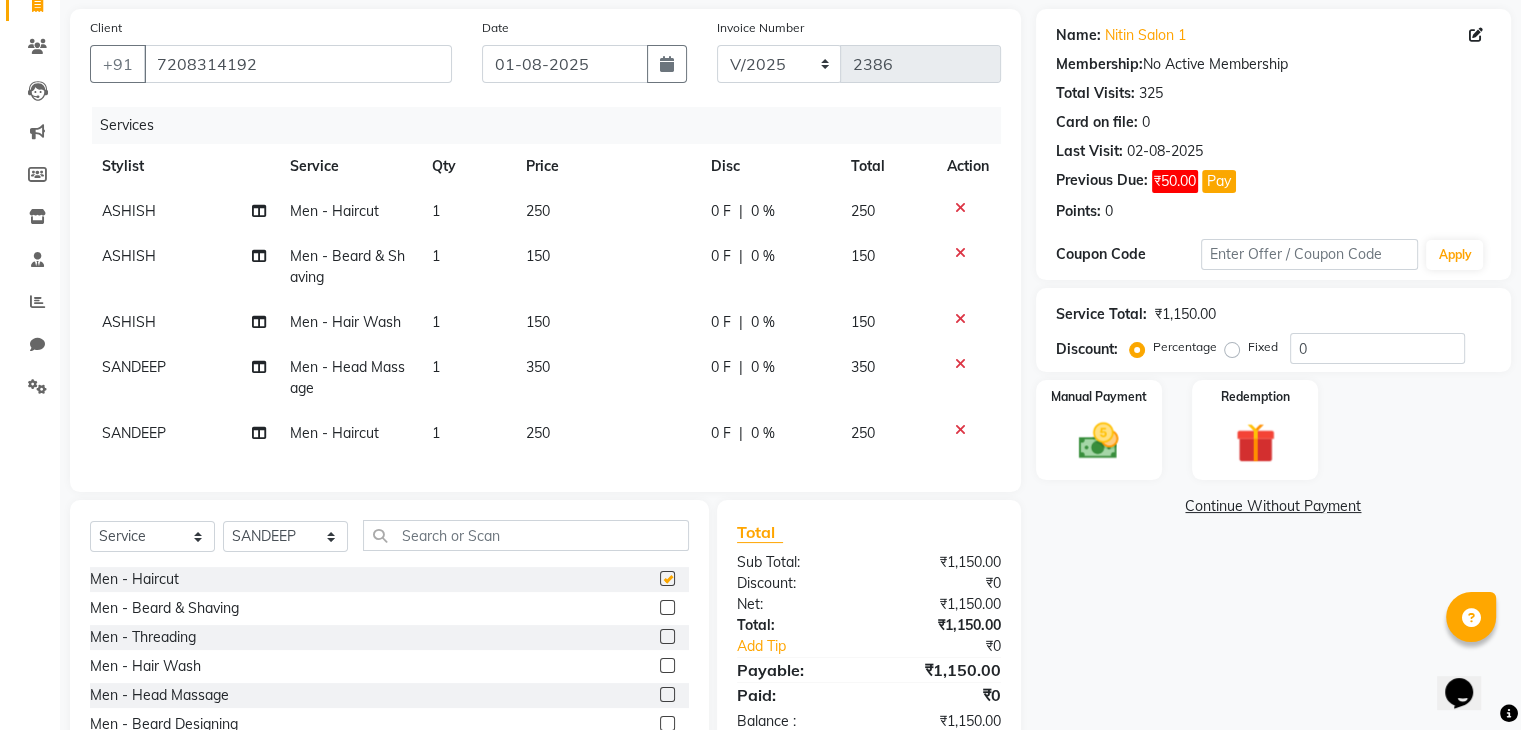 checkbox on "false" 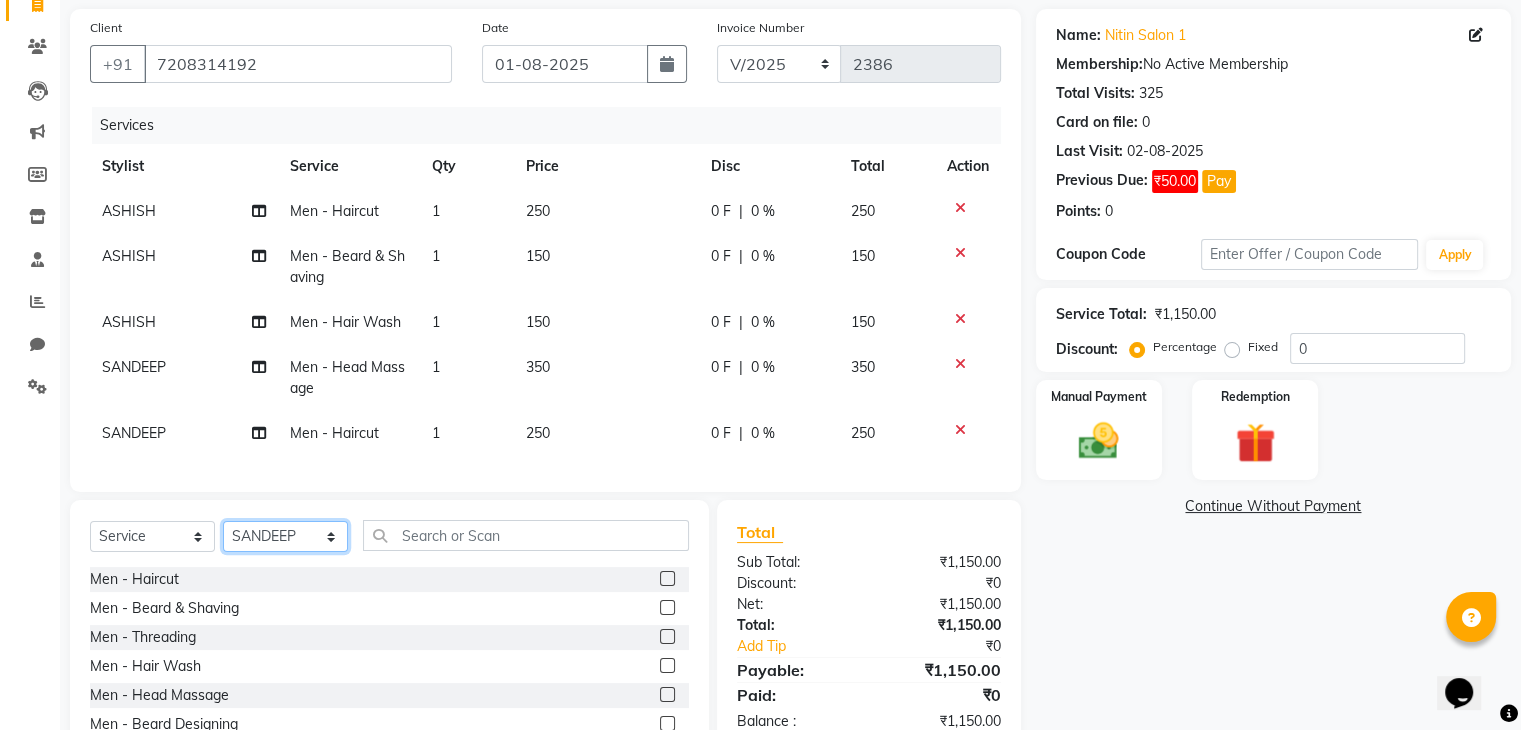 drag, startPoint x: 305, startPoint y: 561, endPoint x: 271, endPoint y: 304, distance: 259.23926 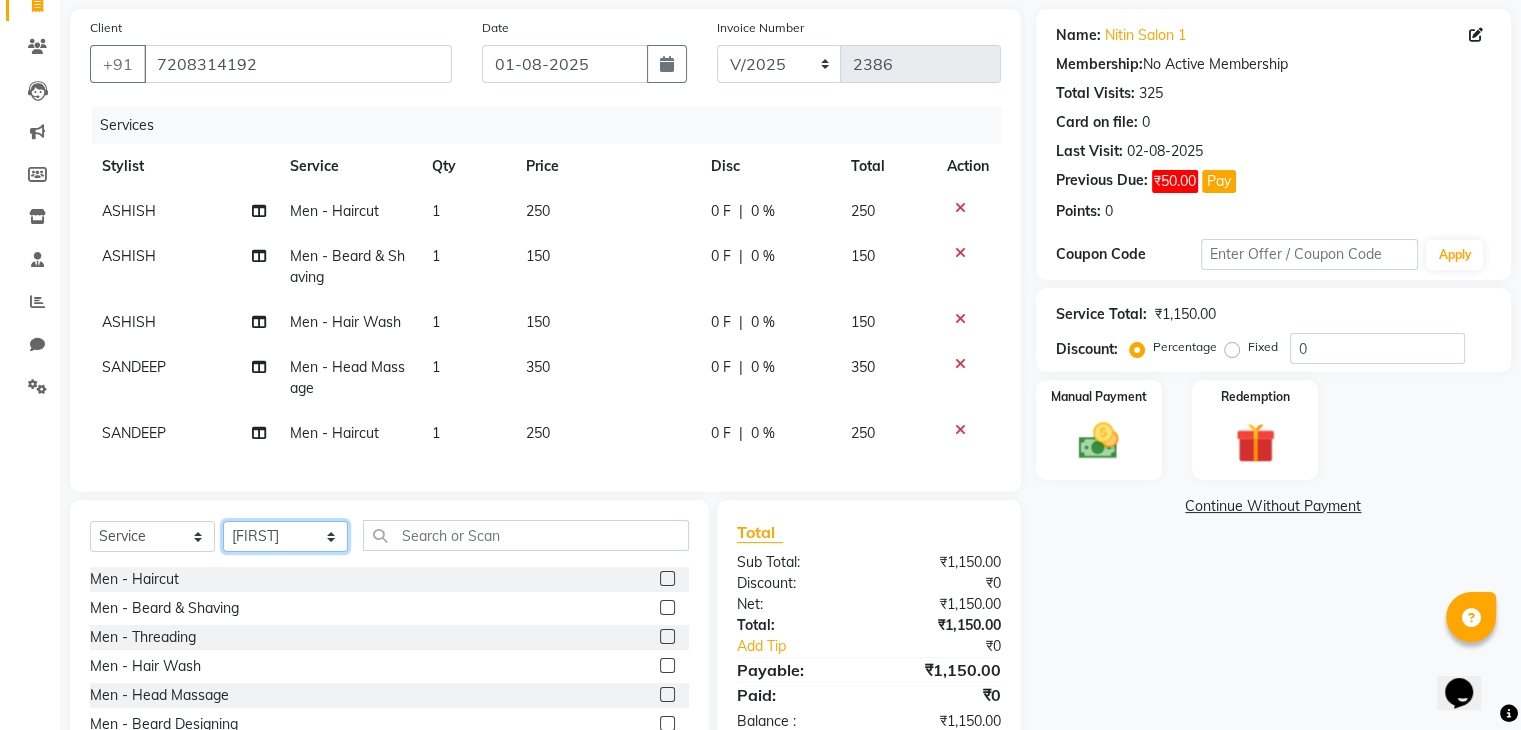 click on "Select Stylist ALAM ASHISH DEEPA HASIB JITU MEENAKSHI NITIN SIR PRAJAKTA Rupa SANDEEP SHAHIM YASEEN" 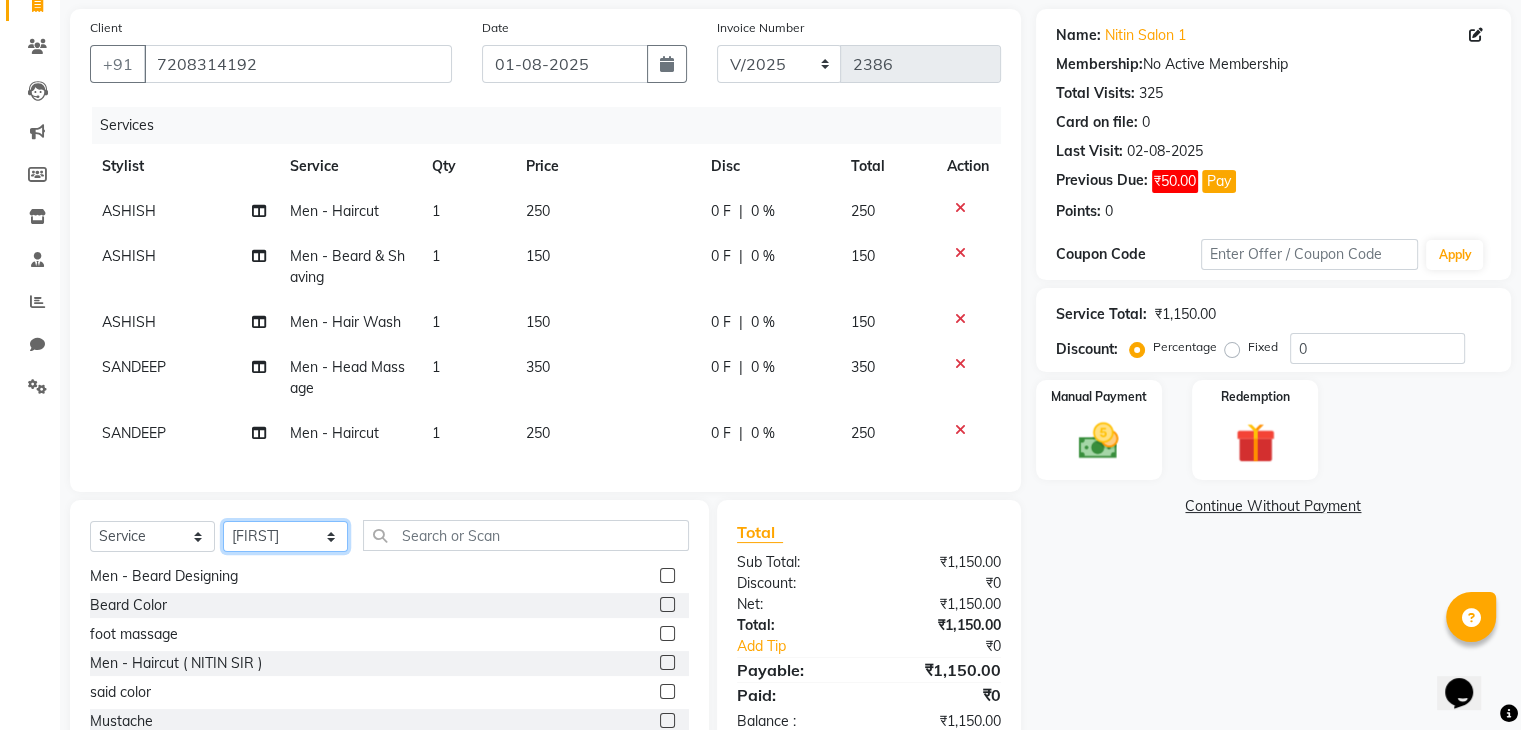 scroll, scrollTop: 148, scrollLeft: 0, axis: vertical 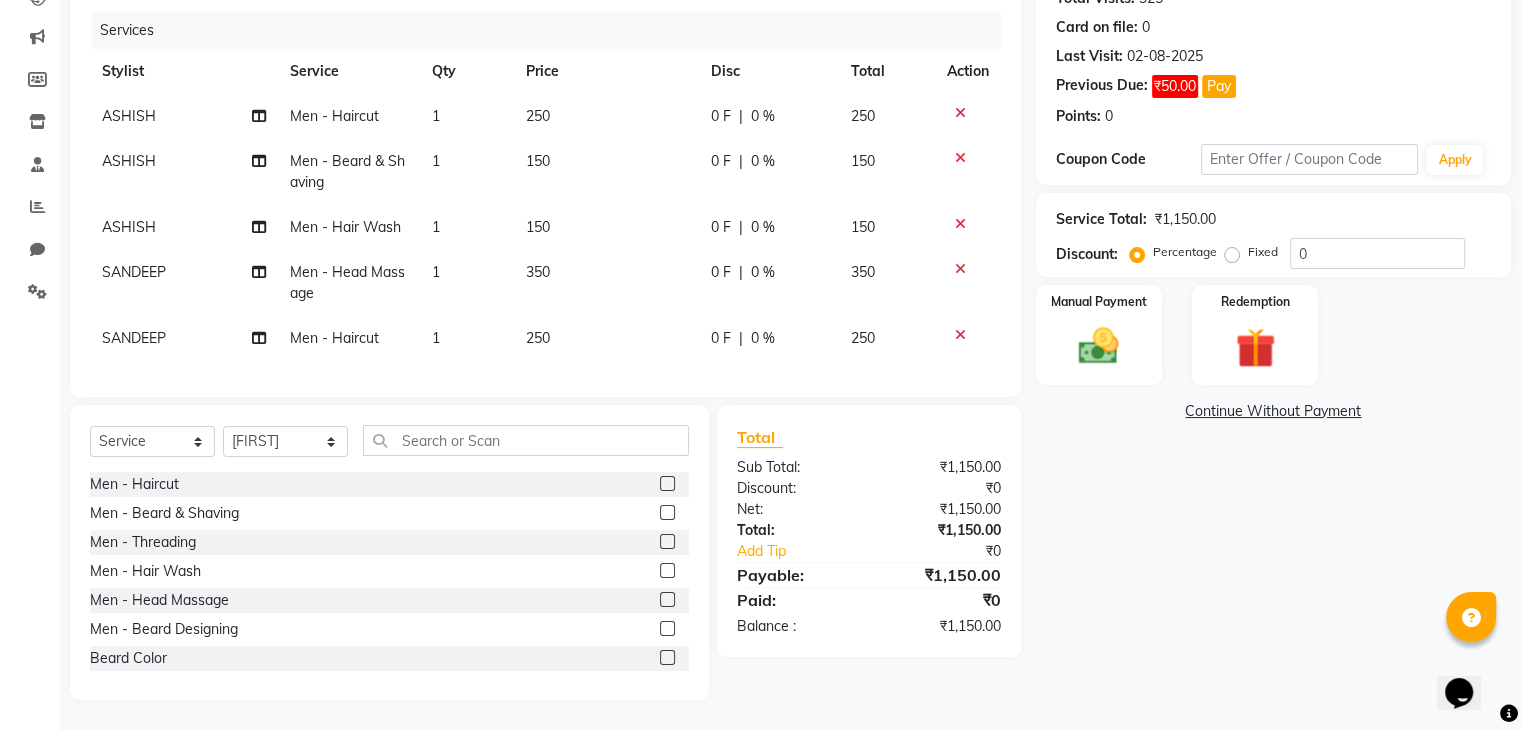 click 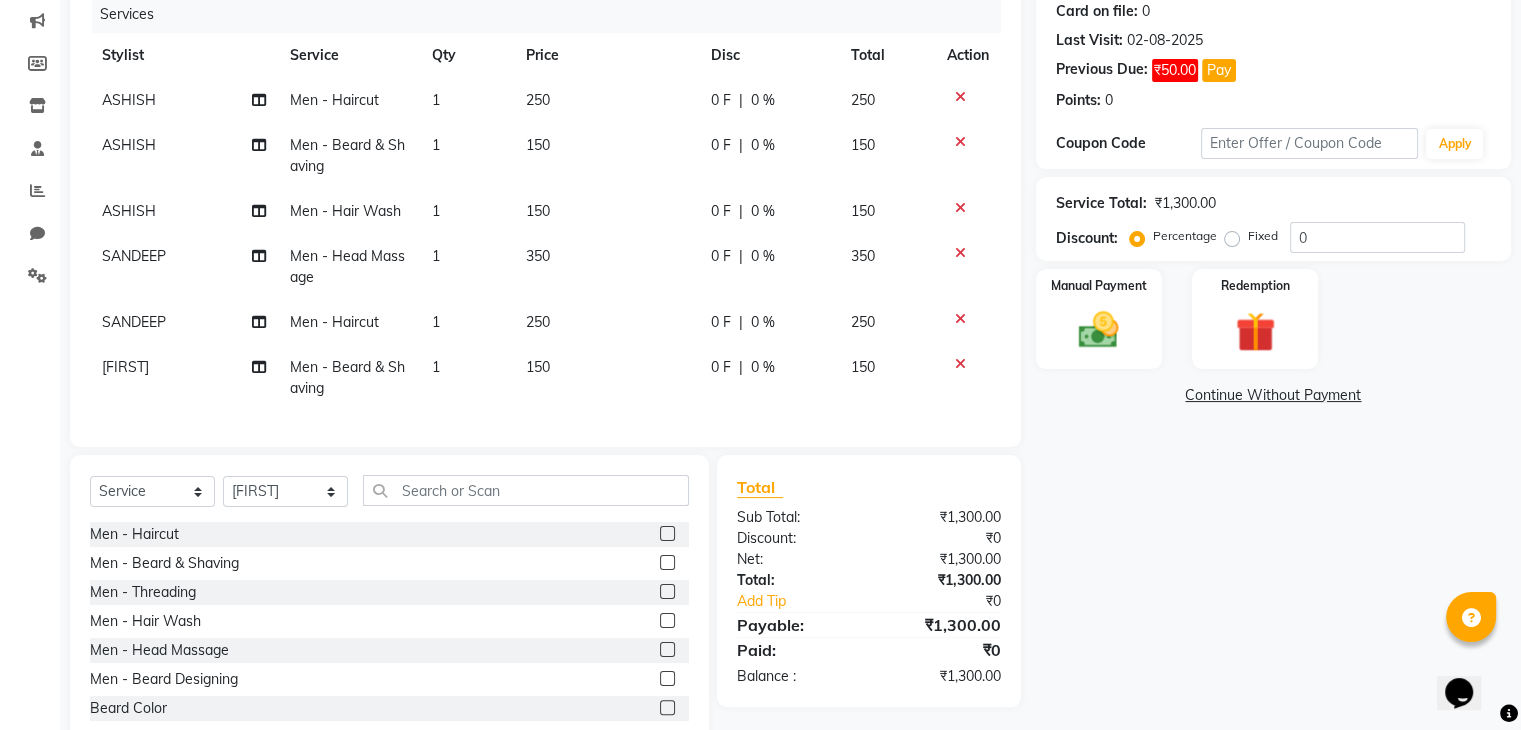 click 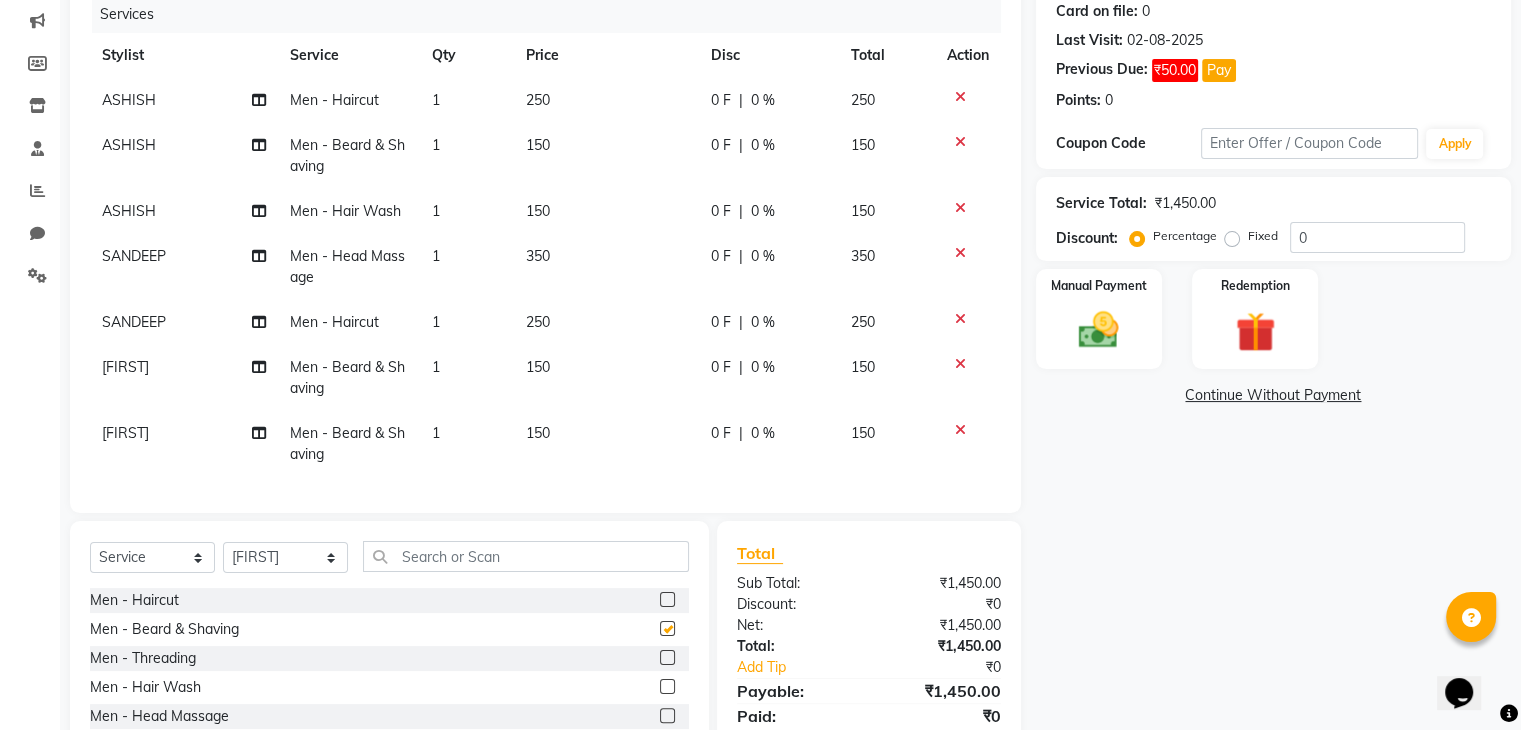 checkbox on "false" 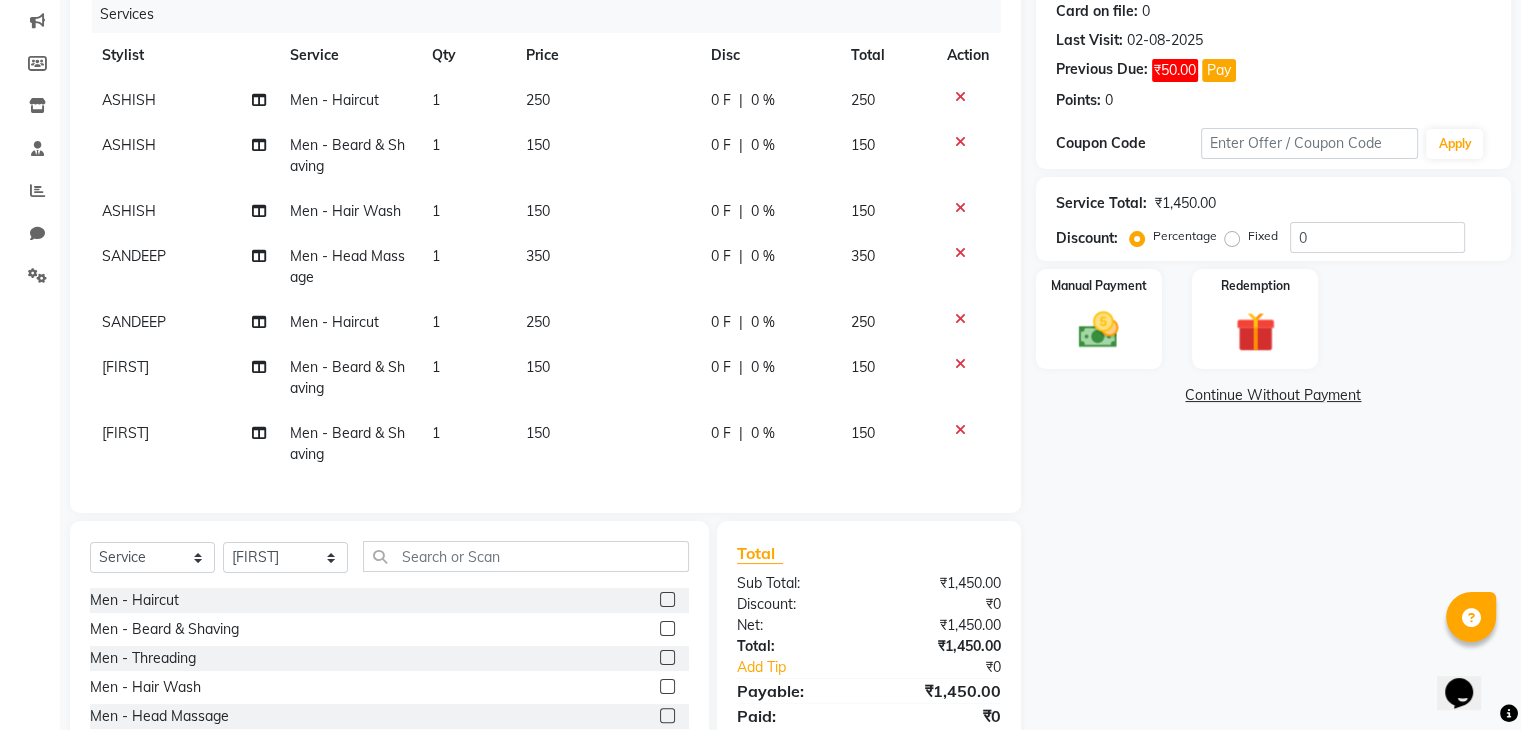 click 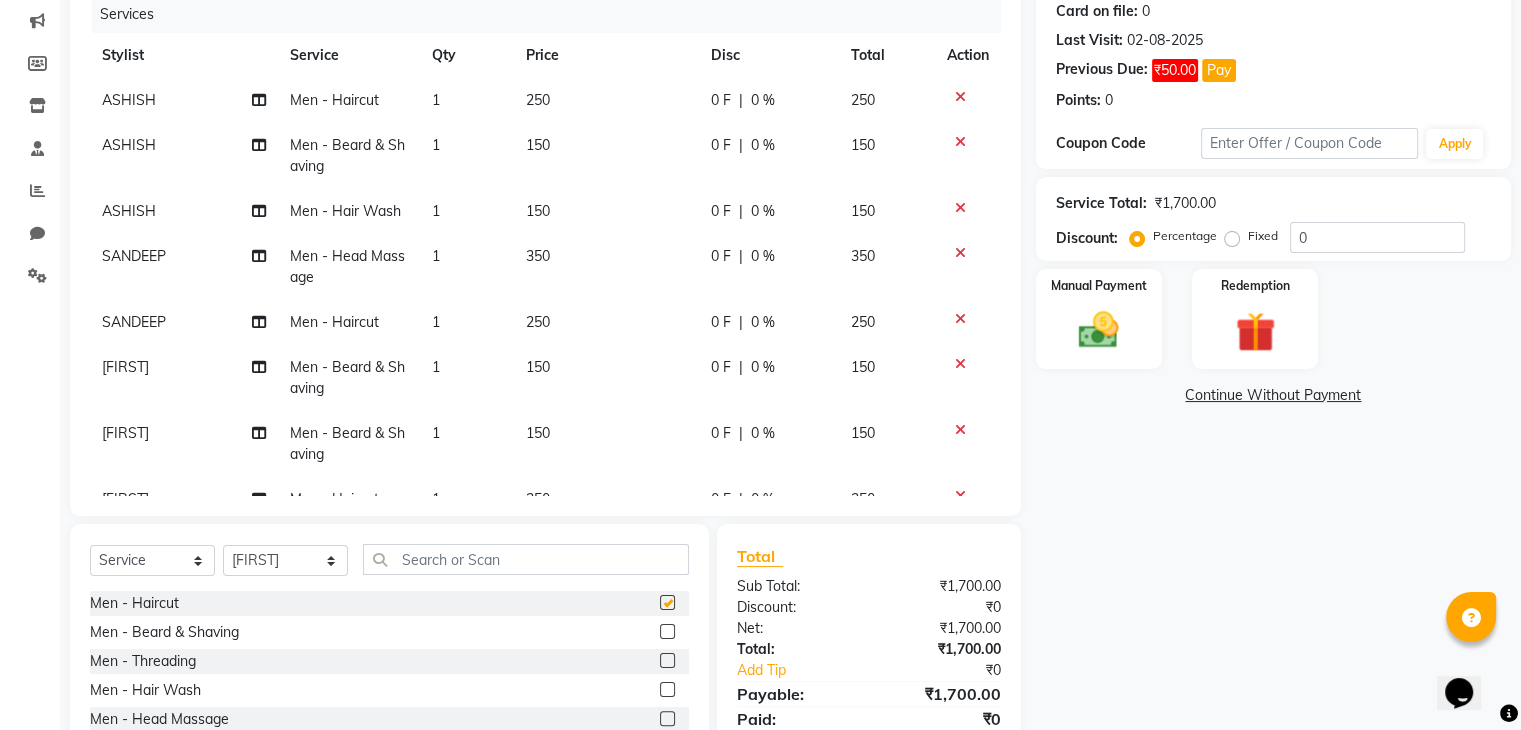 checkbox on "false" 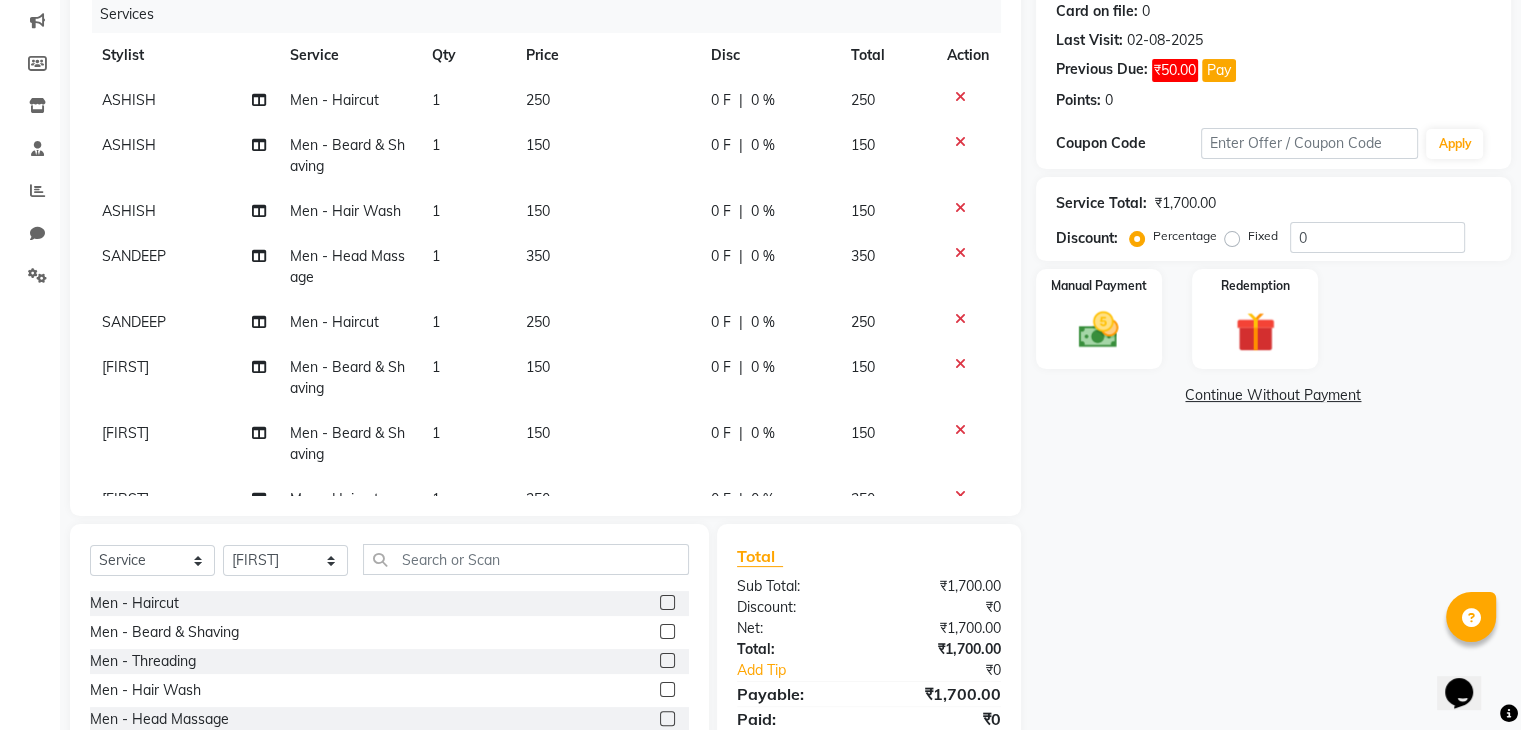click 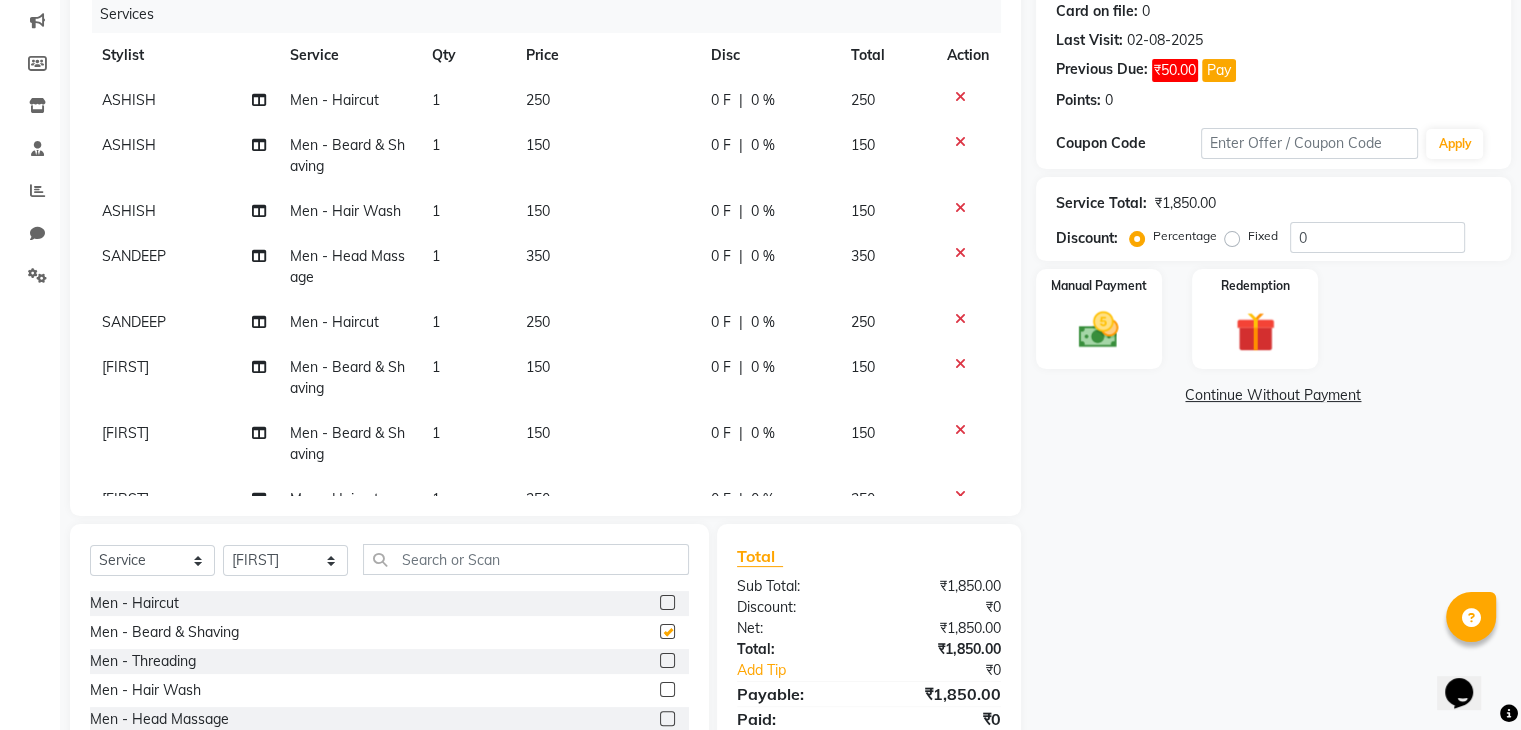 checkbox on "false" 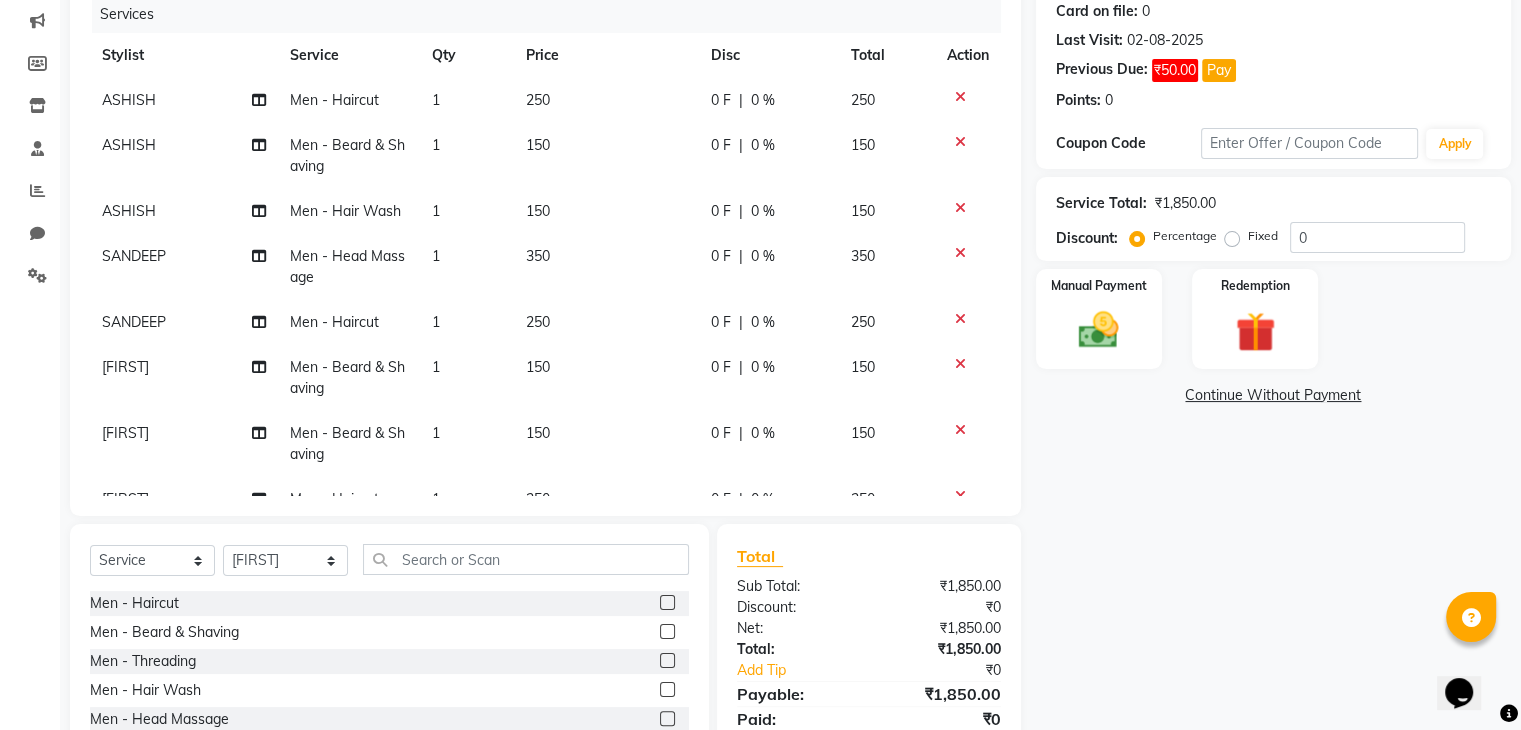 scroll, scrollTop: 123, scrollLeft: 0, axis: vertical 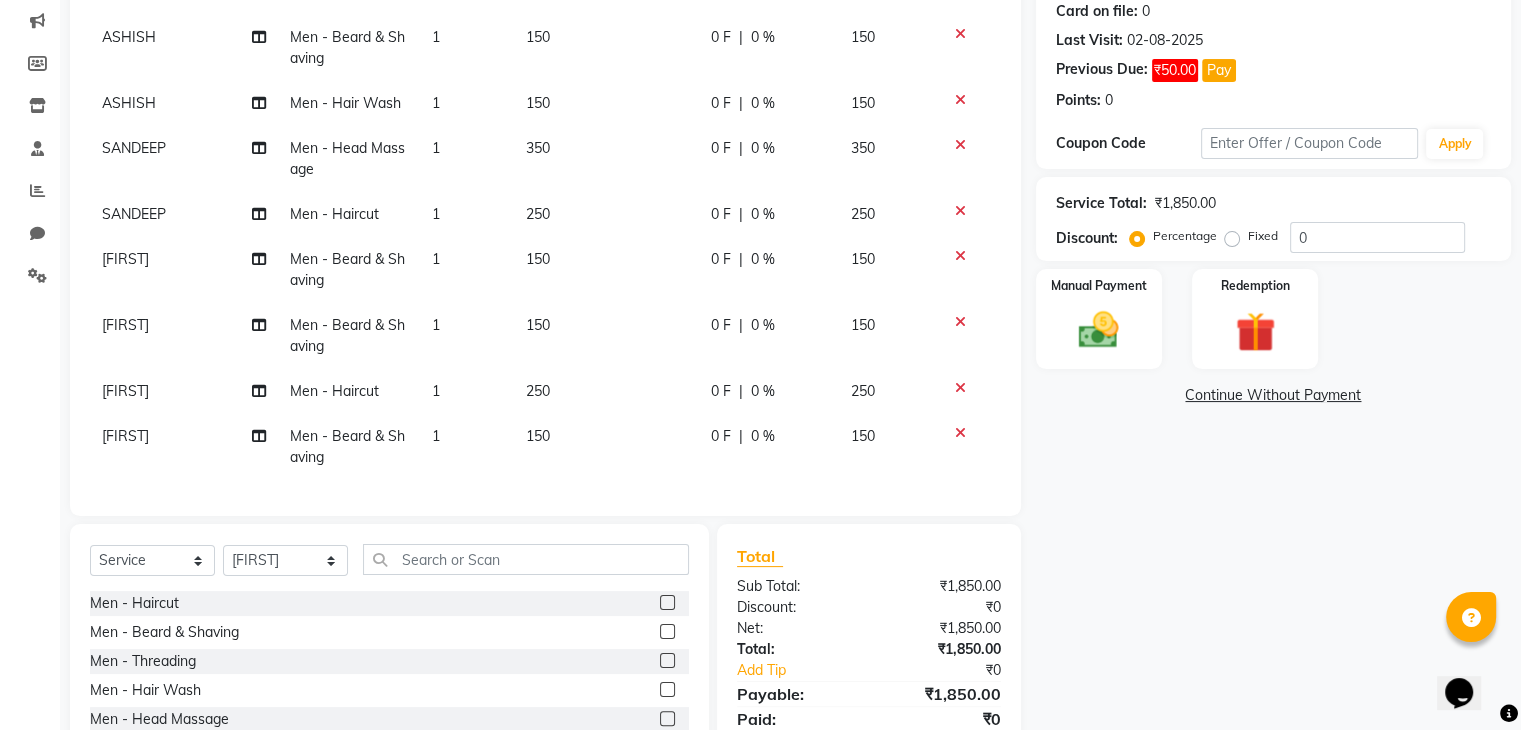 click 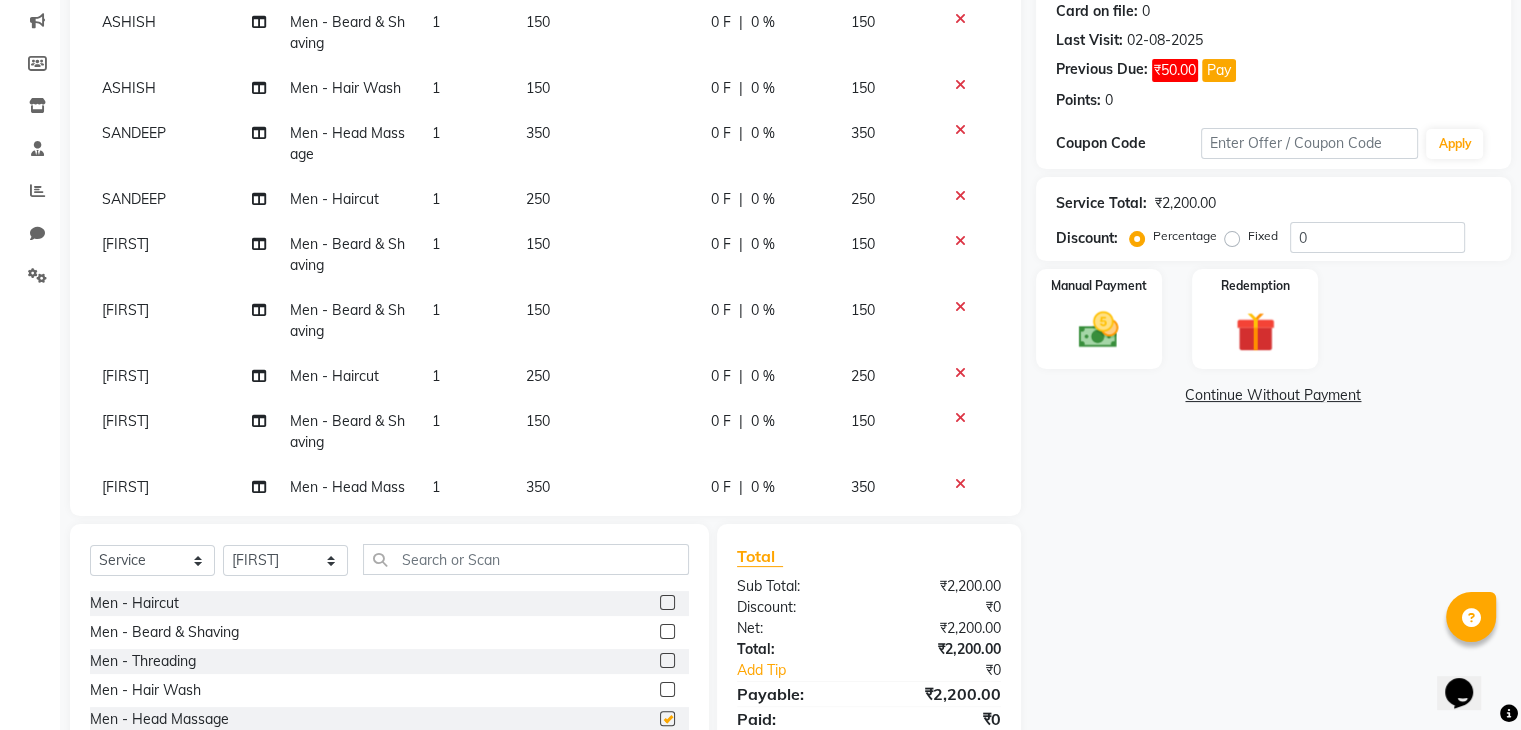 checkbox on "false" 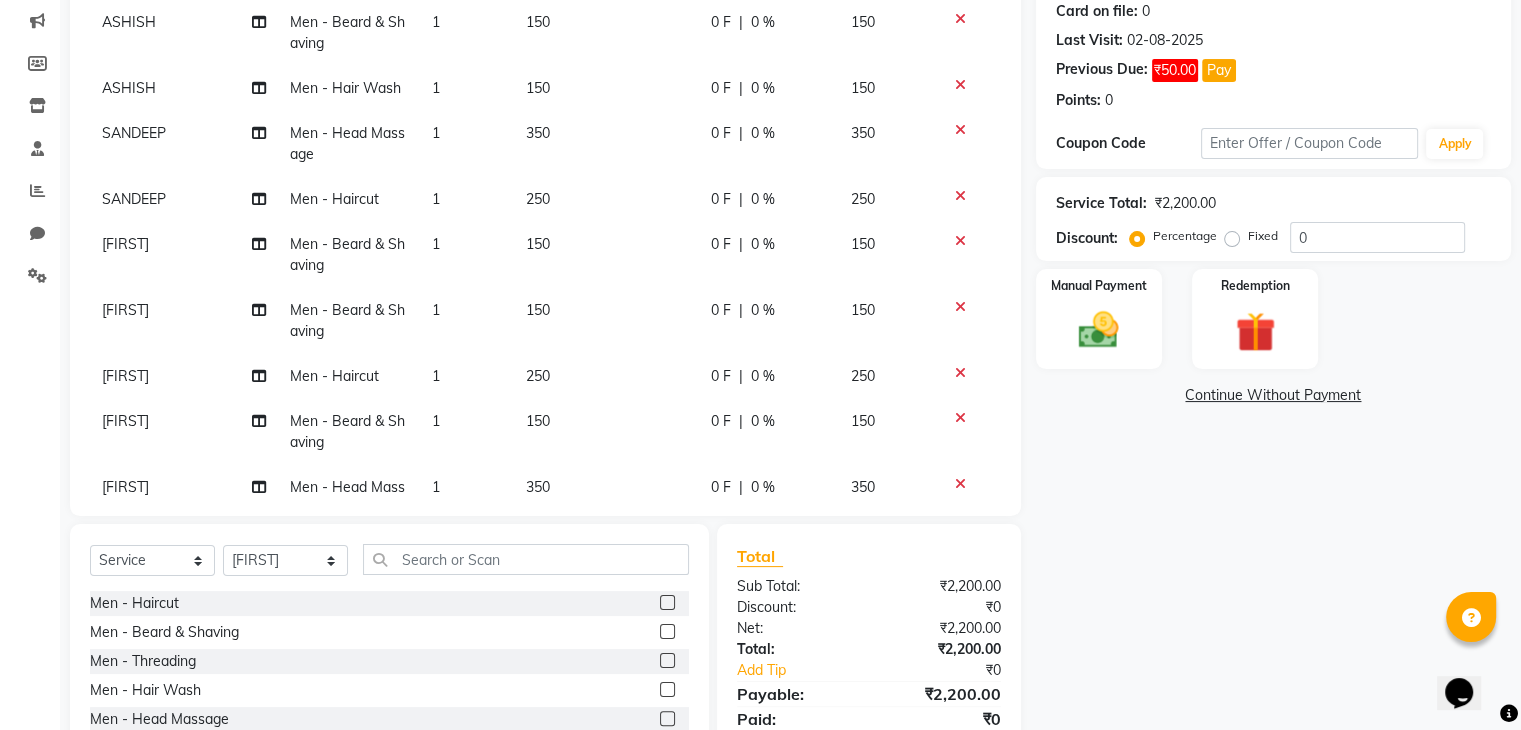 scroll, scrollTop: 189, scrollLeft: 0, axis: vertical 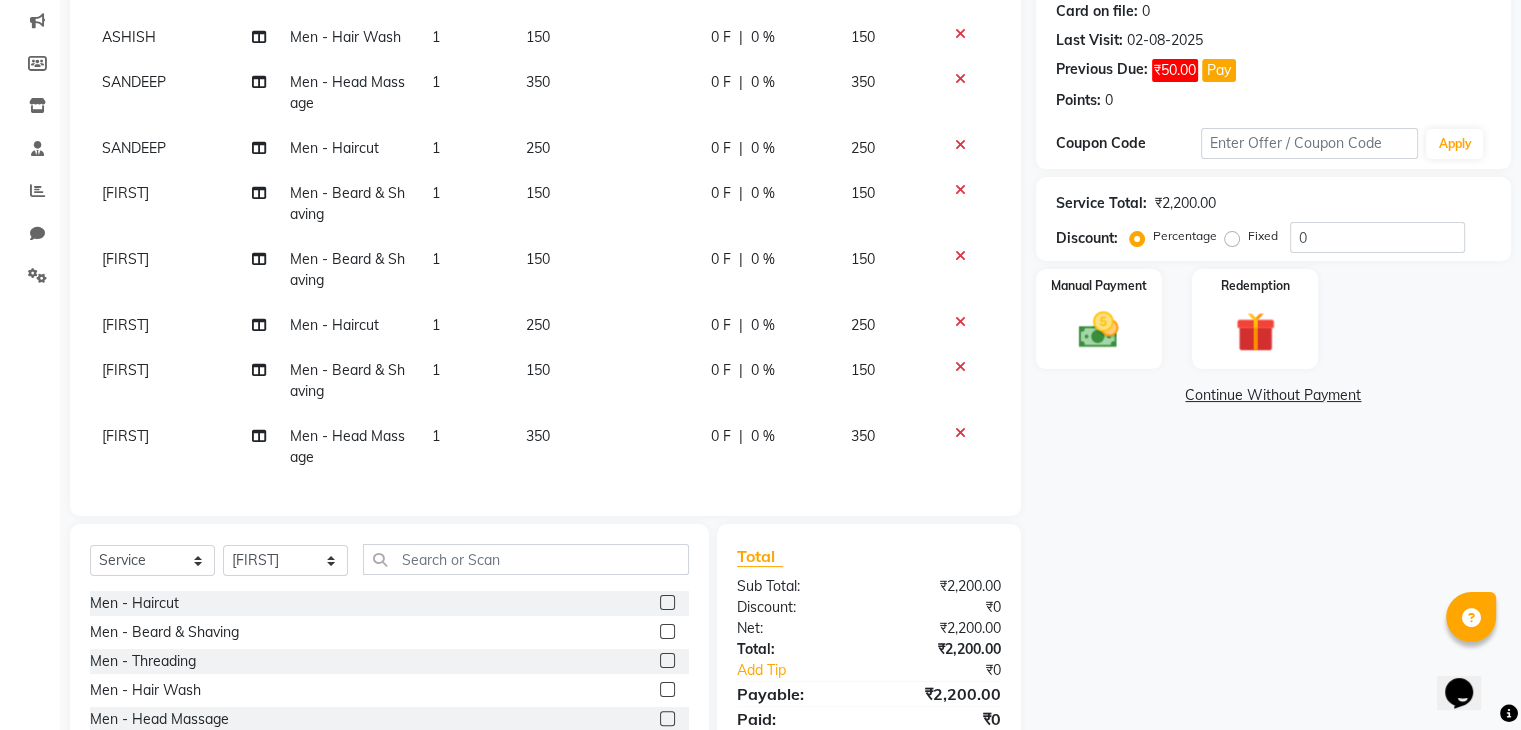 click on "[FIRST]" 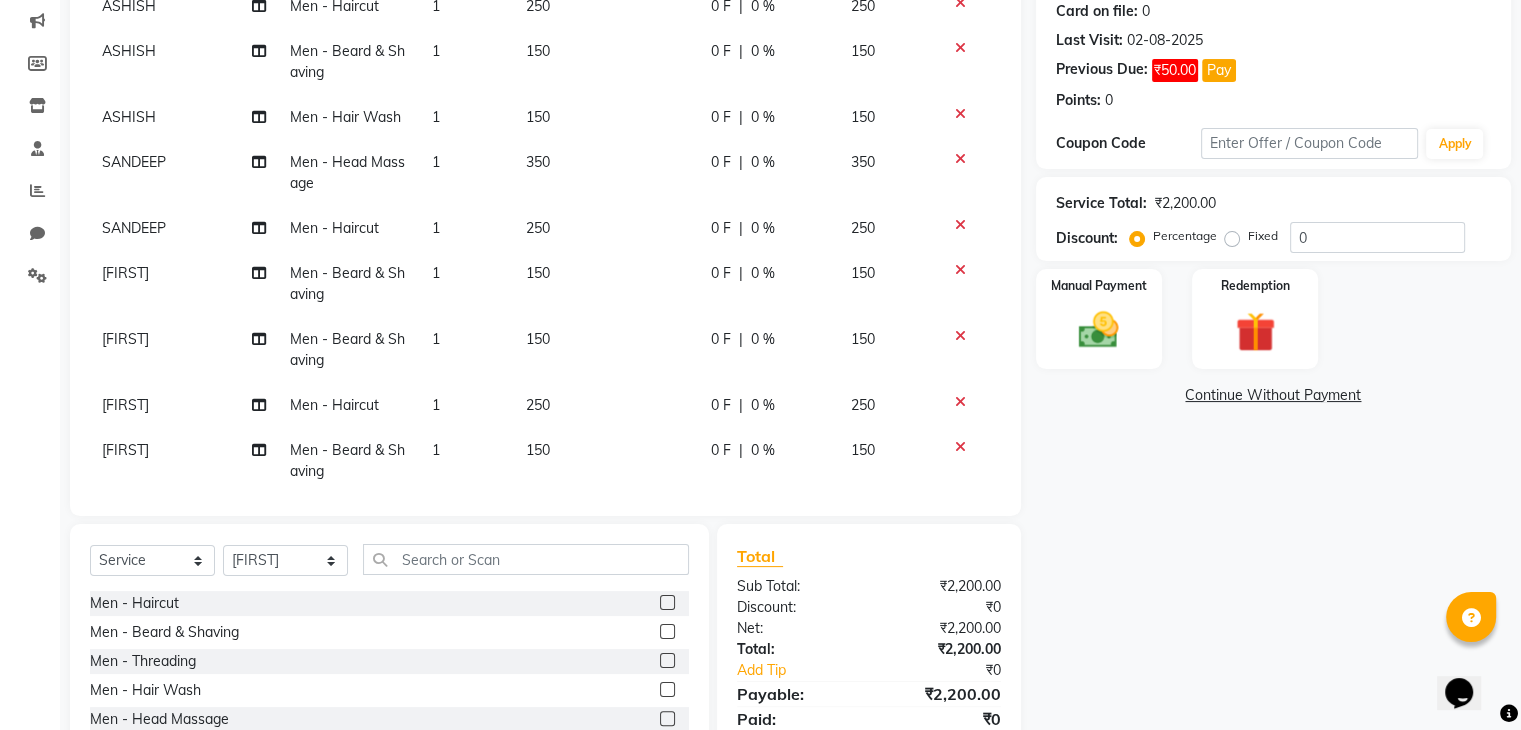 select on "85157" 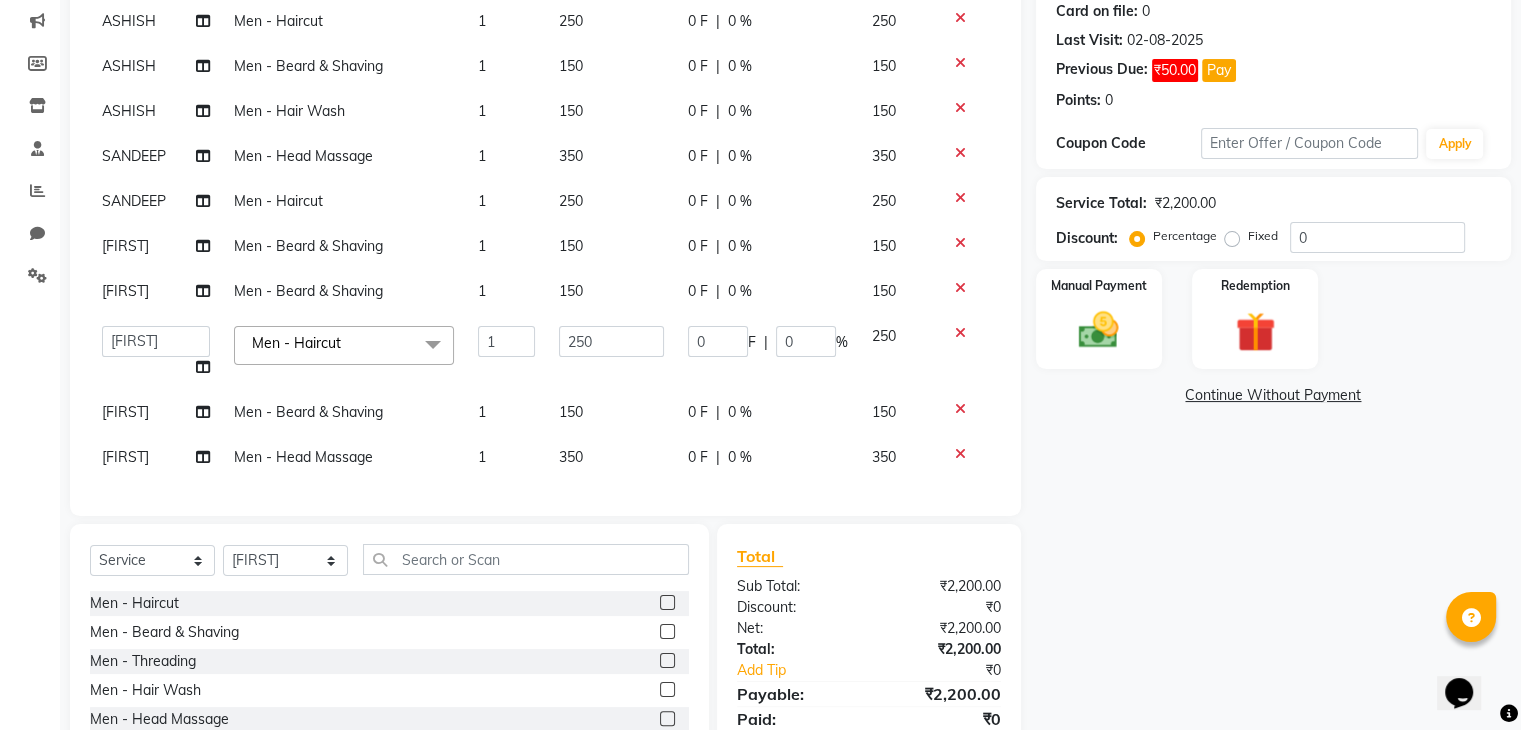 click on "ALAM ASHISH DEEPA HASIB JITU MEENAKSHI NITIN SIR PRAJAKTA Rupa SANDEEP SHAHIM YASEEN" 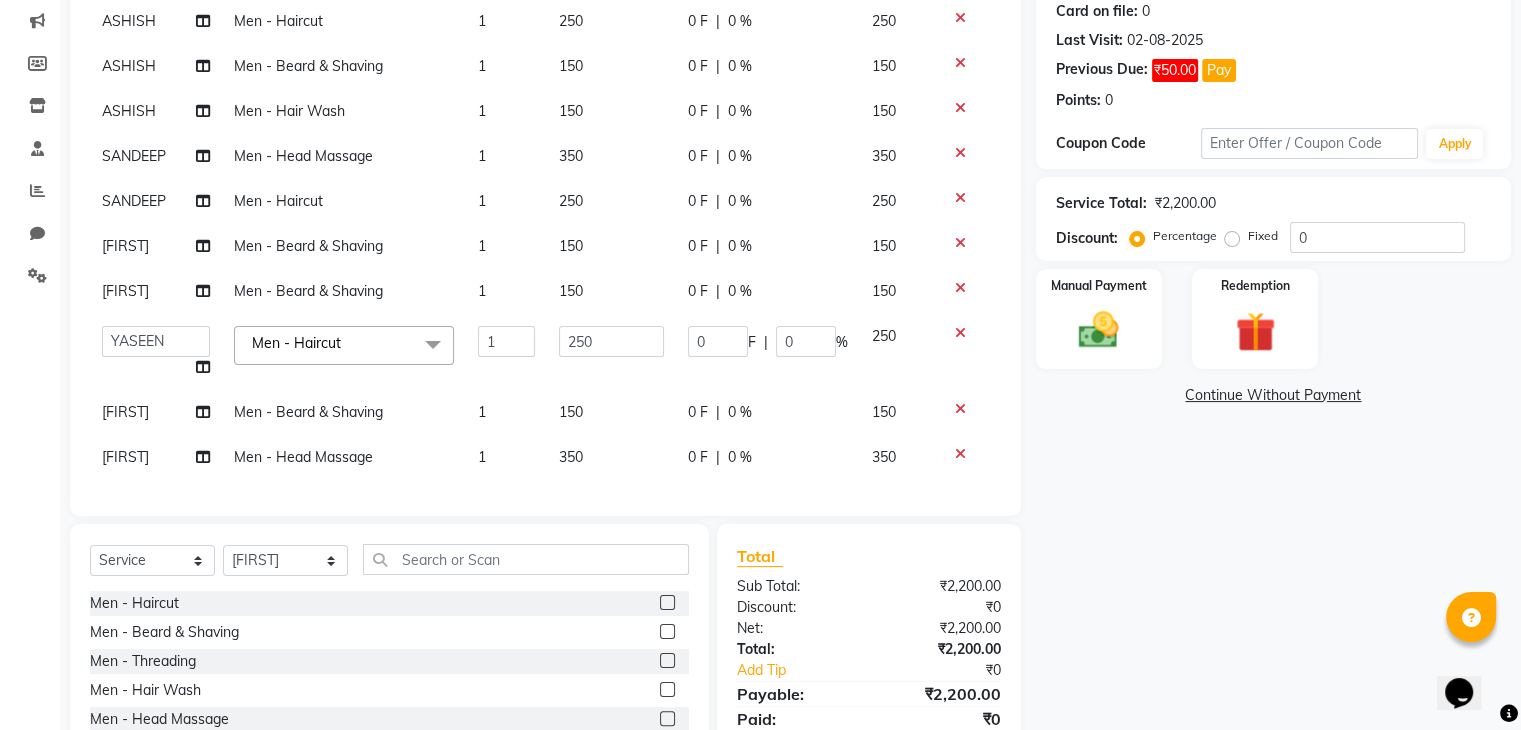 select on "87617" 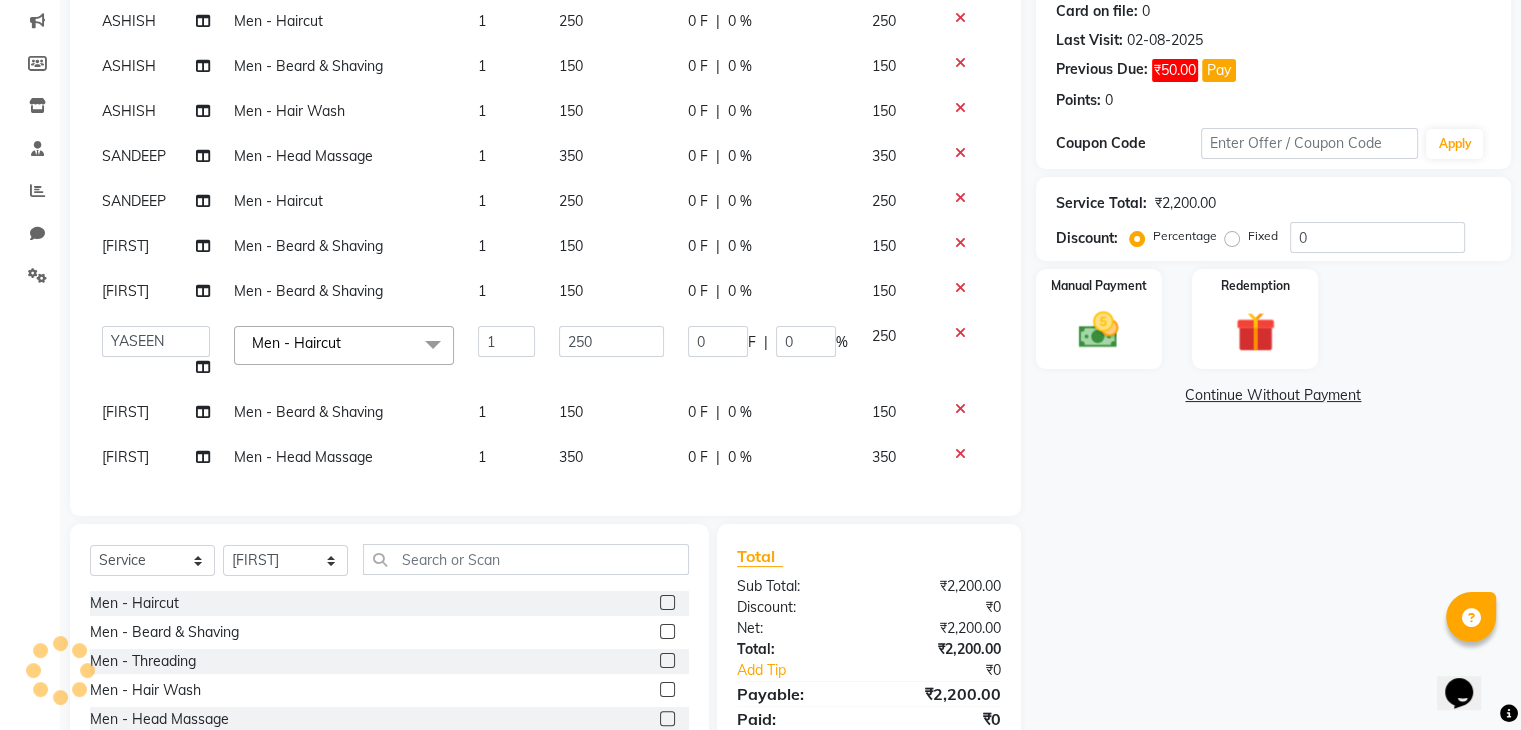 click on "[FIRST]" 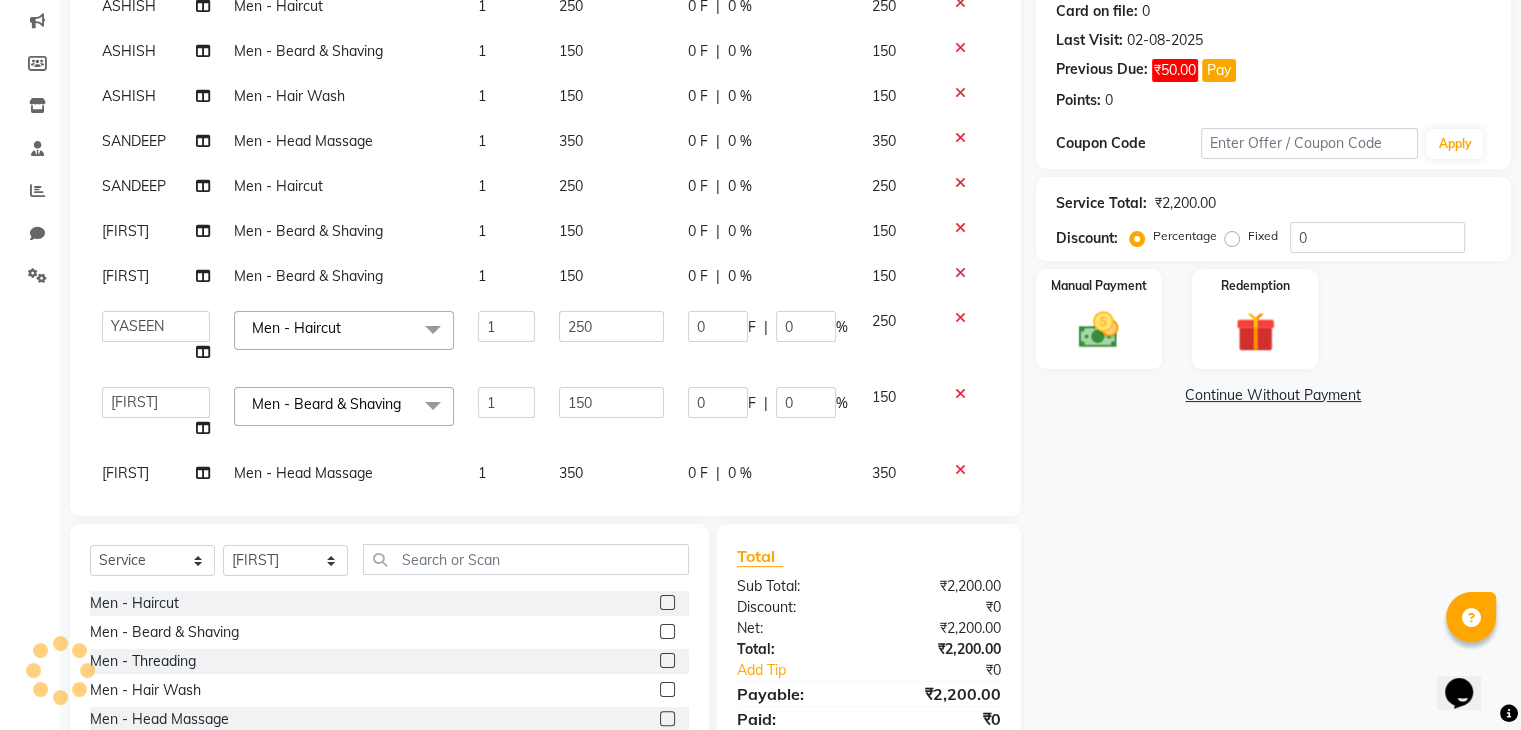click on "ALAM ASHISH DEEPA HASIB JITU MEENAKSHI NITIN SIR PRAJAKTA Rupa SANDEEP SHAHIM YASEEN" 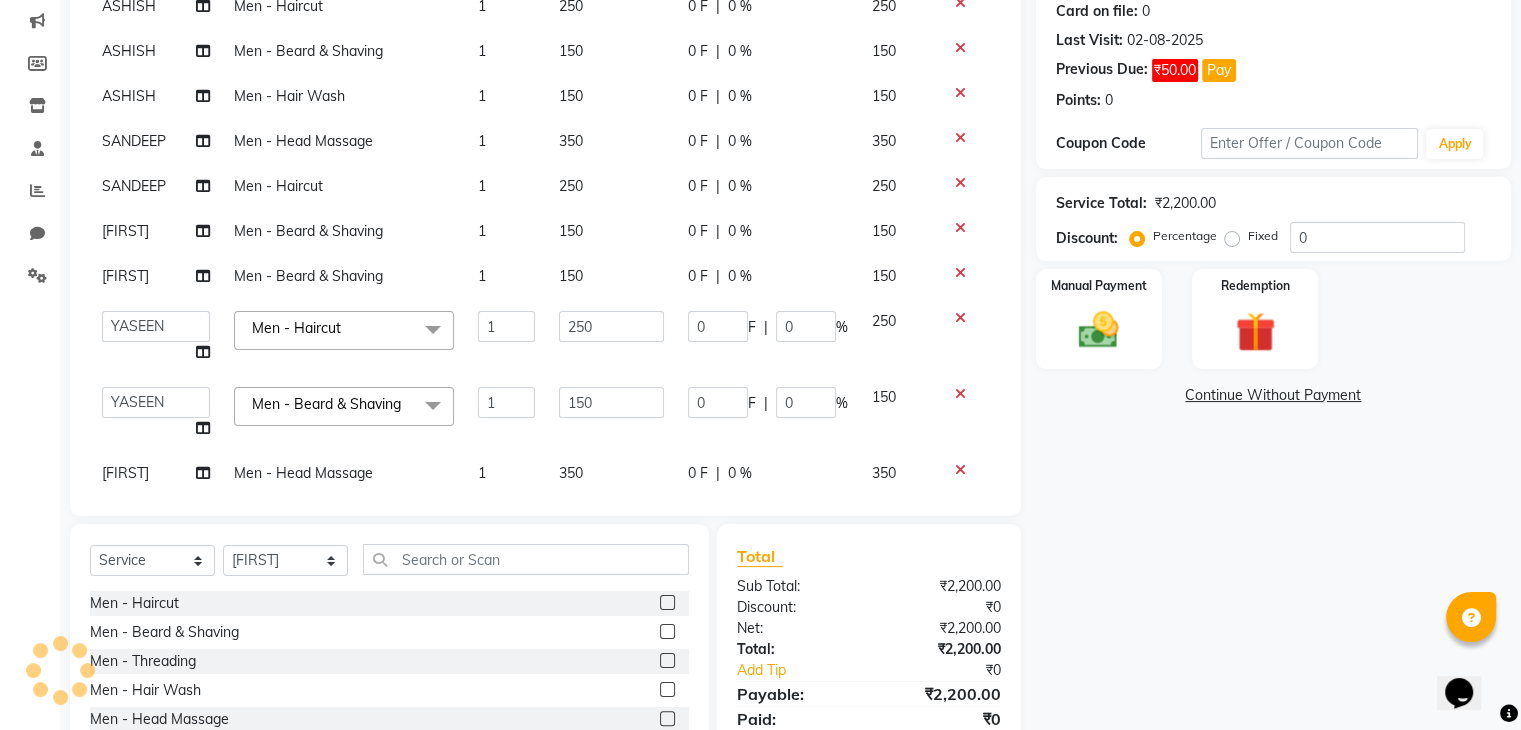 select on "87617" 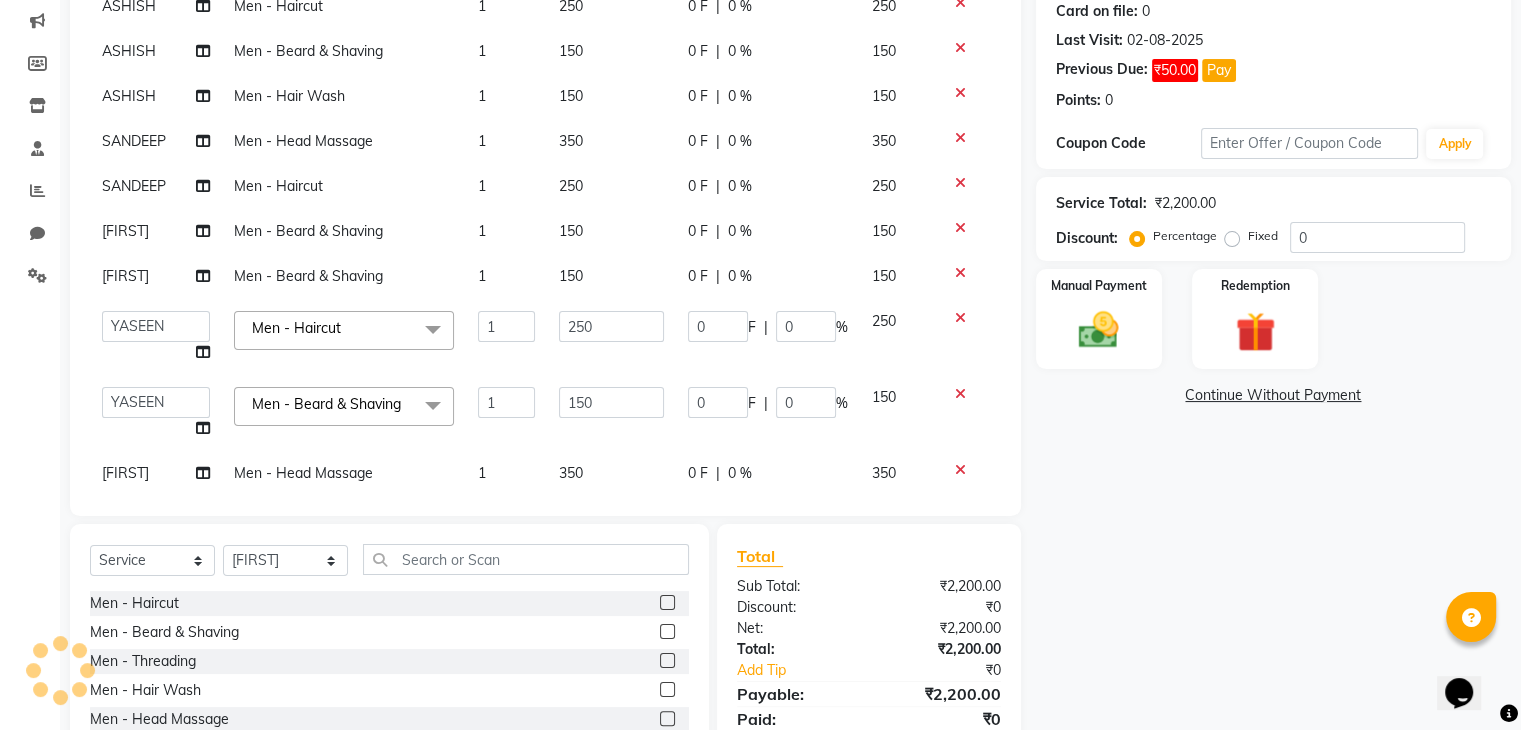 click on "[FIRST]" 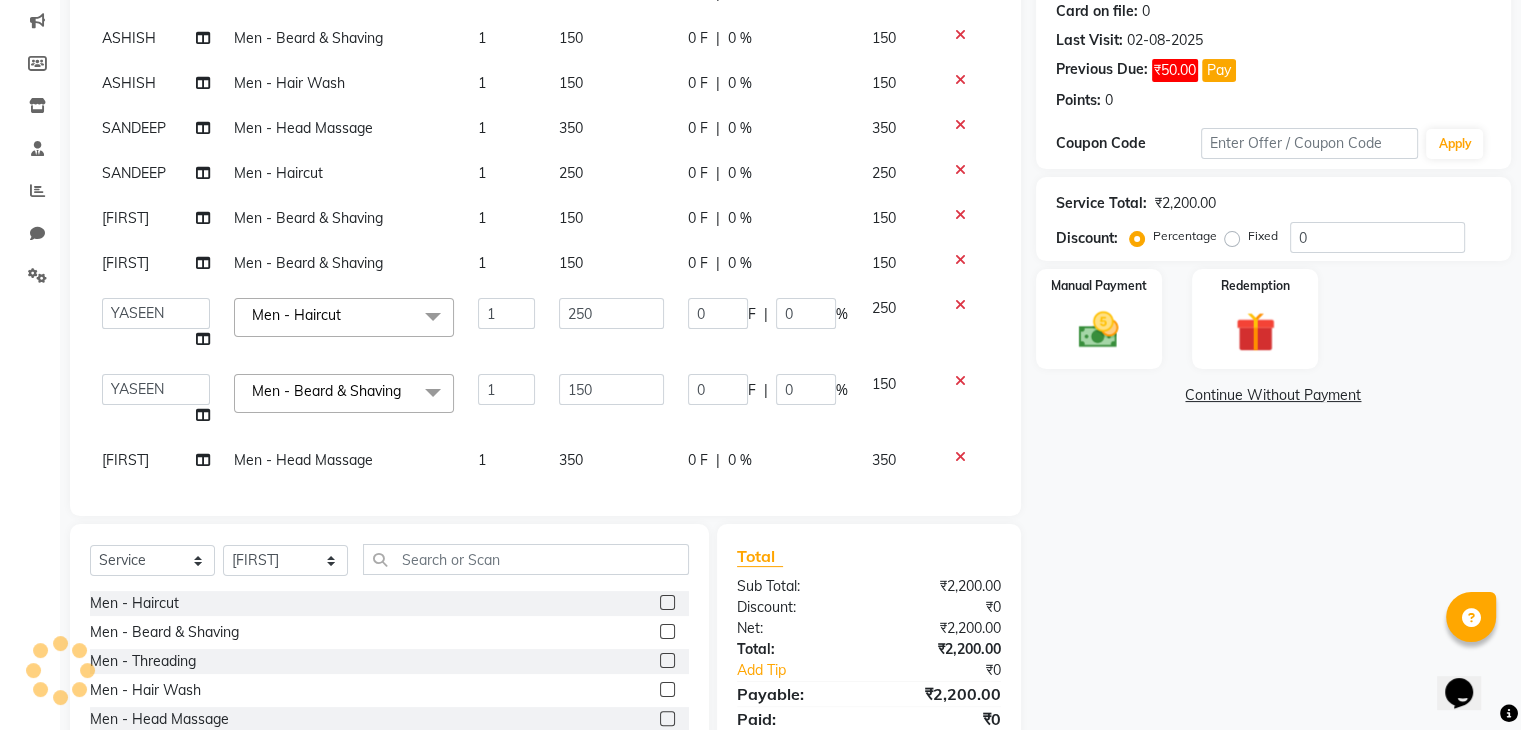 select on "85157" 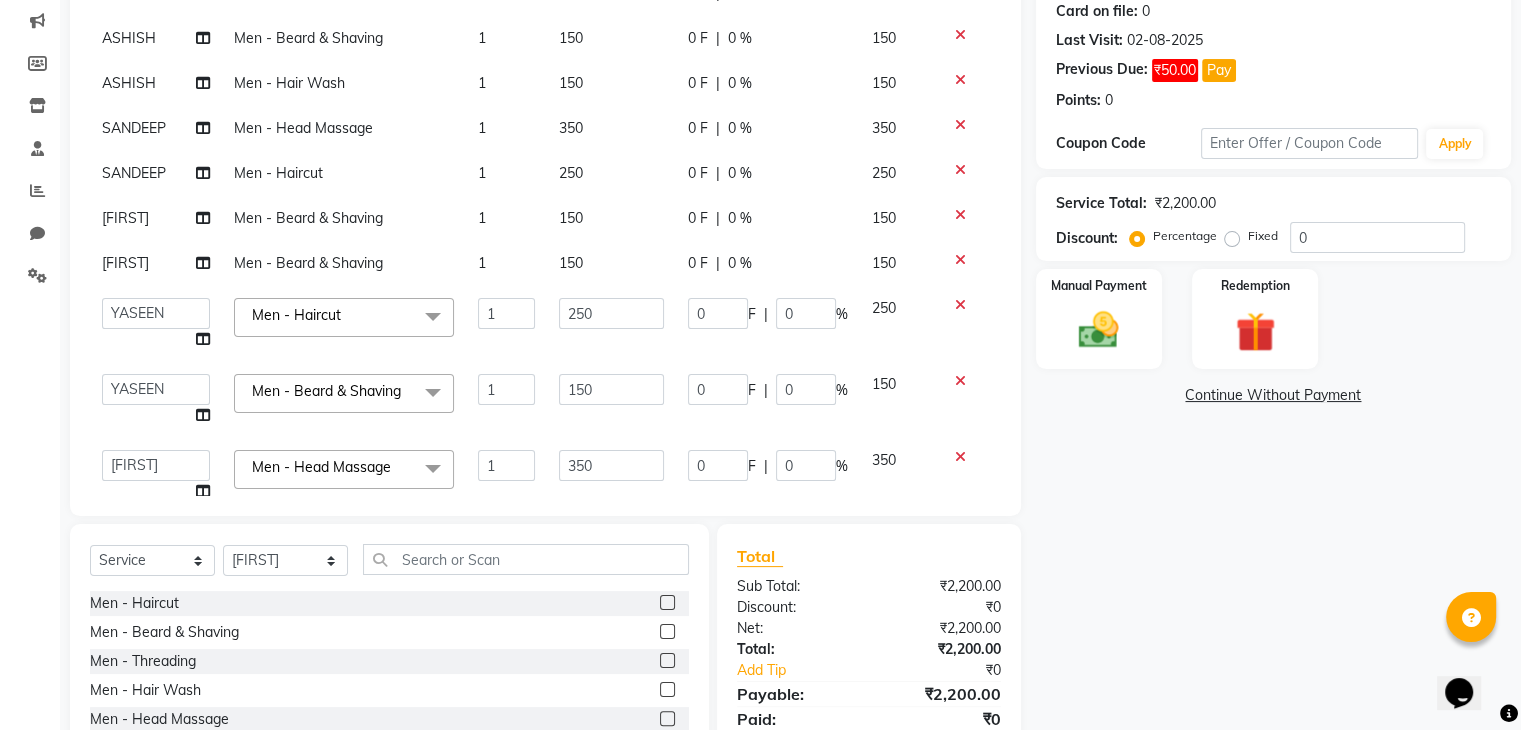 click on "ALAM ASHISH DEEPA HASIB JITU MEENAKSHI NITIN SIR PRAJAKTA Rupa SANDEEP SHAHIM YASEEN" 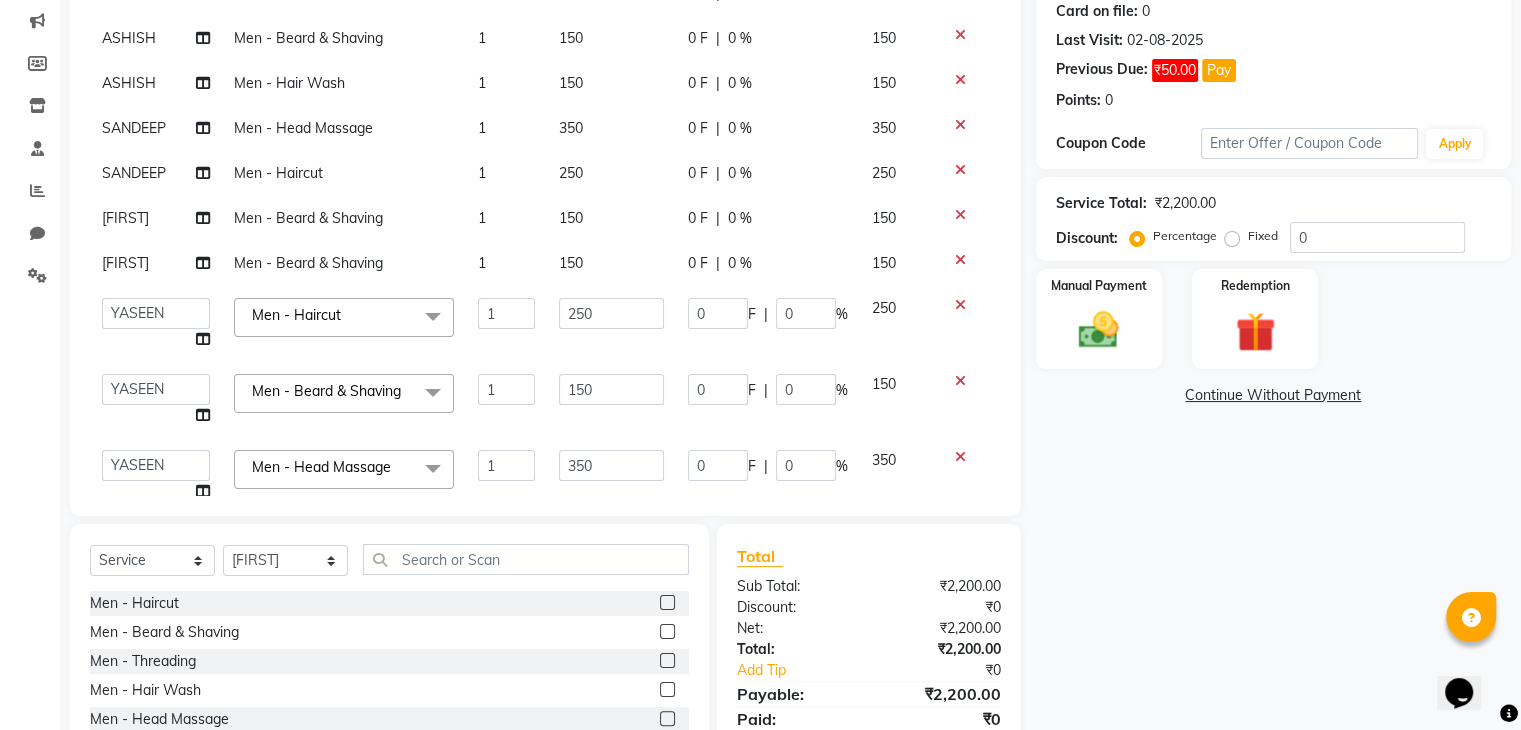 select on "87617" 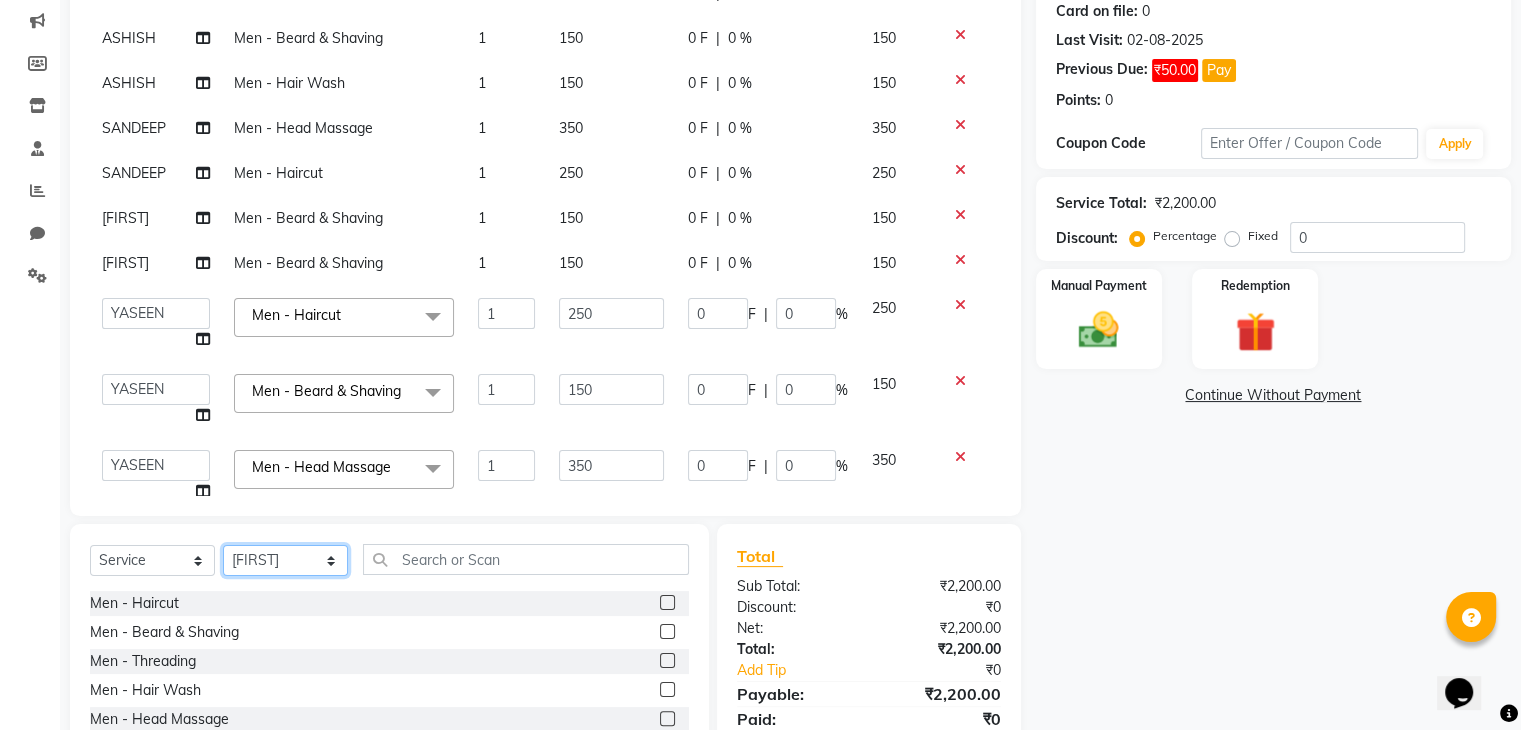 click on "Select Stylist ALAM ASHISH DEEPA HASIB JITU MEENAKSHI NITIN SIR PRAJAKTA Rupa SANDEEP SHAHIM YASEEN" 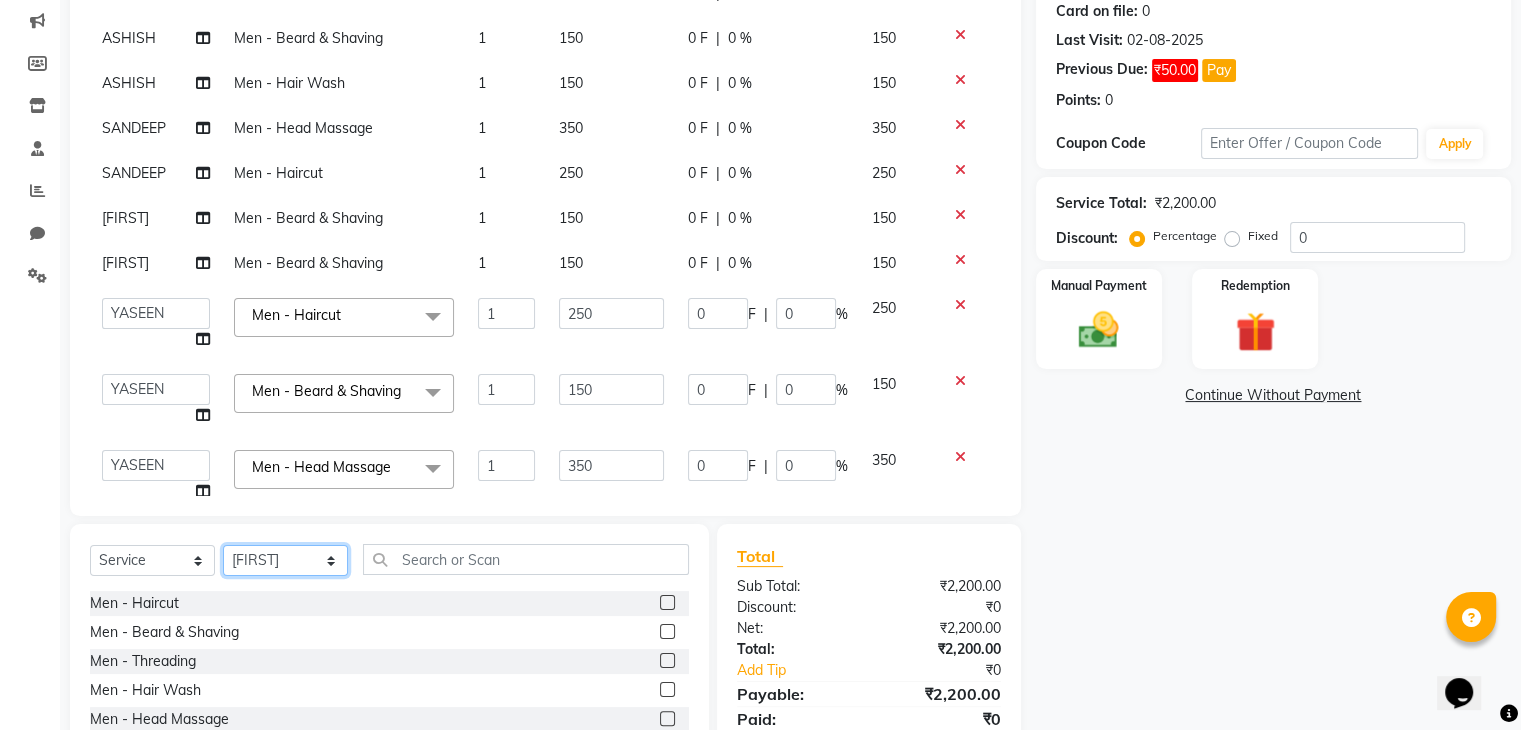 select on "75700" 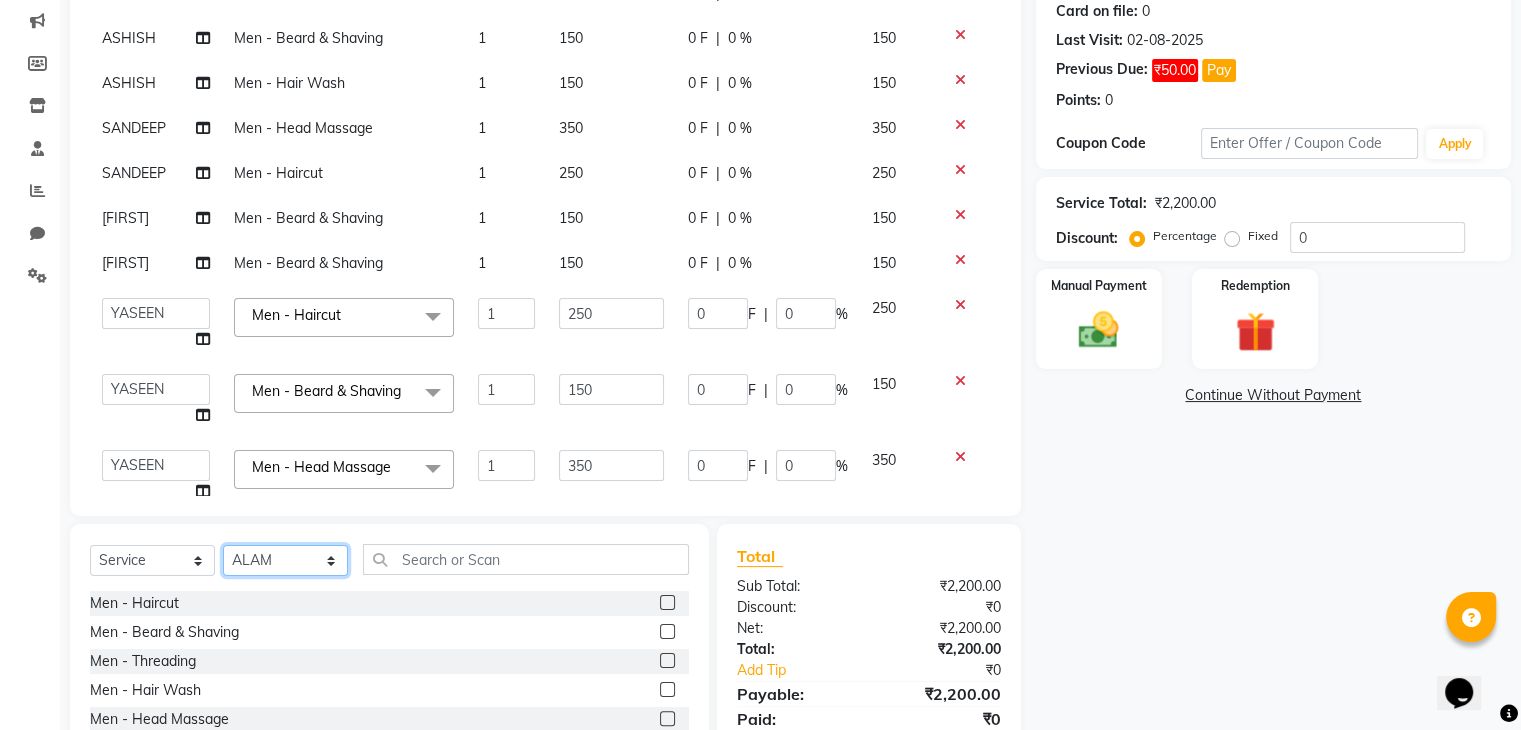 click on "Select Stylist ALAM ASHISH DEEPA HASIB JITU MEENAKSHI NITIN SIR PRAJAKTA Rupa SANDEEP SHAHIM YASEEN" 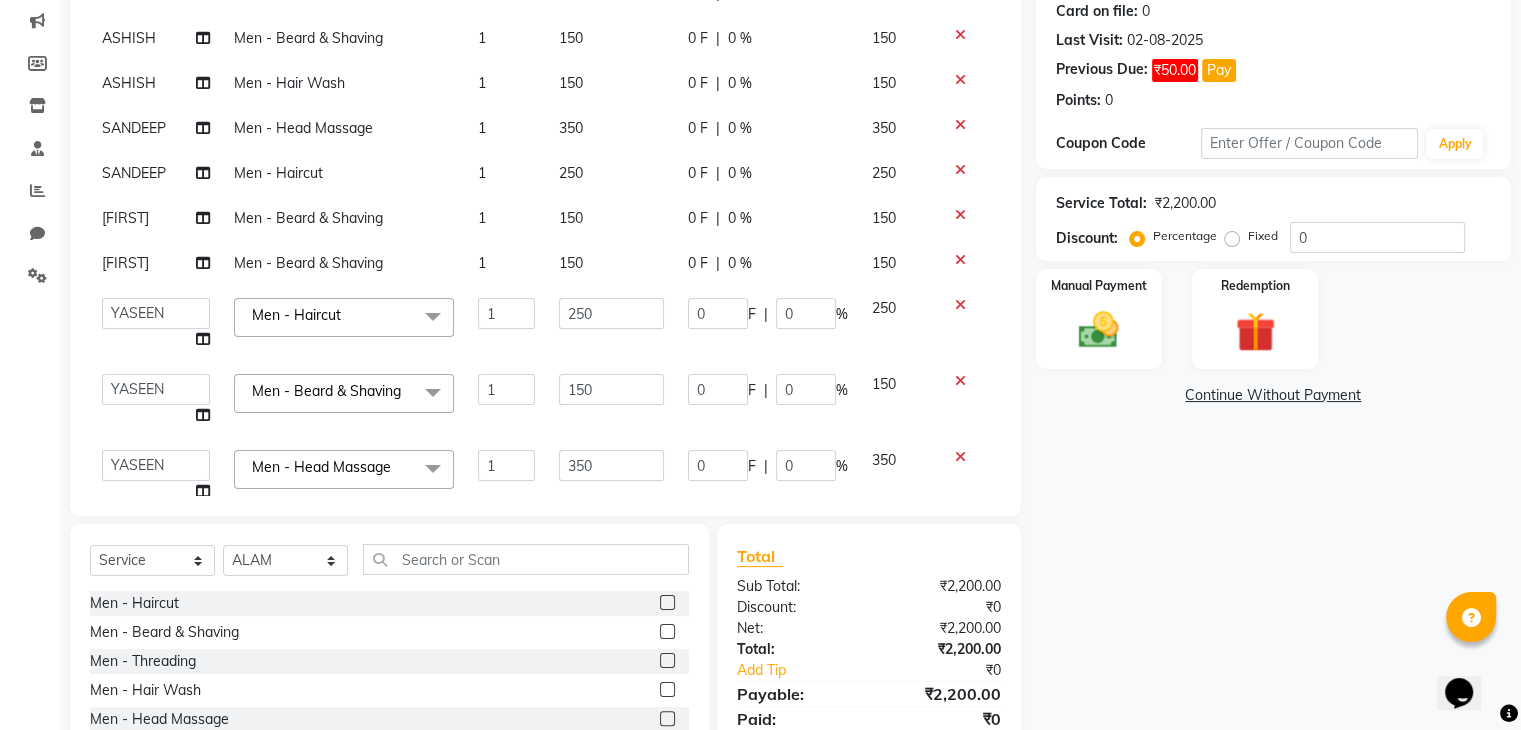 click 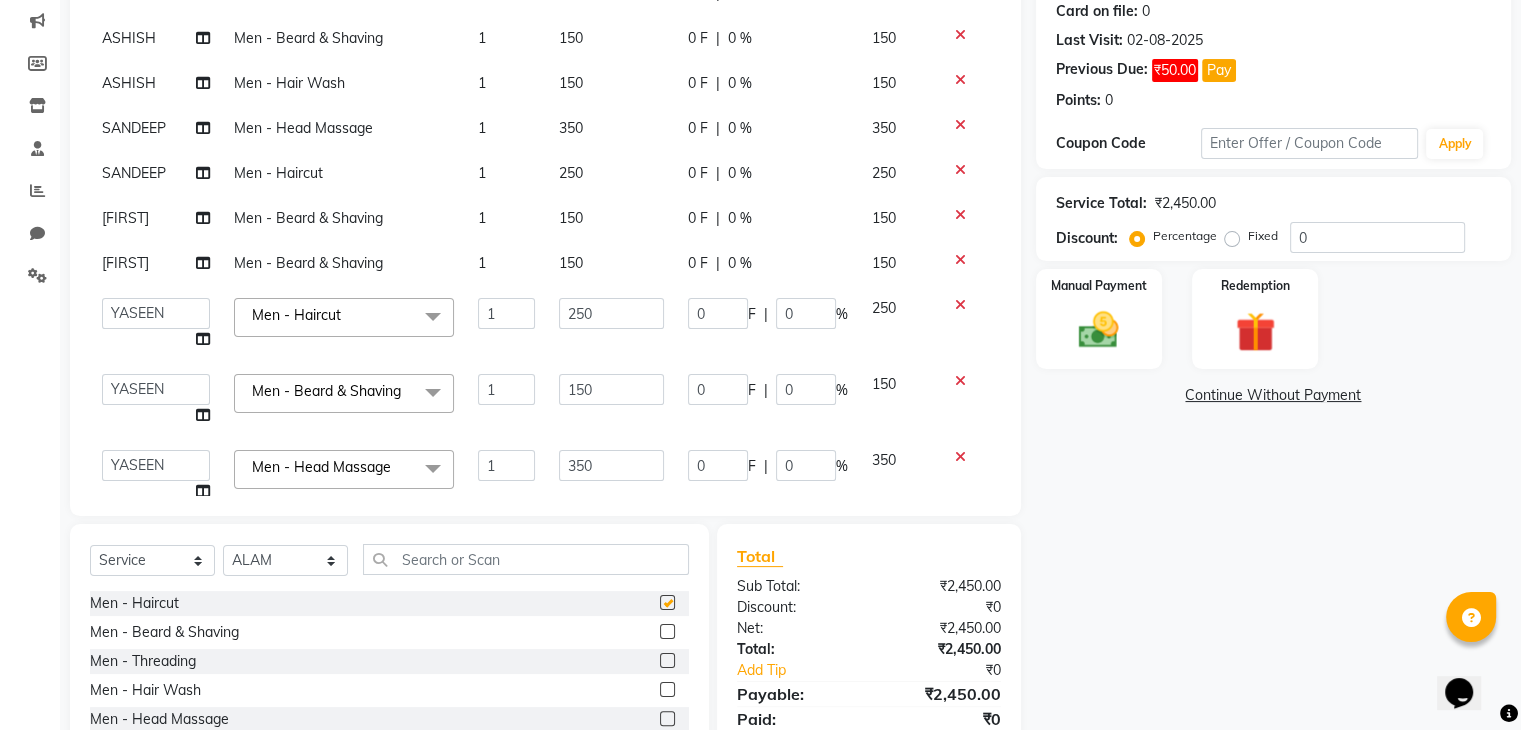checkbox on "false" 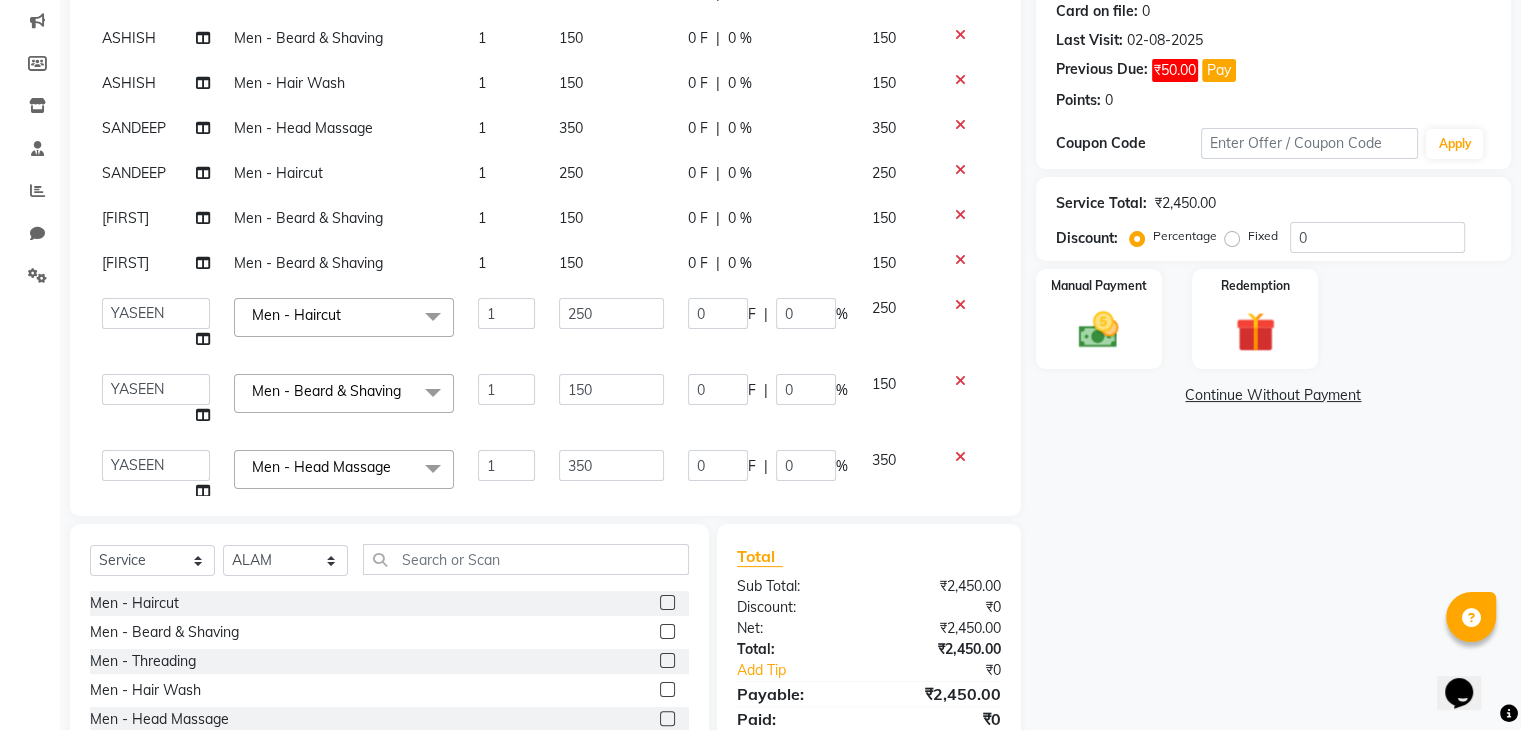 click 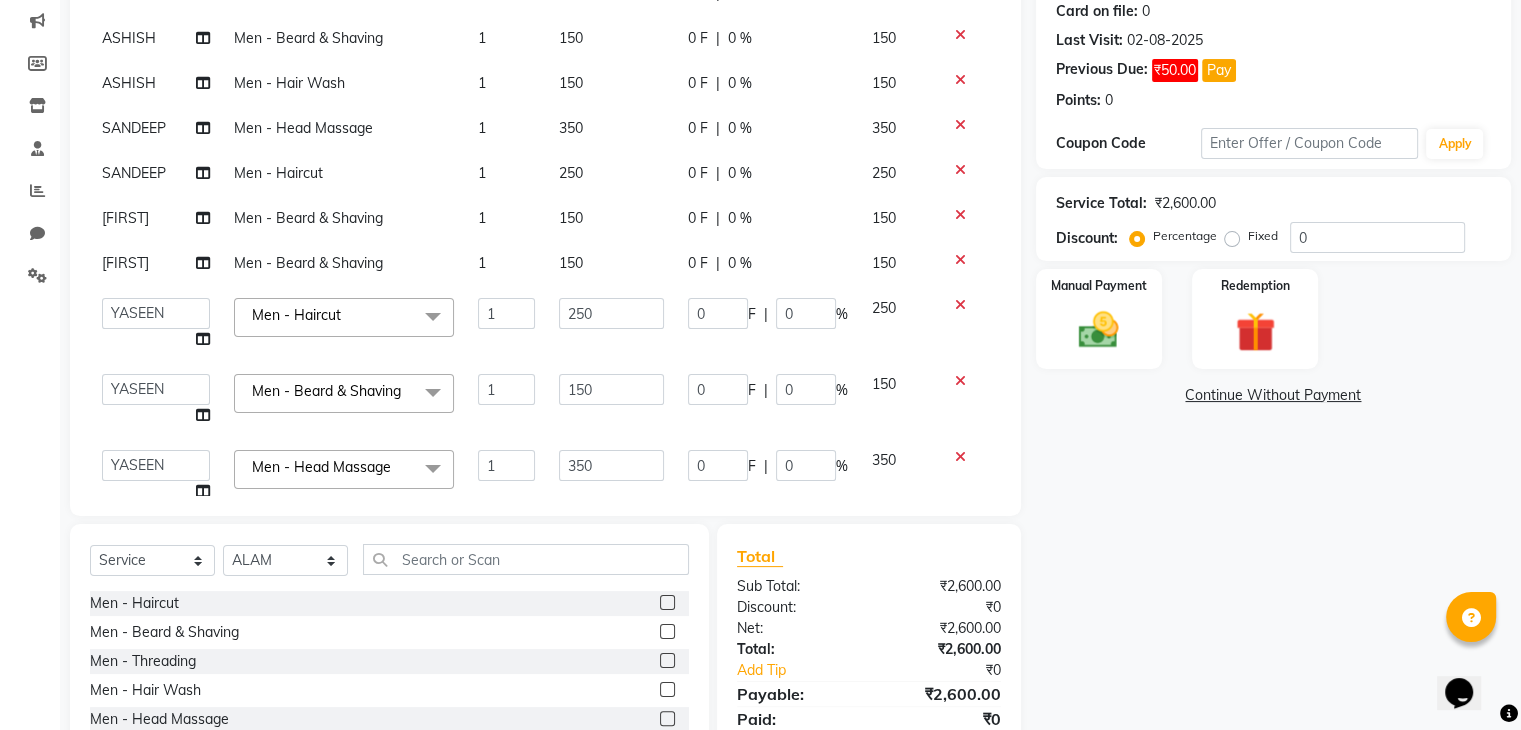 click 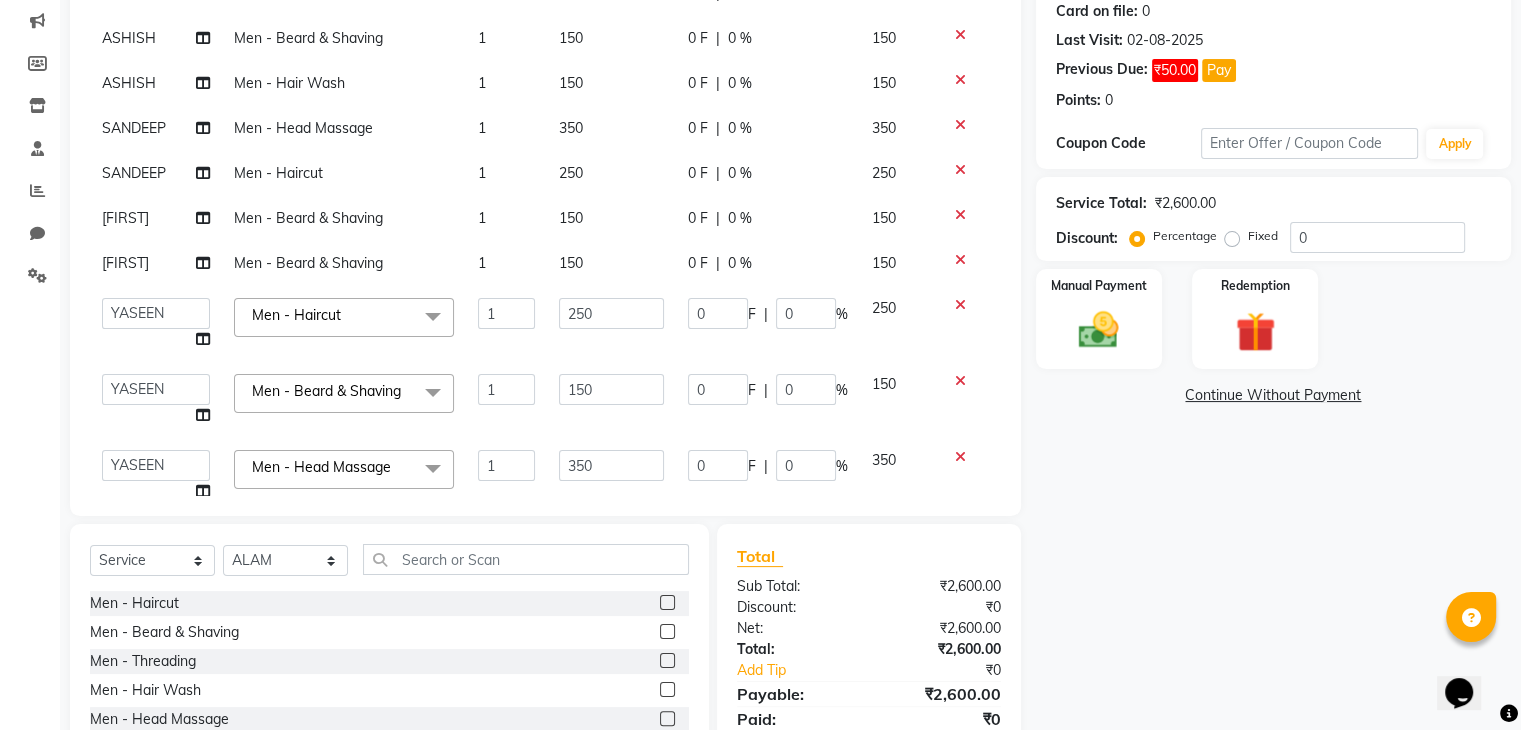 click at bounding box center (666, 632) 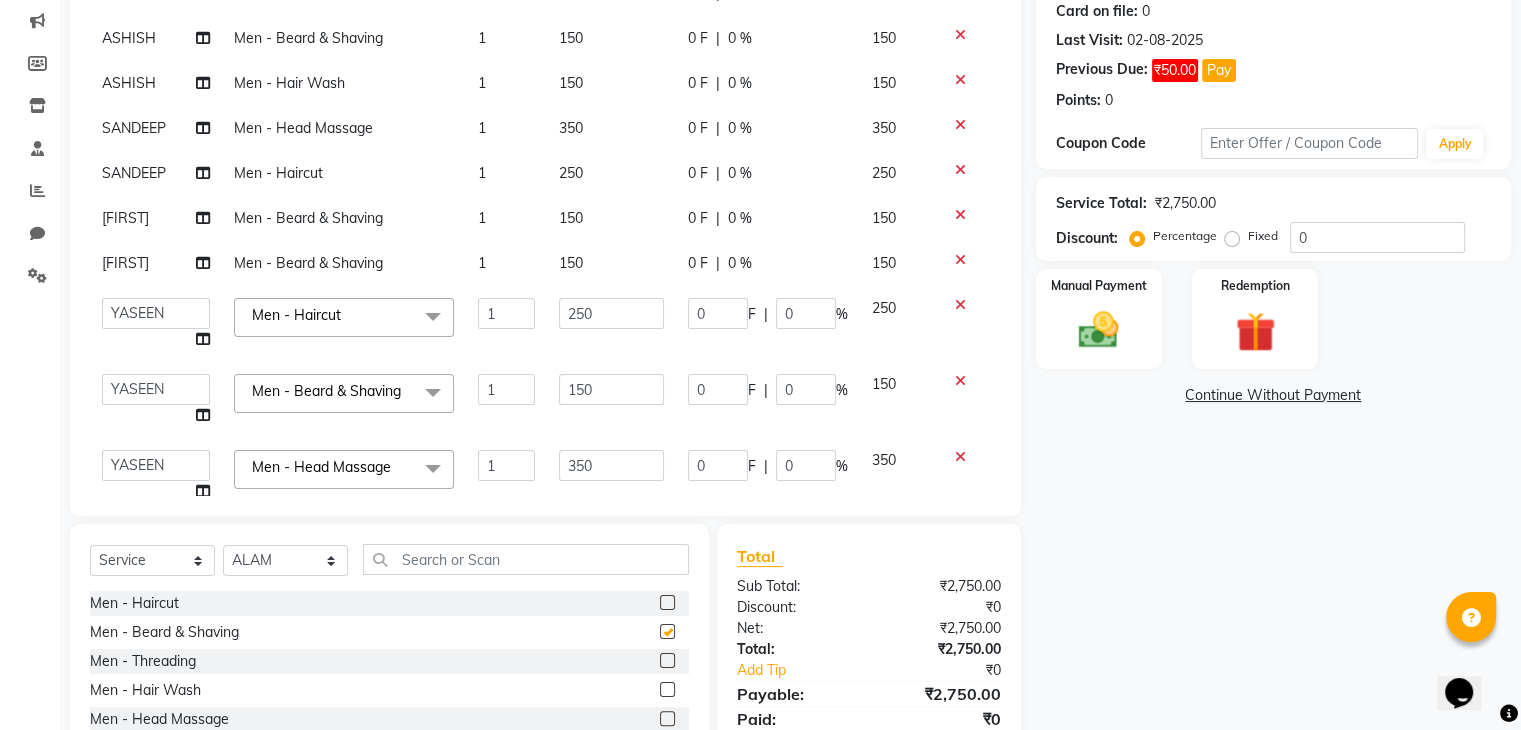 checkbox on "false" 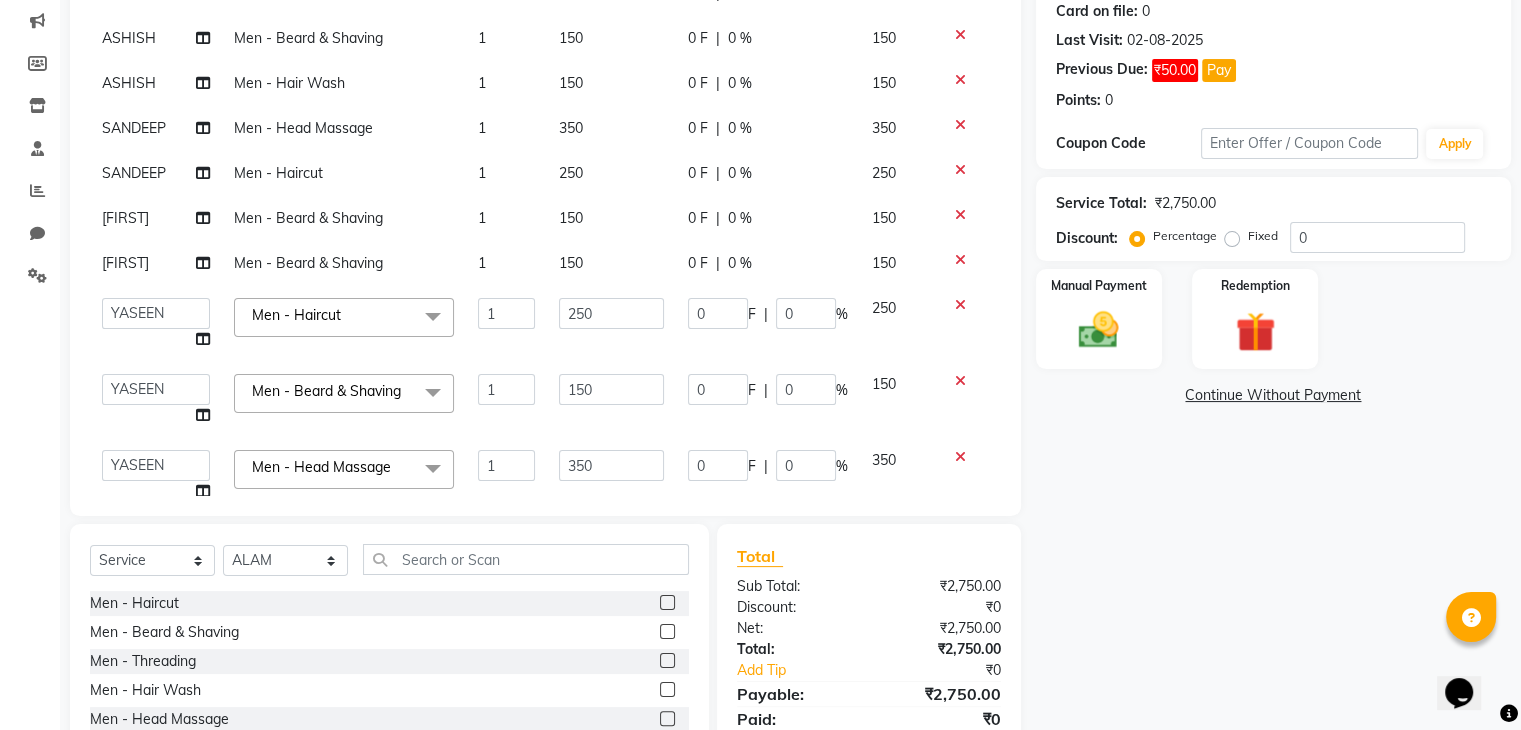 scroll, scrollTop: 291, scrollLeft: 0, axis: vertical 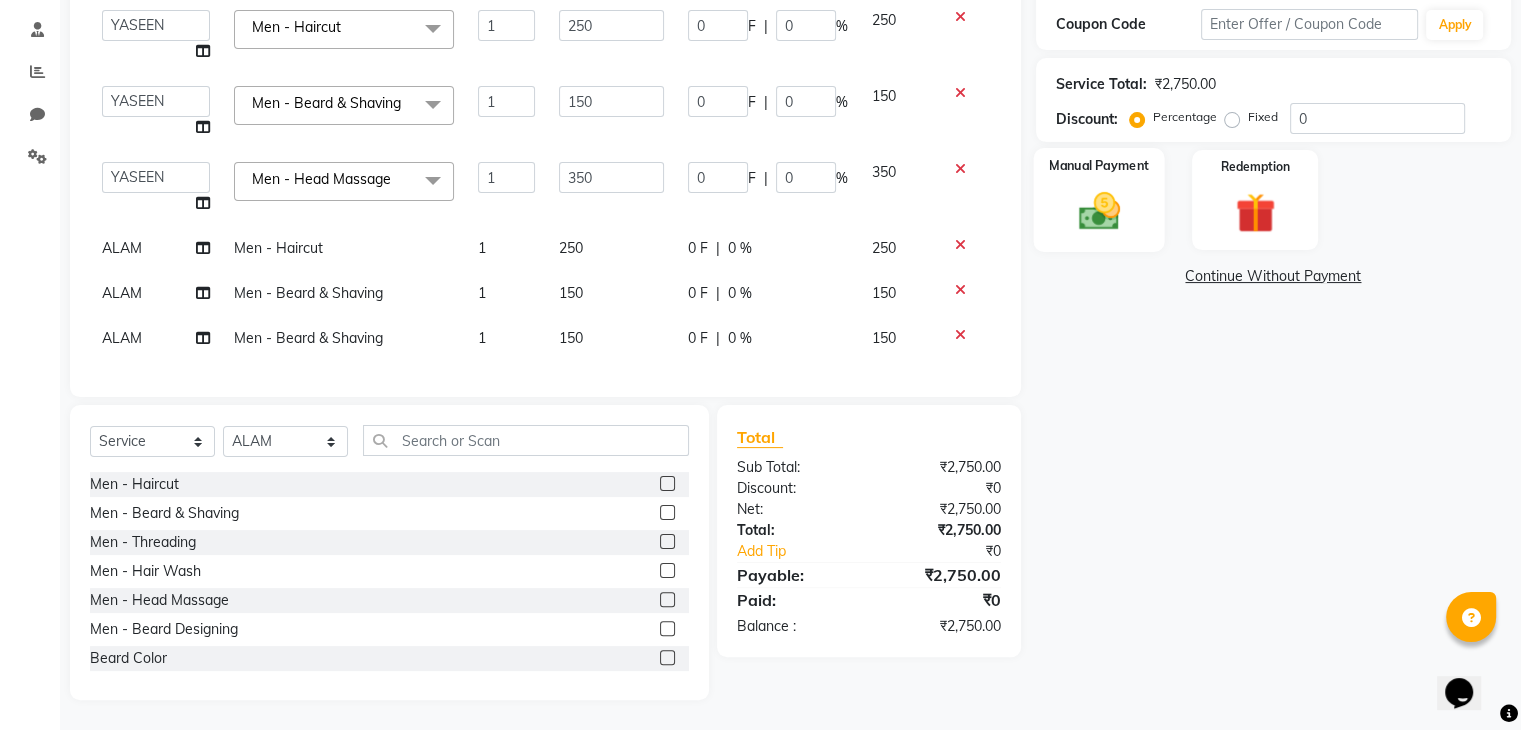 click 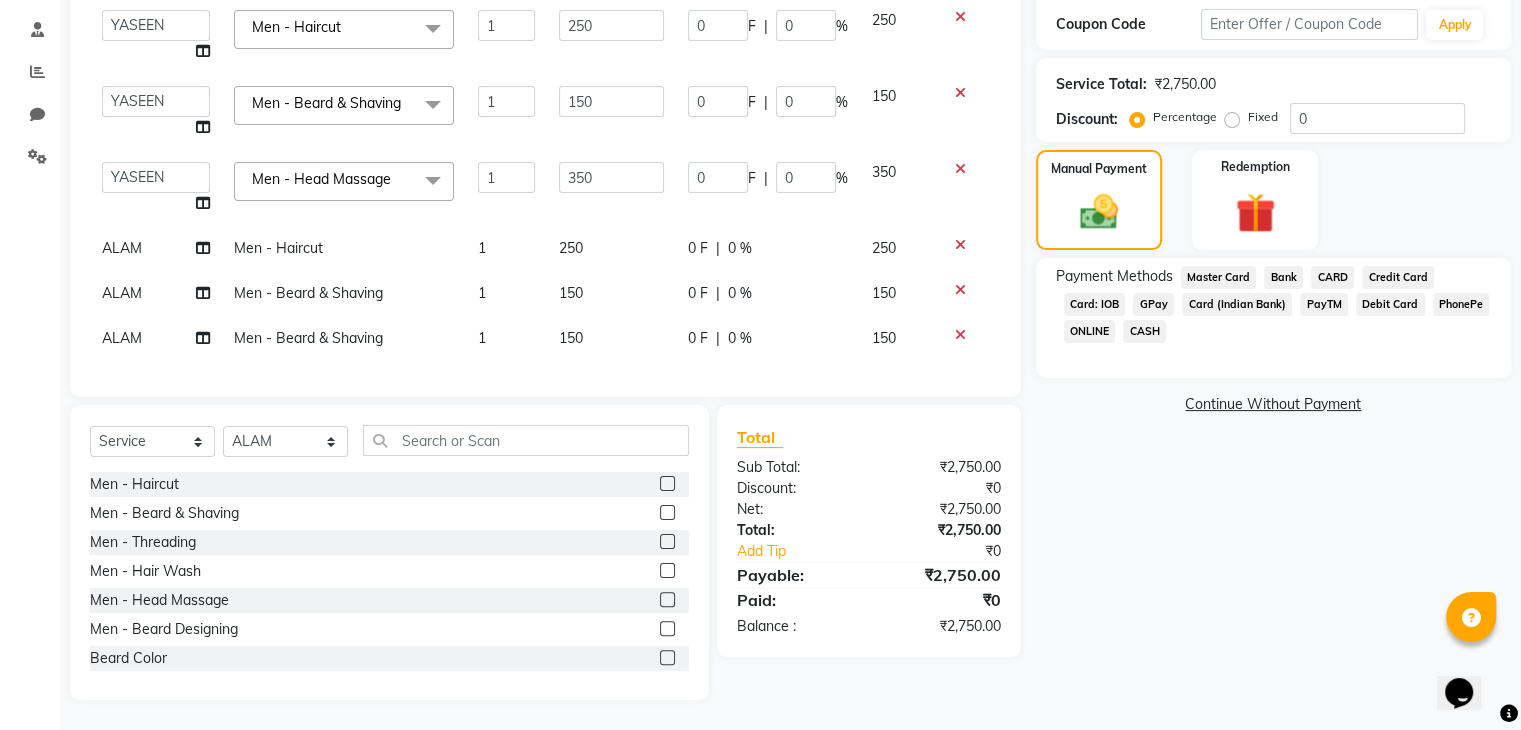 click on "CARD" 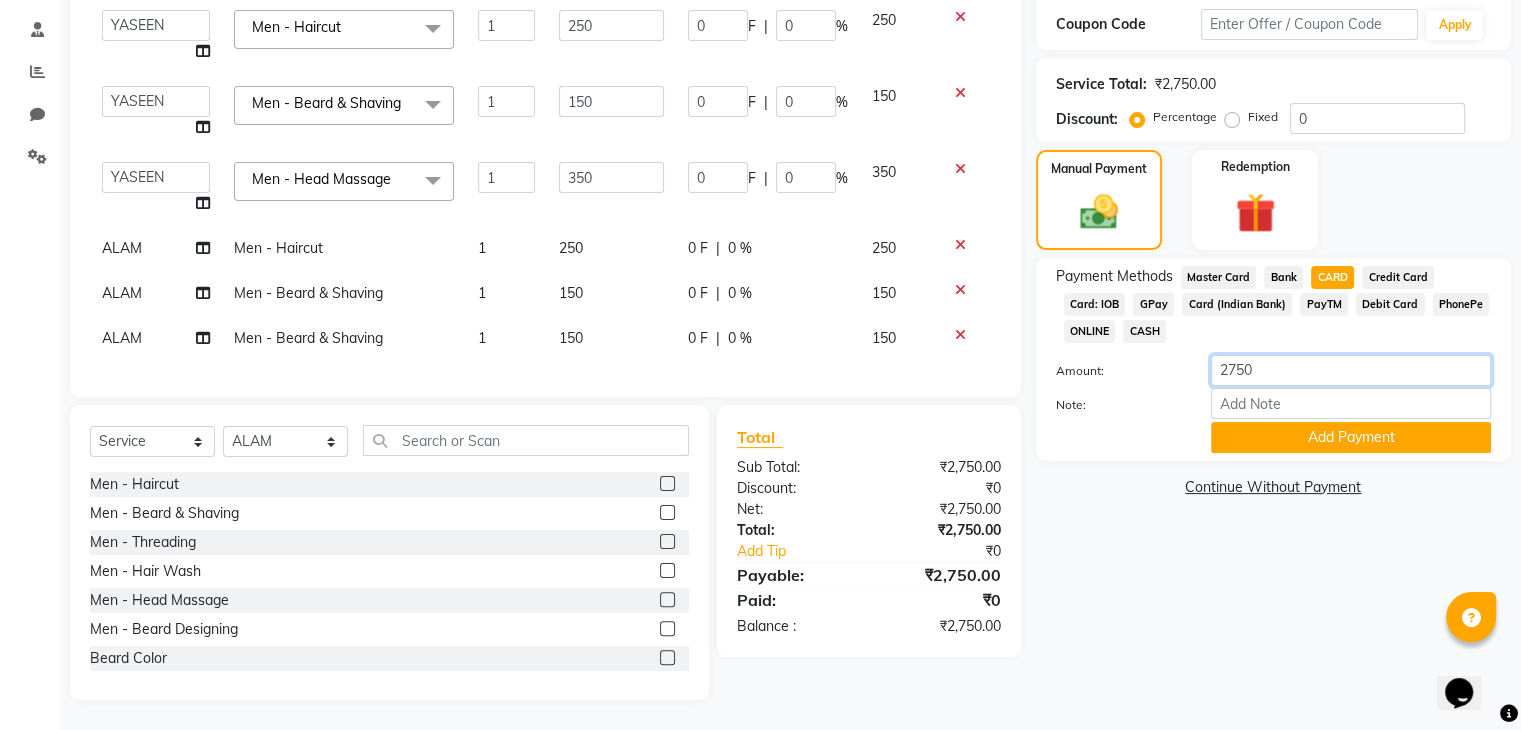 click on "2750" 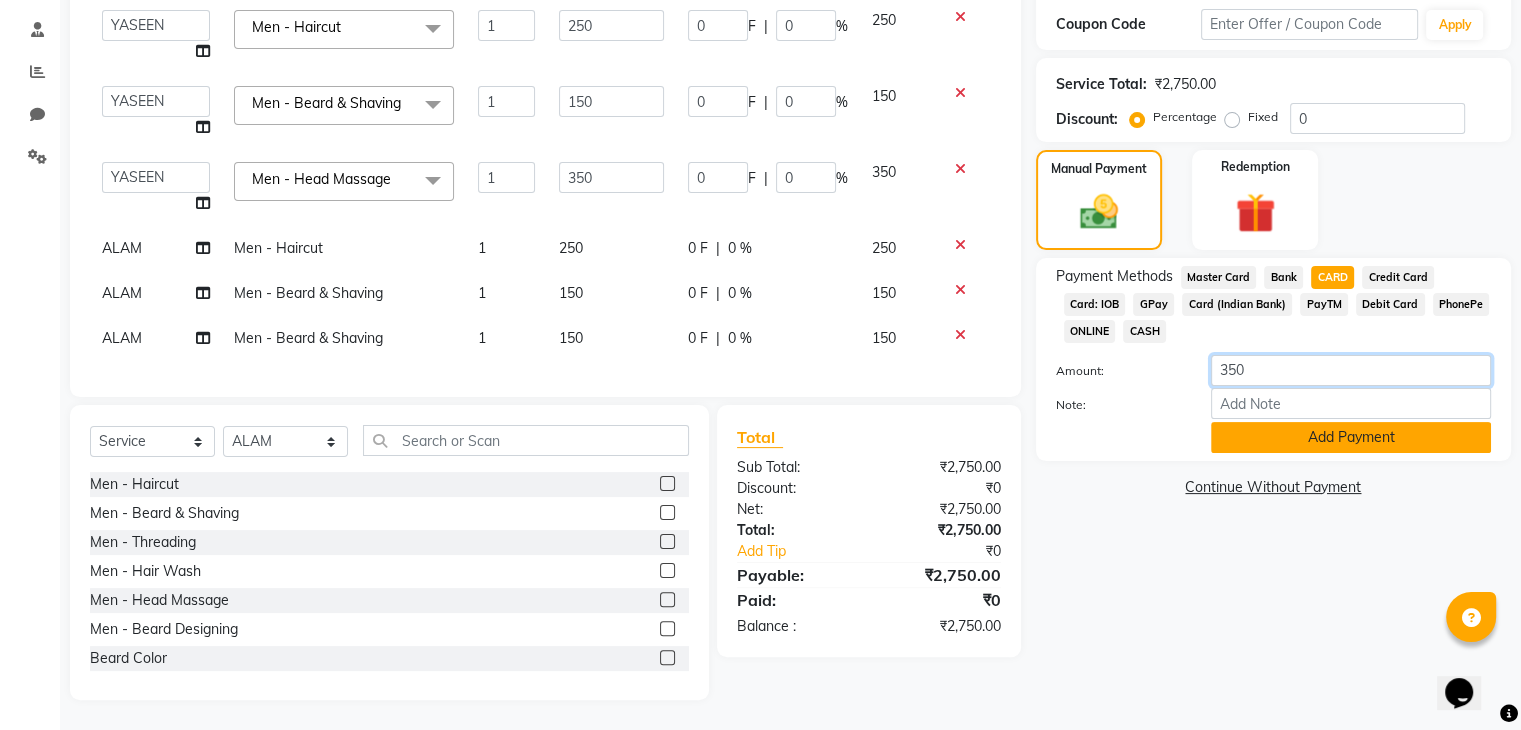 type on "350" 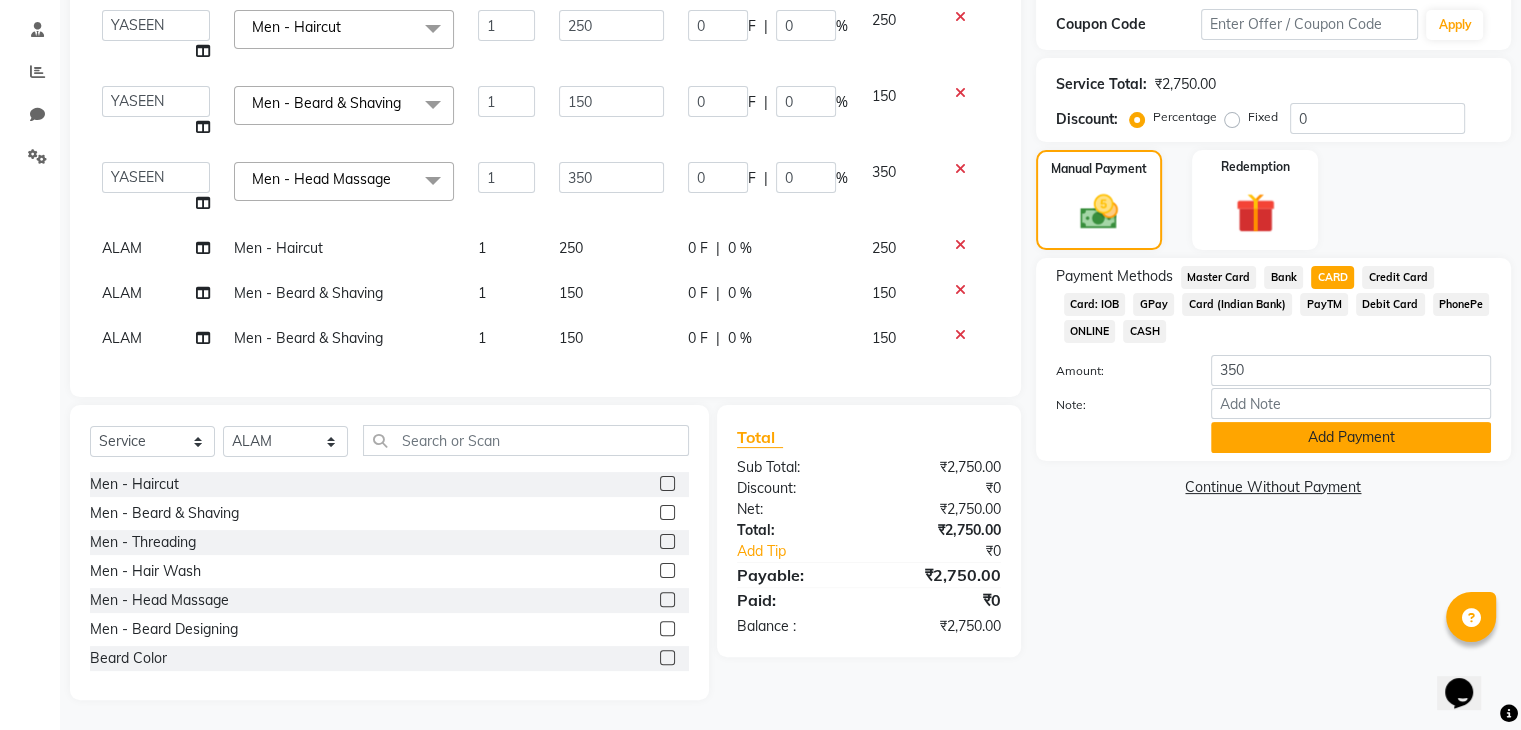 click on "Add Payment" 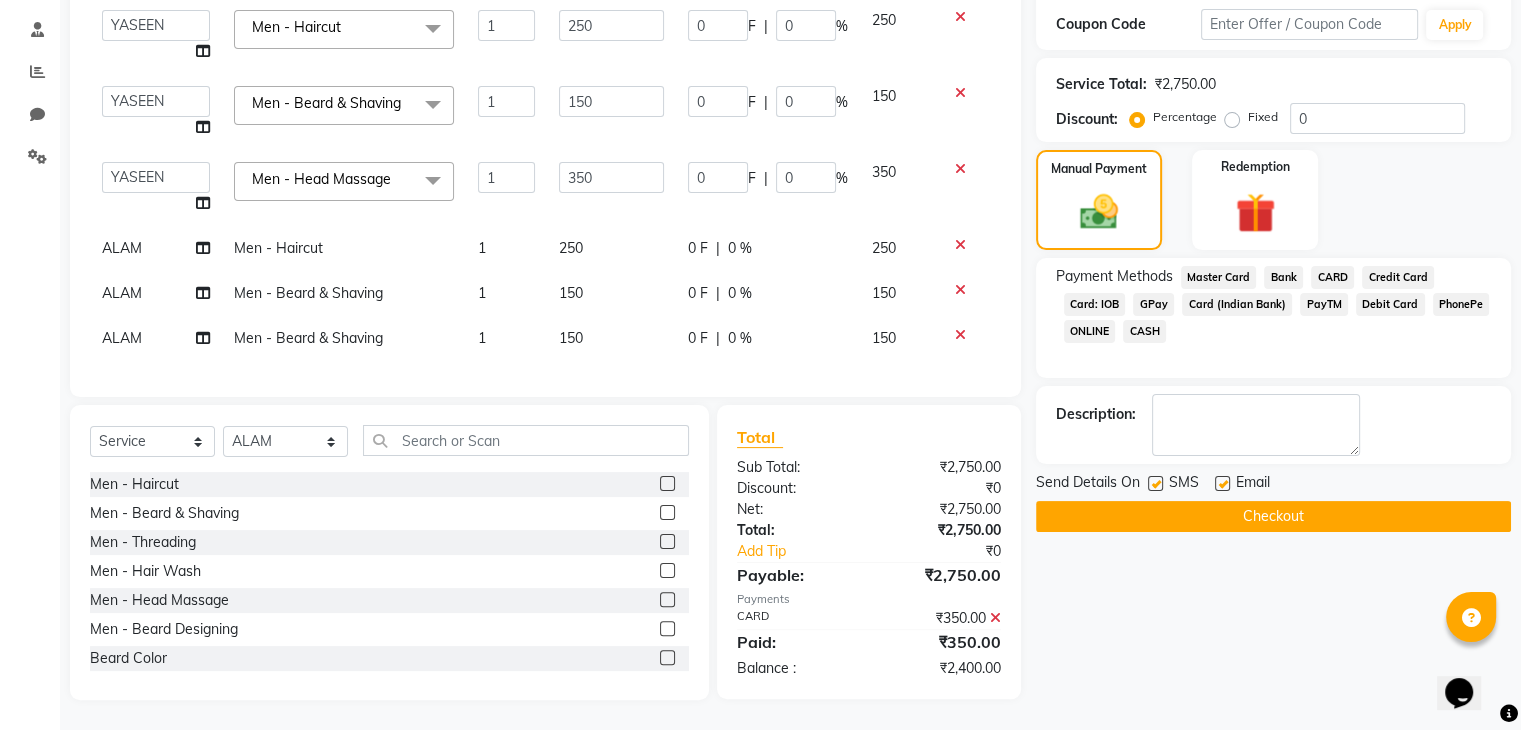 click on "CASH" 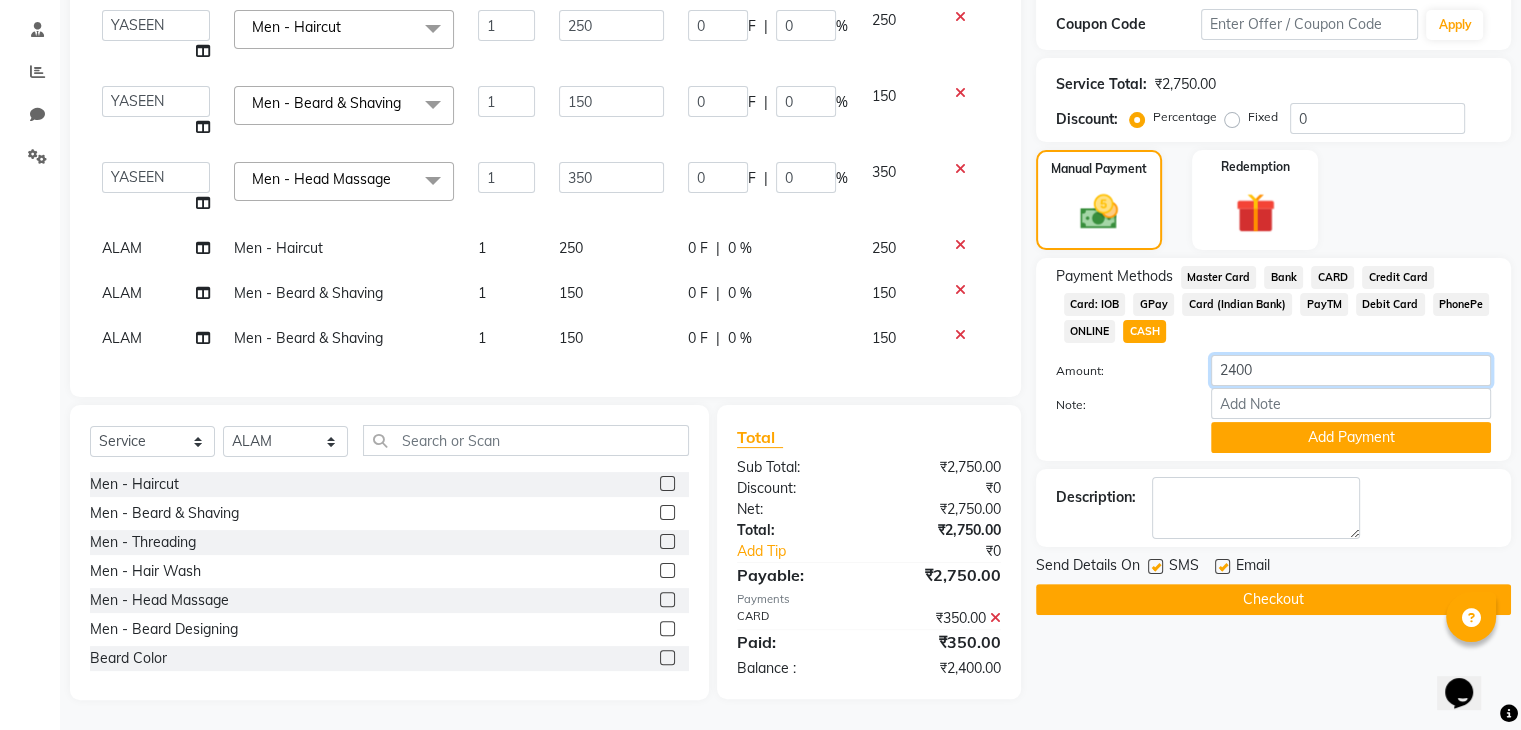 click on "2400" 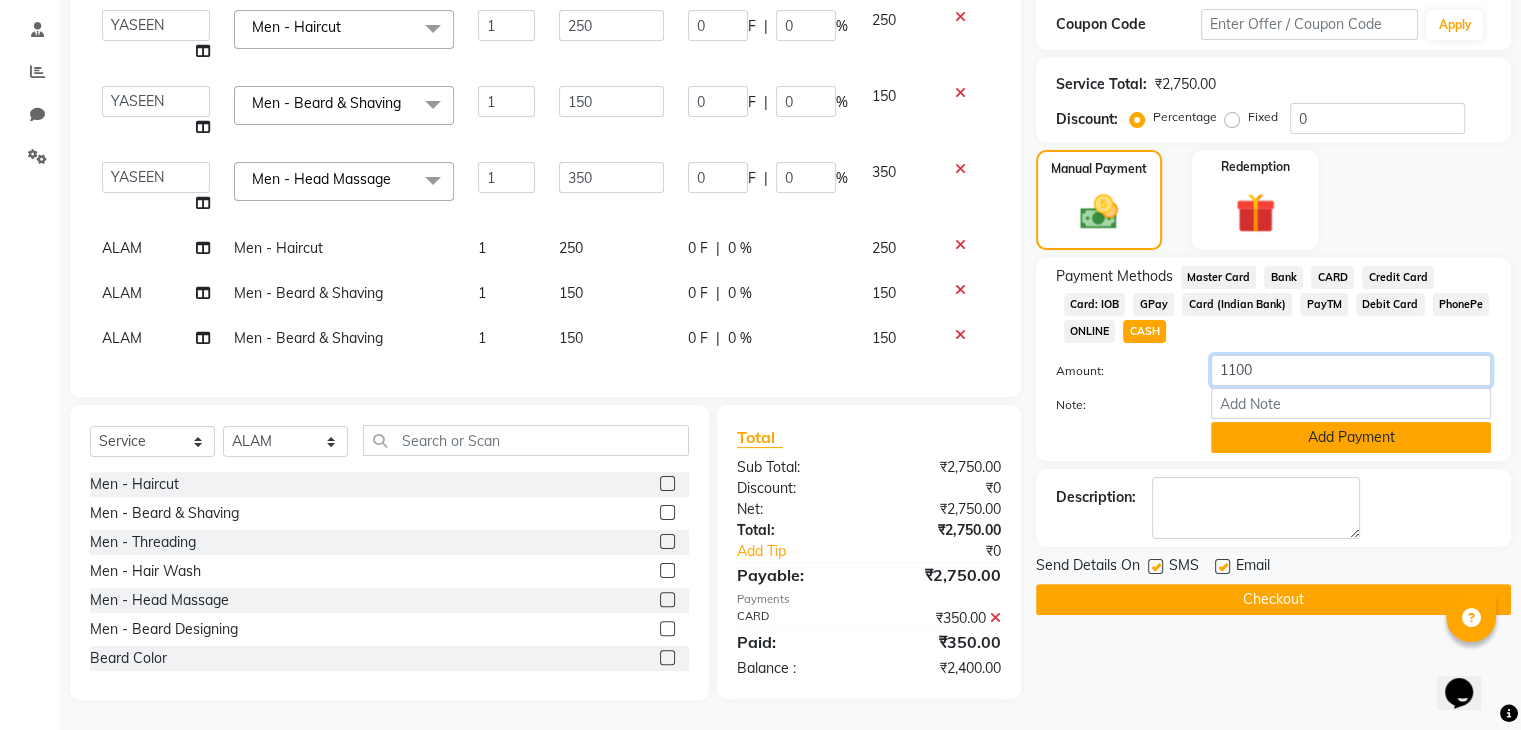 type on "1100" 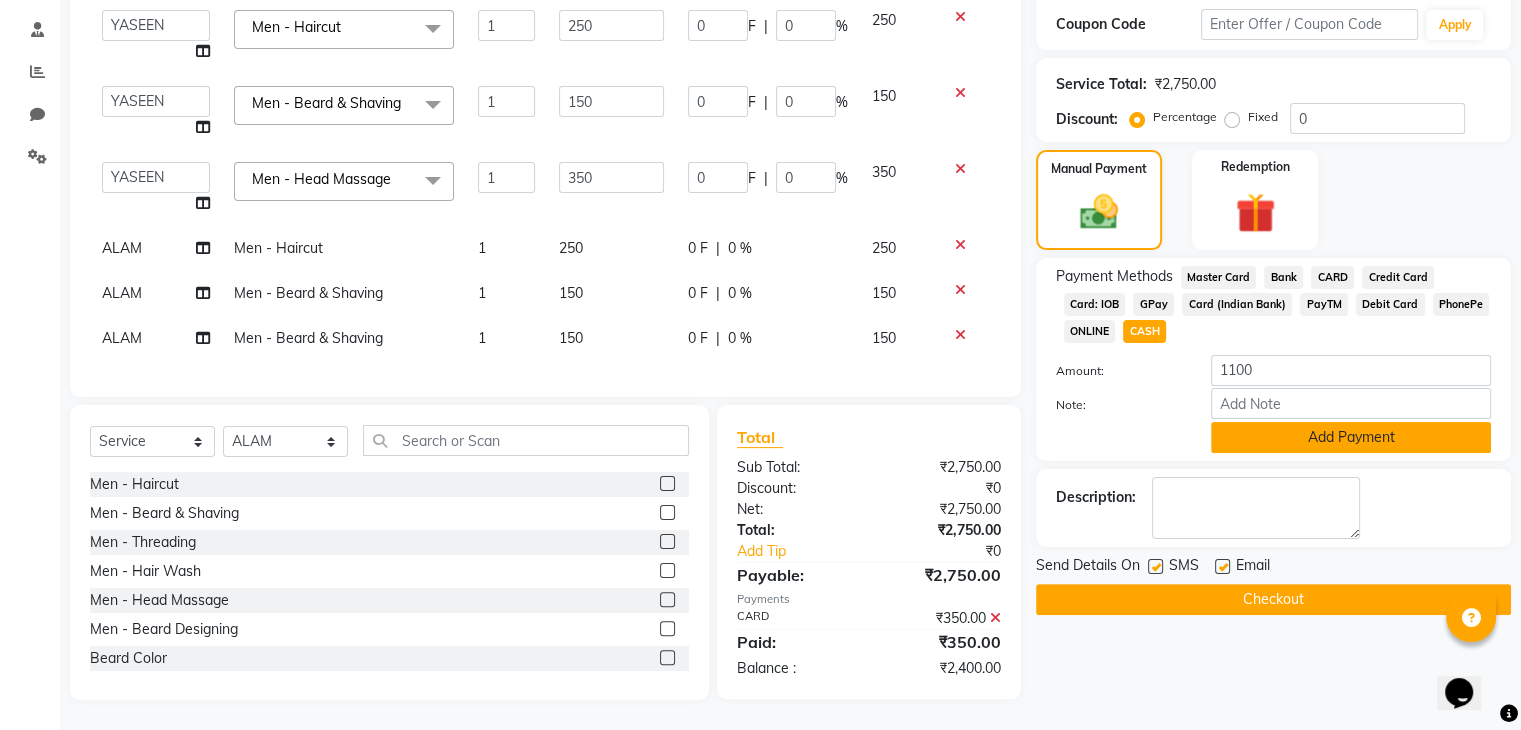 click on "Add Payment" 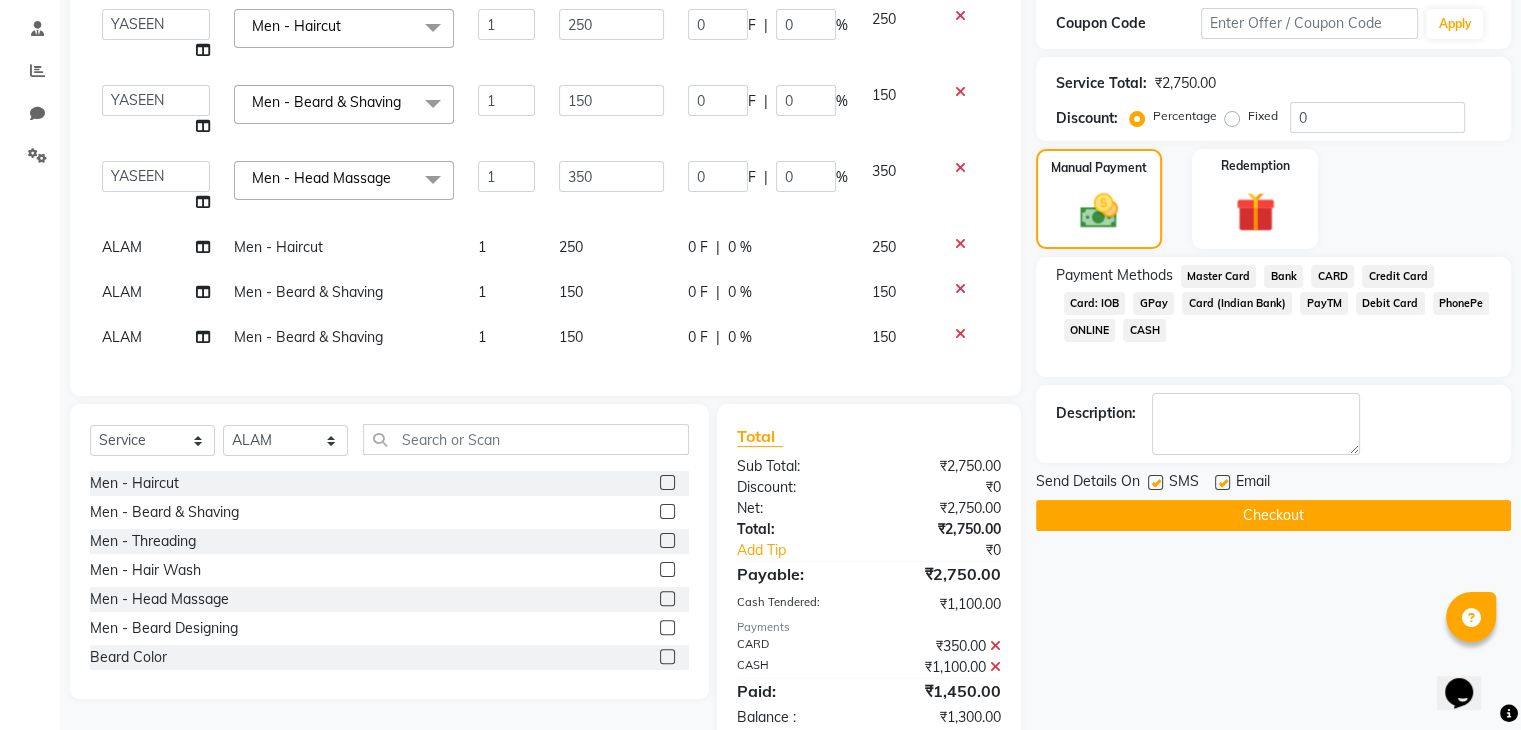 click on "GPay" 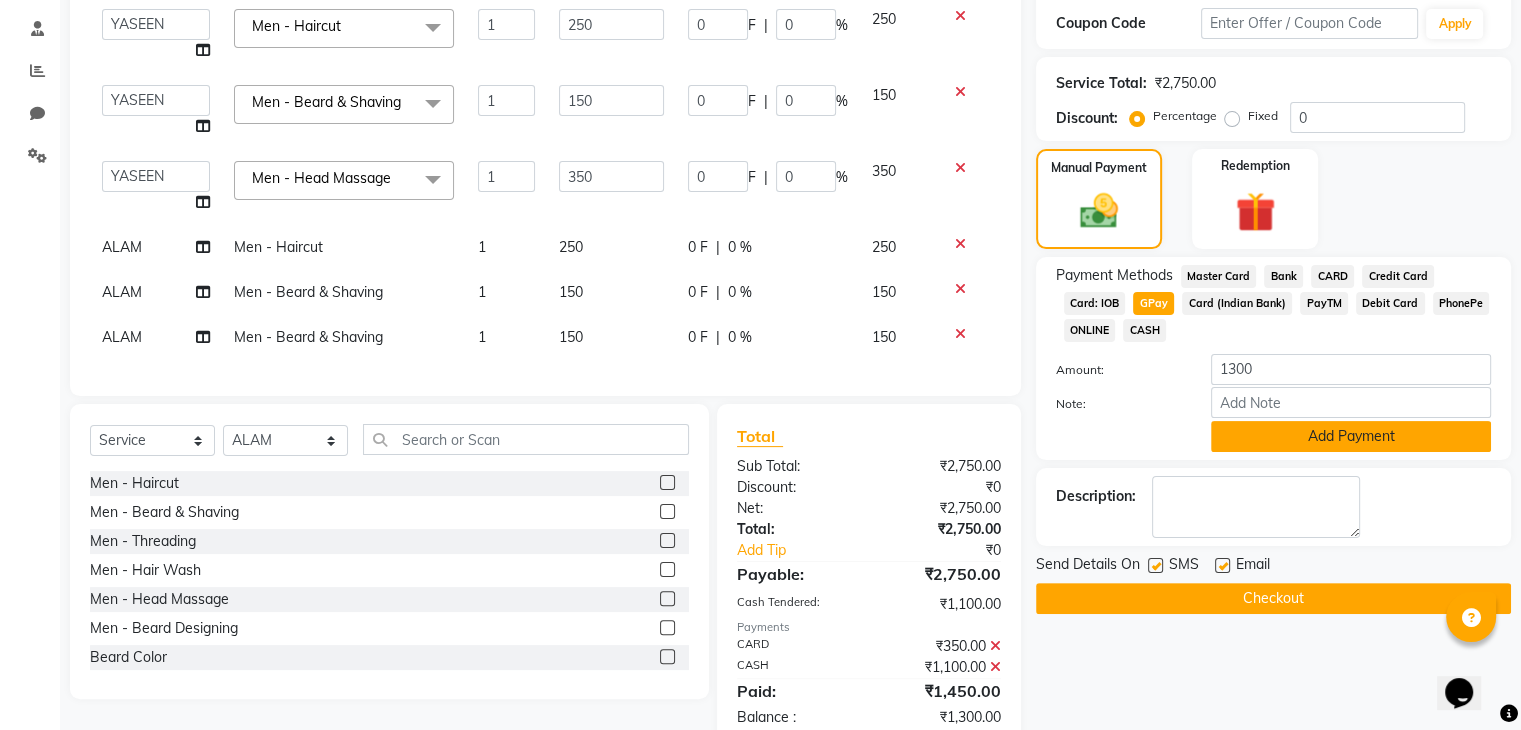 click on "Add Payment" 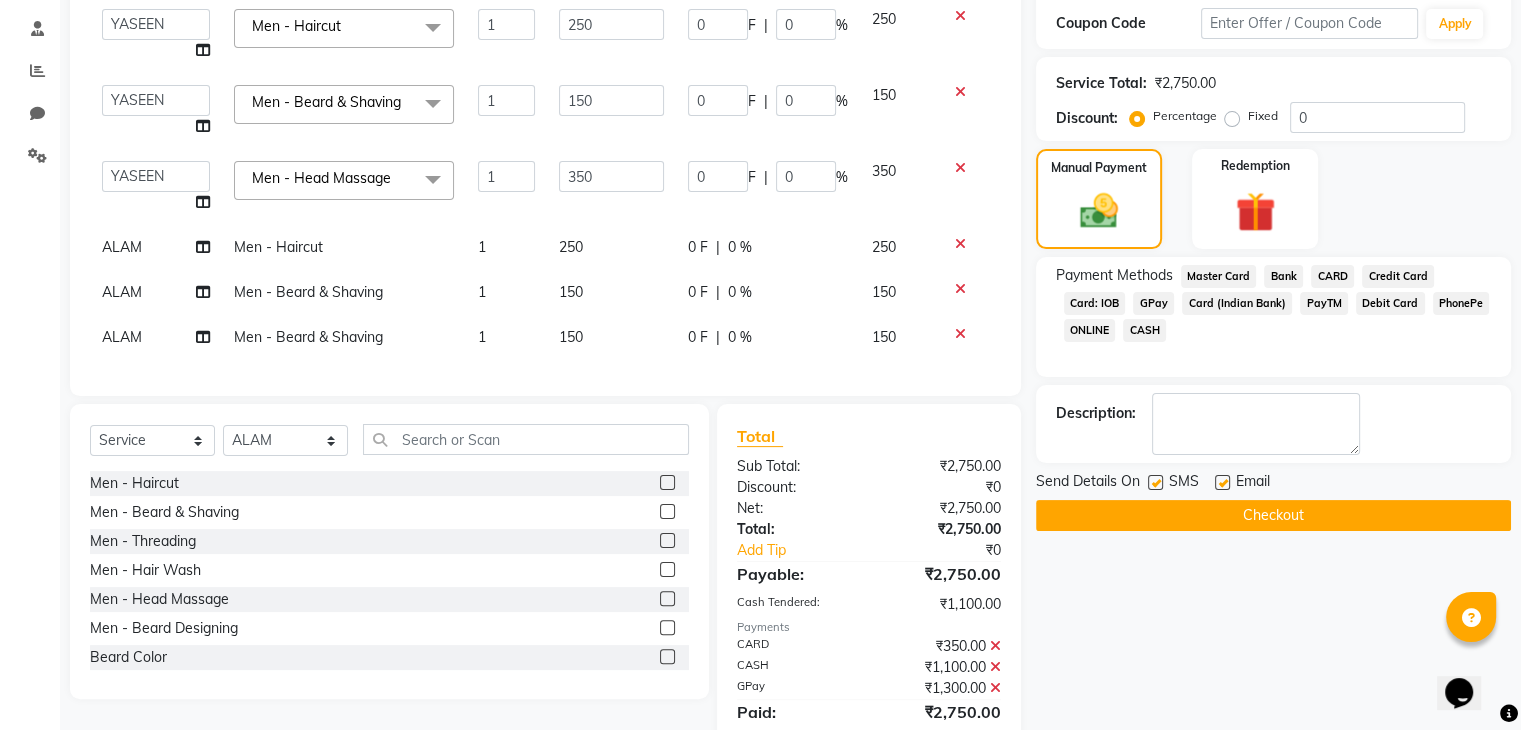 click 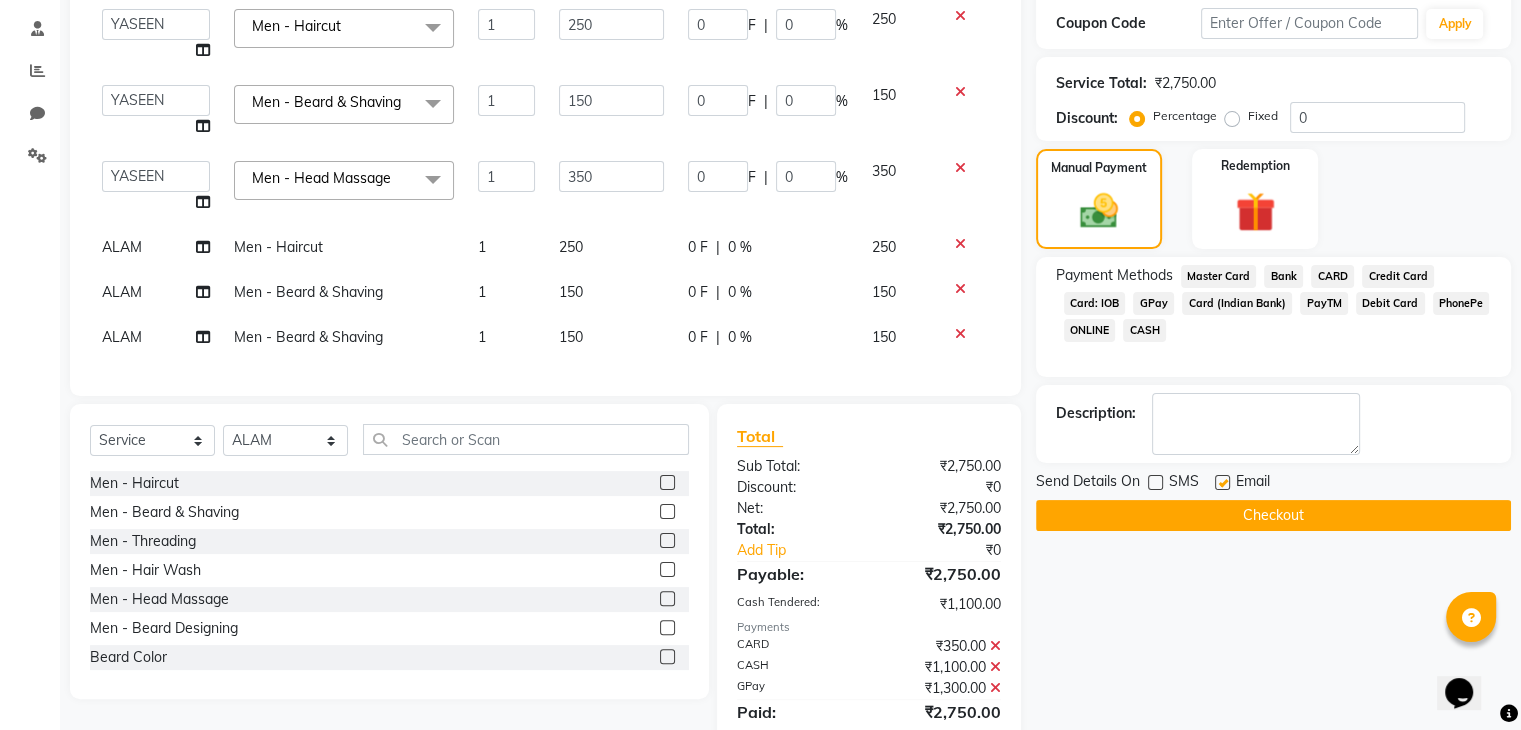 click 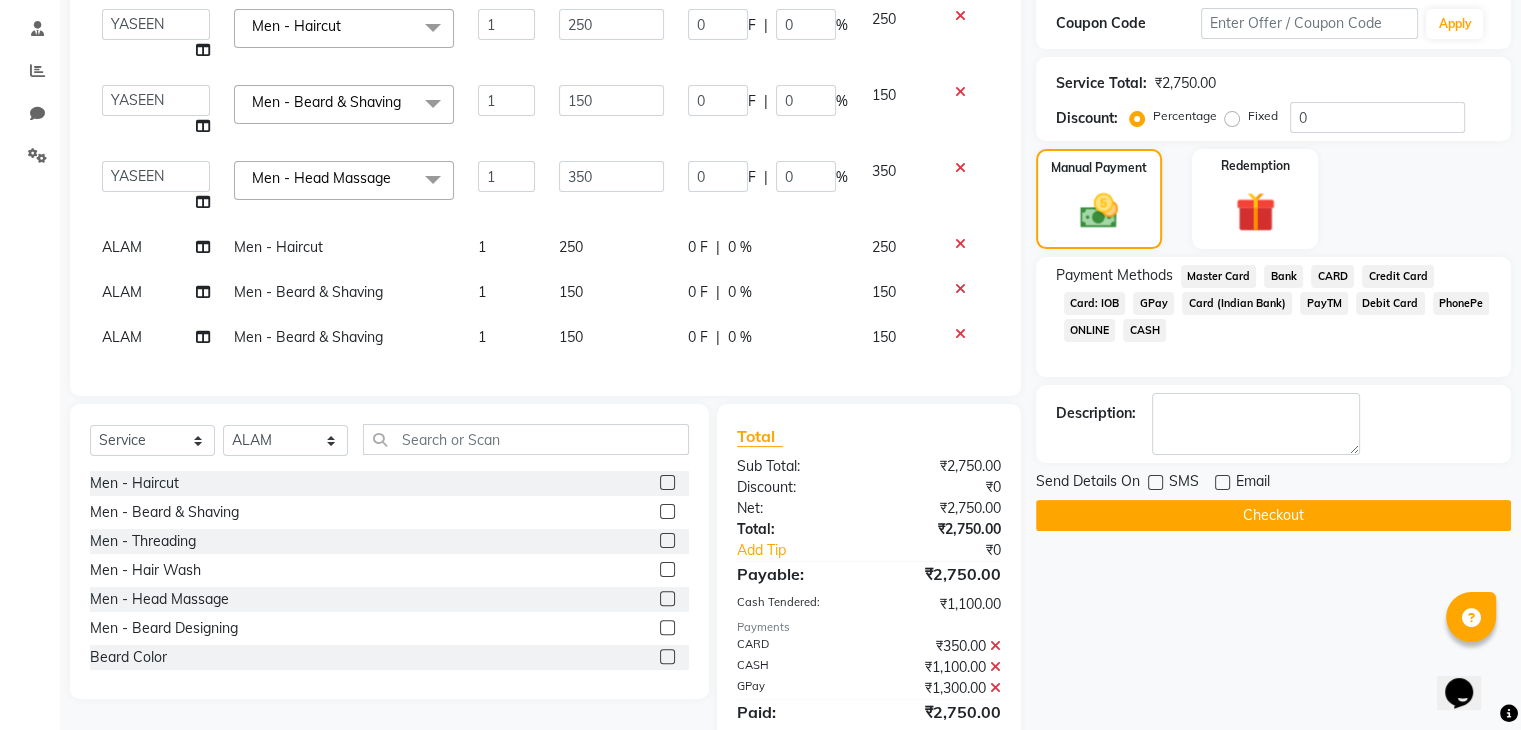click on "Checkout" 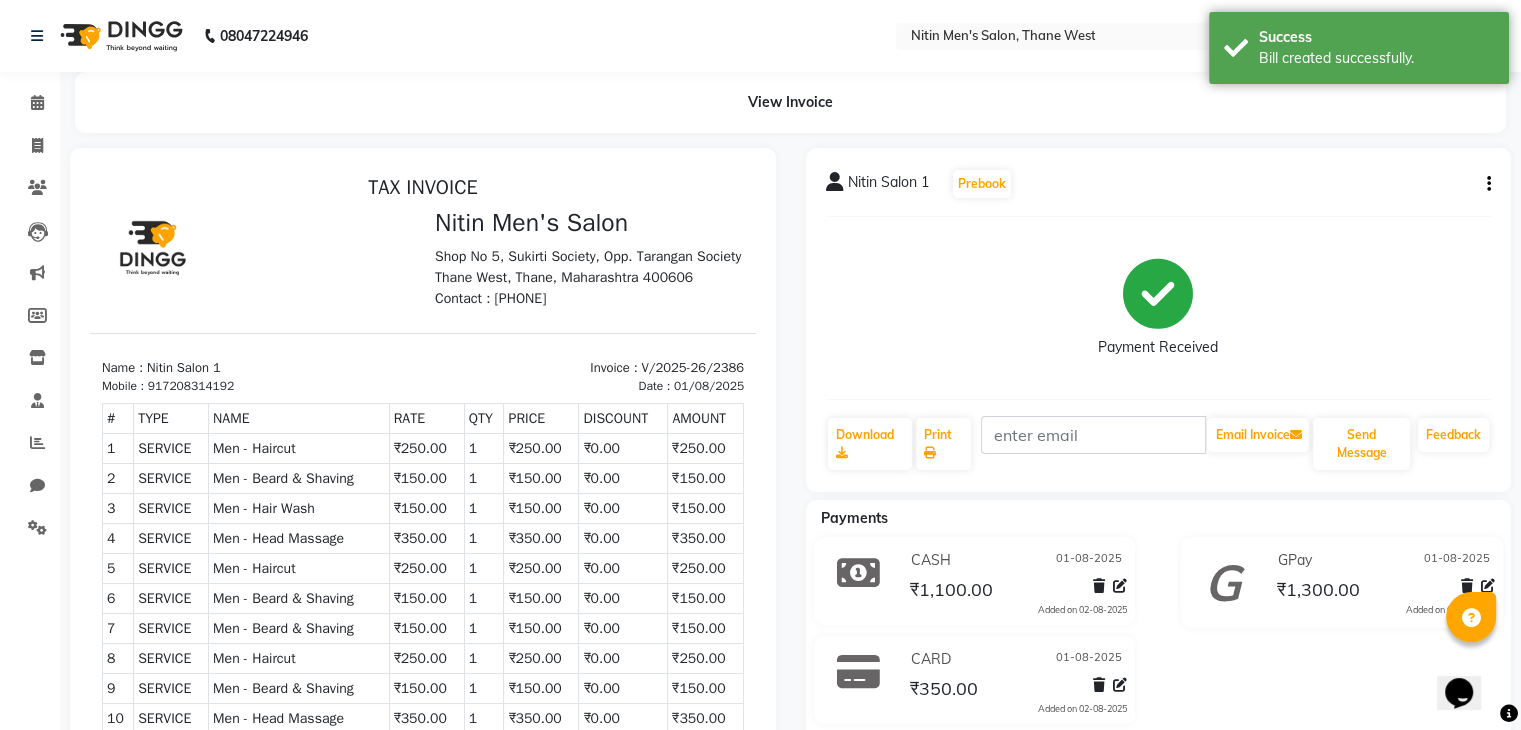 scroll, scrollTop: 0, scrollLeft: 0, axis: both 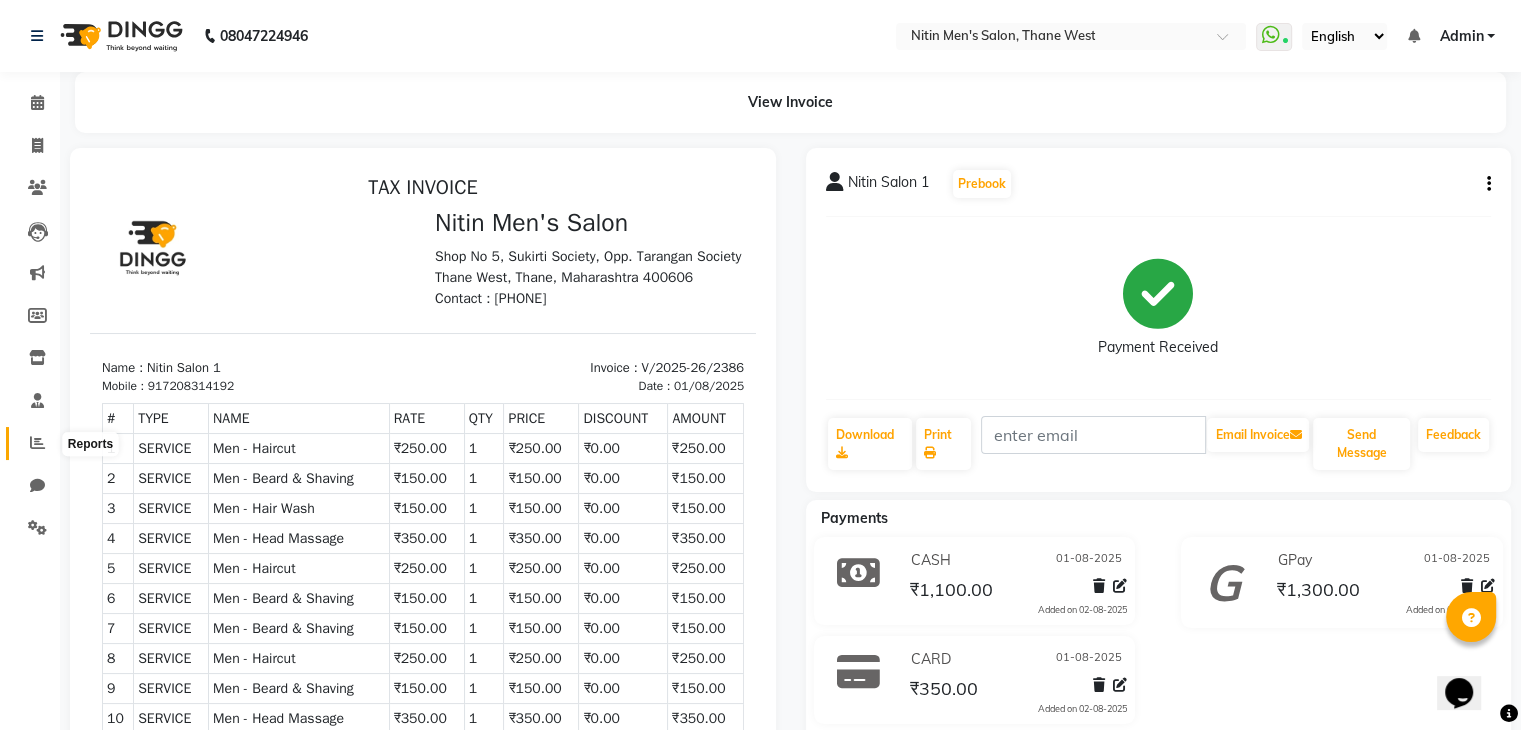 click 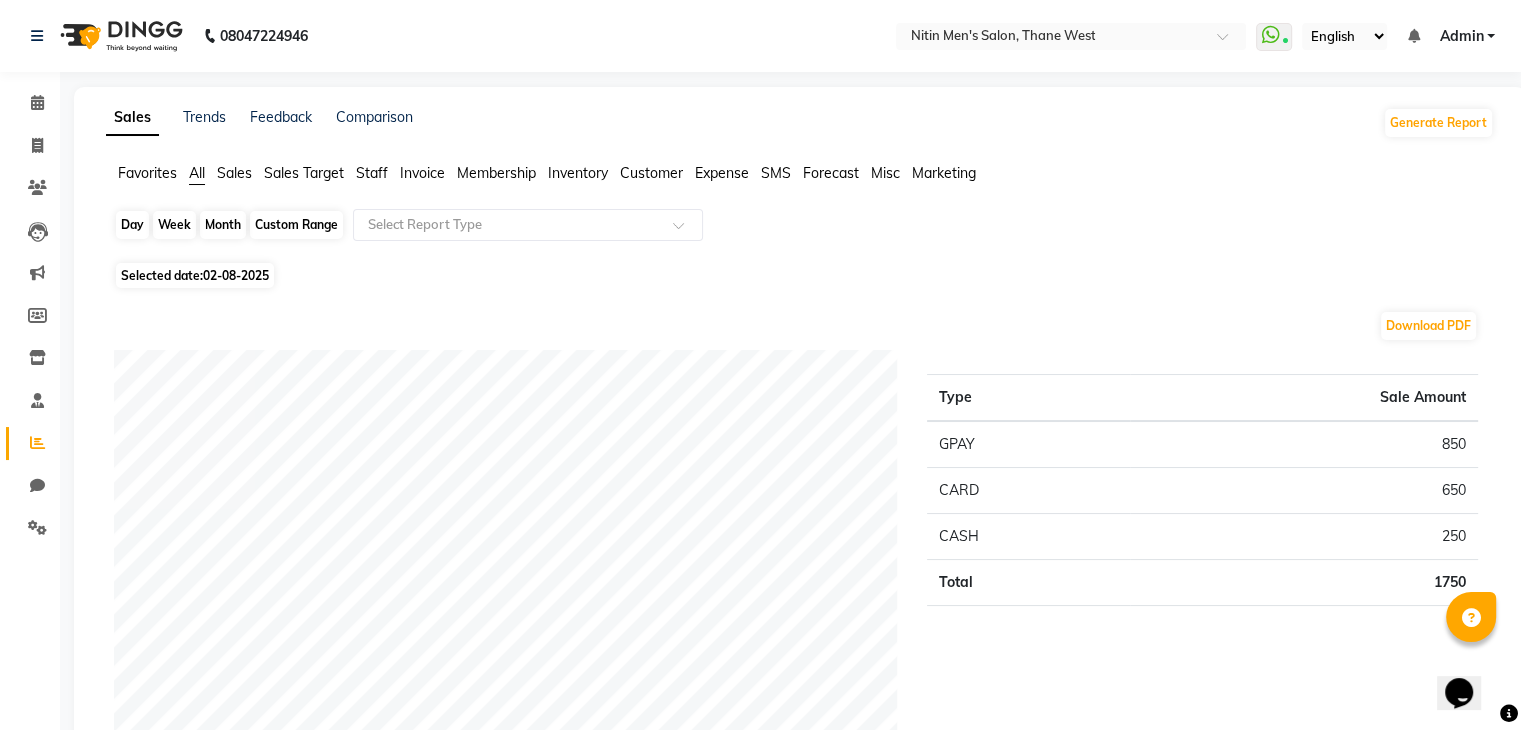 click on "Day" 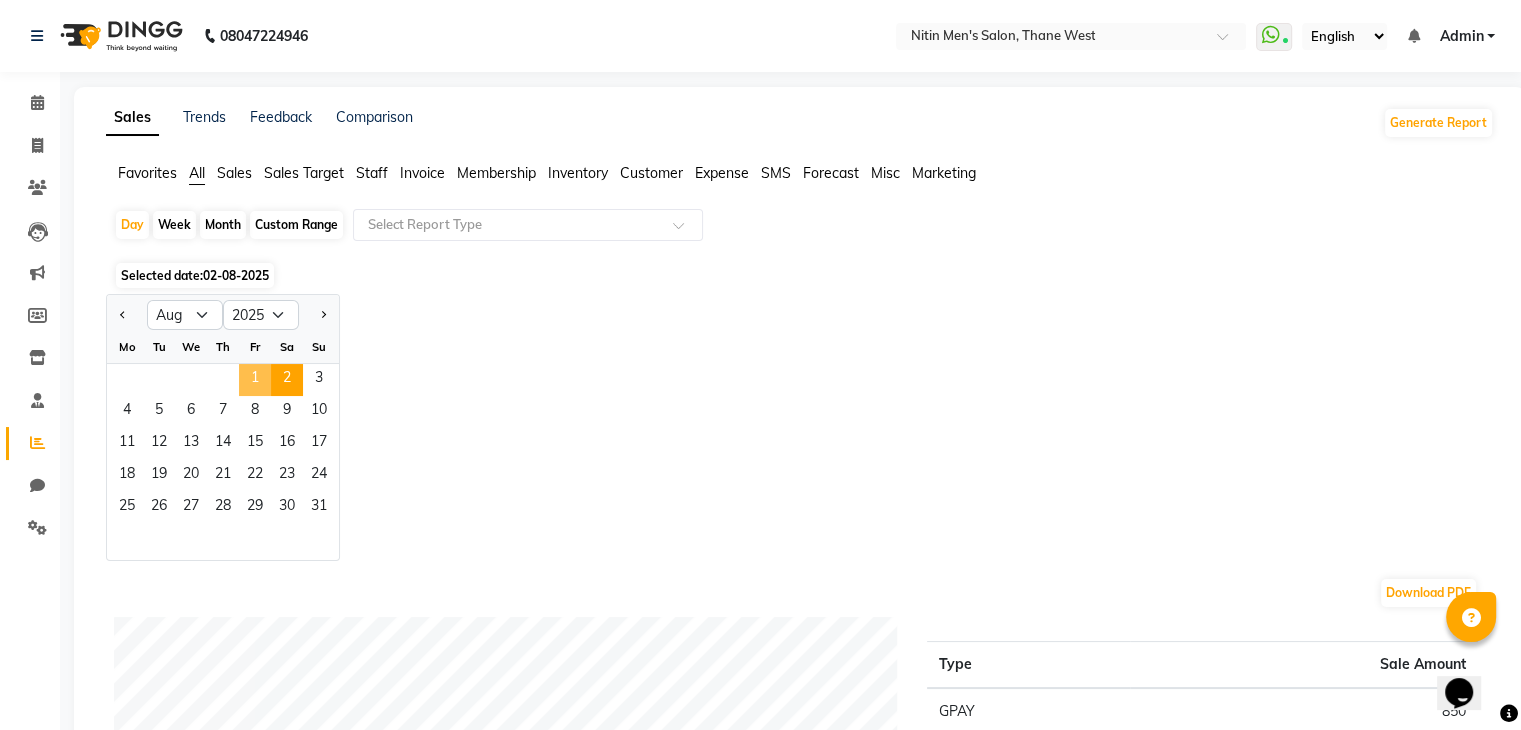 click on "1" 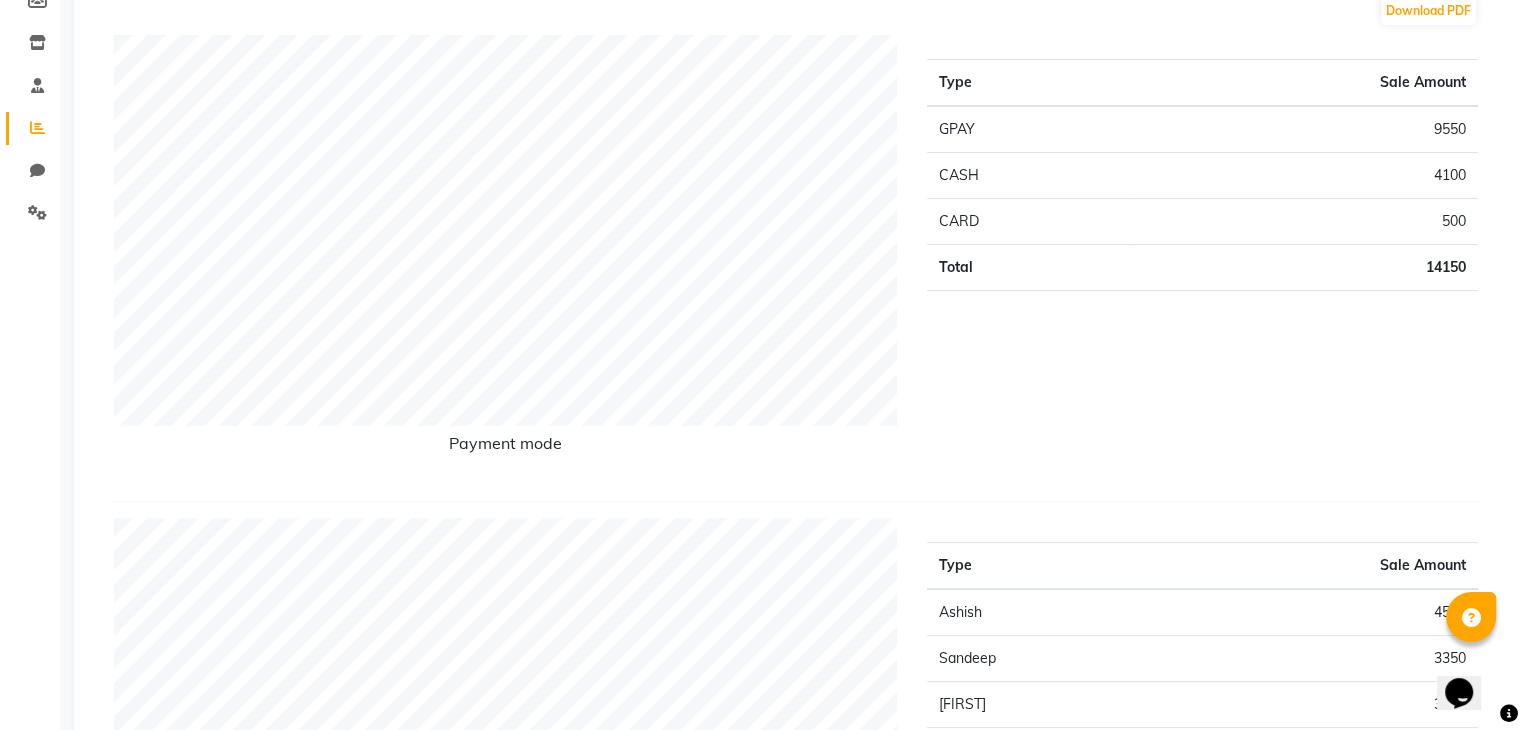 scroll, scrollTop: 0, scrollLeft: 0, axis: both 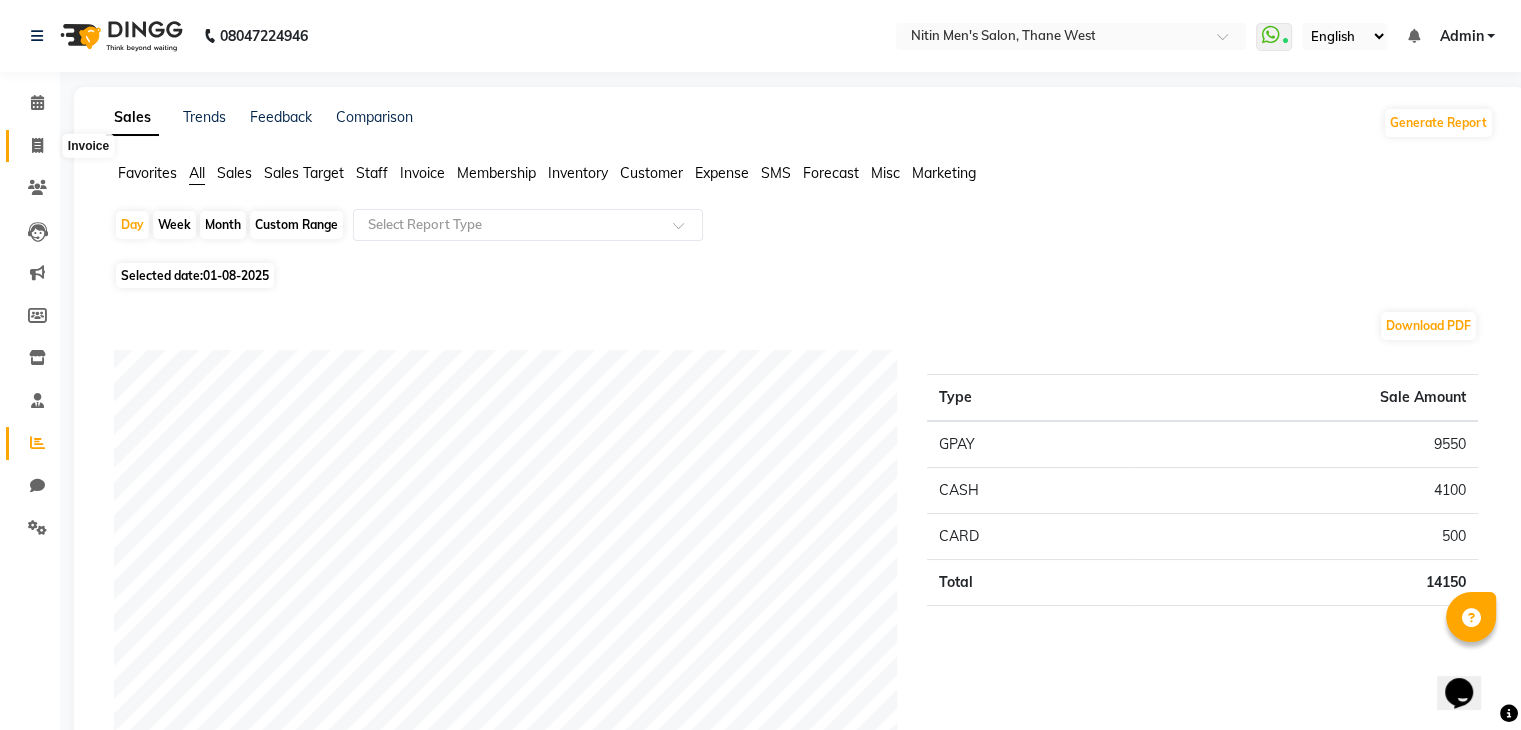 click 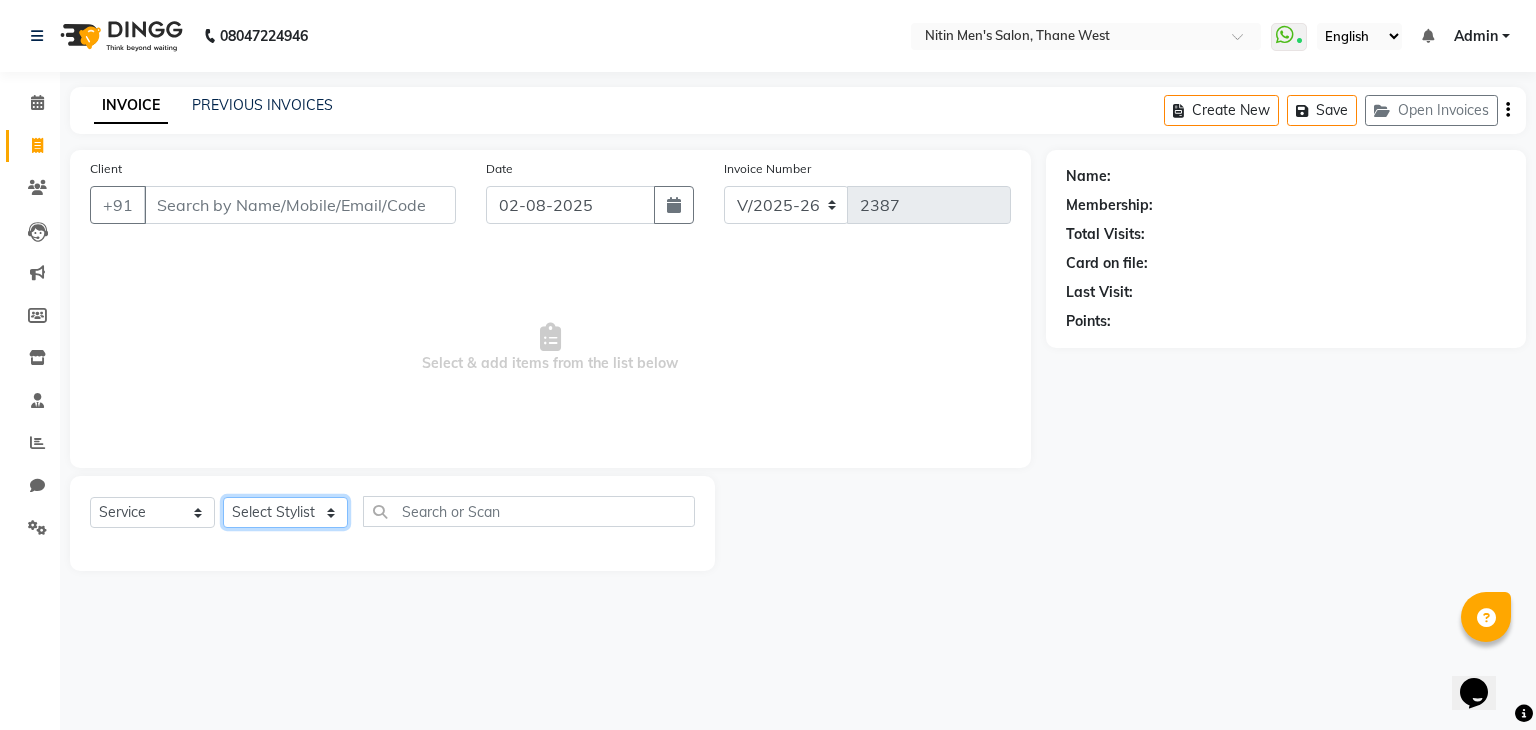 click on "Select Stylist ALAM ASHISH DEEPA HASIB JITU MEENAKSHI NITIN SIR PRAJAKTA Rupa SANDEEP SHAHIM YASEEN" 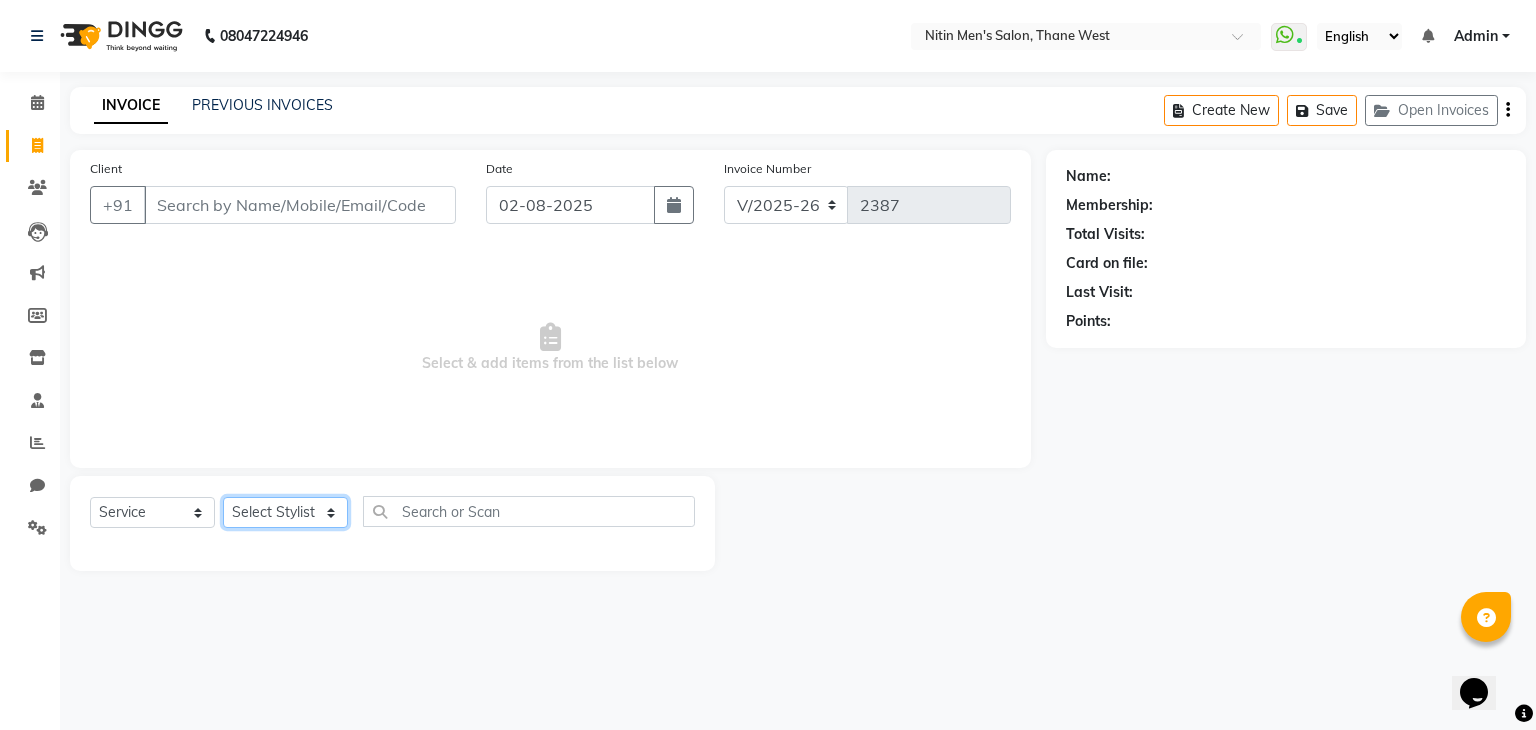 select on "87617" 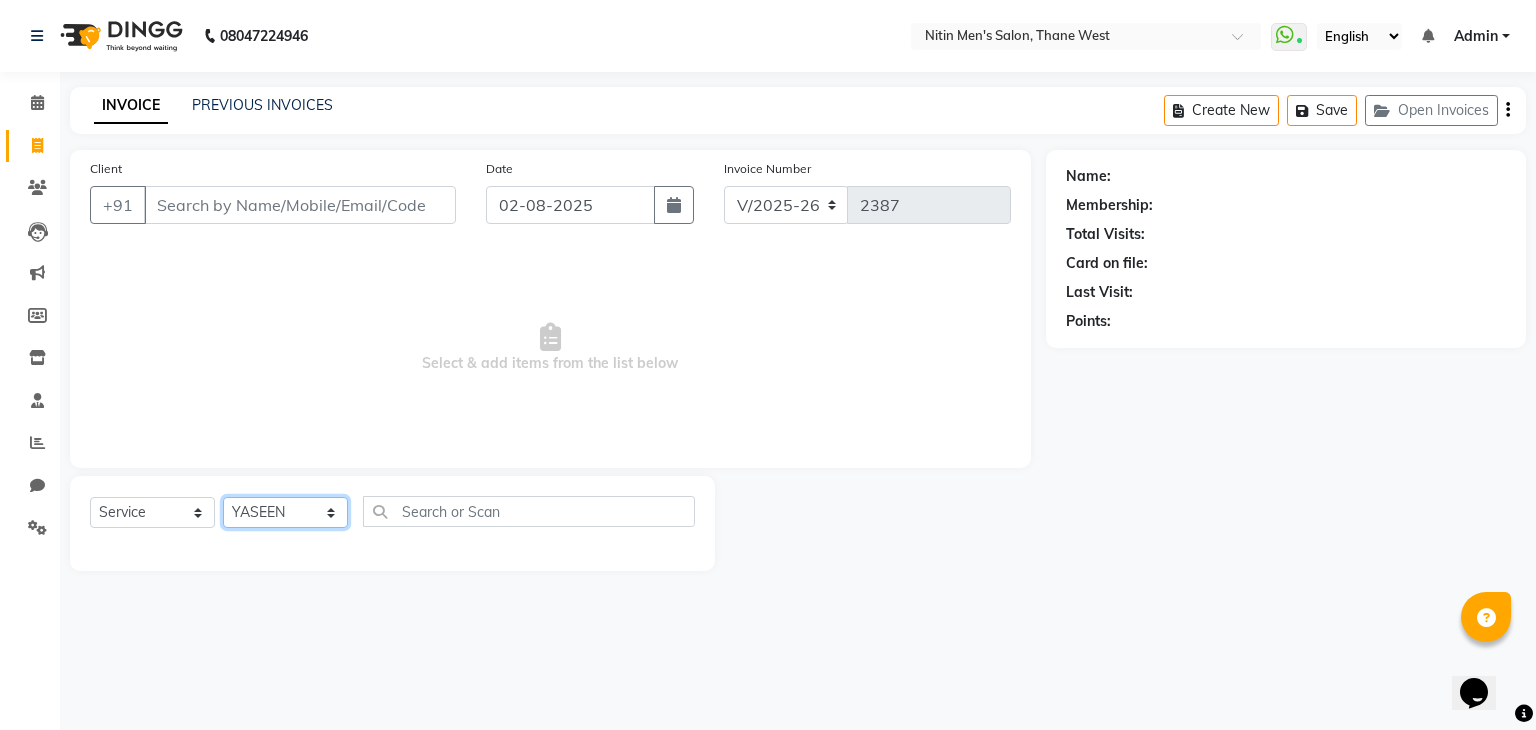 click on "Select Stylist ALAM ASHISH DEEPA HASIB JITU MEENAKSHI NITIN SIR PRAJAKTA Rupa SANDEEP SHAHIM YASEEN" 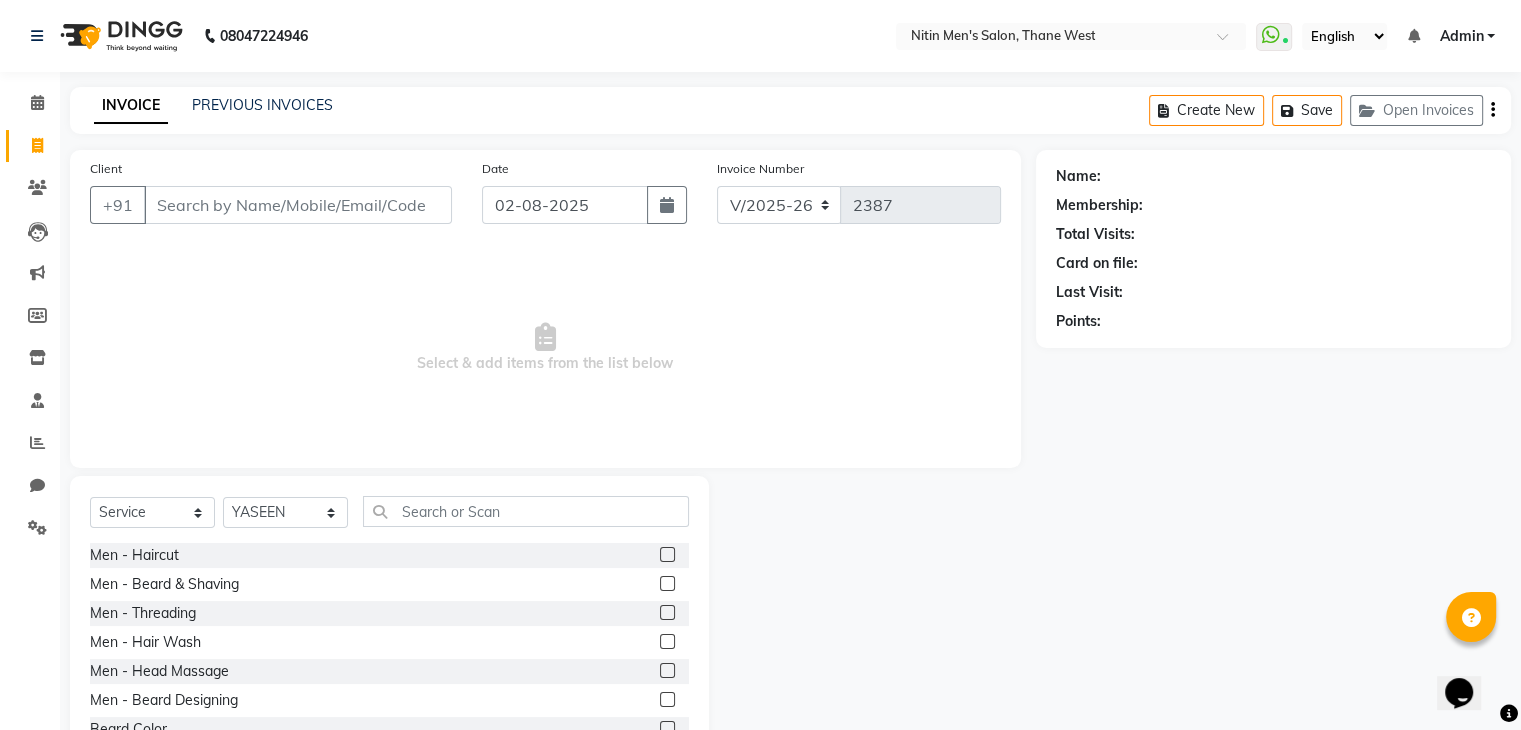 click 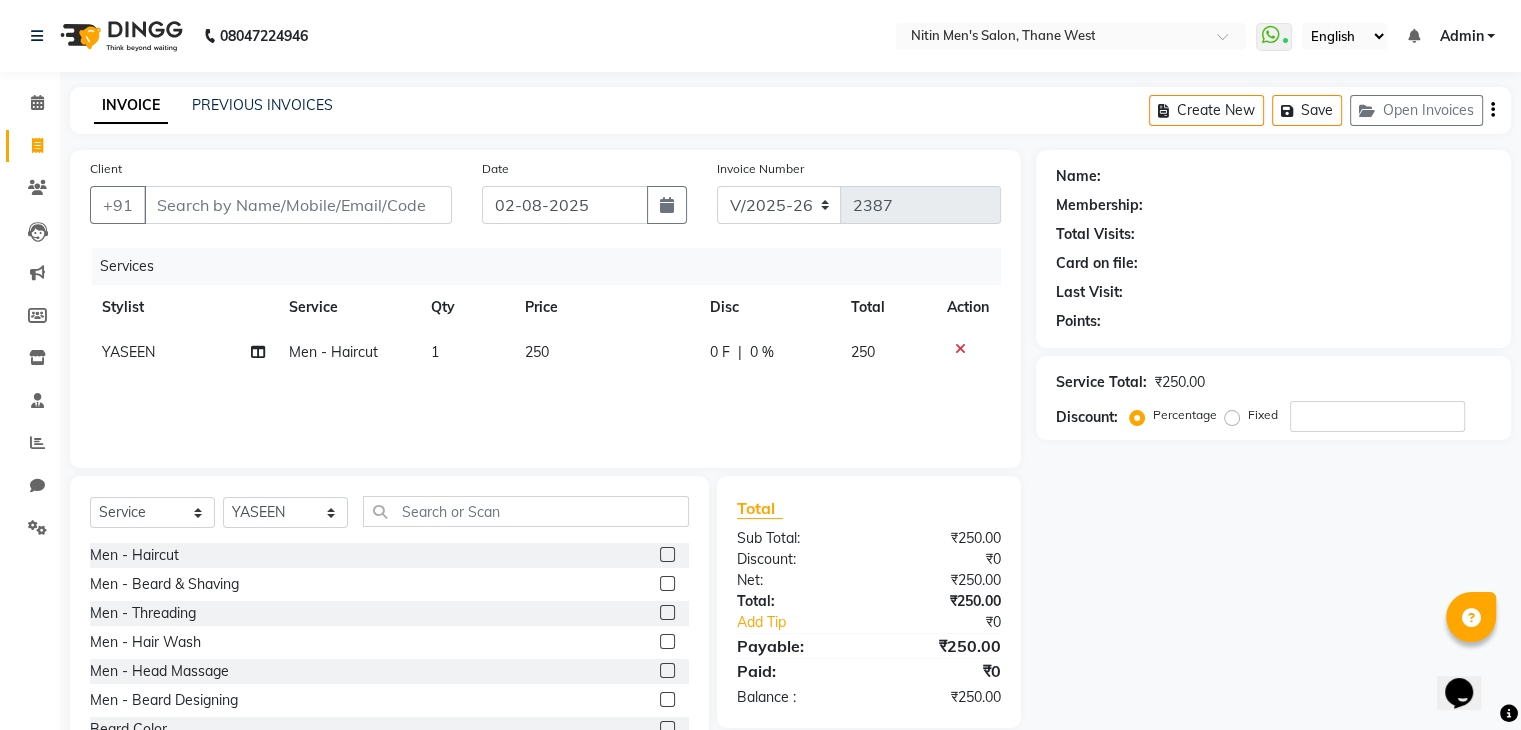 click 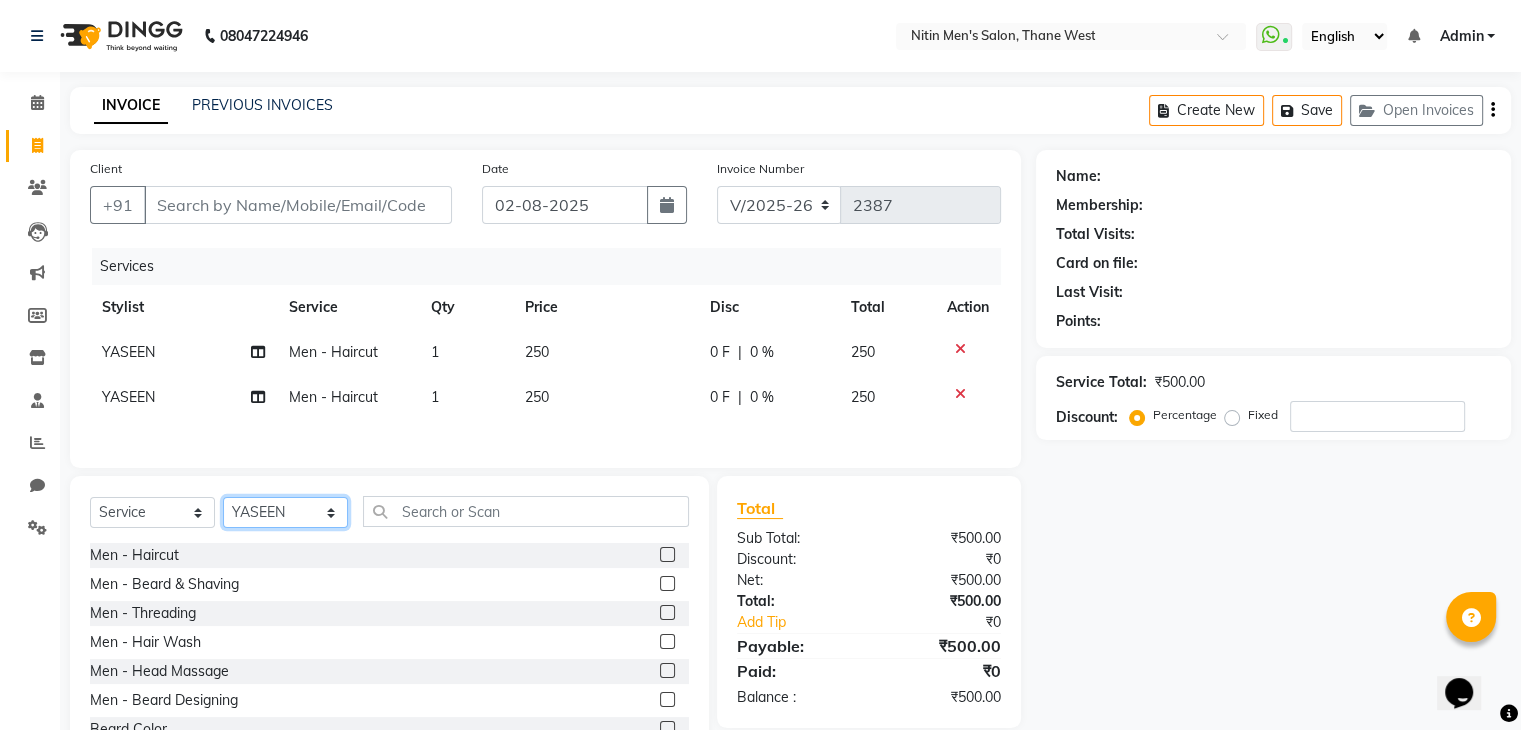 click on "Select Stylist ALAM ASHISH DEEPA HASIB JITU MEENAKSHI NITIN SIR PRAJAKTA Rupa SANDEEP SHAHIM YASEEN" 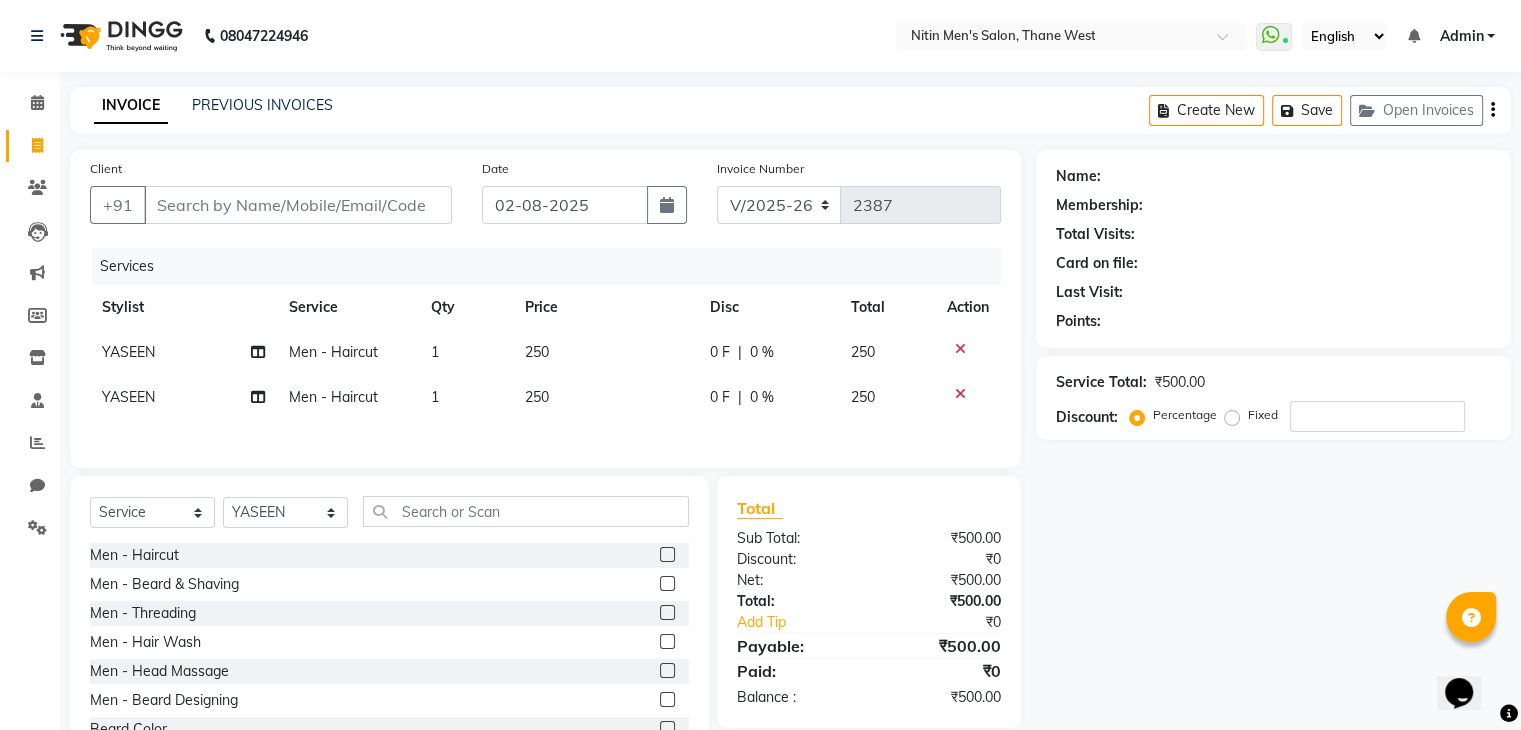 click on "Services Stylist Service Qty Price Disc Total Action [FIRST] Men - Haircut 1 250 0 F | 0 % 250 [FIRST] Men - Haircut 1 250 0 F | 0 % 250" 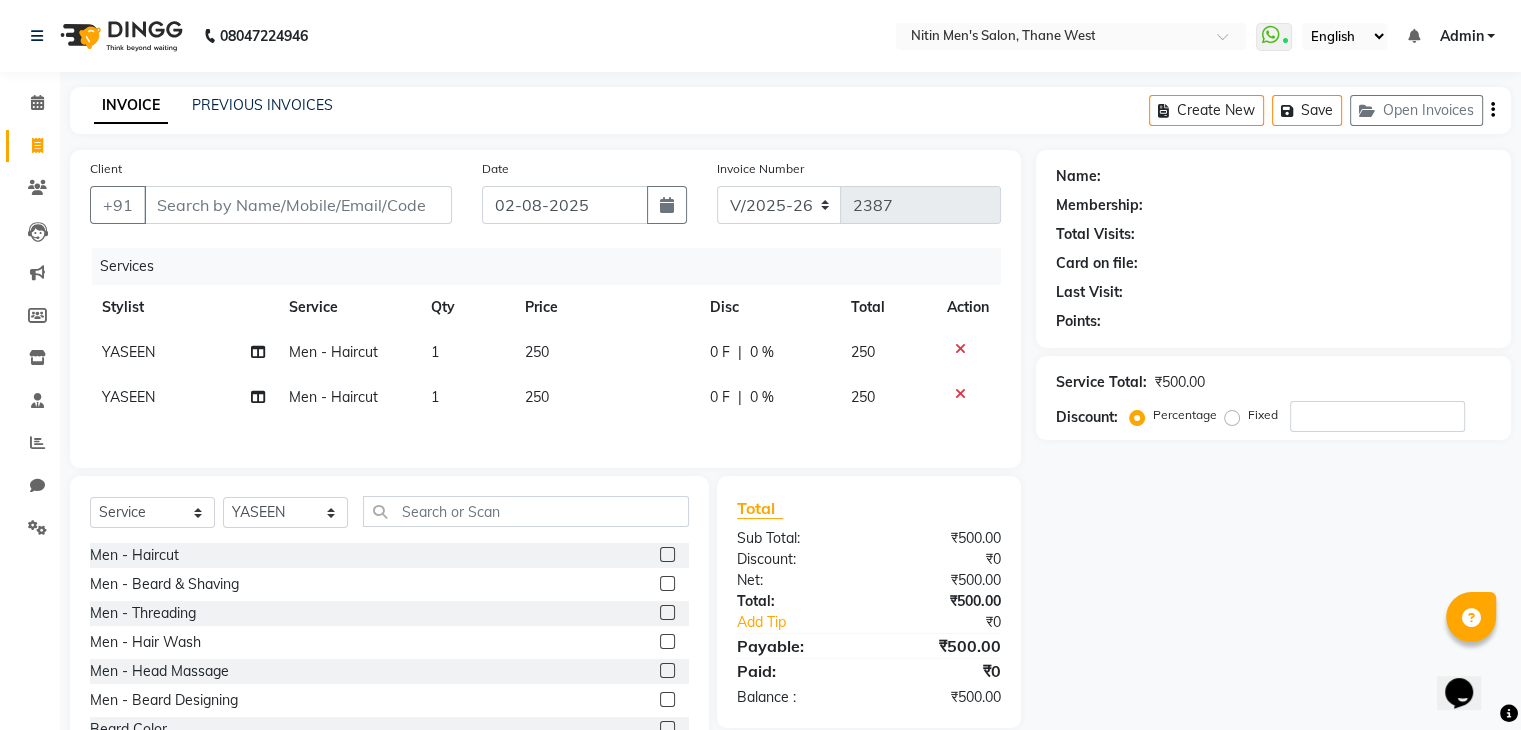 click 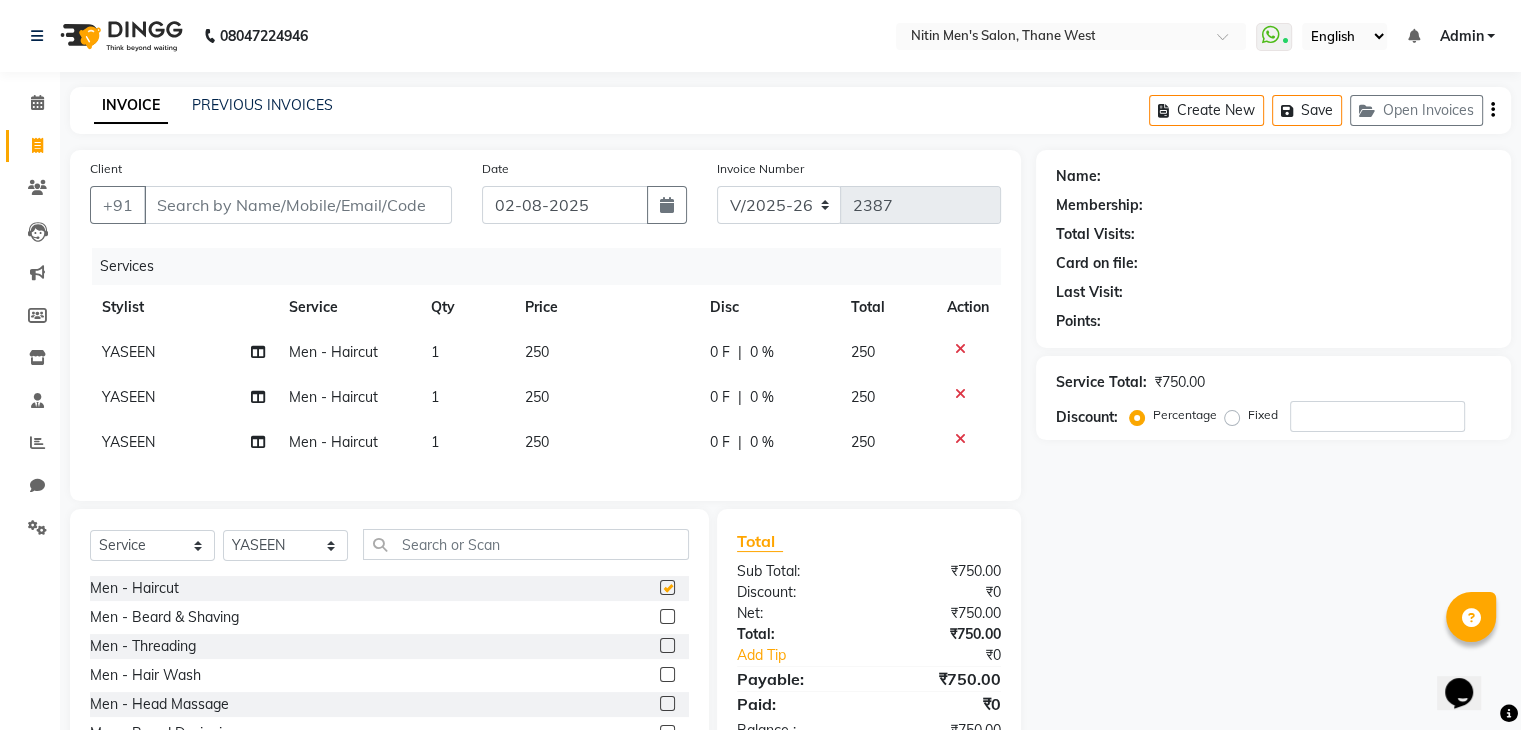 checkbox on "false" 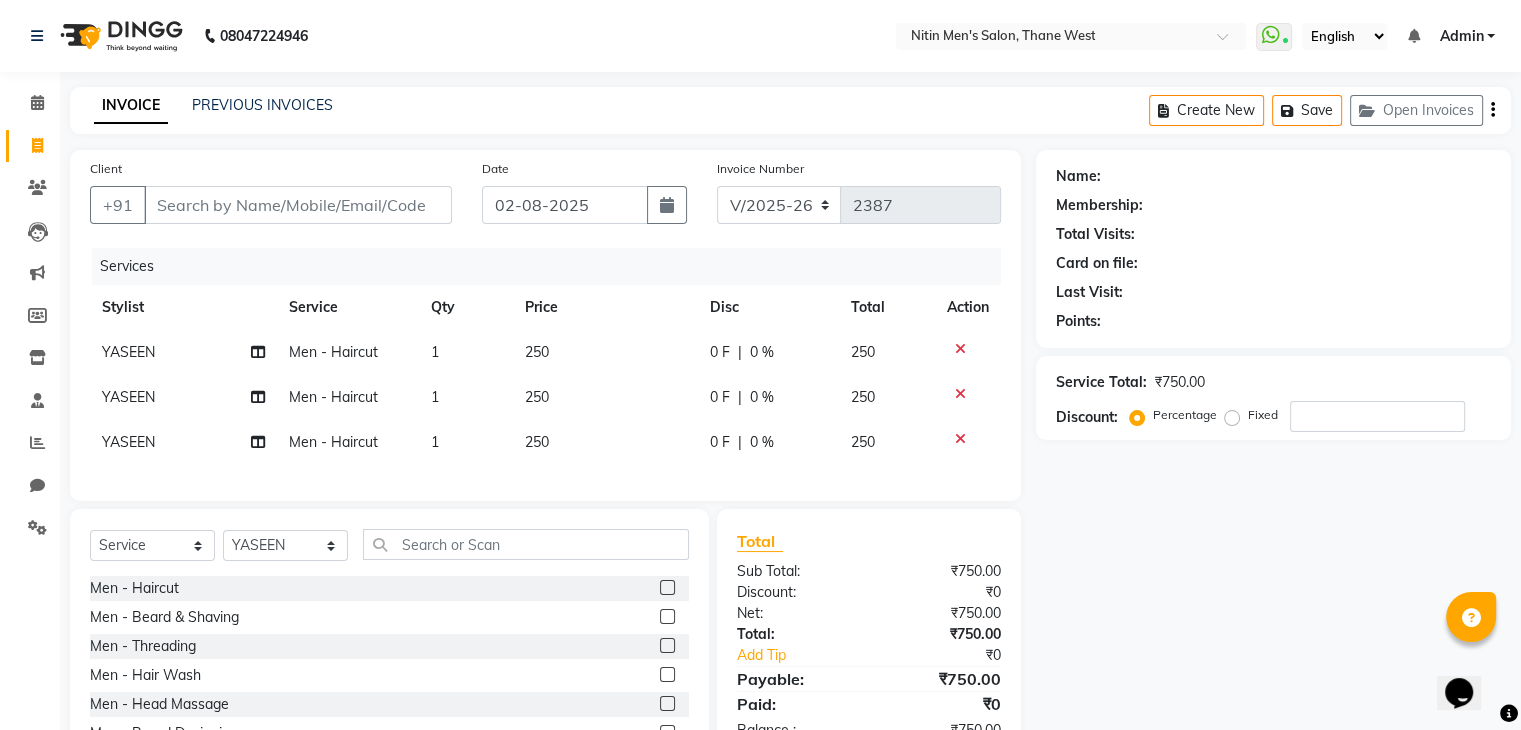click 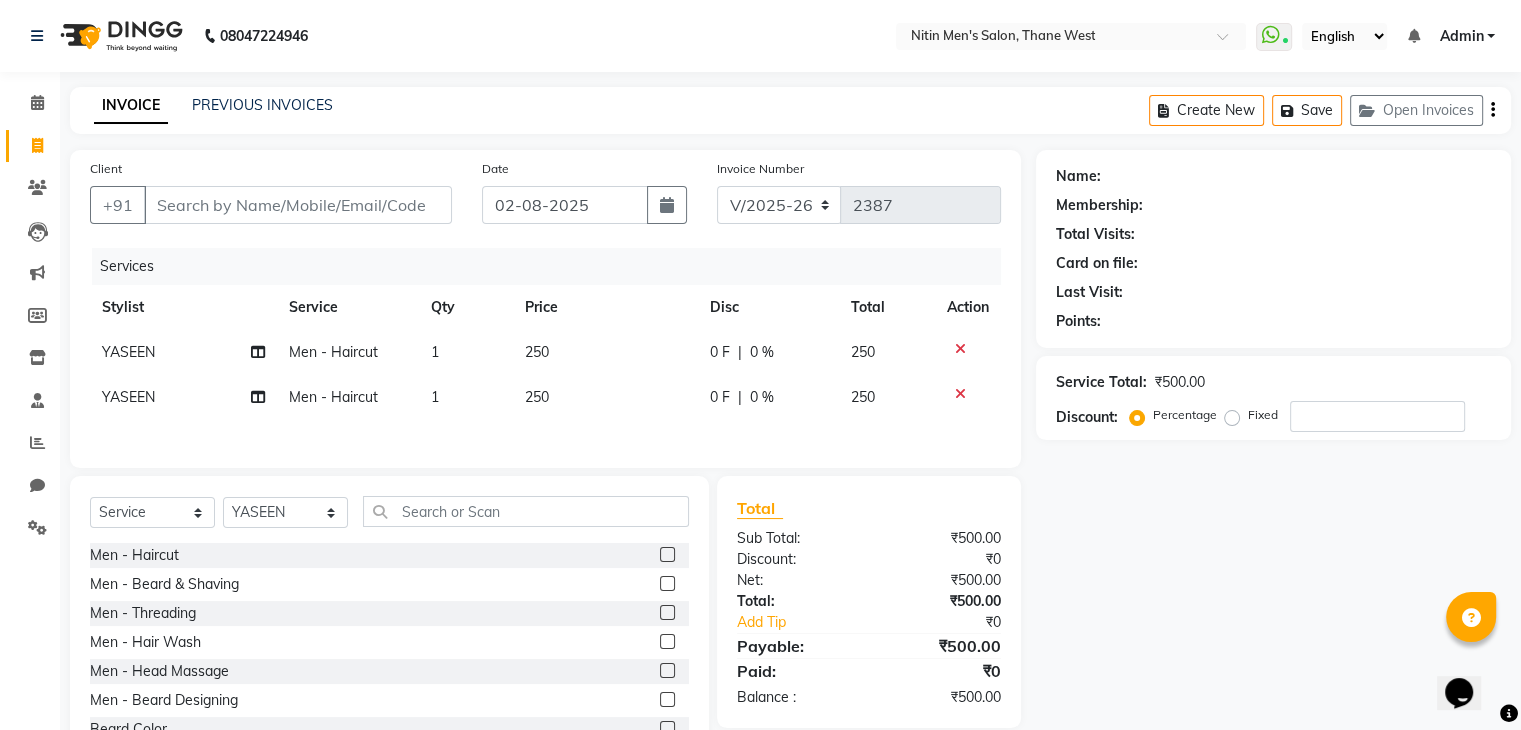 click 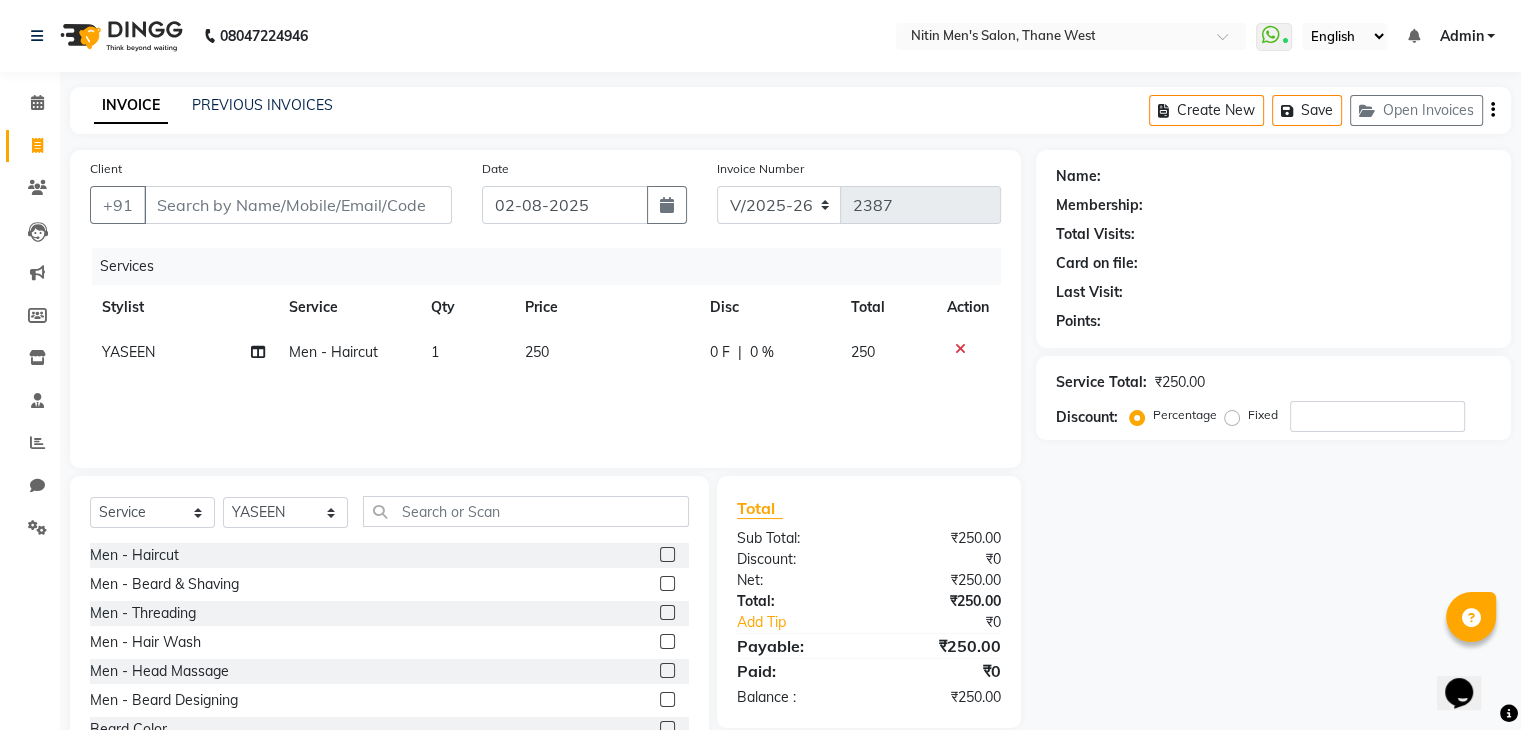 click 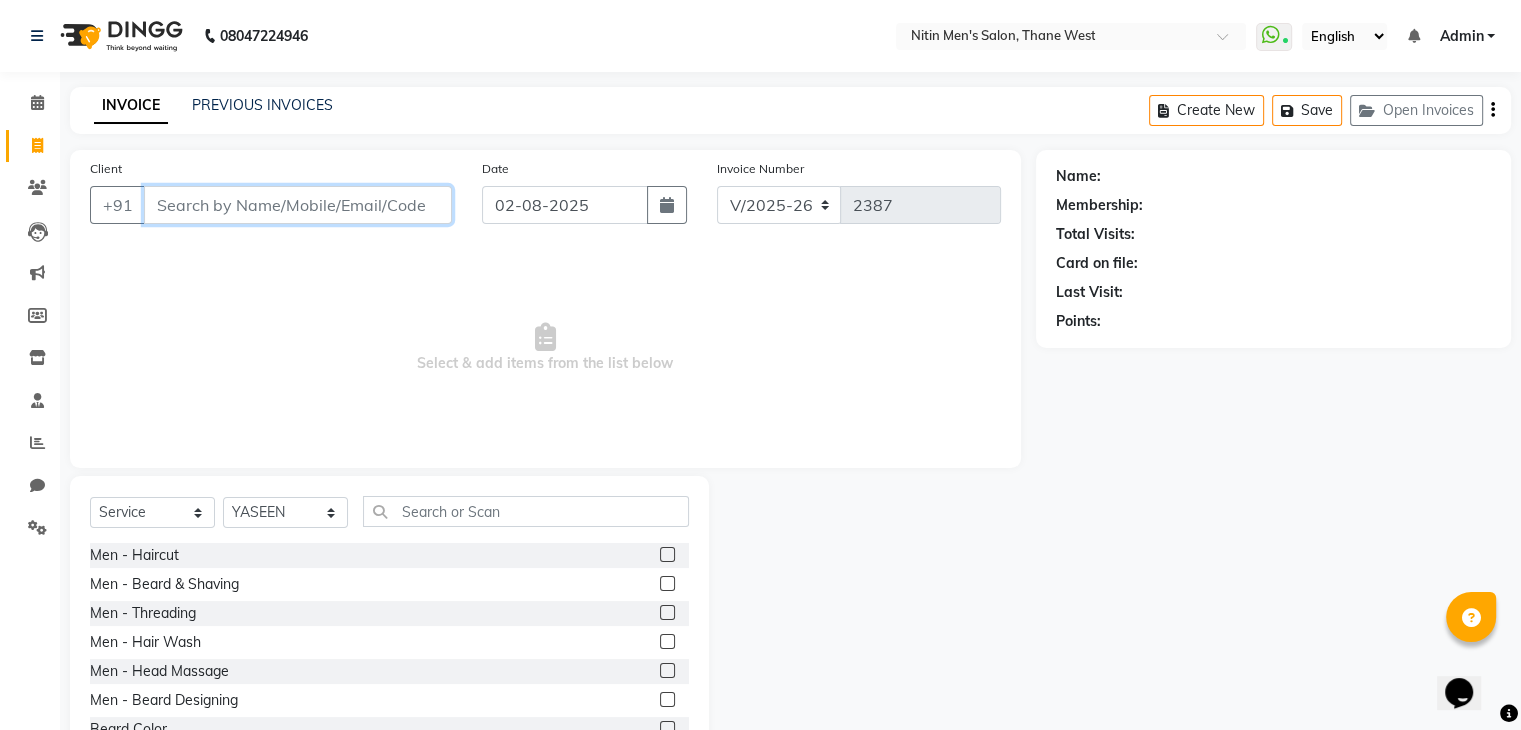 click on "Client" at bounding box center [298, 205] 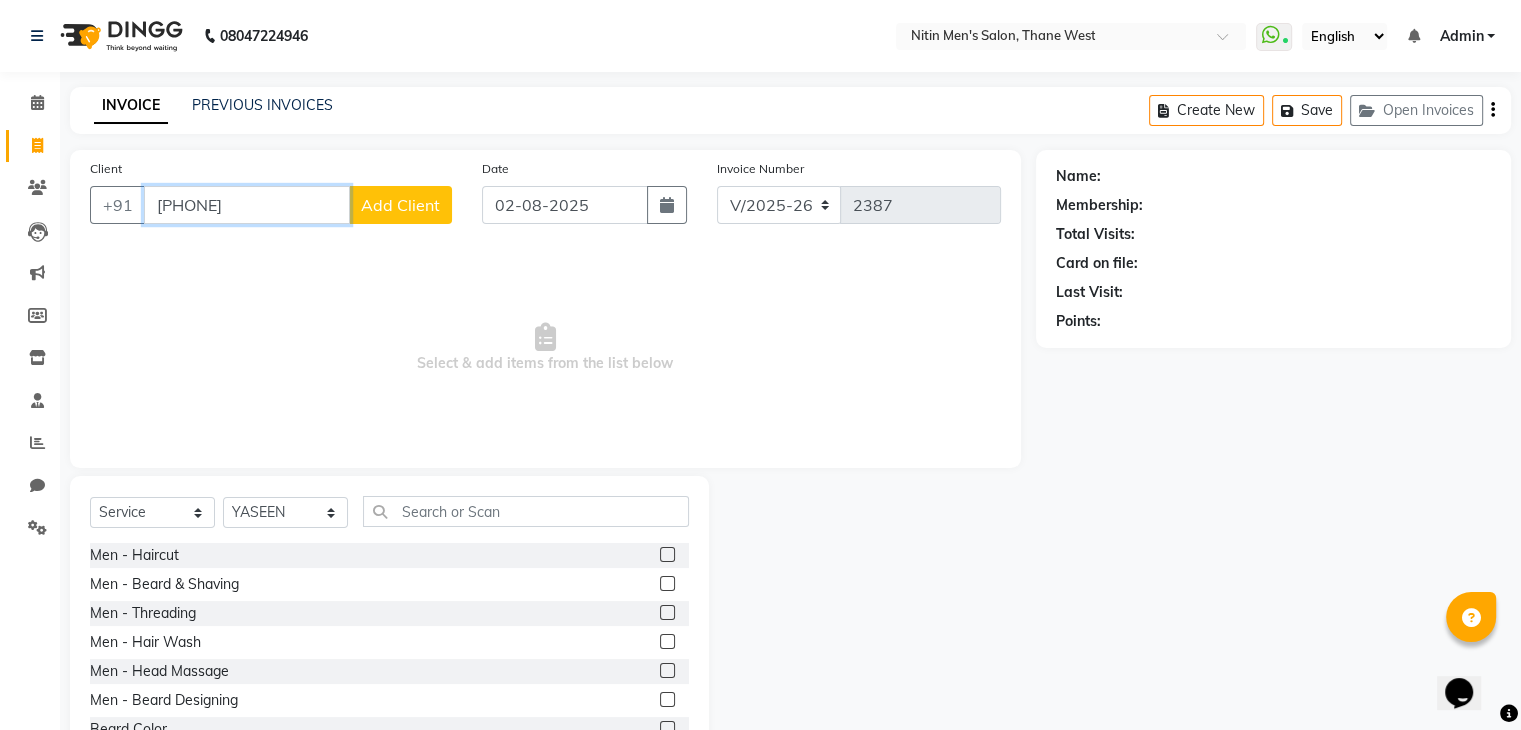 type on "[PHONE]" 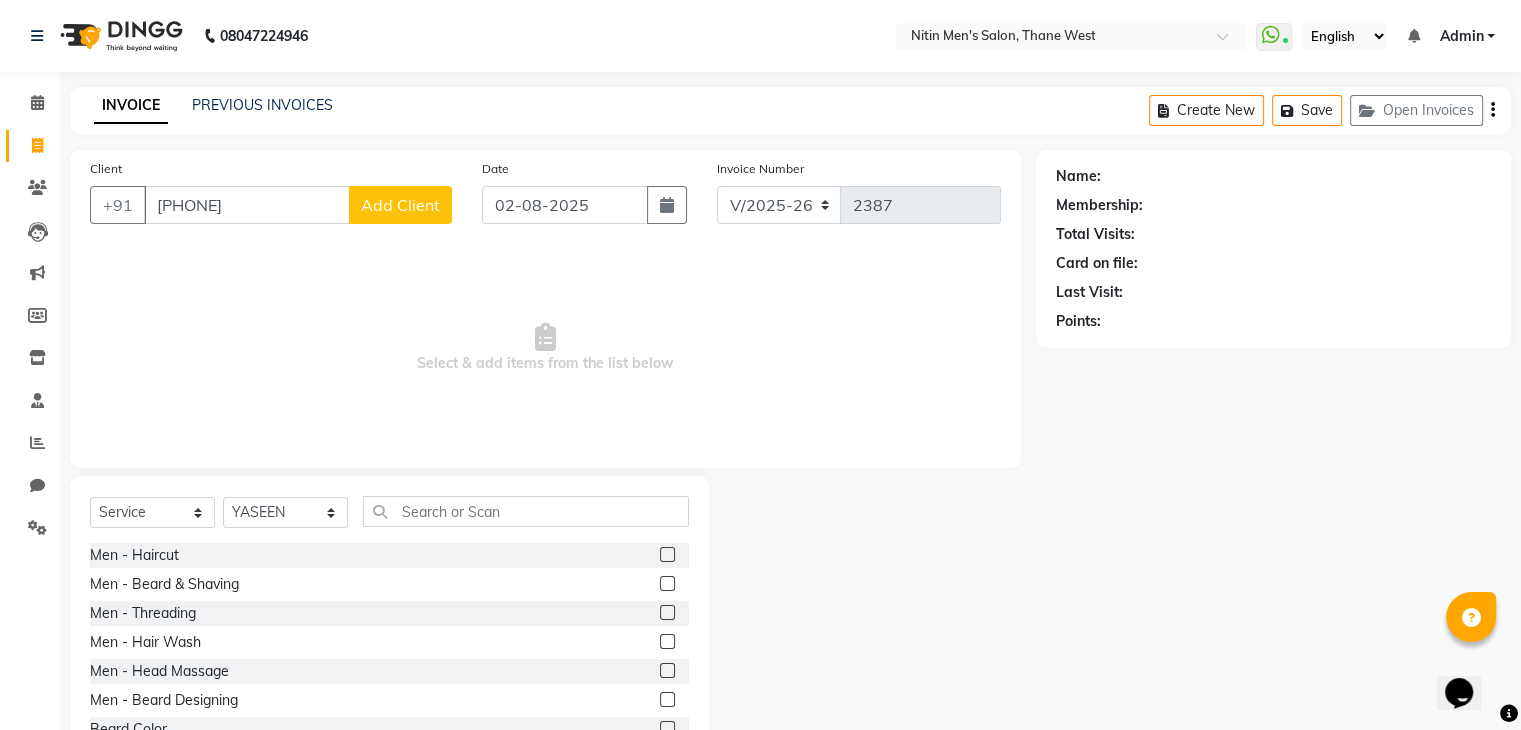 click on "Add Client" 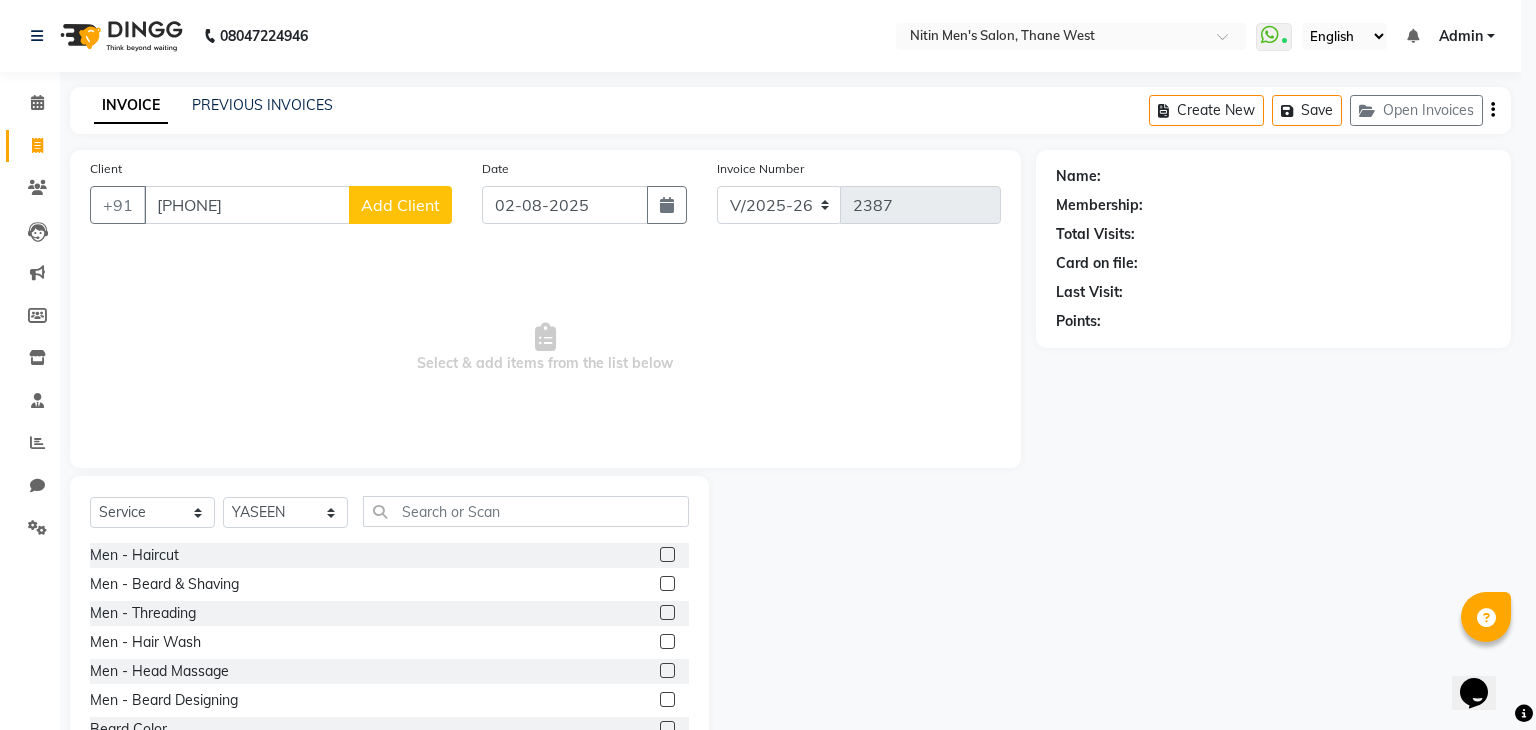 type 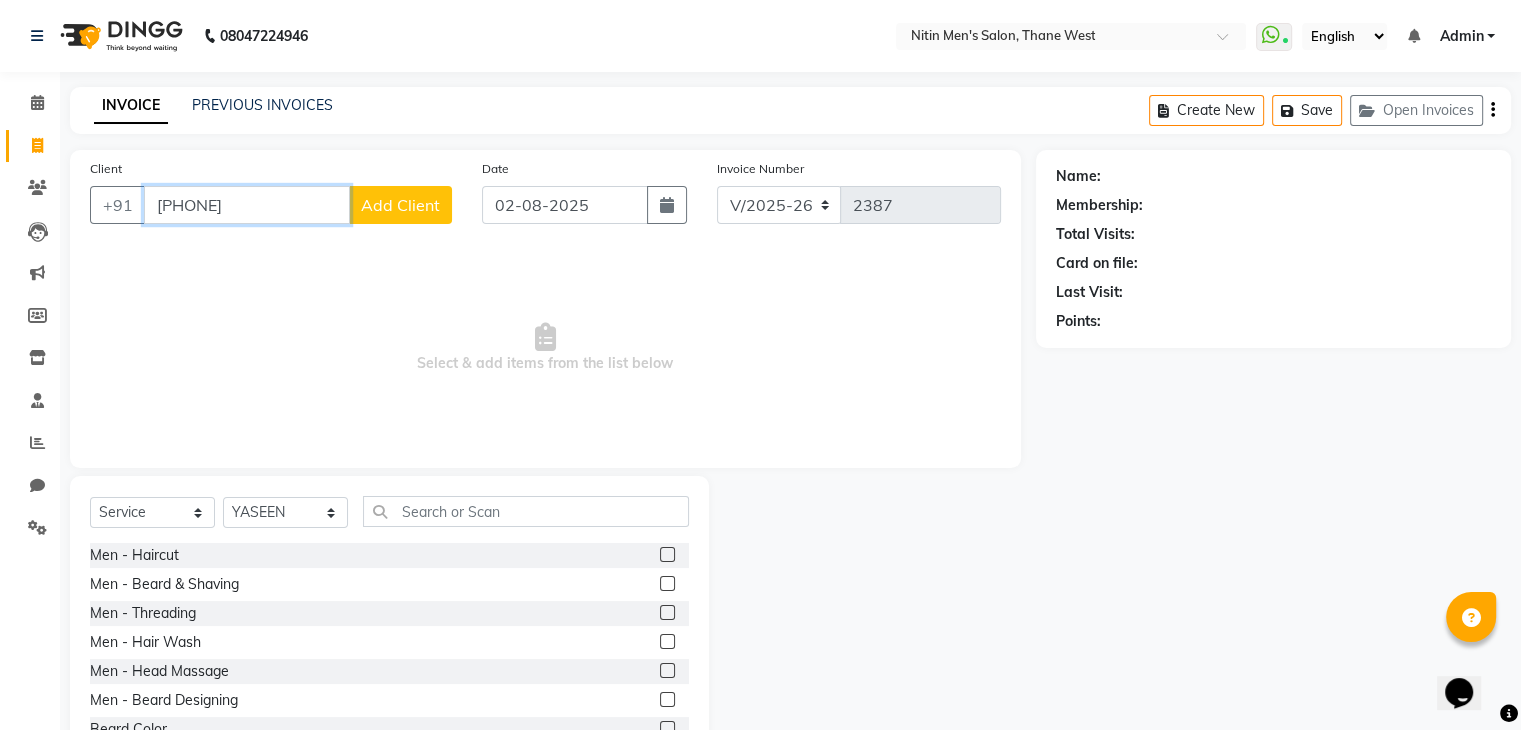 click on "[PHONE]" at bounding box center (247, 205) 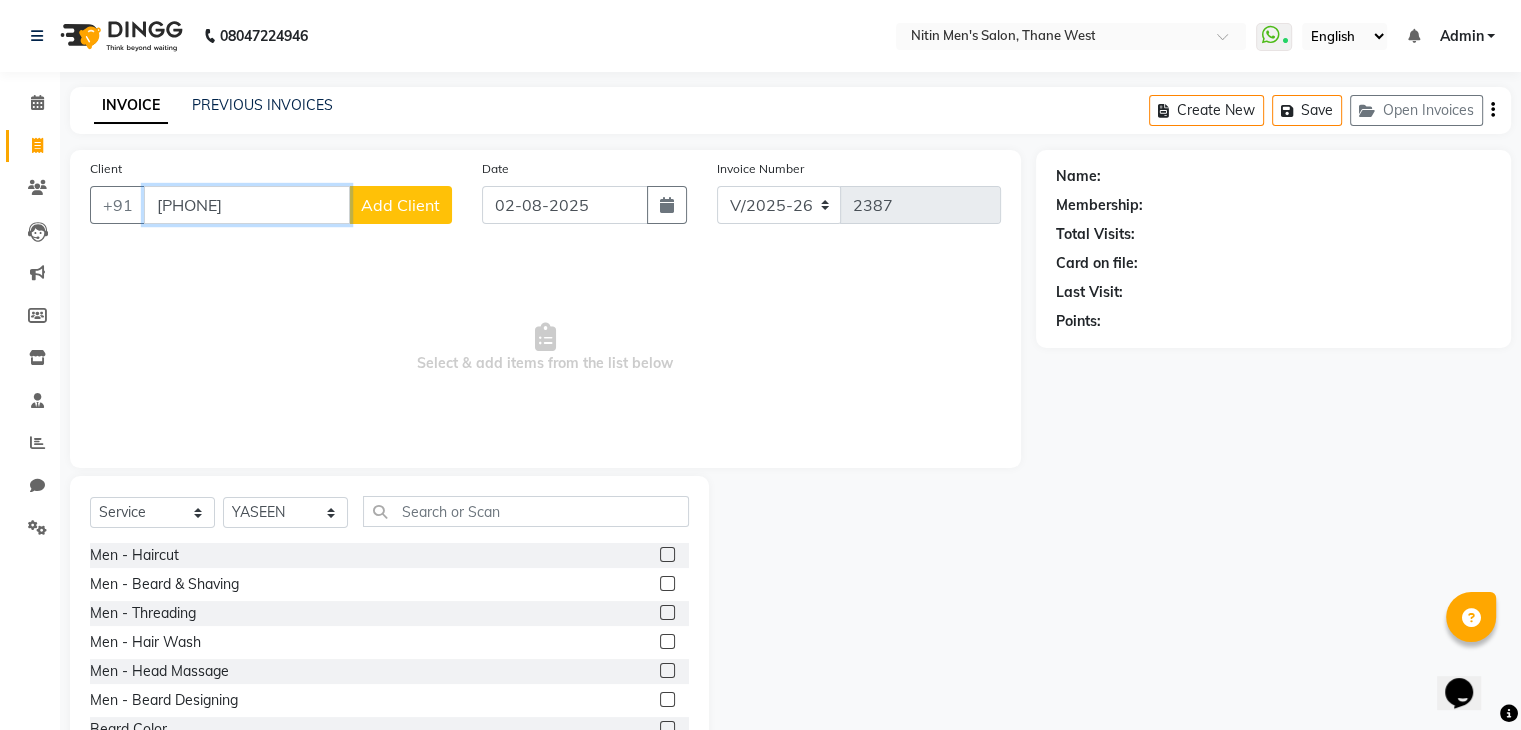 click on "[PHONE]" at bounding box center (247, 205) 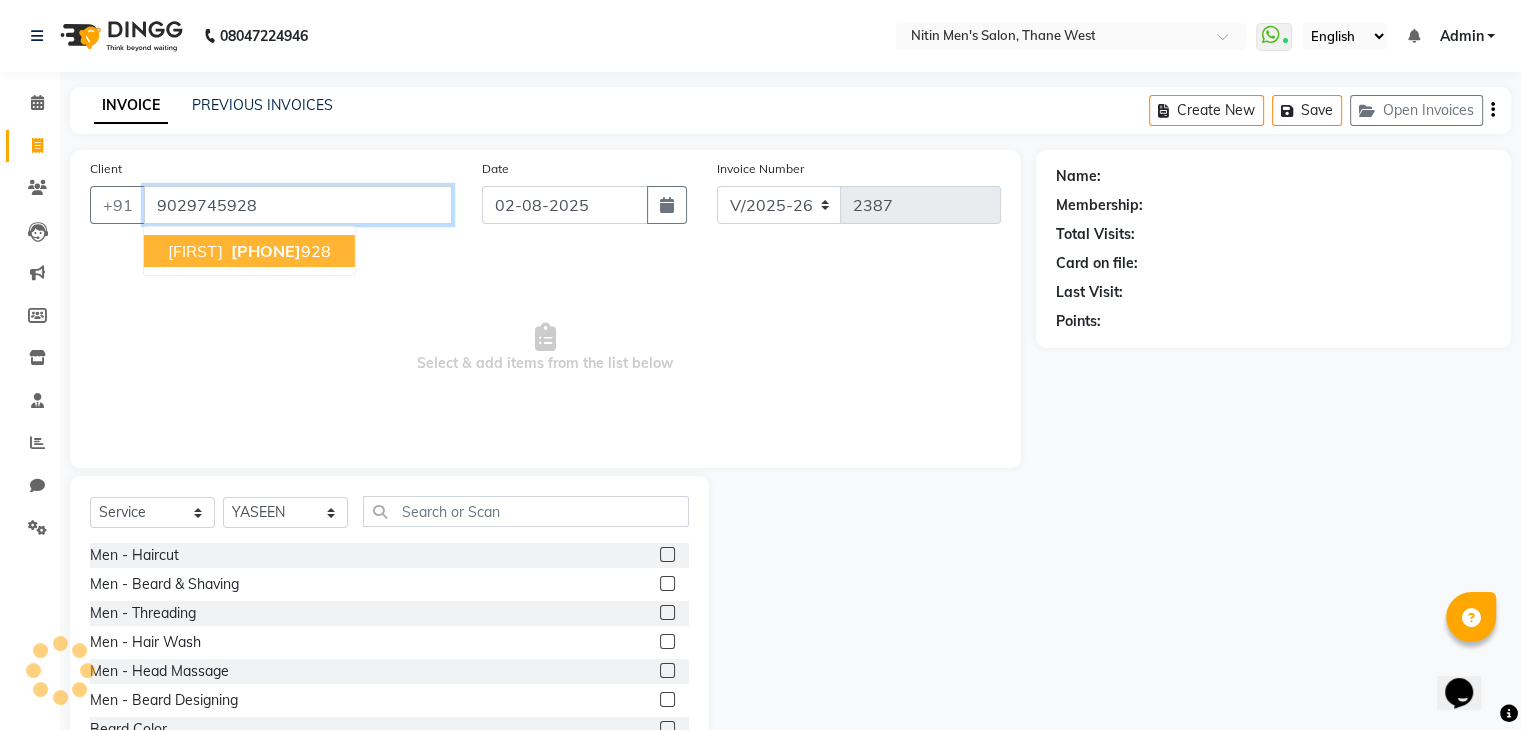 type on "9029745928" 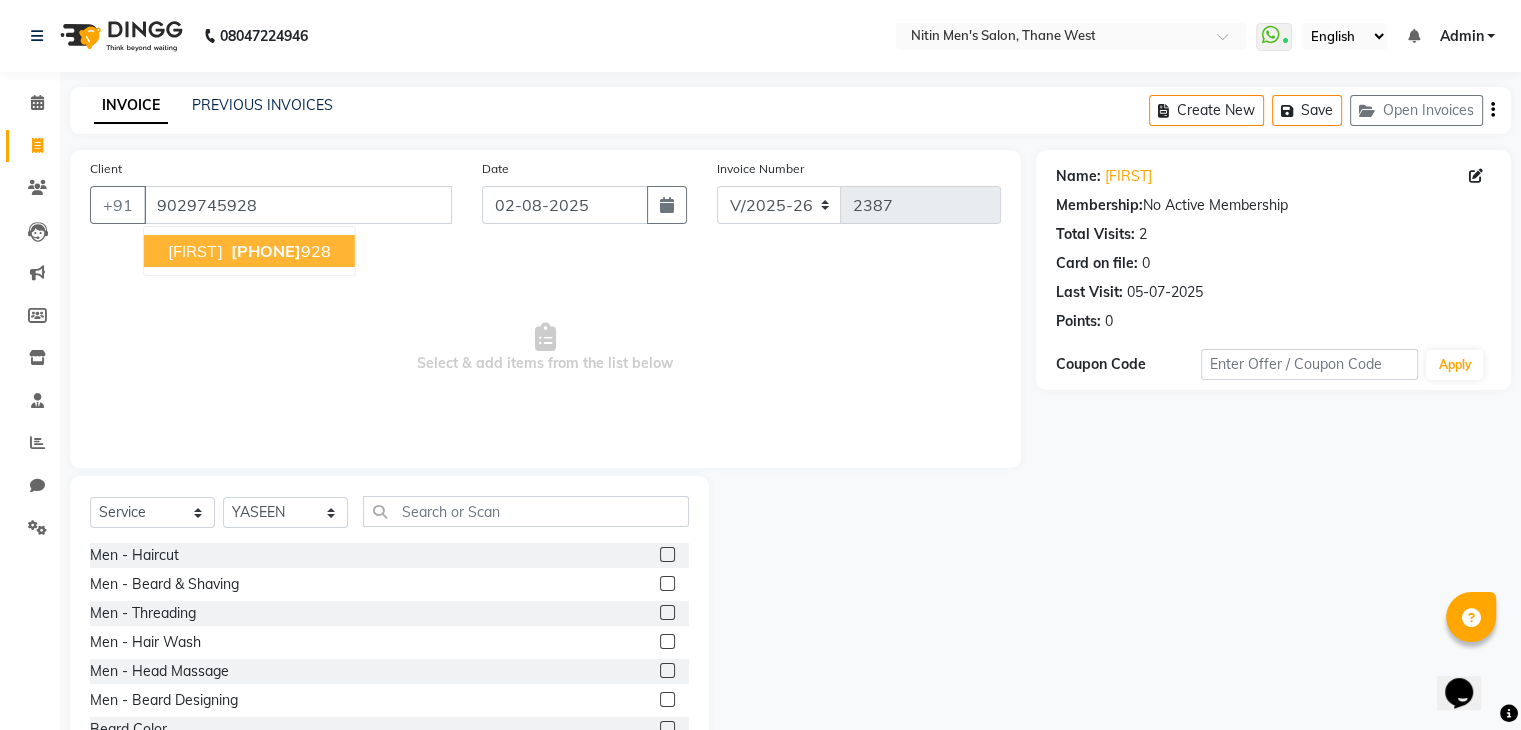 click on "[FIRST] [PHONE]" at bounding box center (249, 251) 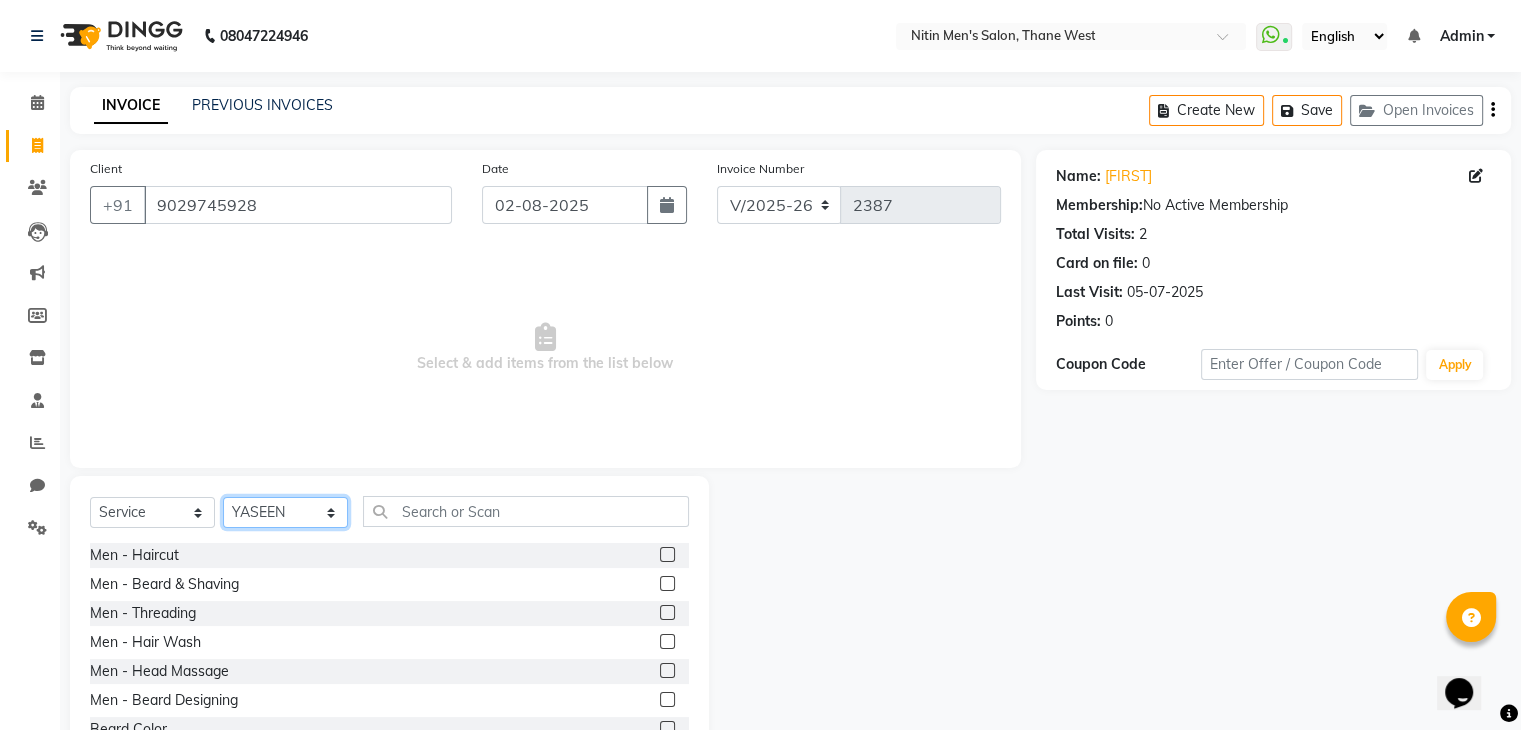 click on "Select Stylist ALAM ASHISH DEEPA HASIB JITU MEENAKSHI NITIN SIR PRAJAKTA Rupa SANDEEP SHAHIM YASEEN" 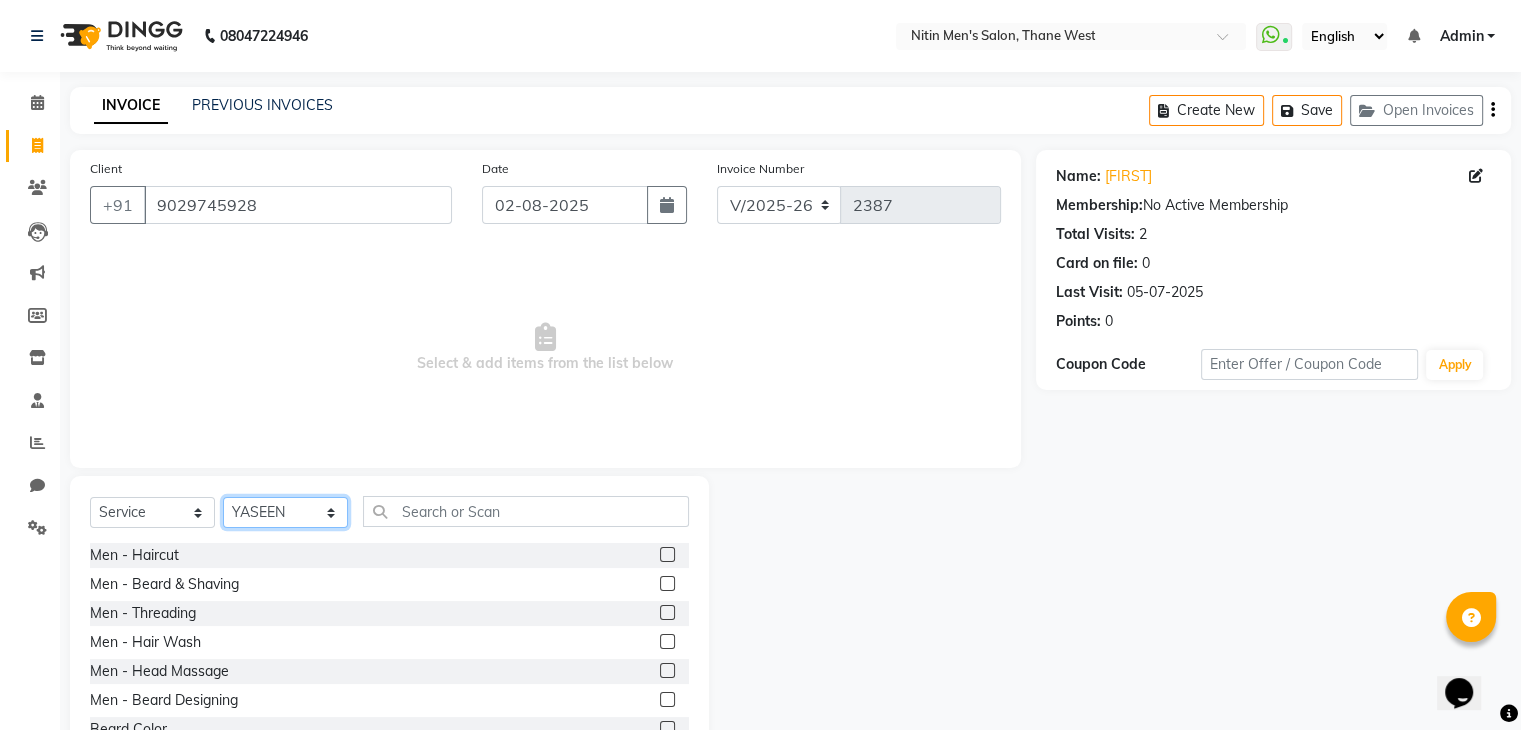 select on "75699" 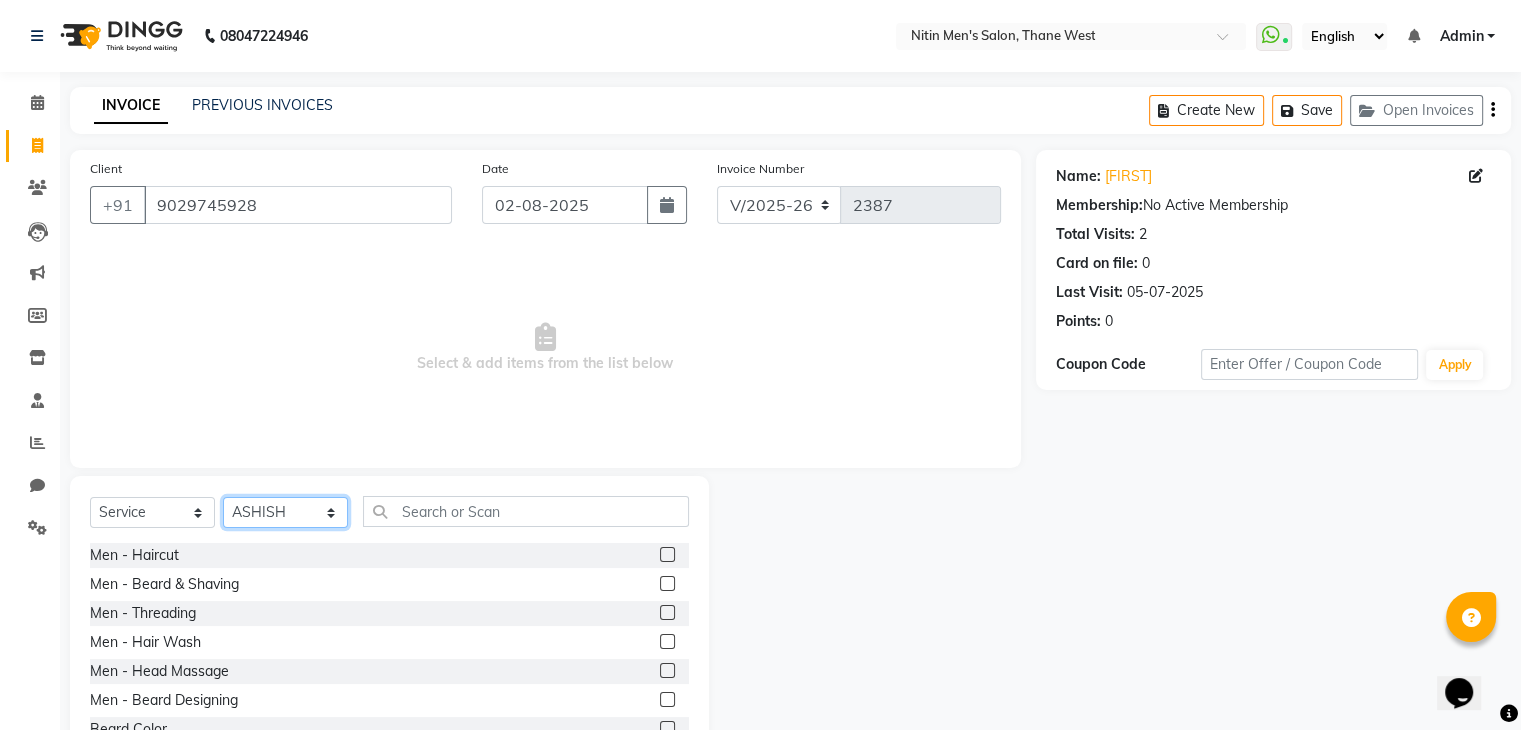 click on "Select Stylist ALAM ASHISH DEEPA HASIB JITU MEENAKSHI NITIN SIR PRAJAKTA Rupa SANDEEP SHAHIM YASEEN" 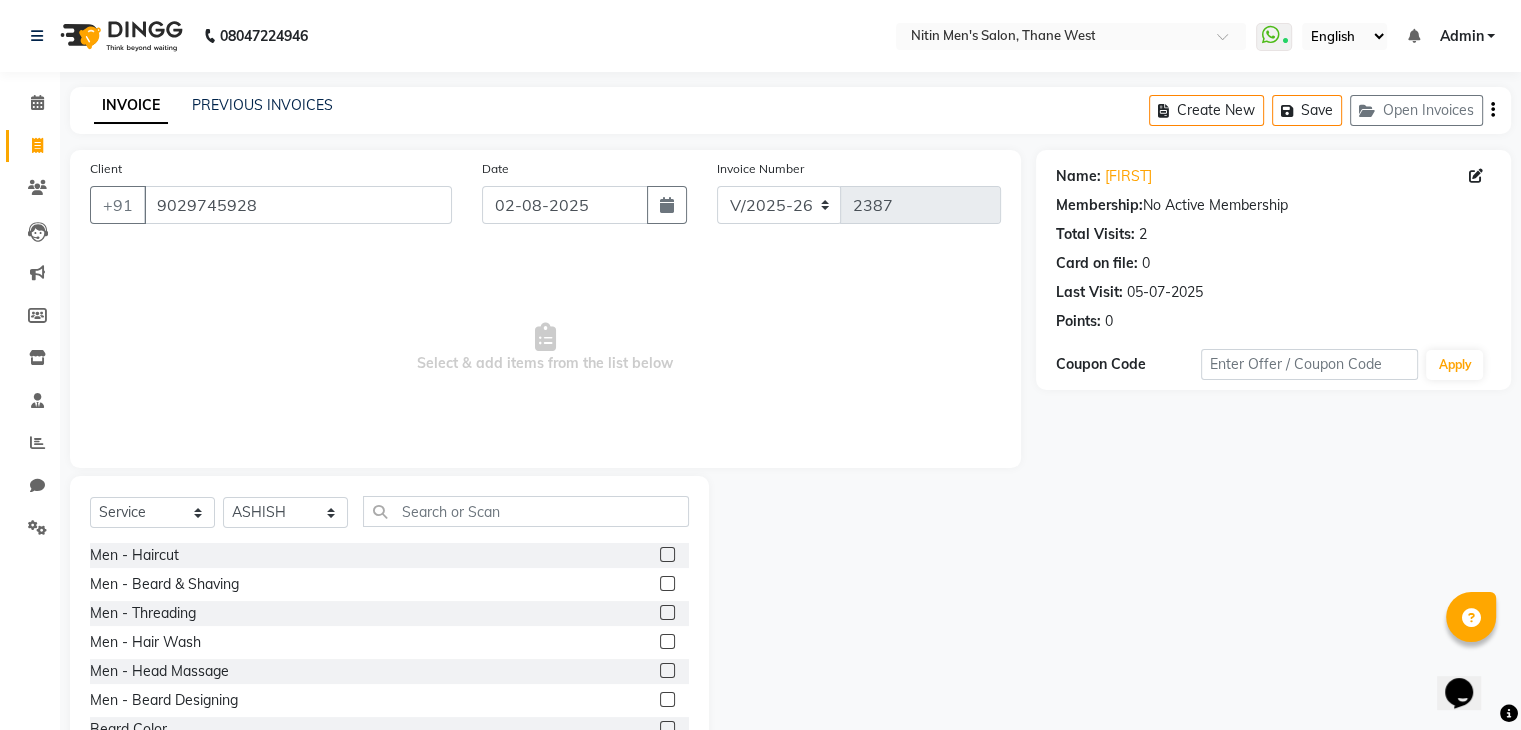 click 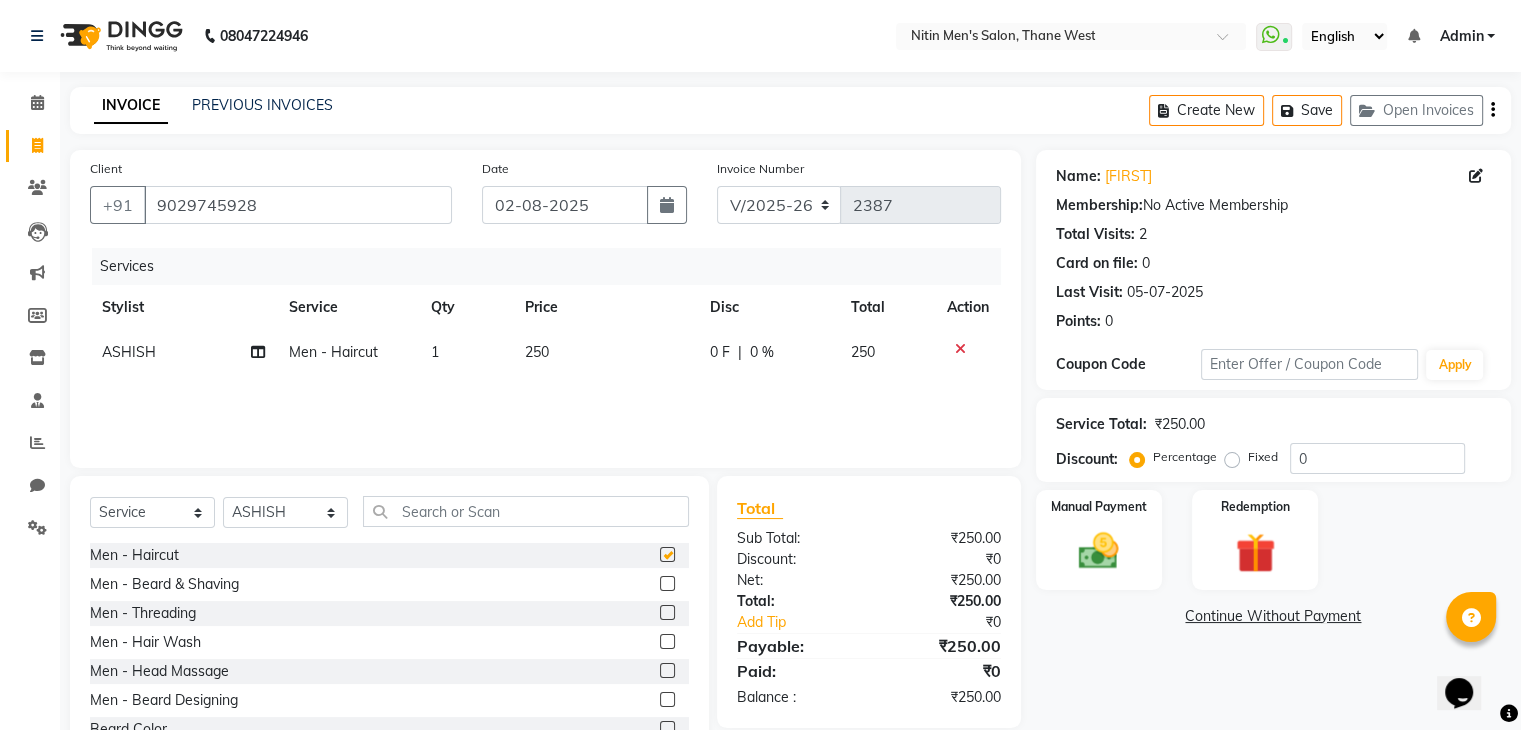 checkbox on "false" 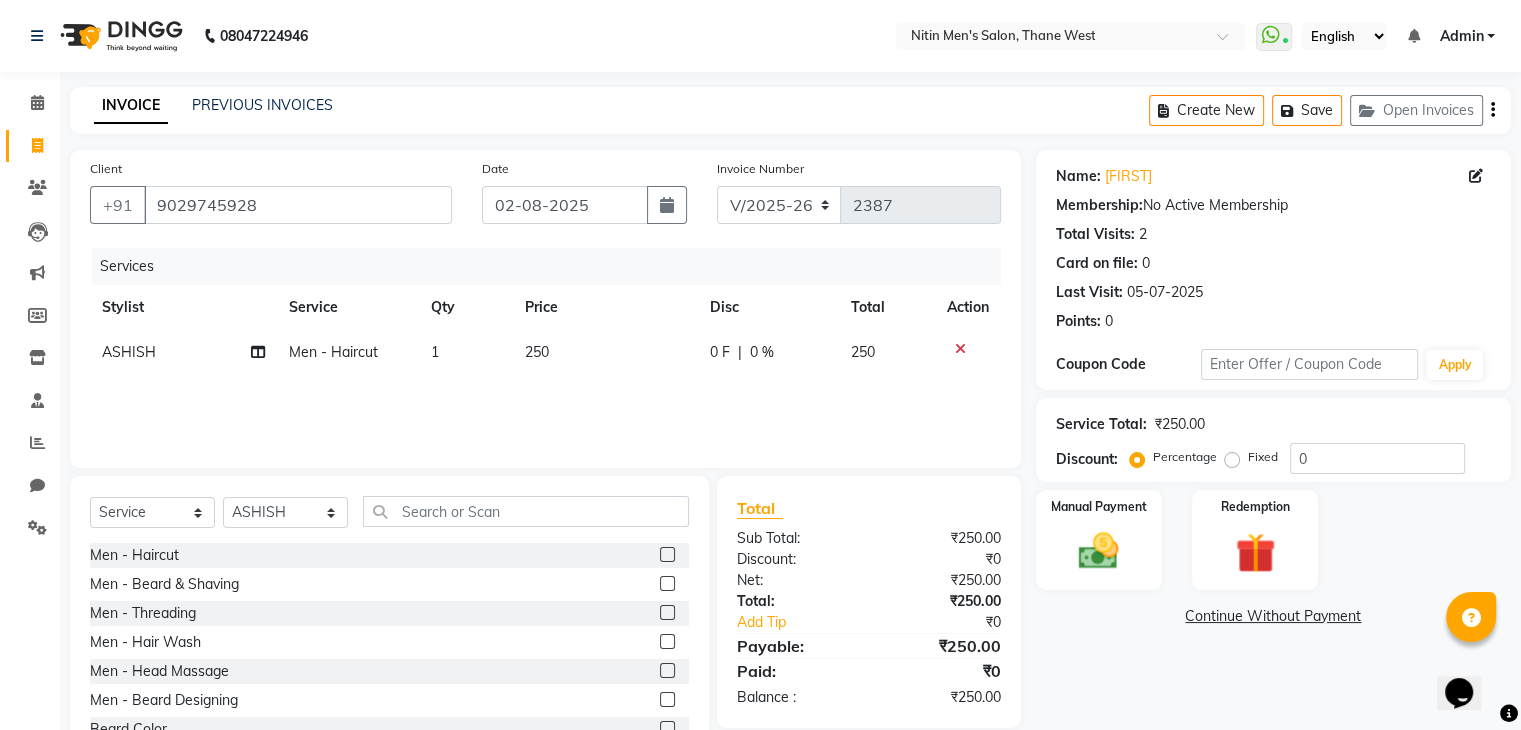 click 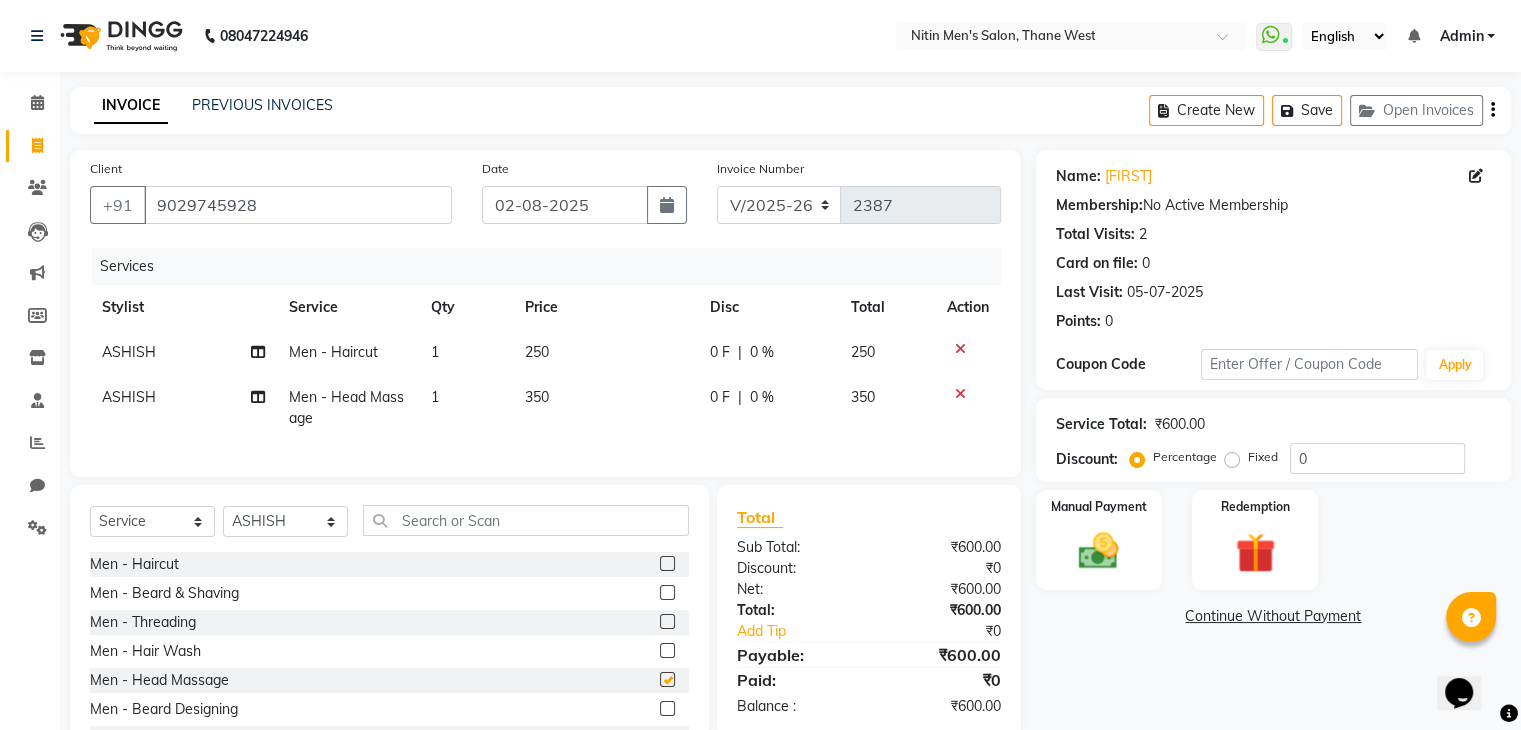 checkbox on "false" 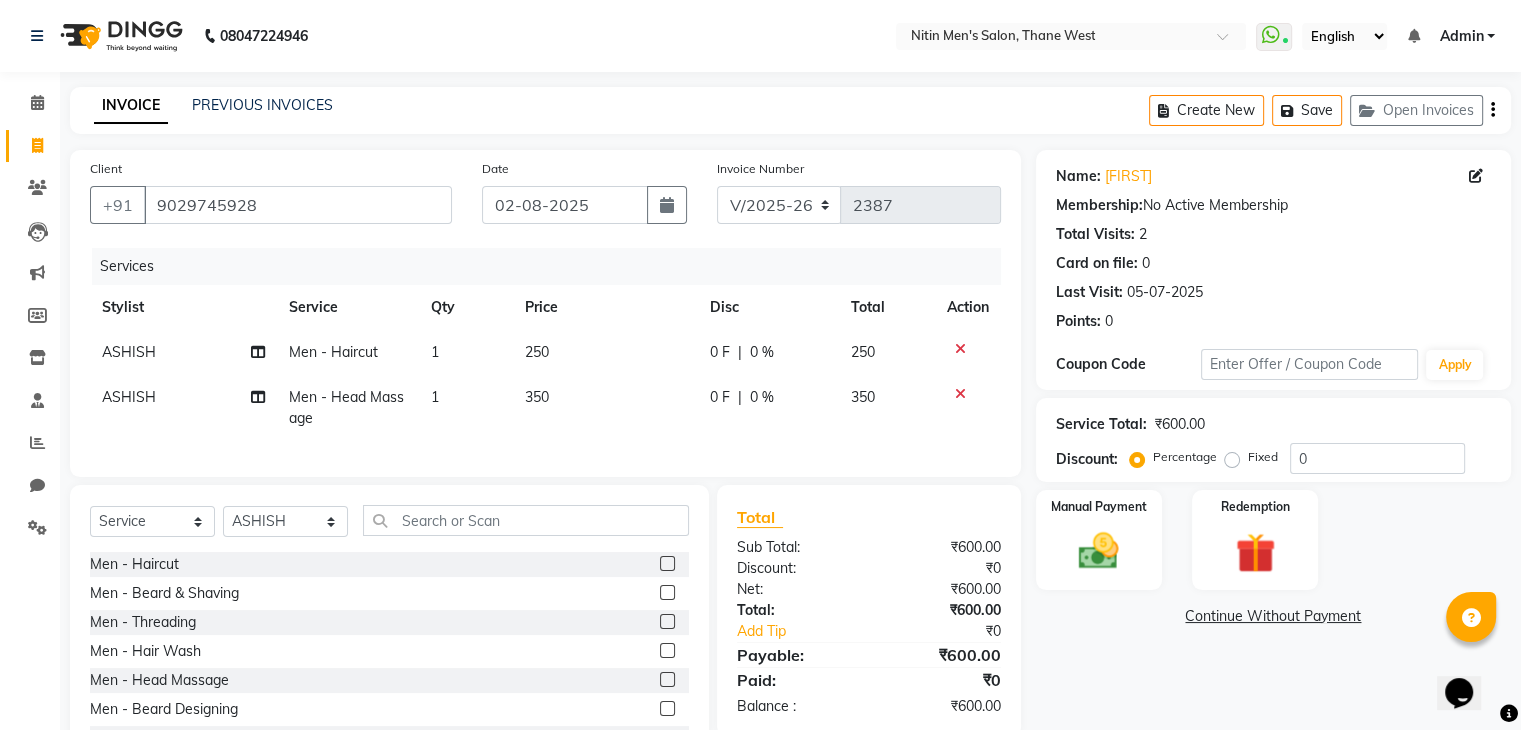 click 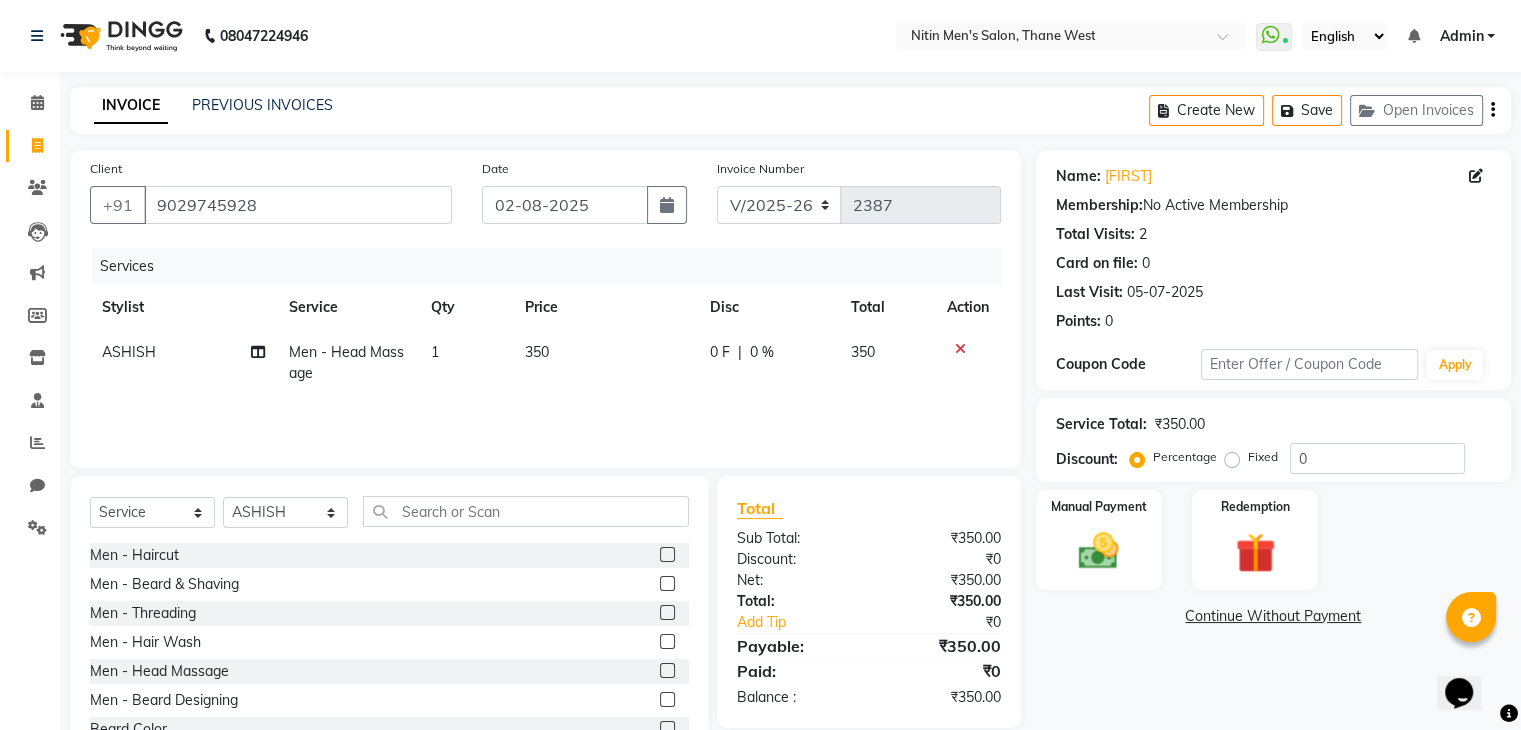 click 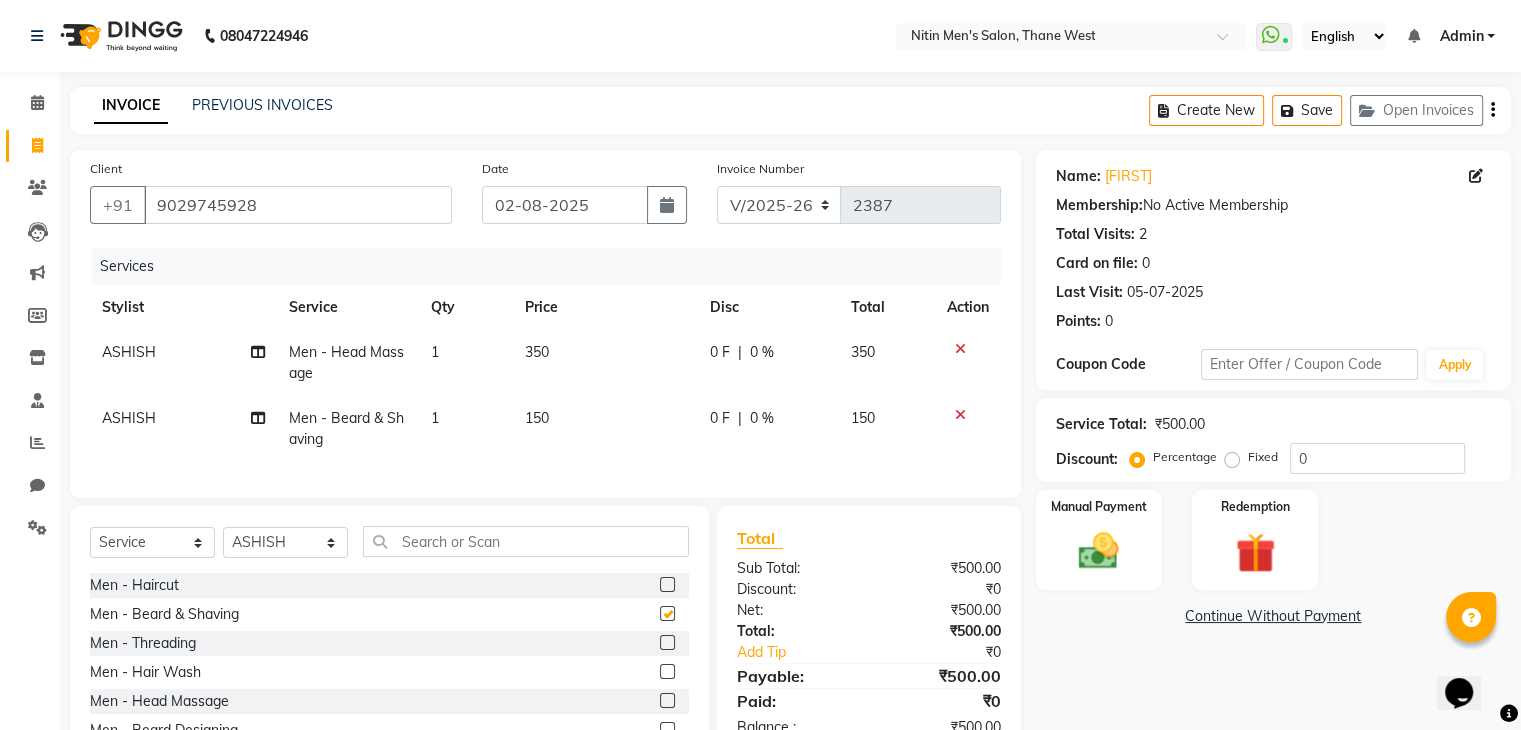 checkbox on "false" 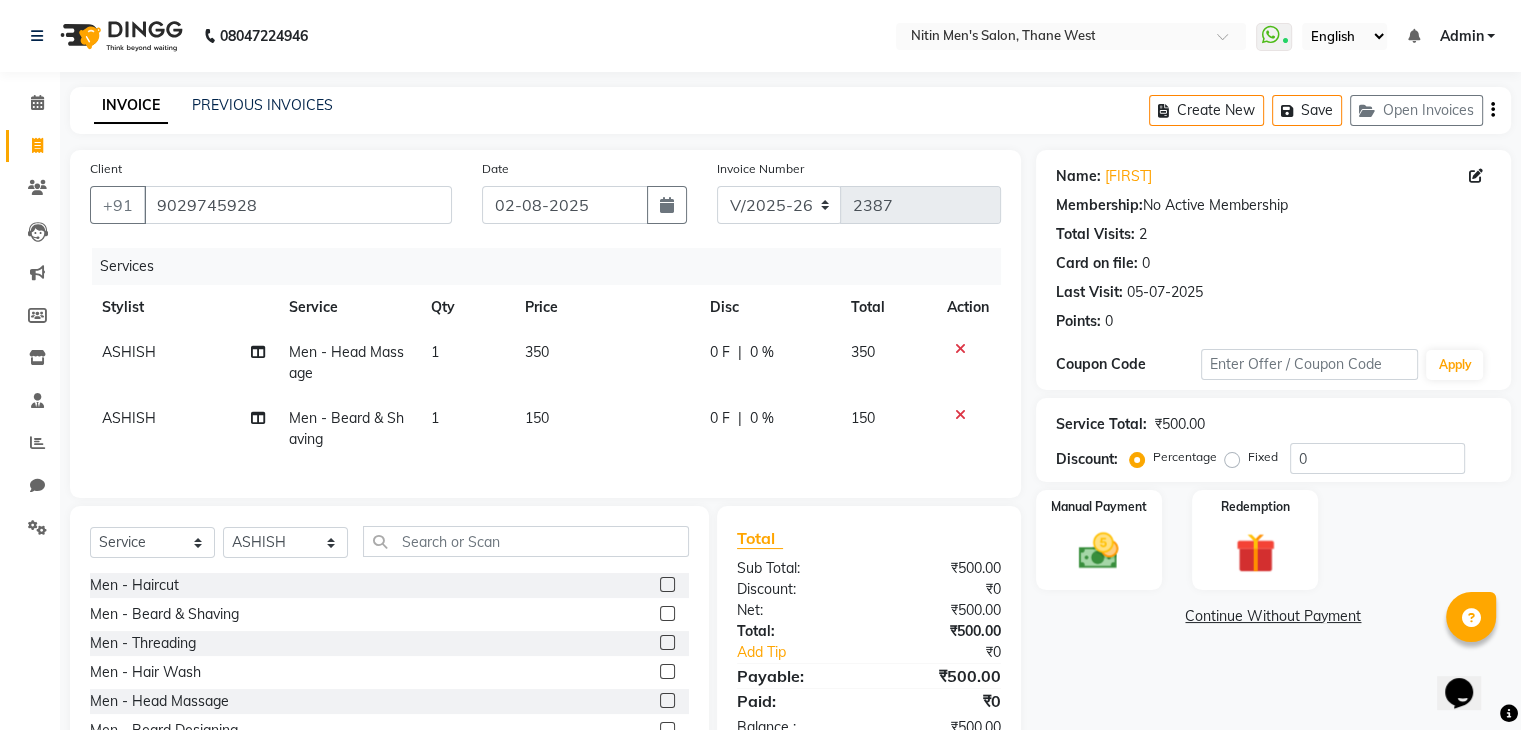 scroll, scrollTop: 117, scrollLeft: 0, axis: vertical 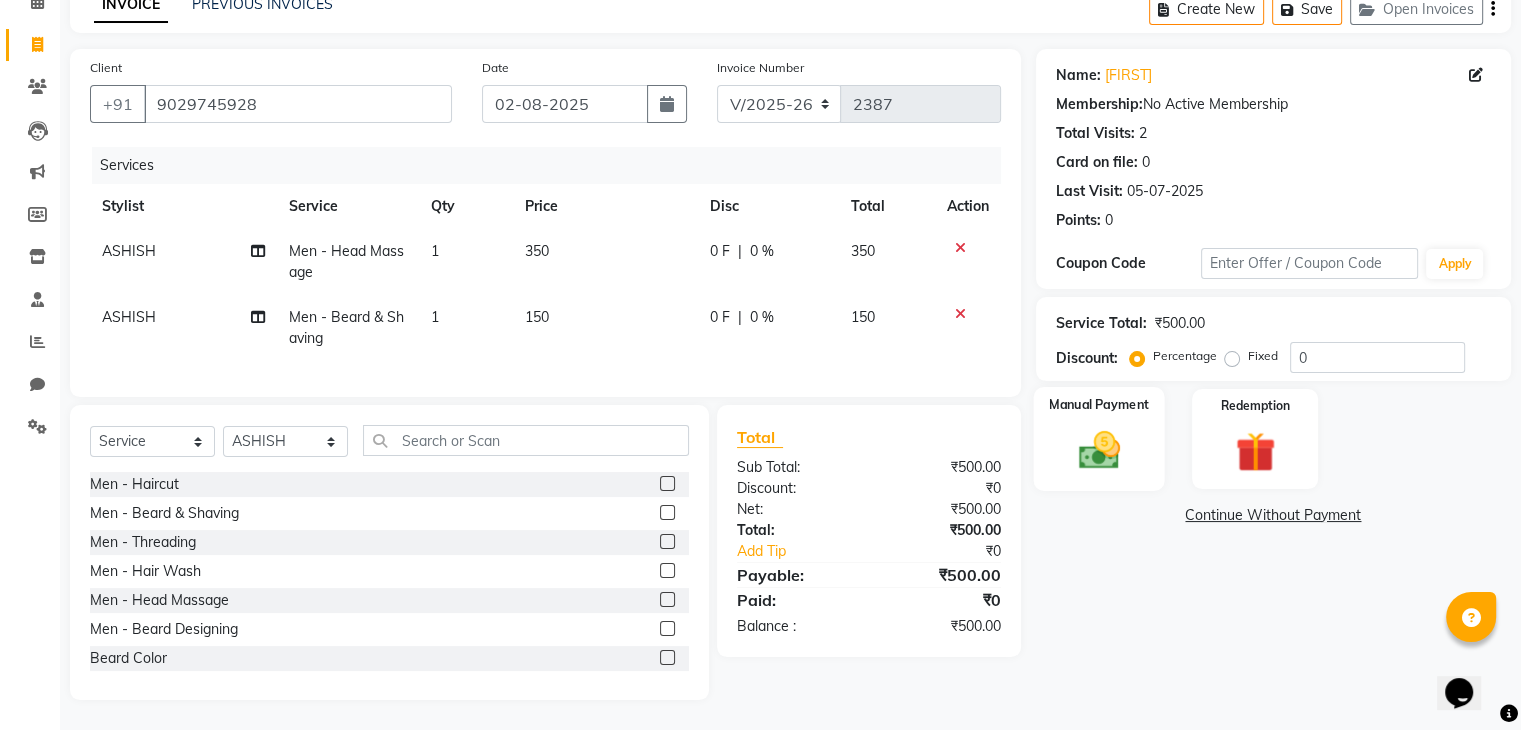 click 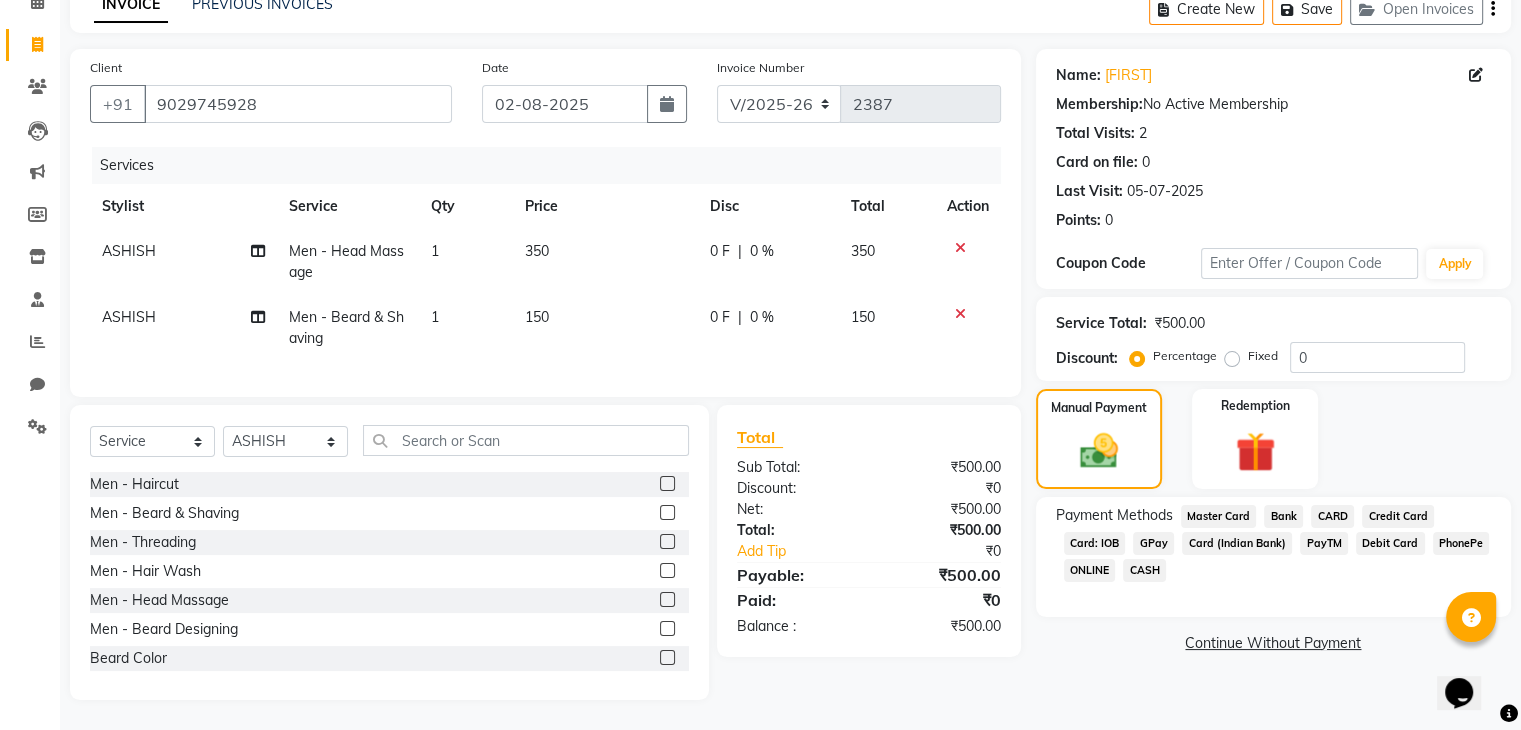 click on "GPay" 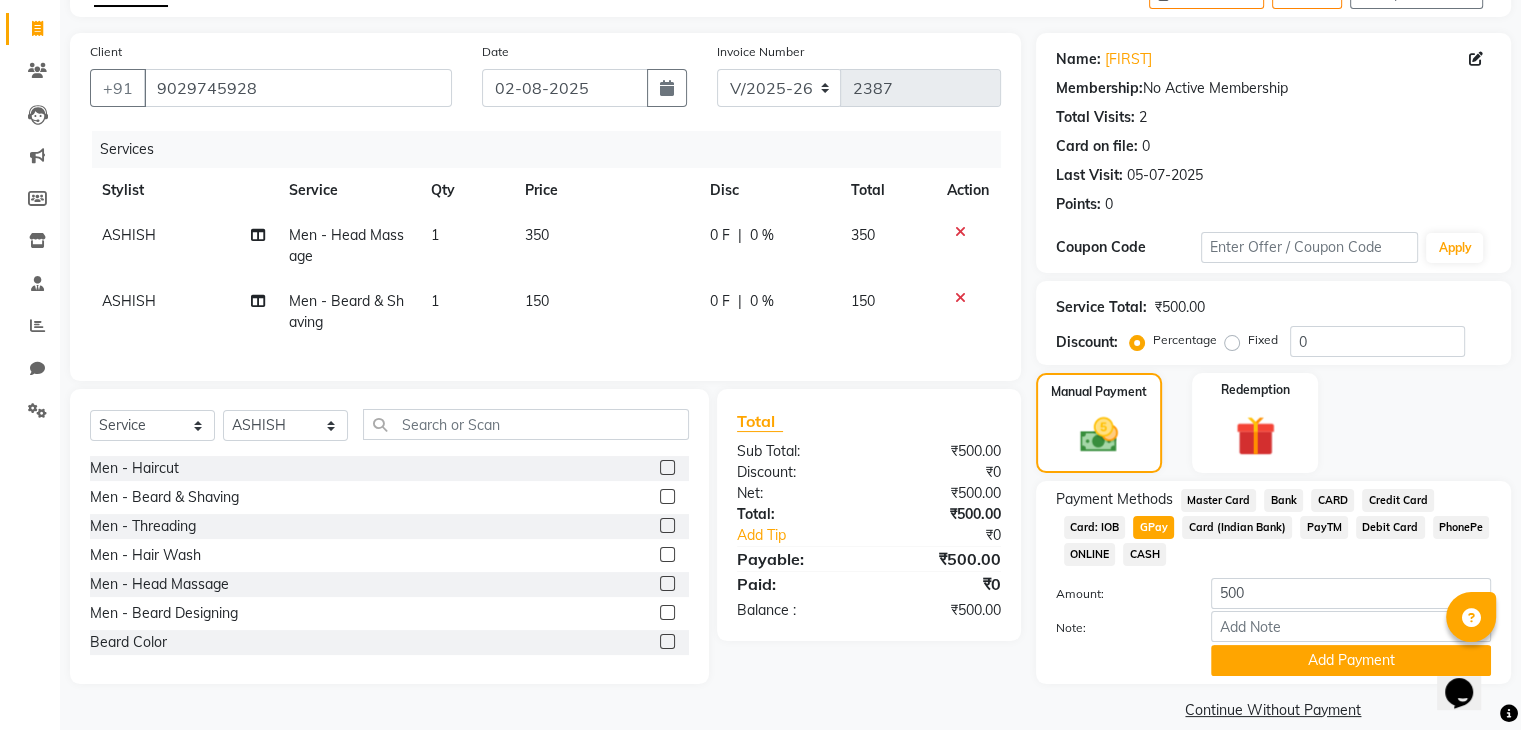 scroll, scrollTop: 145, scrollLeft: 0, axis: vertical 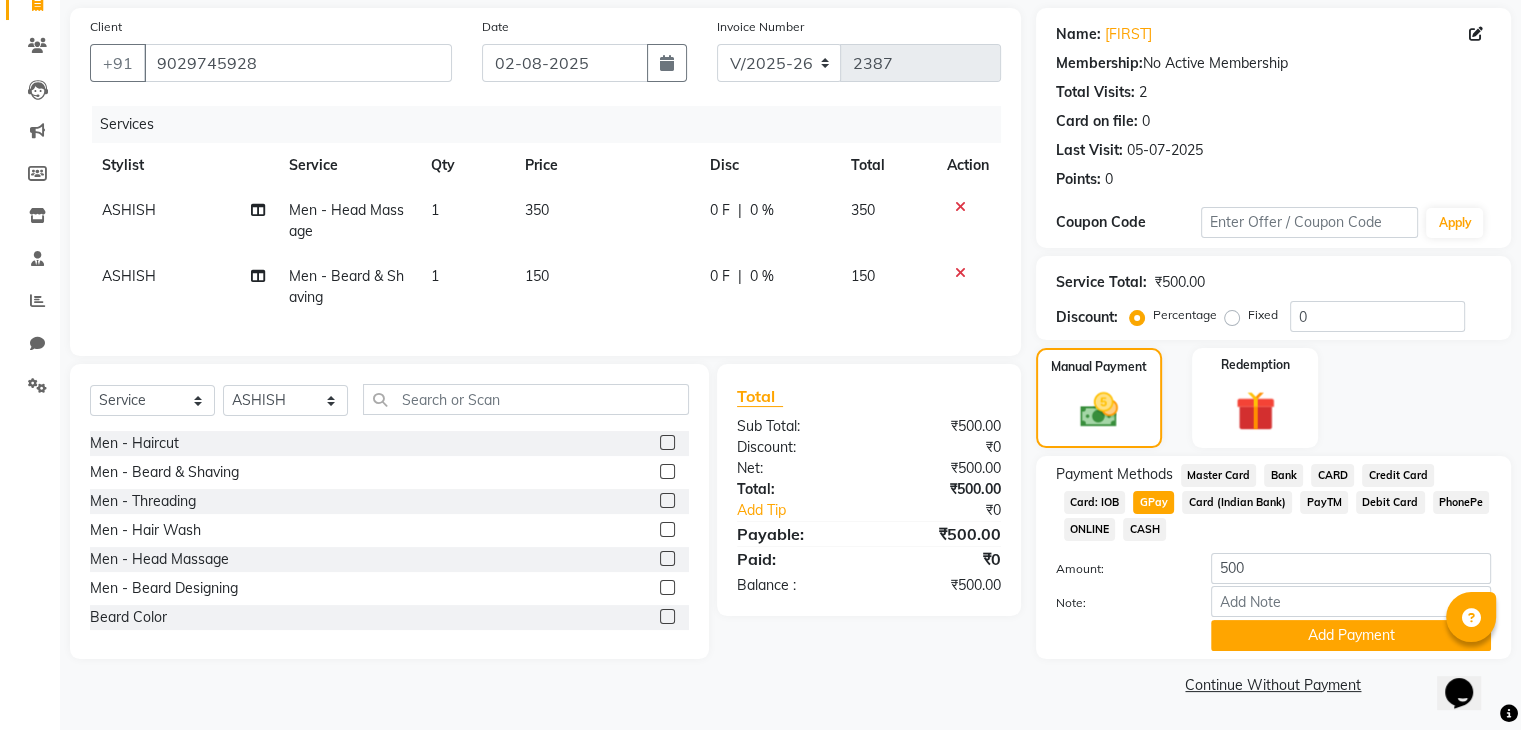 click on "Payment Methods Master Card Bank CARD Credit Card Card: IOB GPay Card (Indian Bank) PayTM Debit Card PhonePe ONLINE CASH Amount: 500 Note: Add Payment" 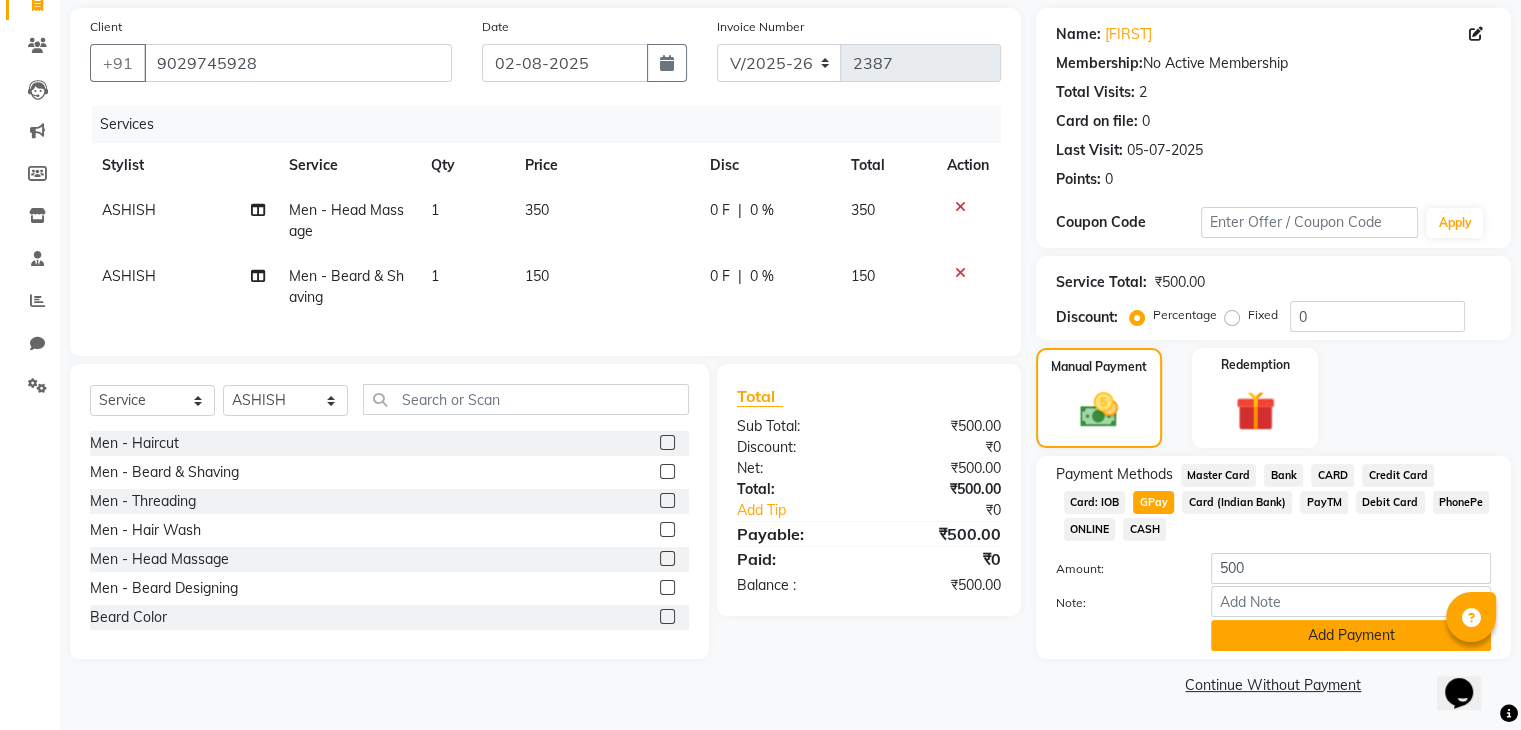 click on "Add Payment" 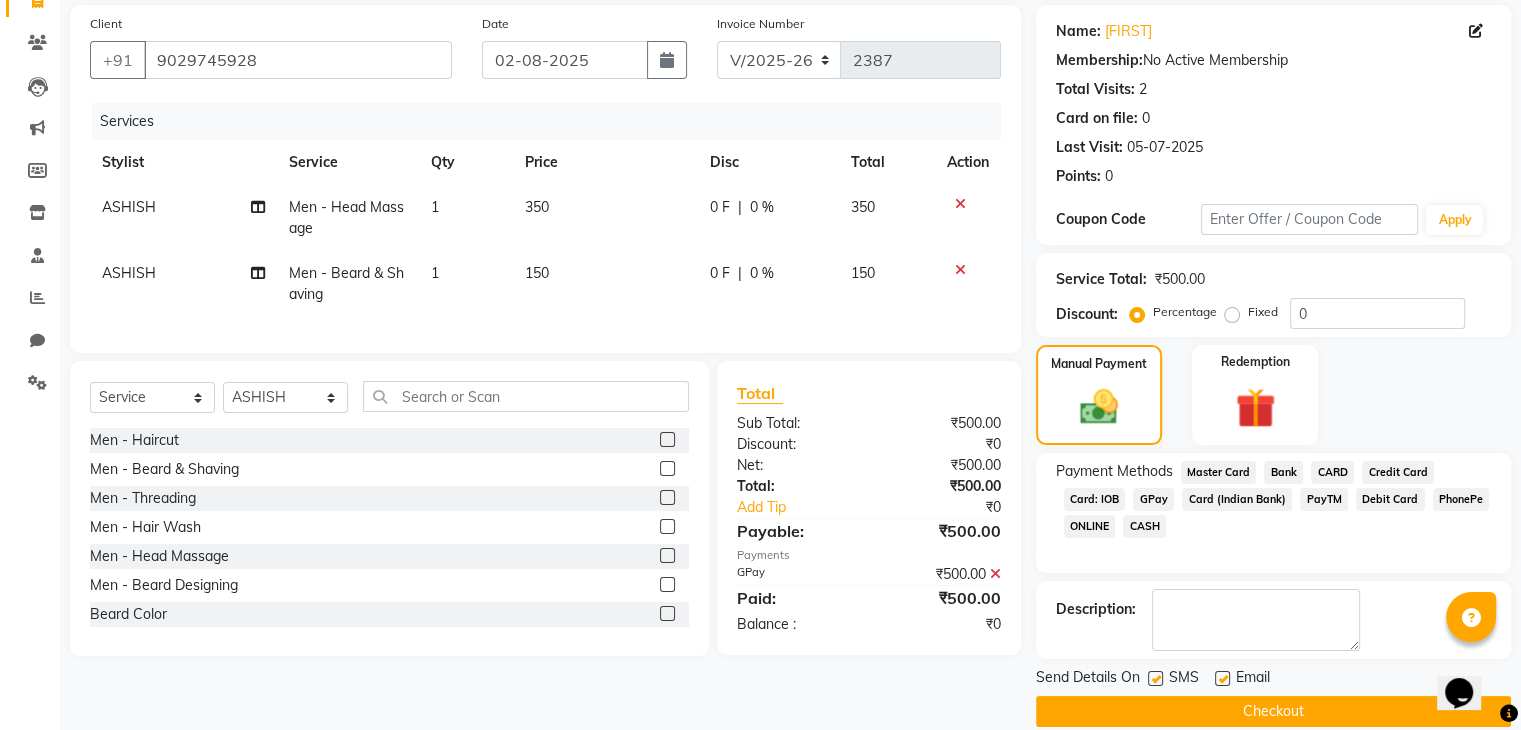 click on "Checkout" 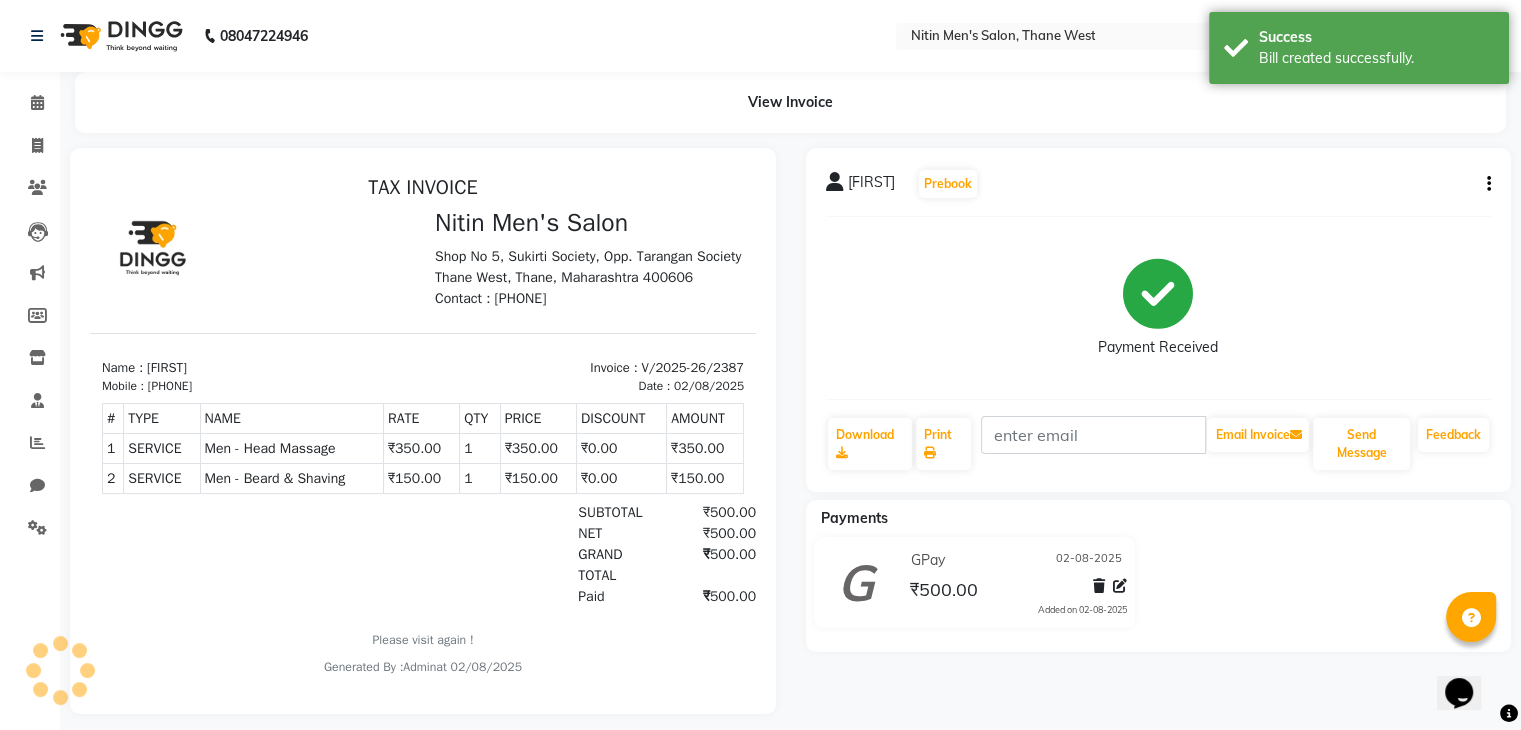 scroll, scrollTop: 0, scrollLeft: 0, axis: both 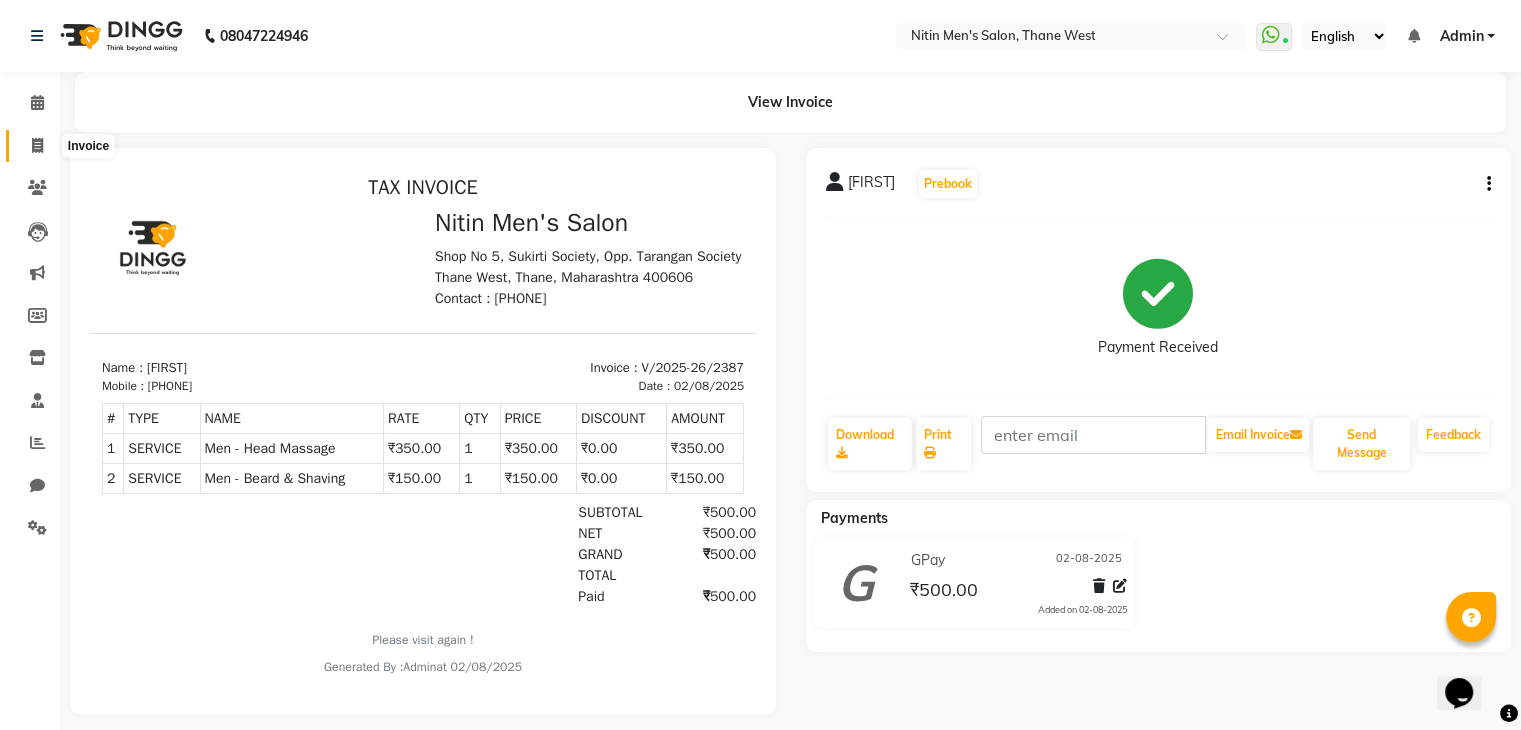 click 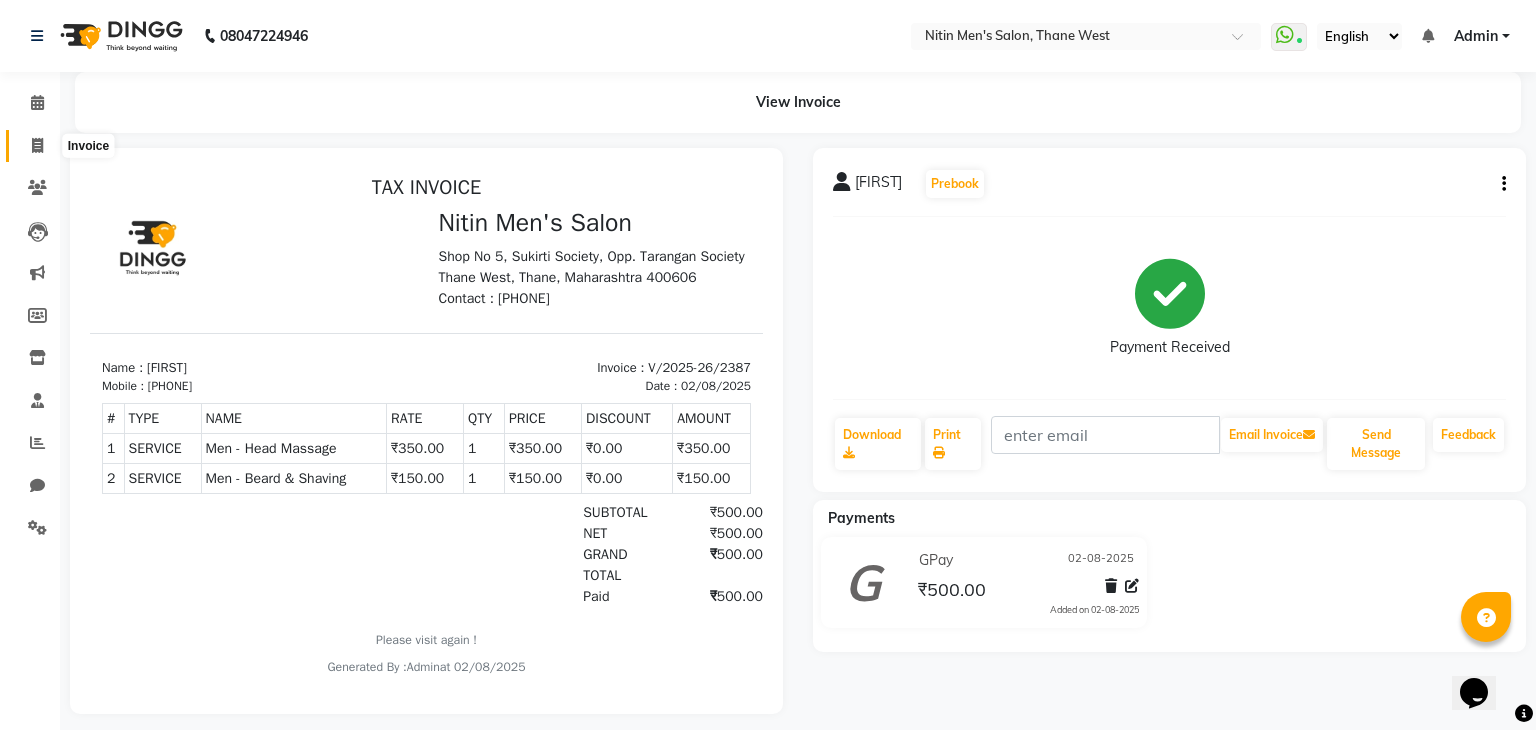 select on "7981" 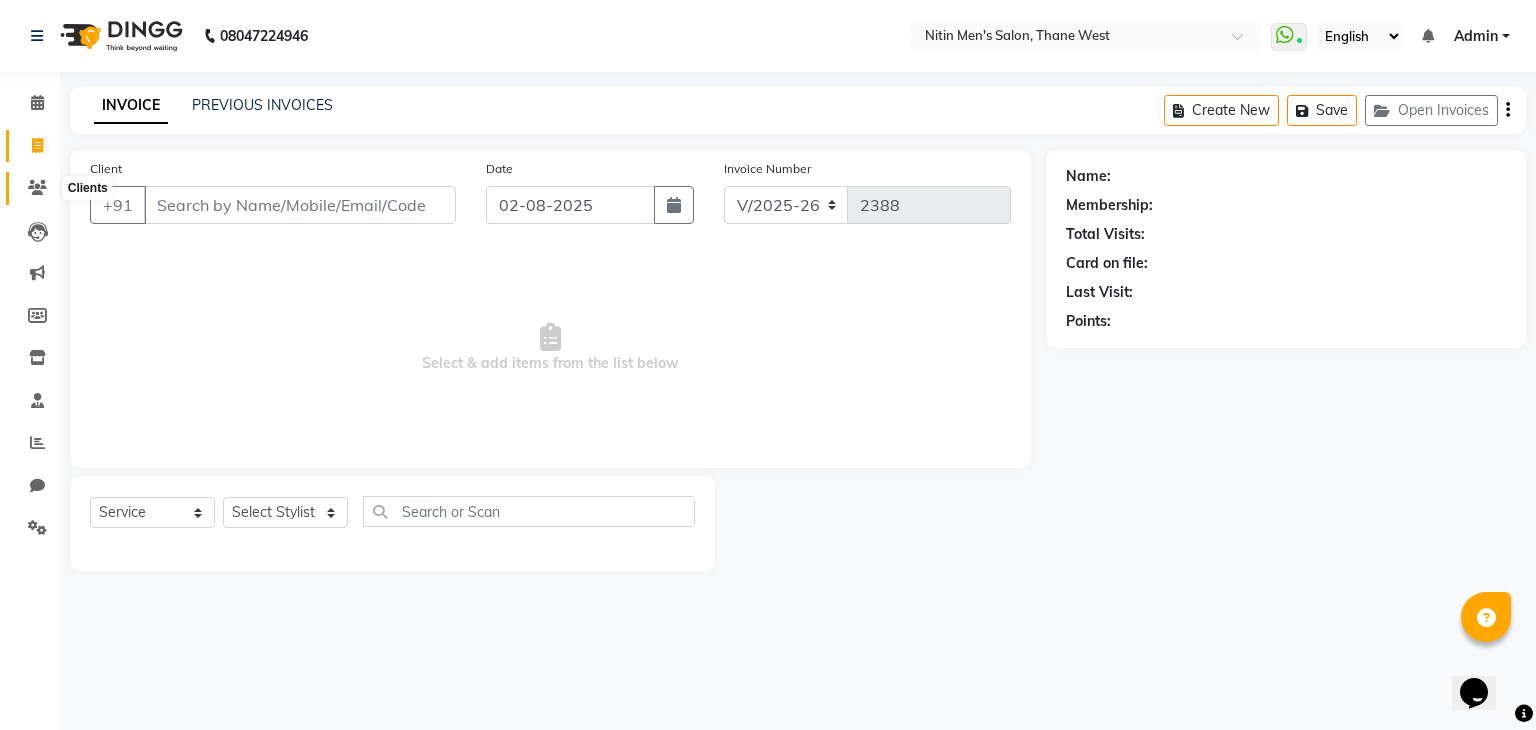 click 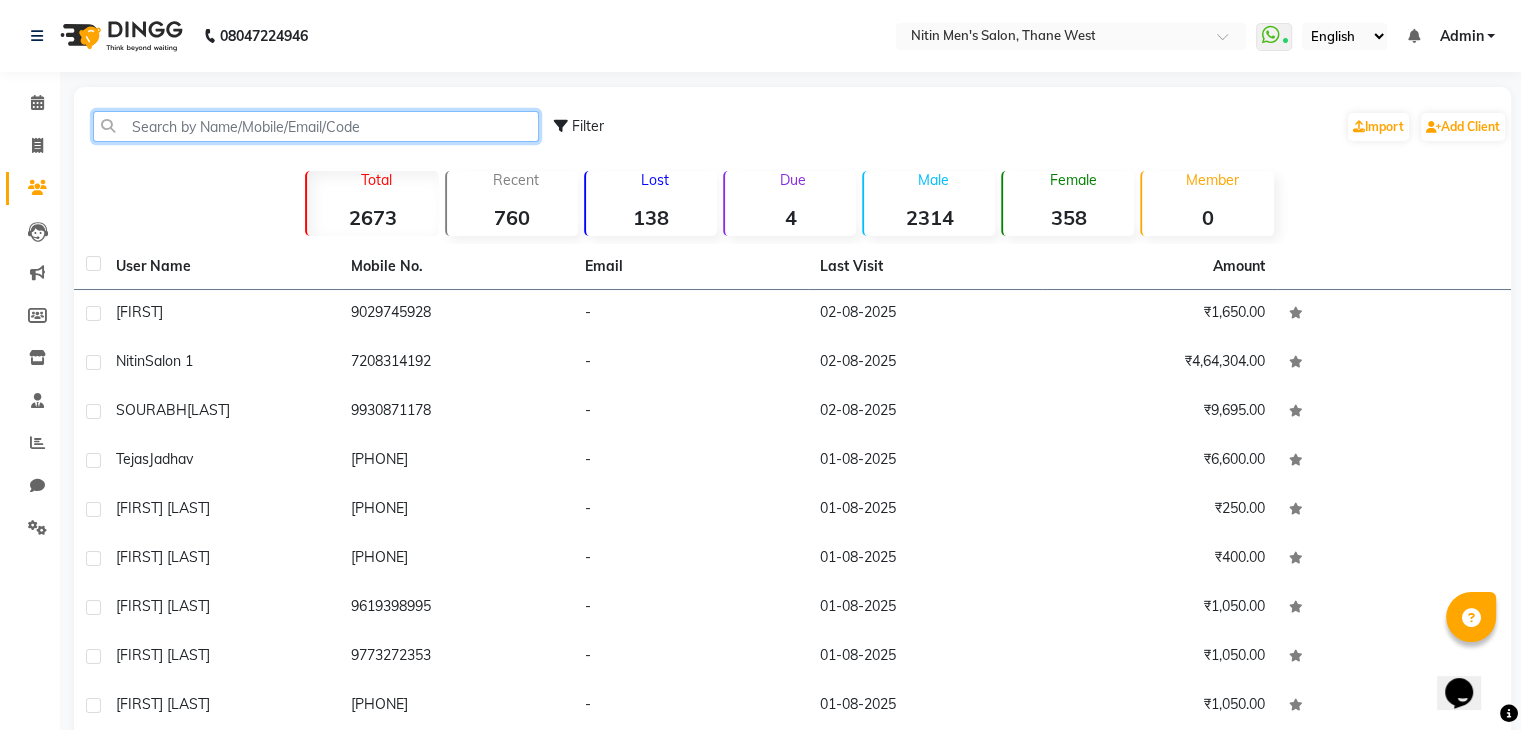 click 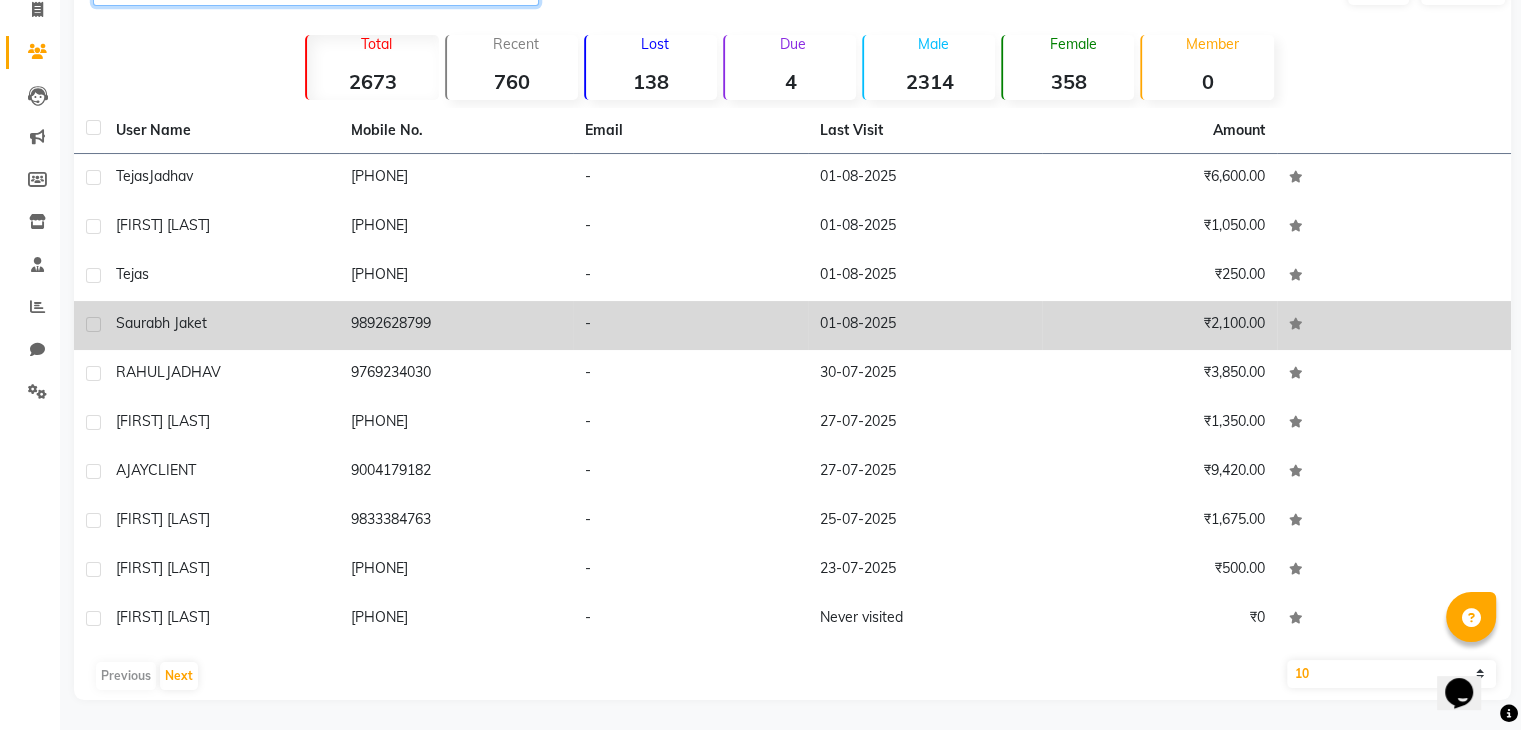 scroll, scrollTop: 0, scrollLeft: 0, axis: both 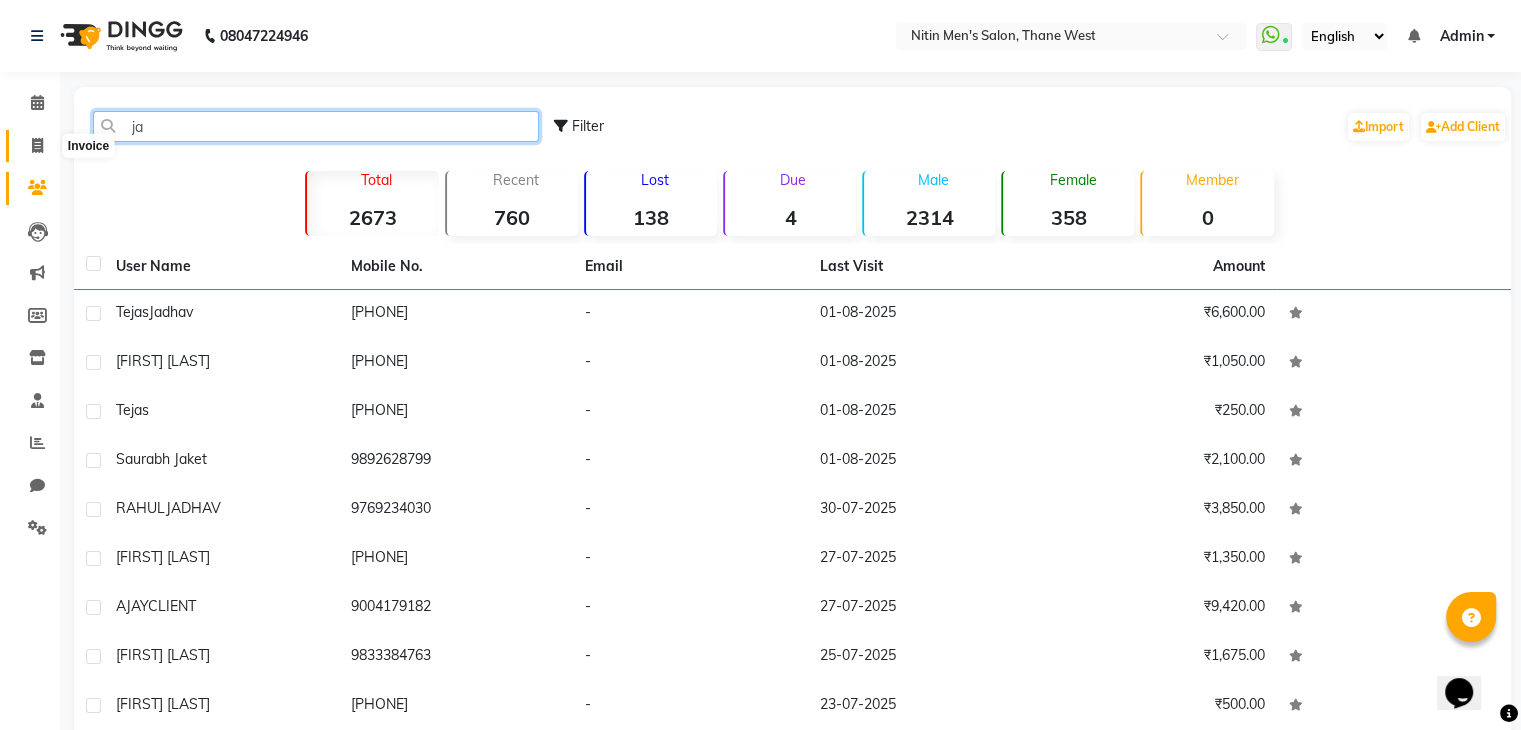 type on "ja" 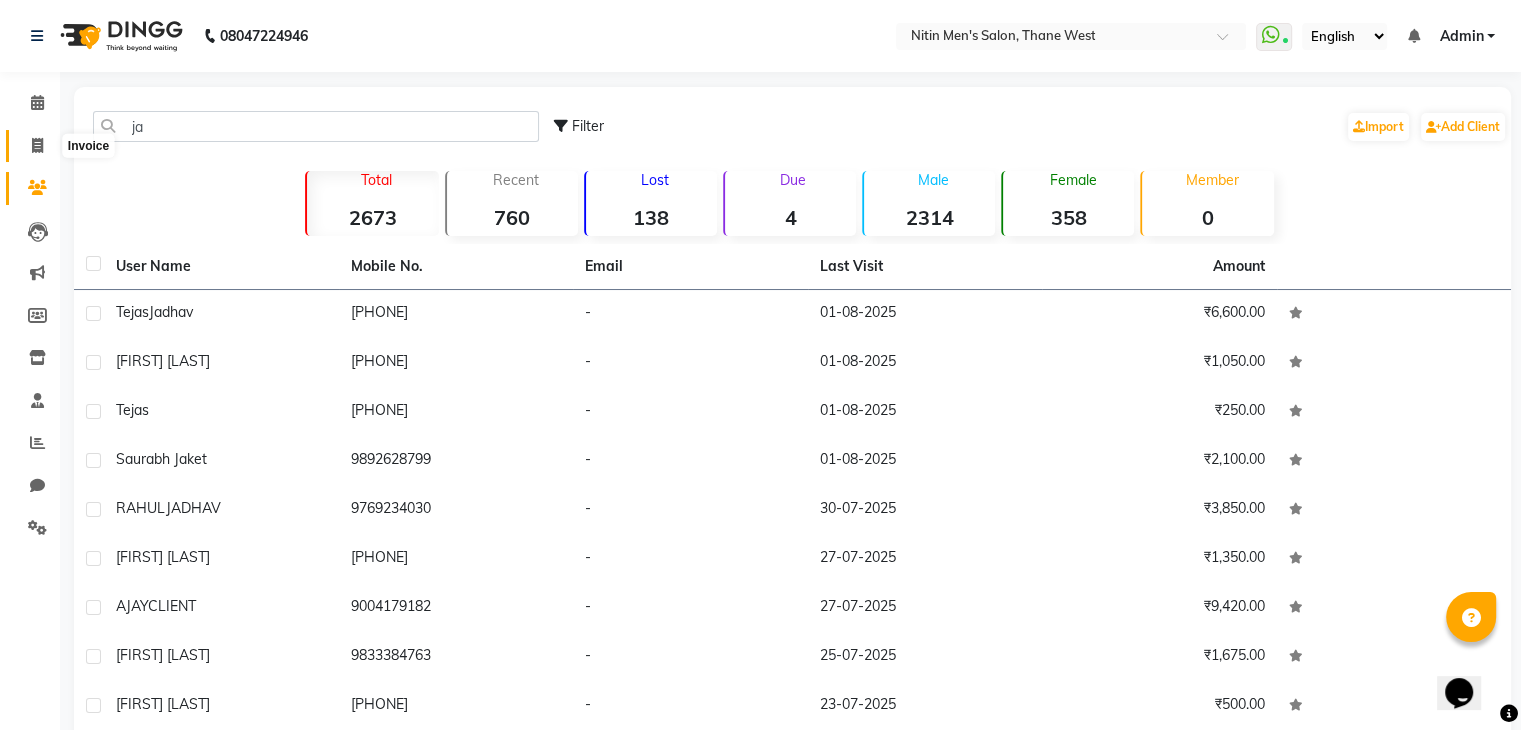 click 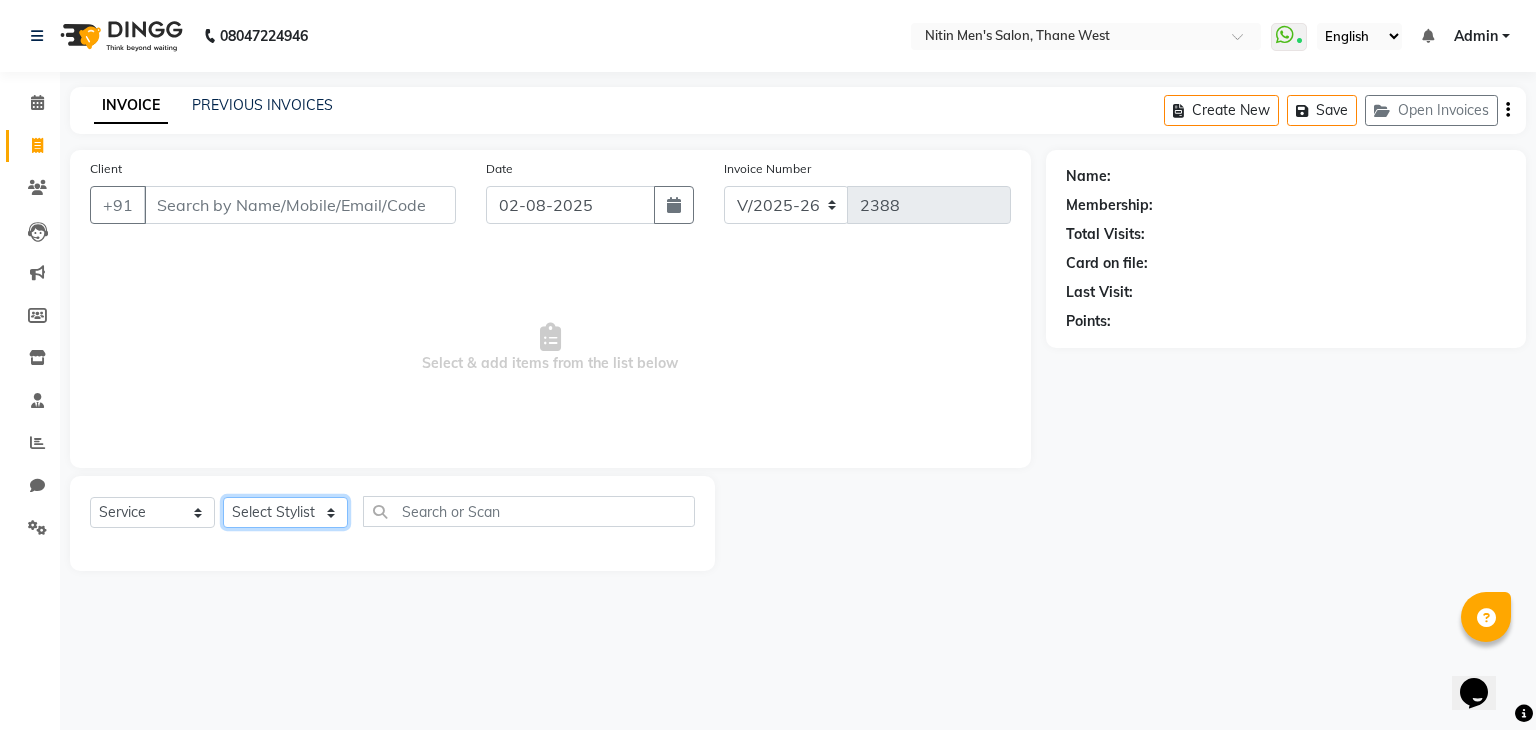 click on "Select Stylist ALAM ASHISH DEEPA HASIB JITU MEENAKSHI NITIN SIR PRAJAKTA Rupa SANDEEP SHAHIM YASEEN" 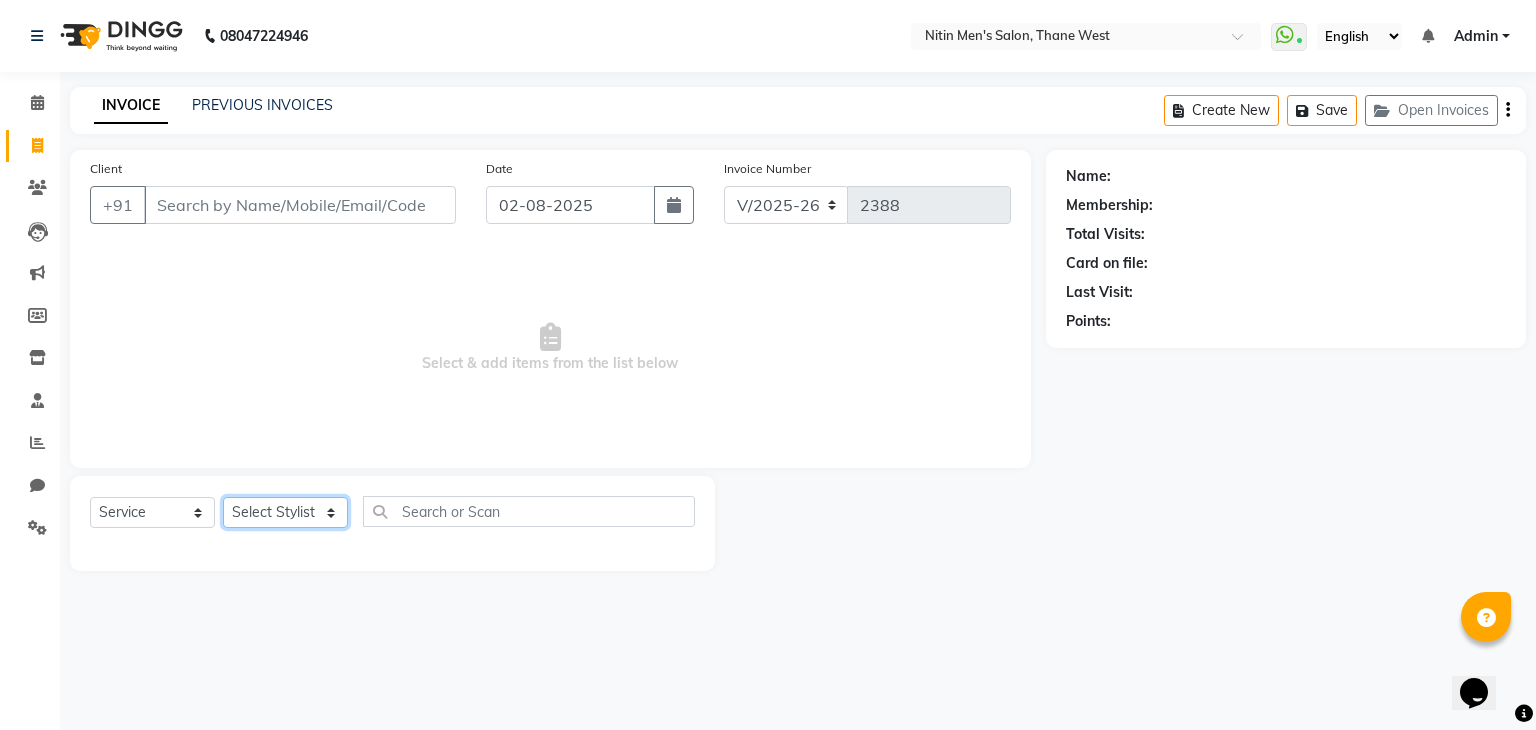 select on "87617" 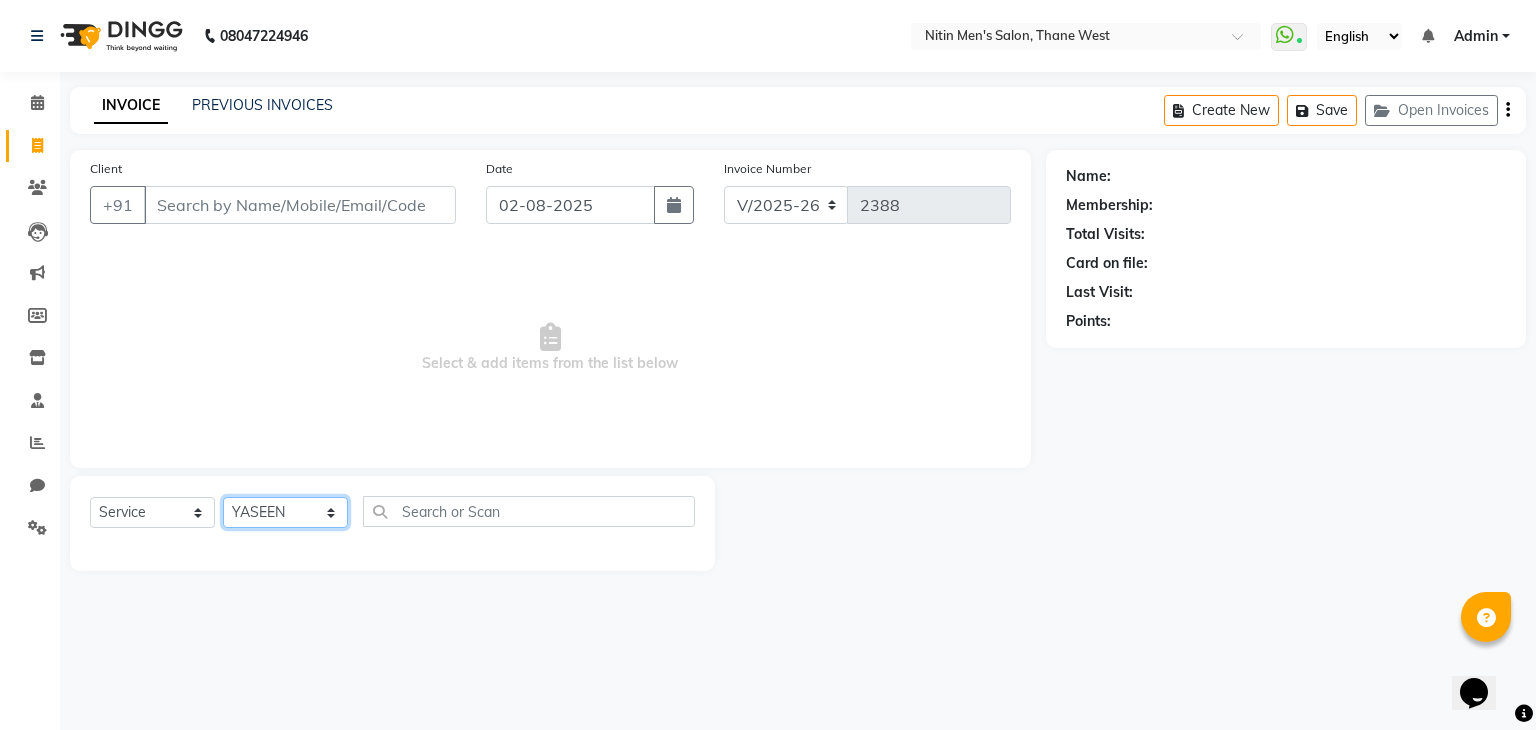 click on "Select Stylist ALAM ASHISH DEEPA HASIB JITU MEENAKSHI NITIN SIR PRAJAKTA Rupa SANDEEP SHAHIM YASEEN" 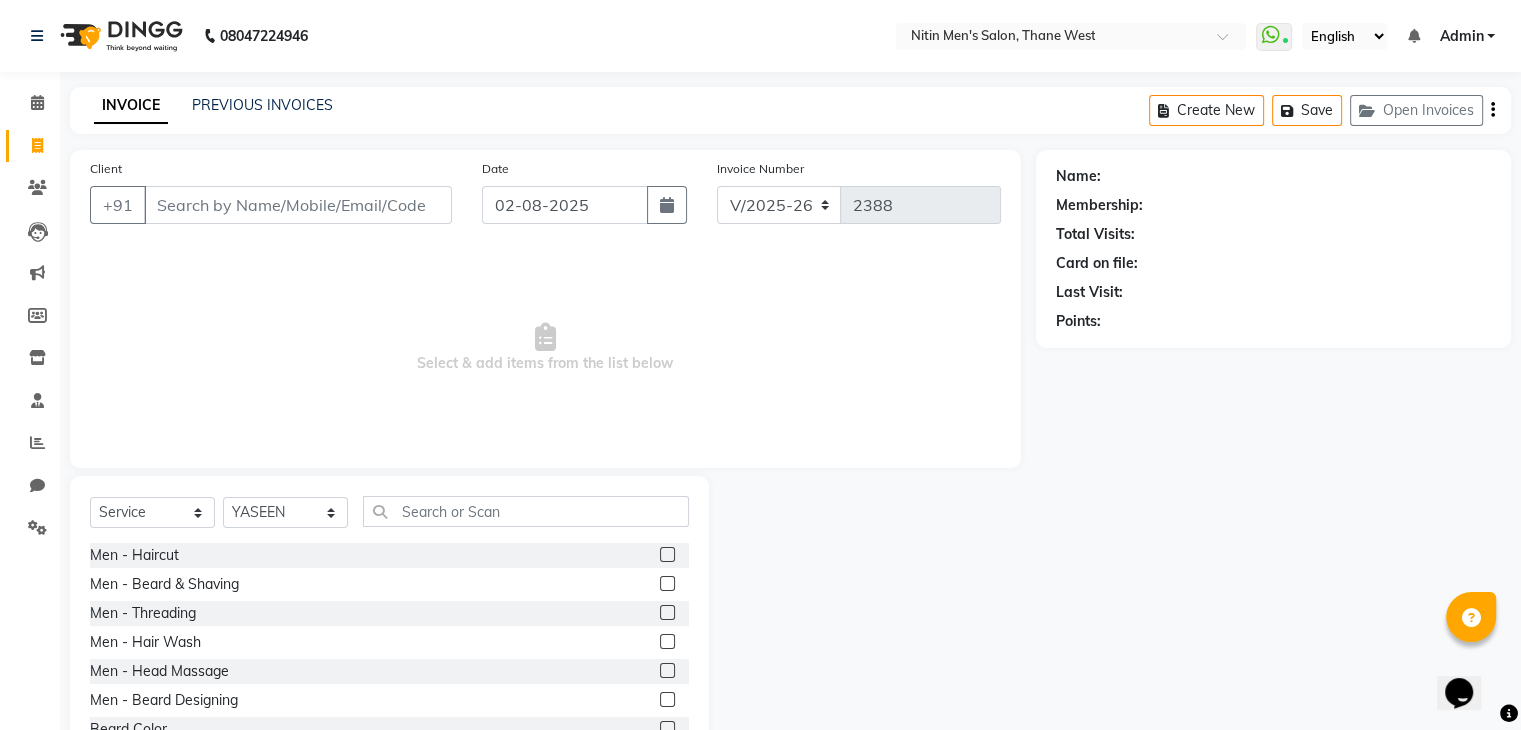 click 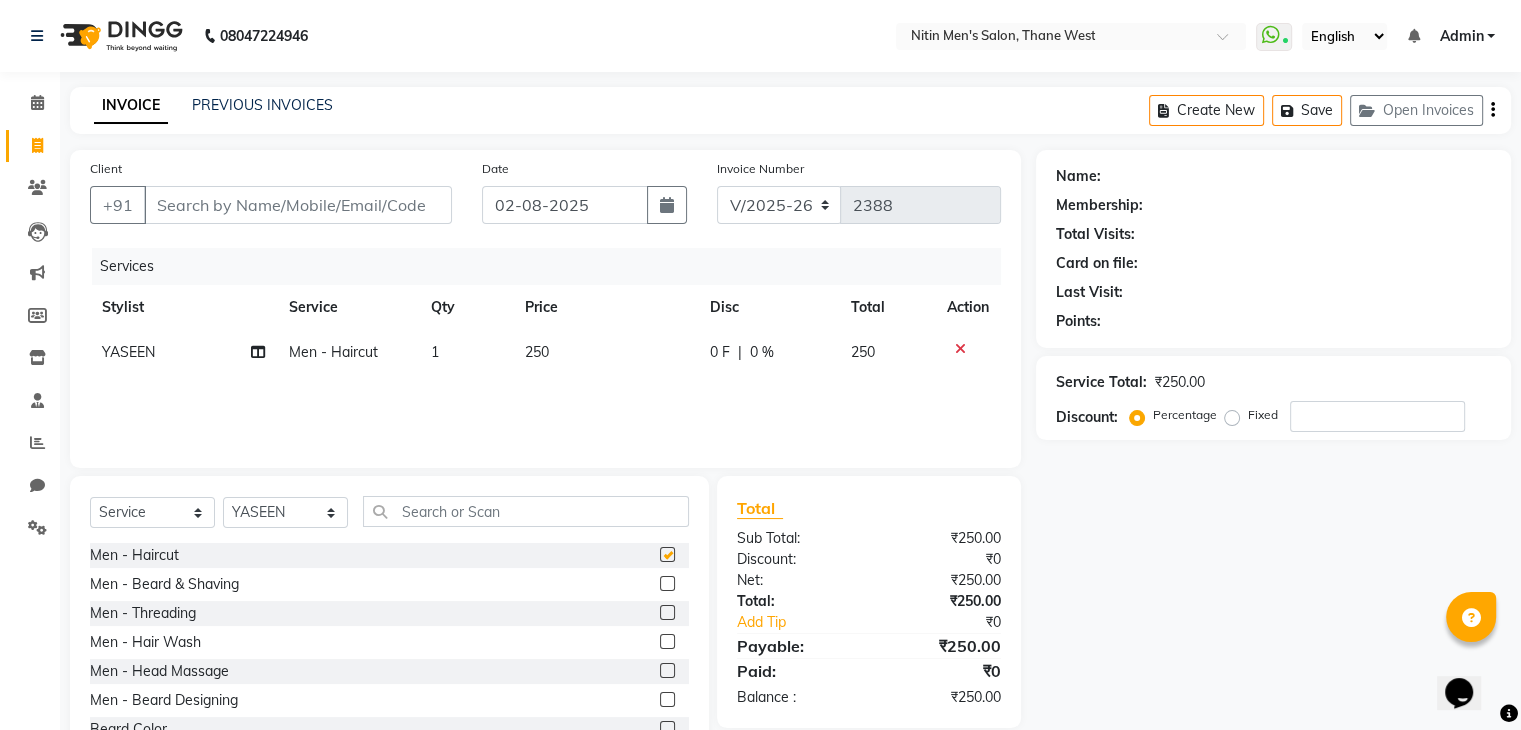 click 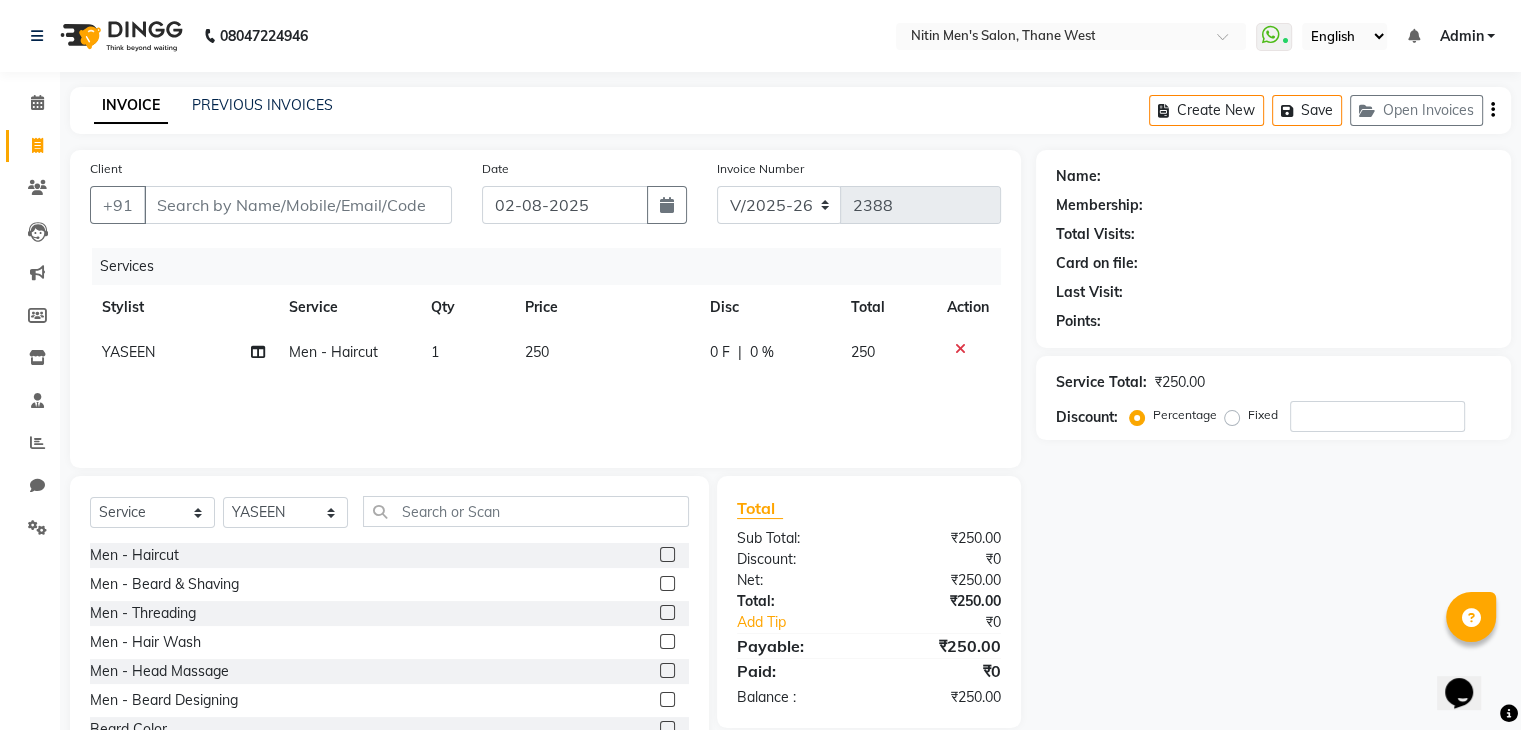 click 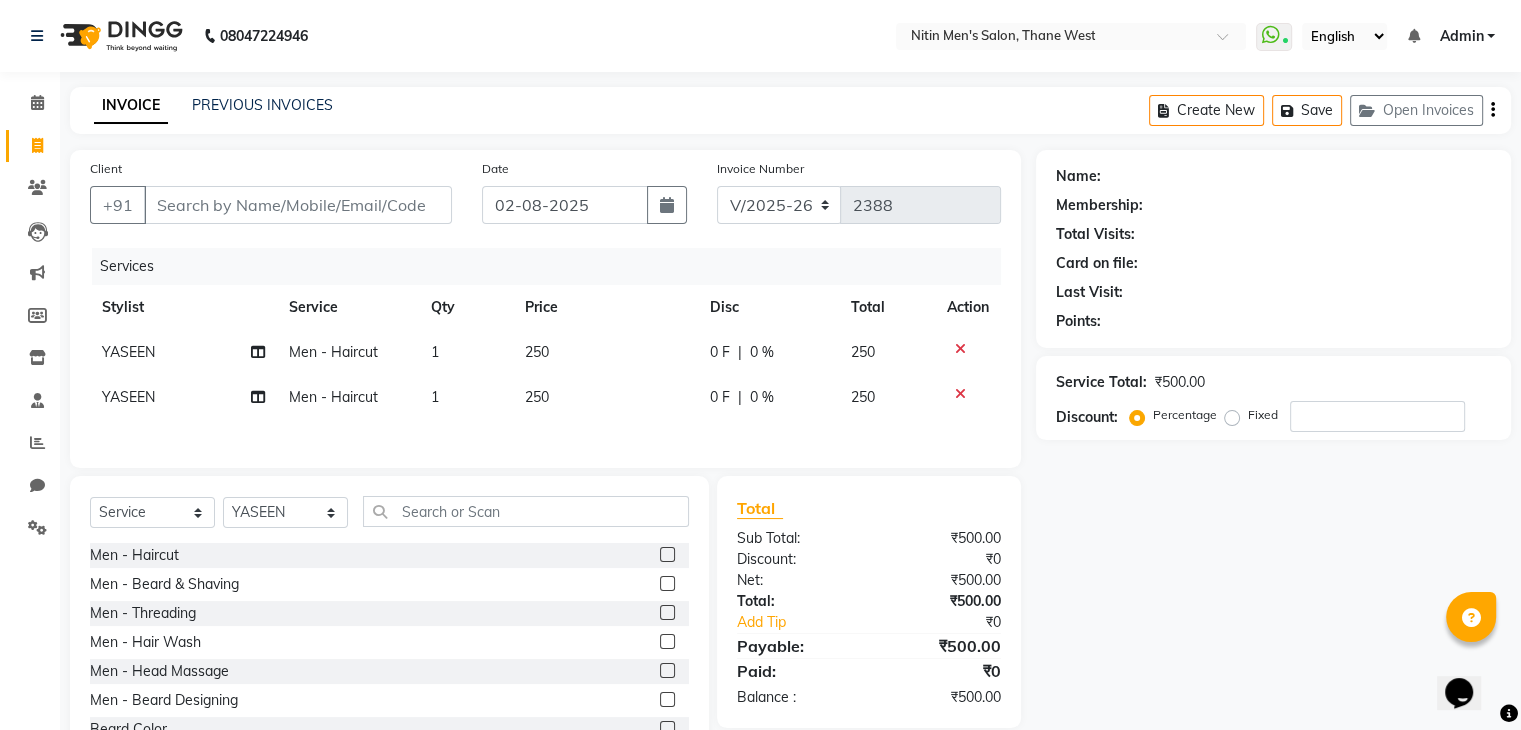 click 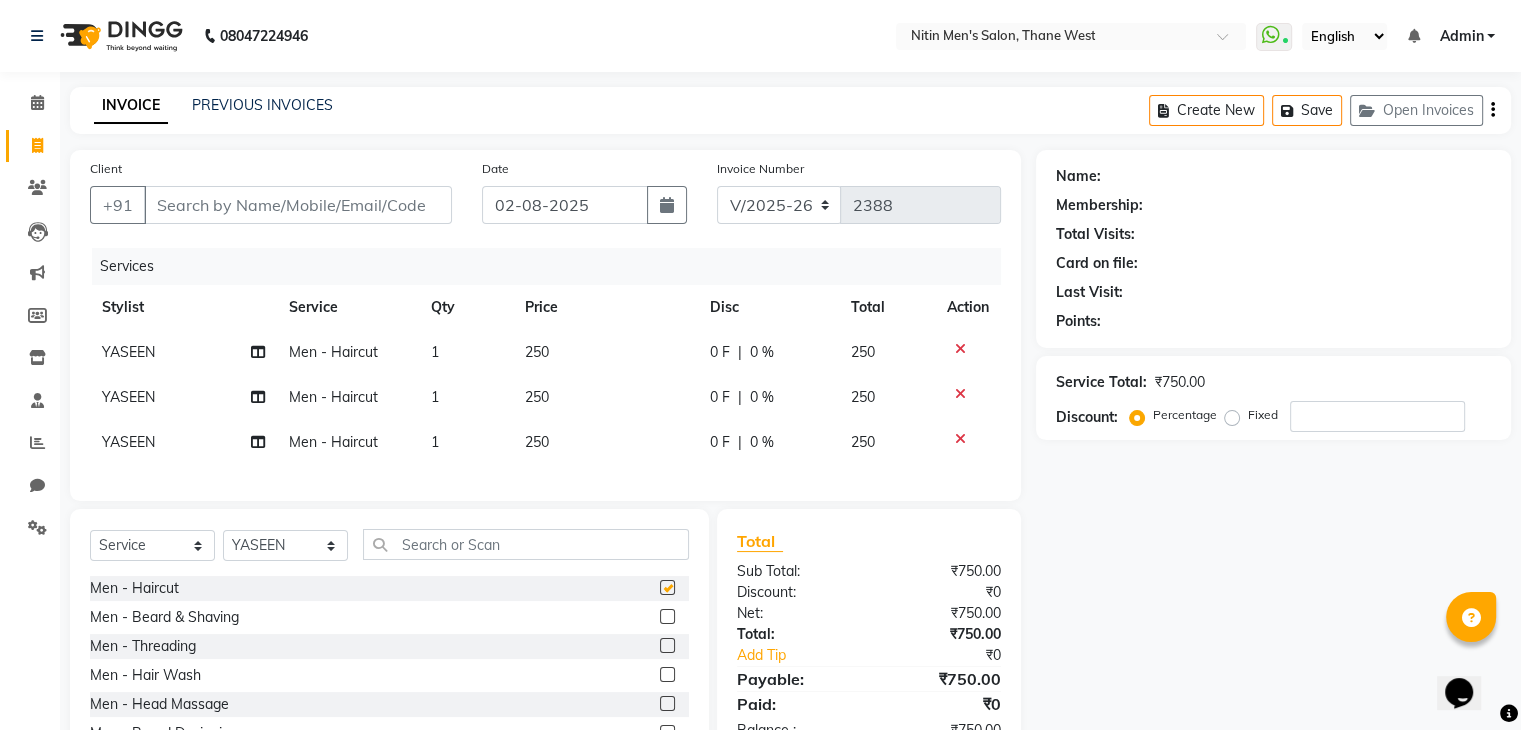checkbox on "false" 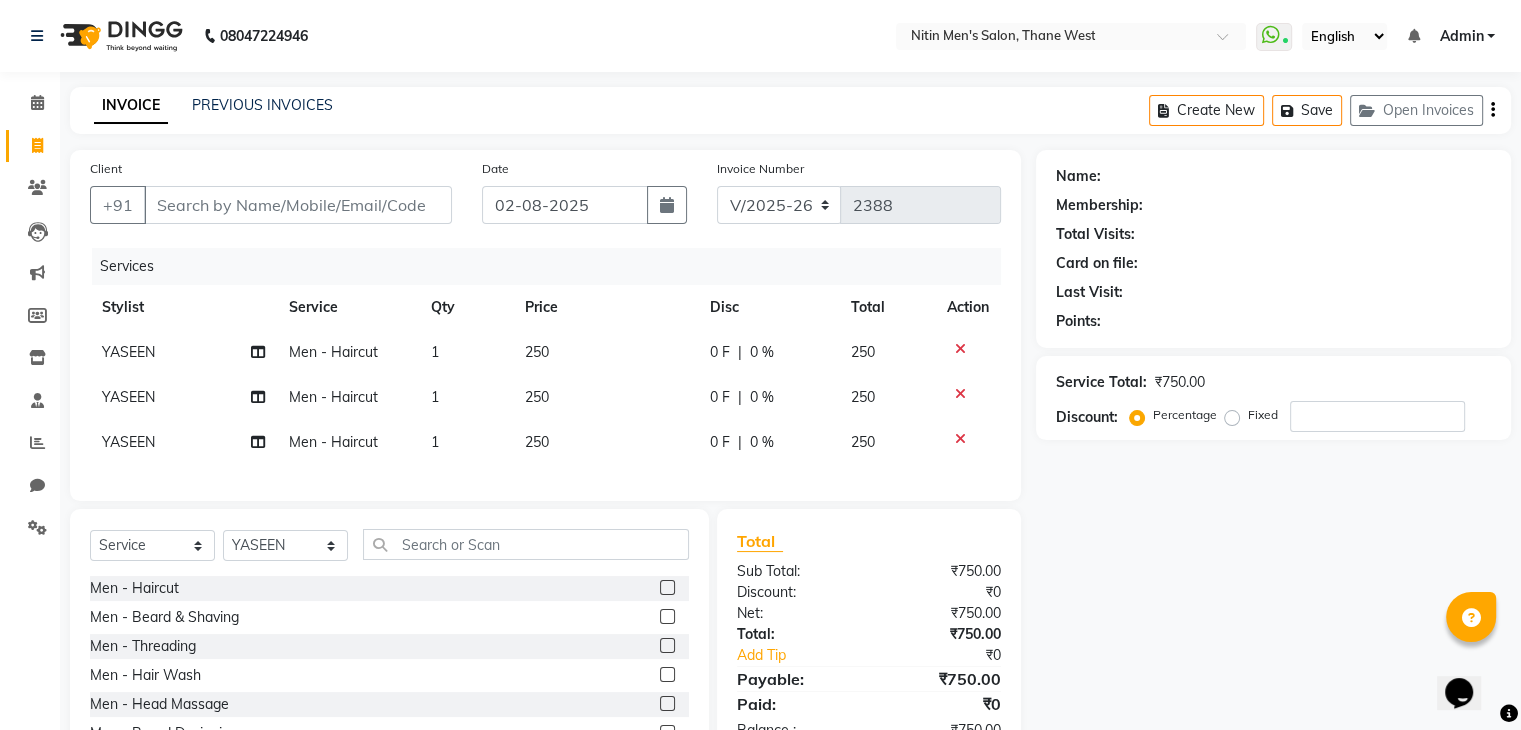 click on "YASEEN" 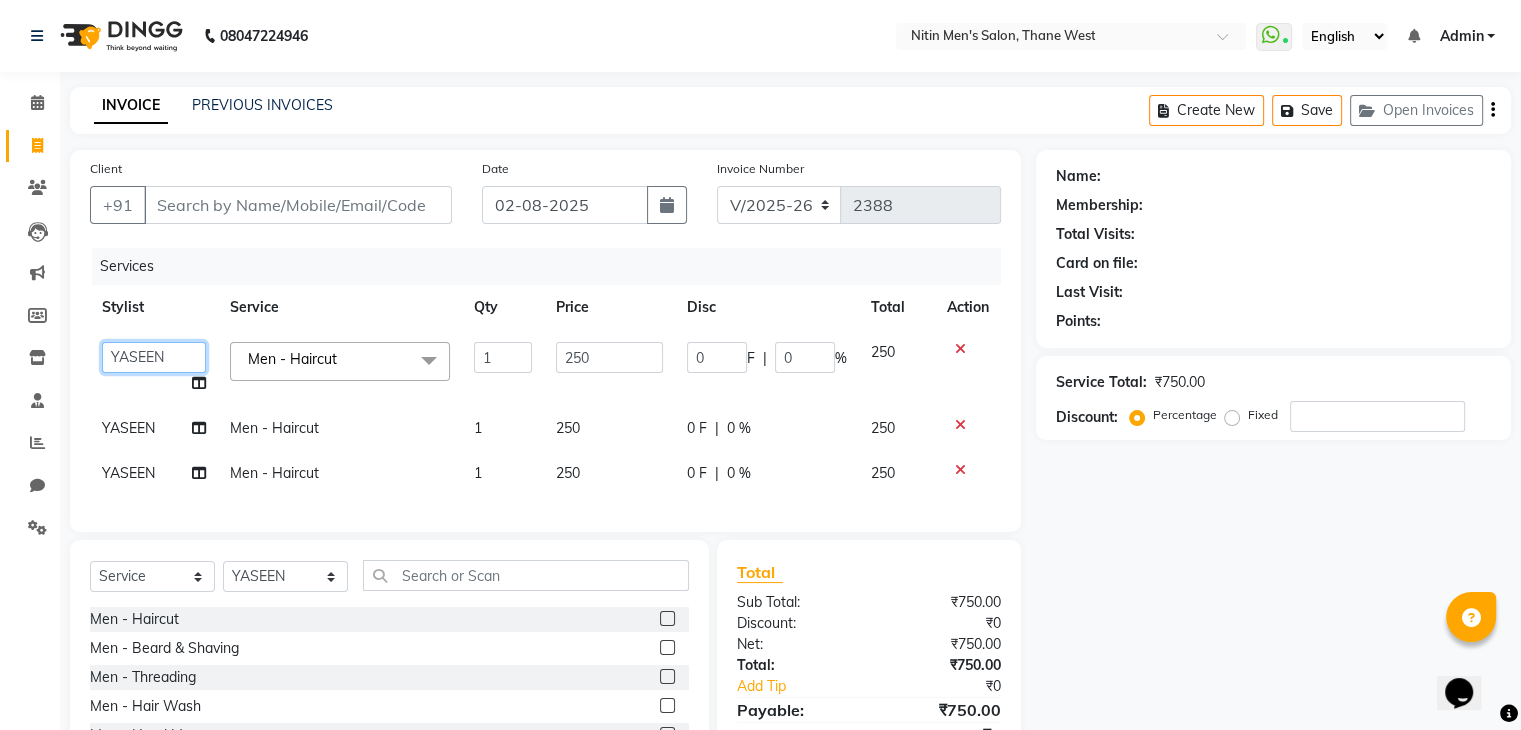 click on "ALAM ASHISH DEEPA HASIB JITU MEENAKSHI NITIN SIR PRAJAKTA Rupa SANDEEP SHAHIM YASEEN" 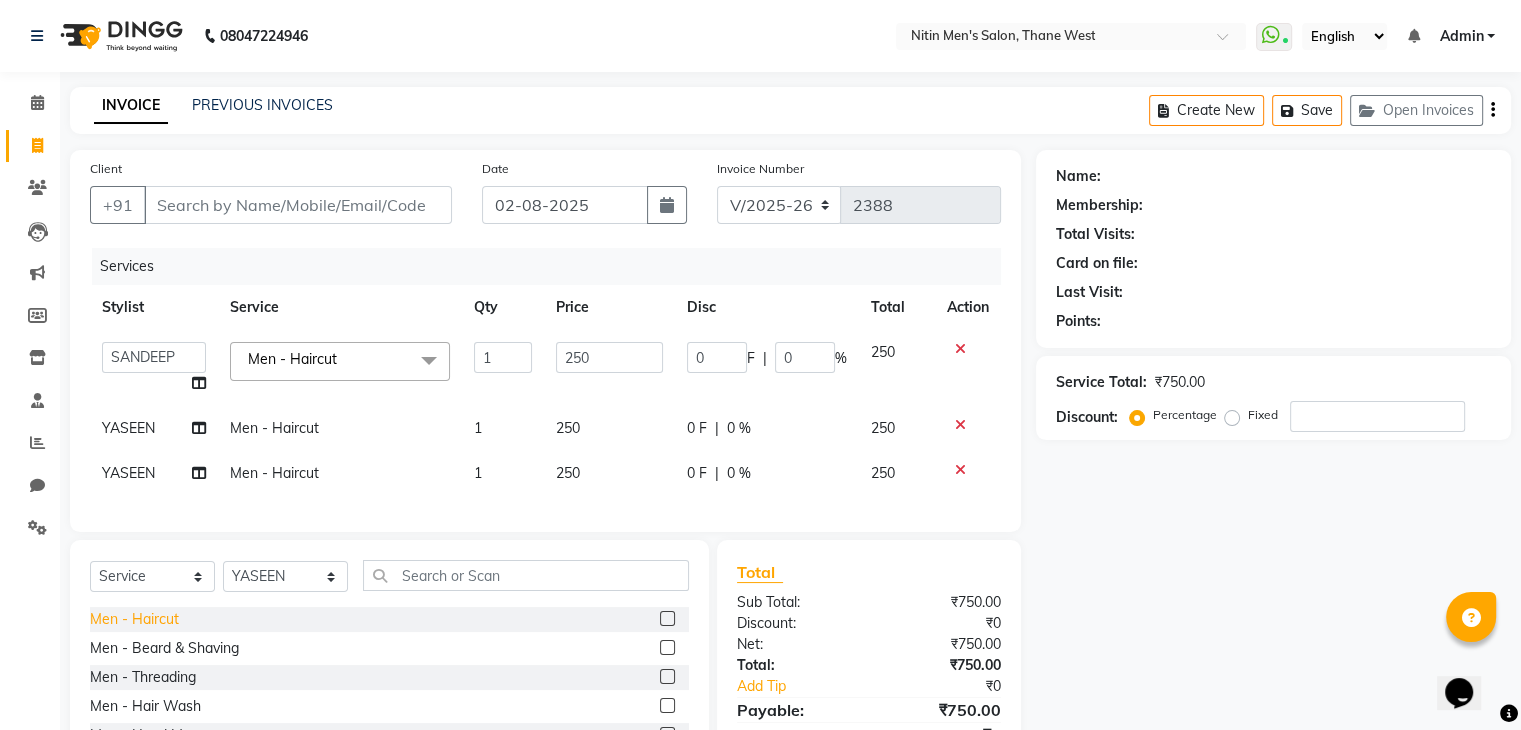 select on "82599" 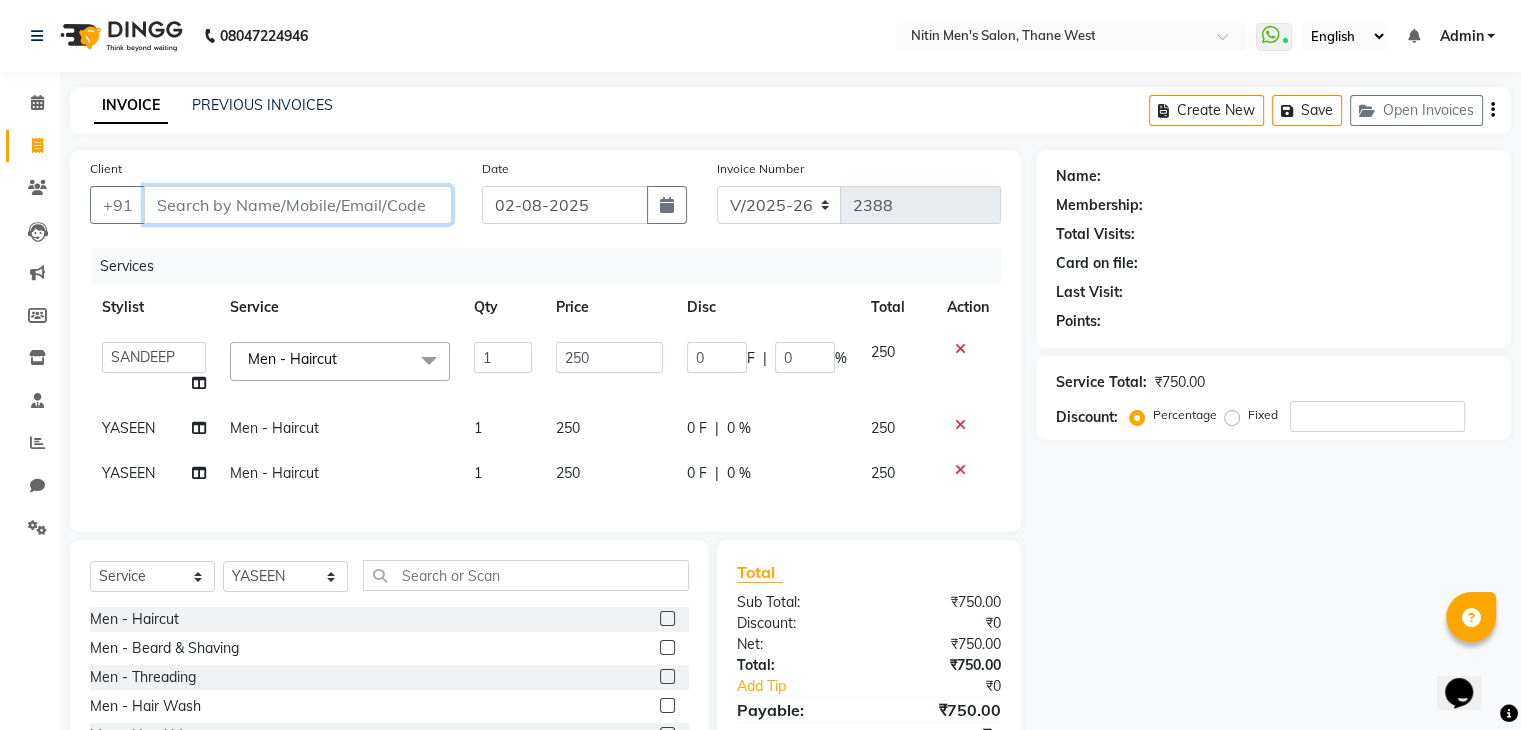 click on "Client" at bounding box center [298, 205] 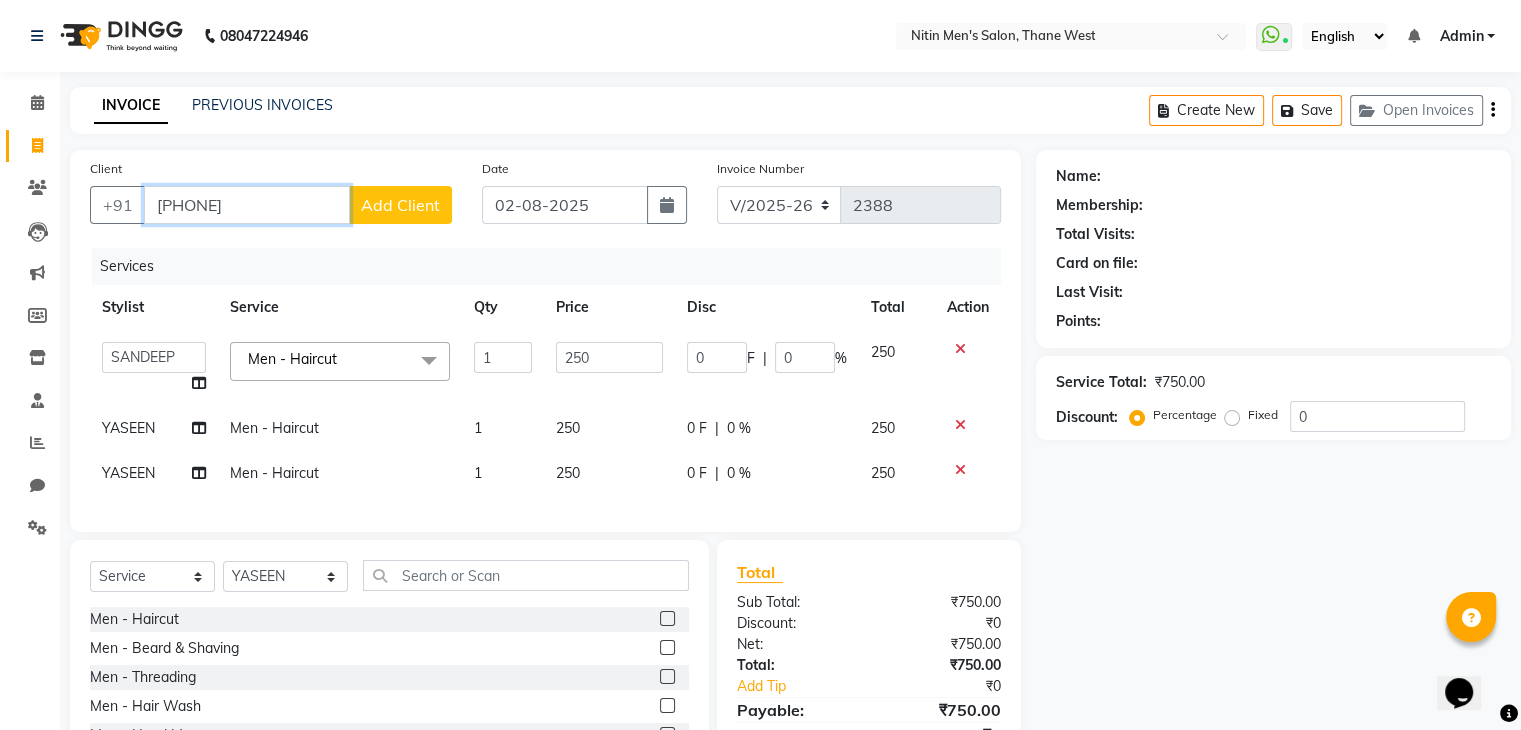 type on "[PHONE]" 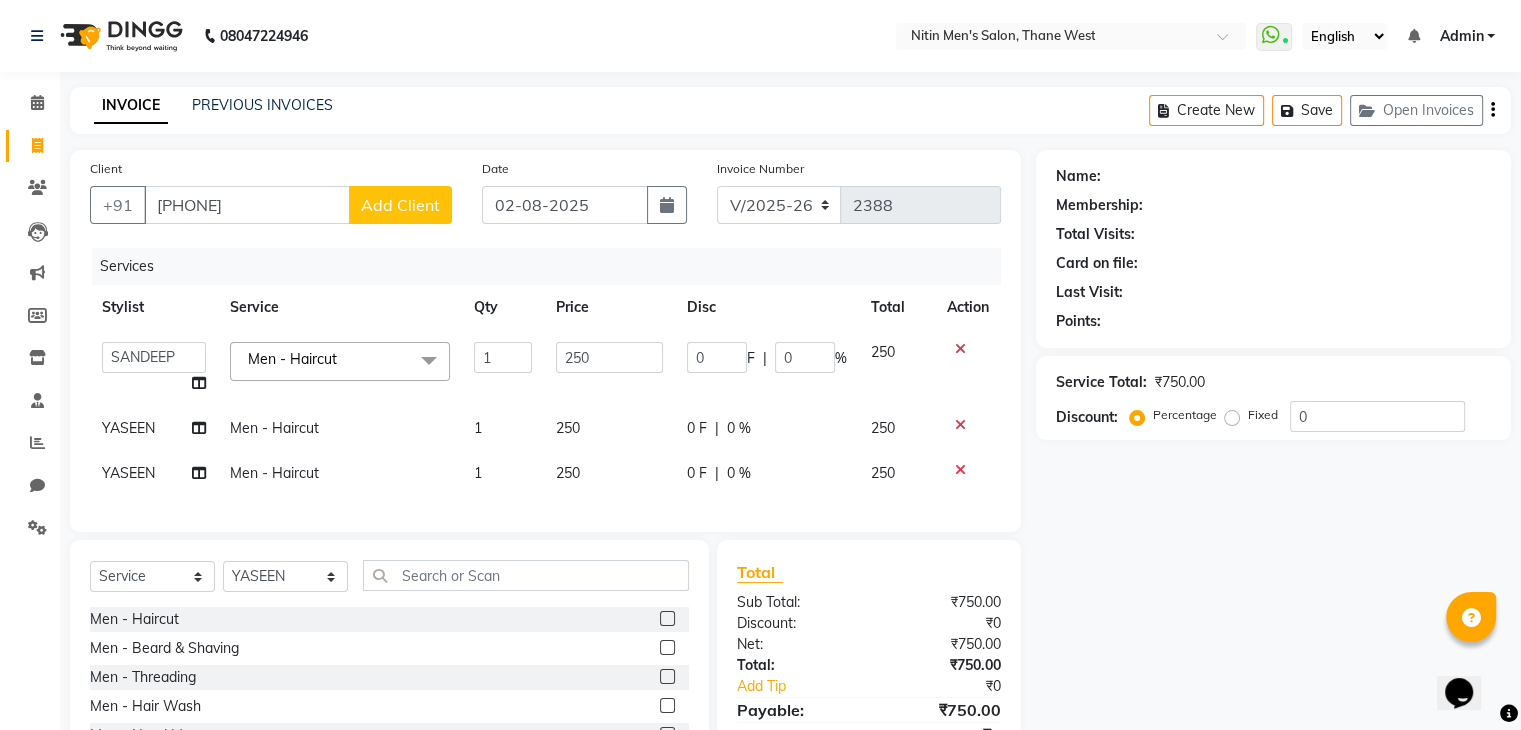 click on "Add Client" 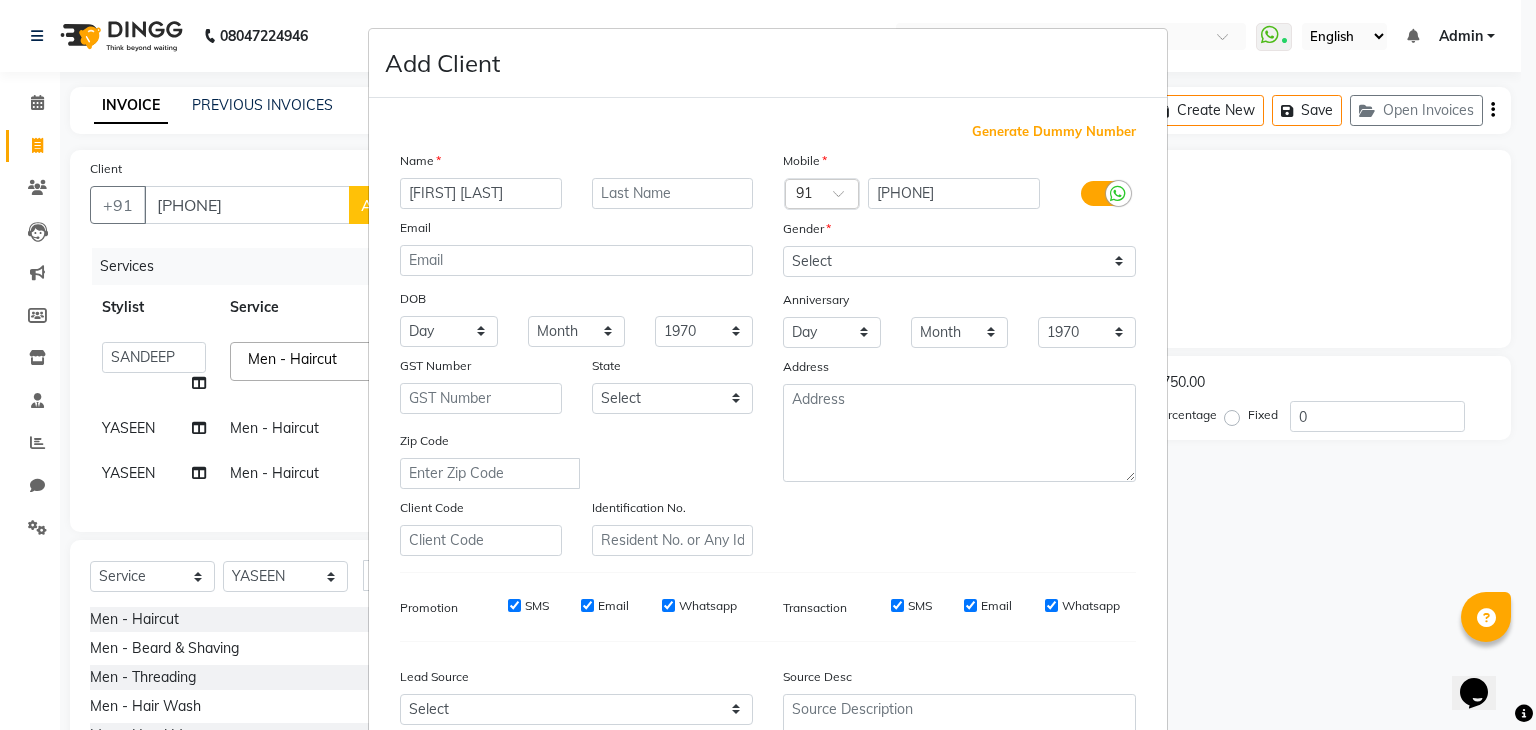 type on "[FIRST] [LAST]" 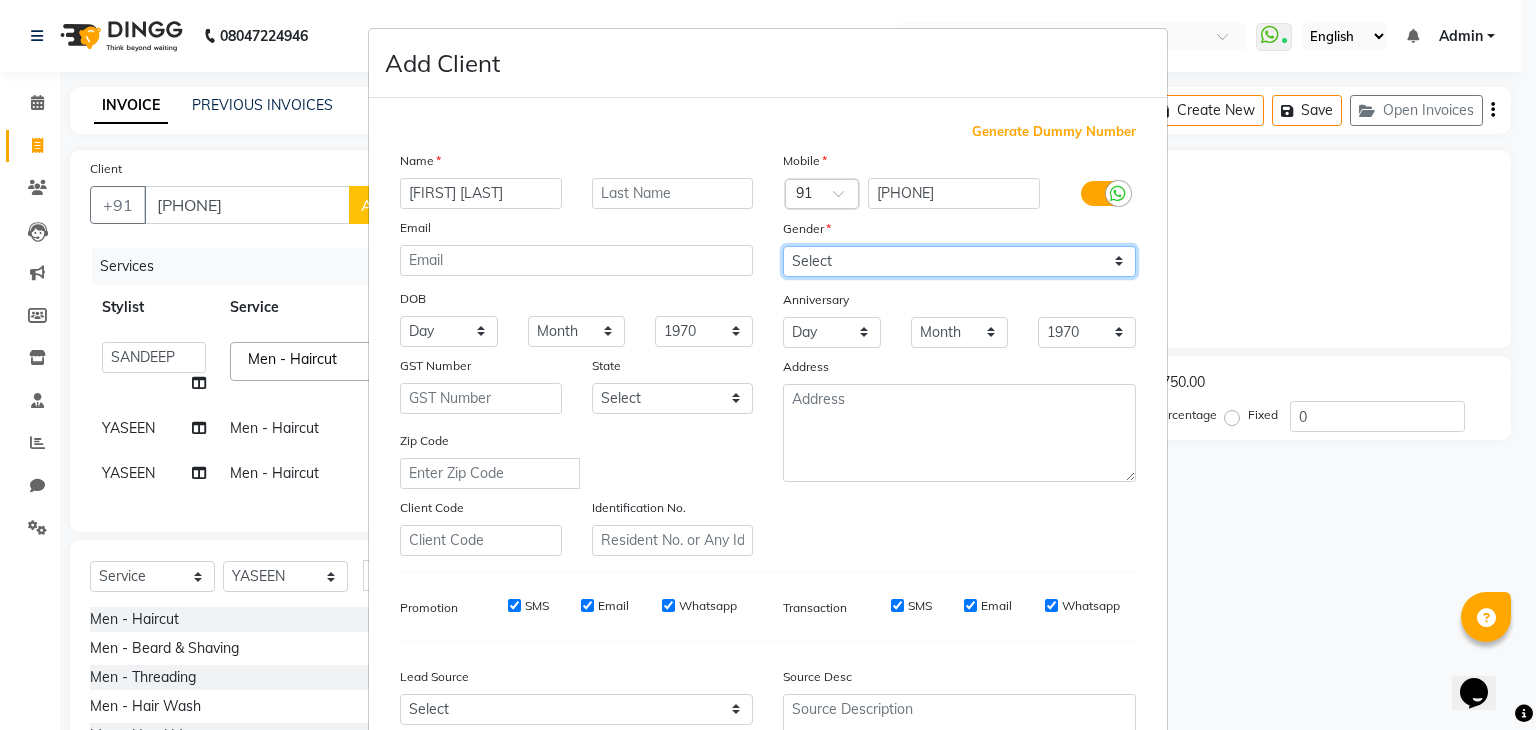 drag, startPoint x: 887, startPoint y: 267, endPoint x: 816, endPoint y: 333, distance: 96.938126 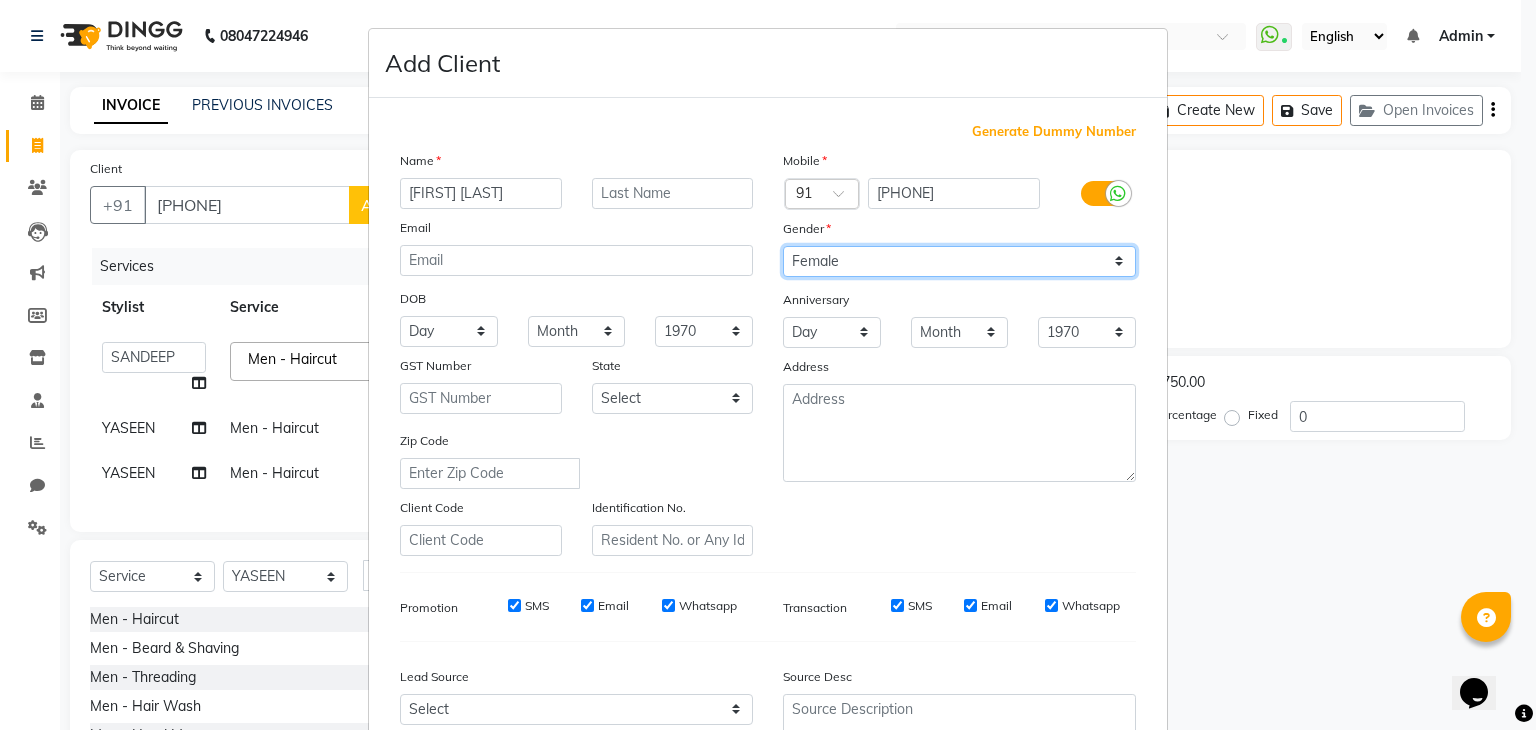 click on "Select Male Female Other Prefer Not To Say" at bounding box center [959, 261] 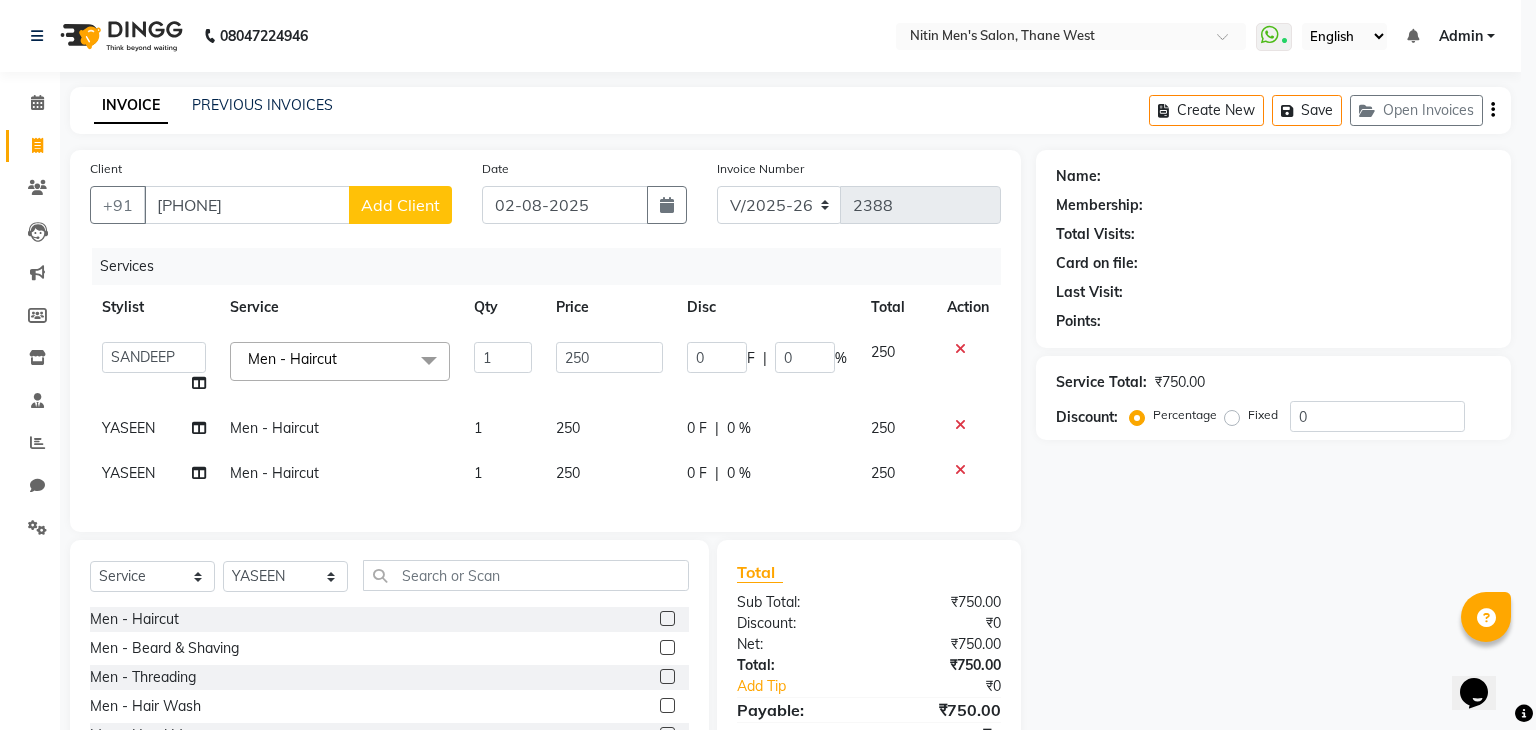 type 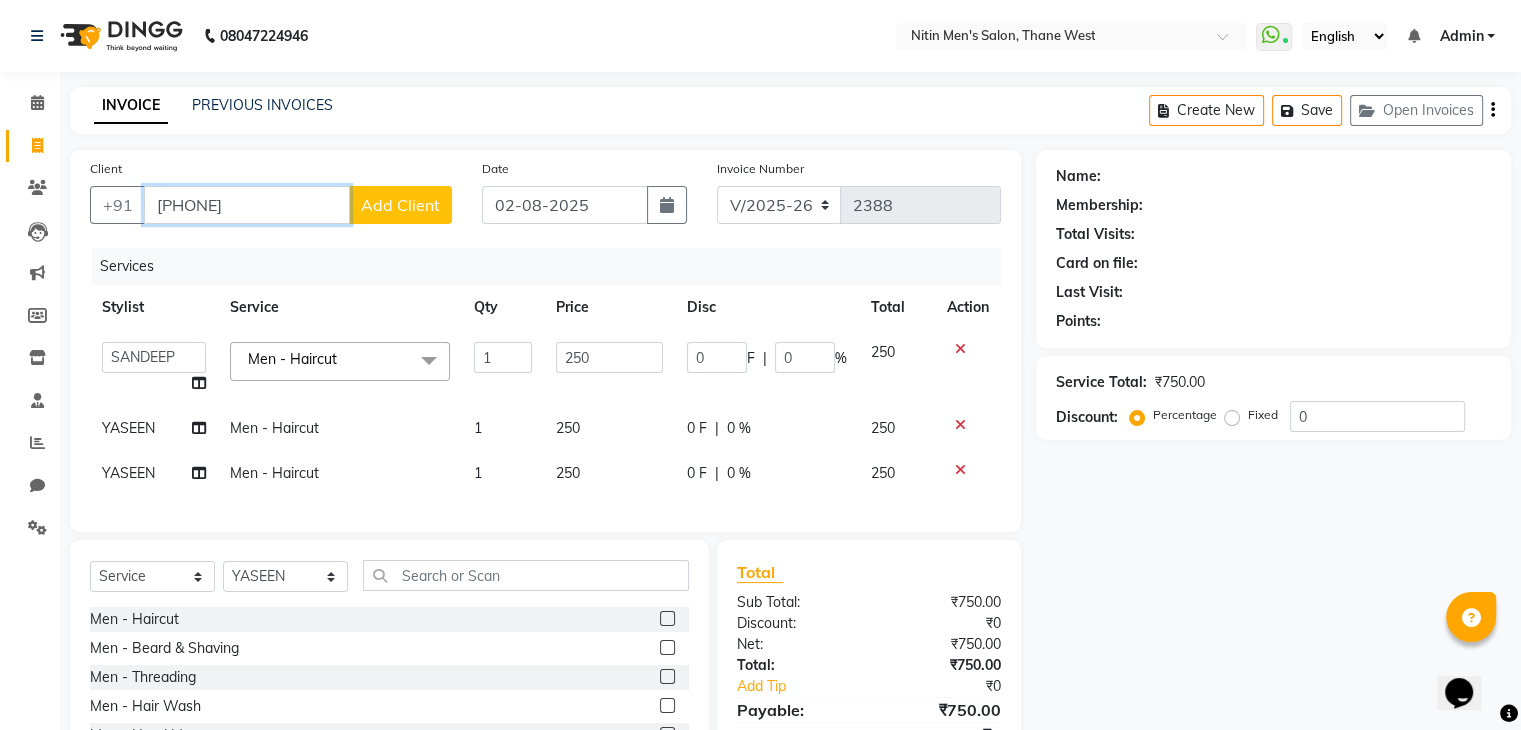 click on "[PHONE]" at bounding box center (247, 205) 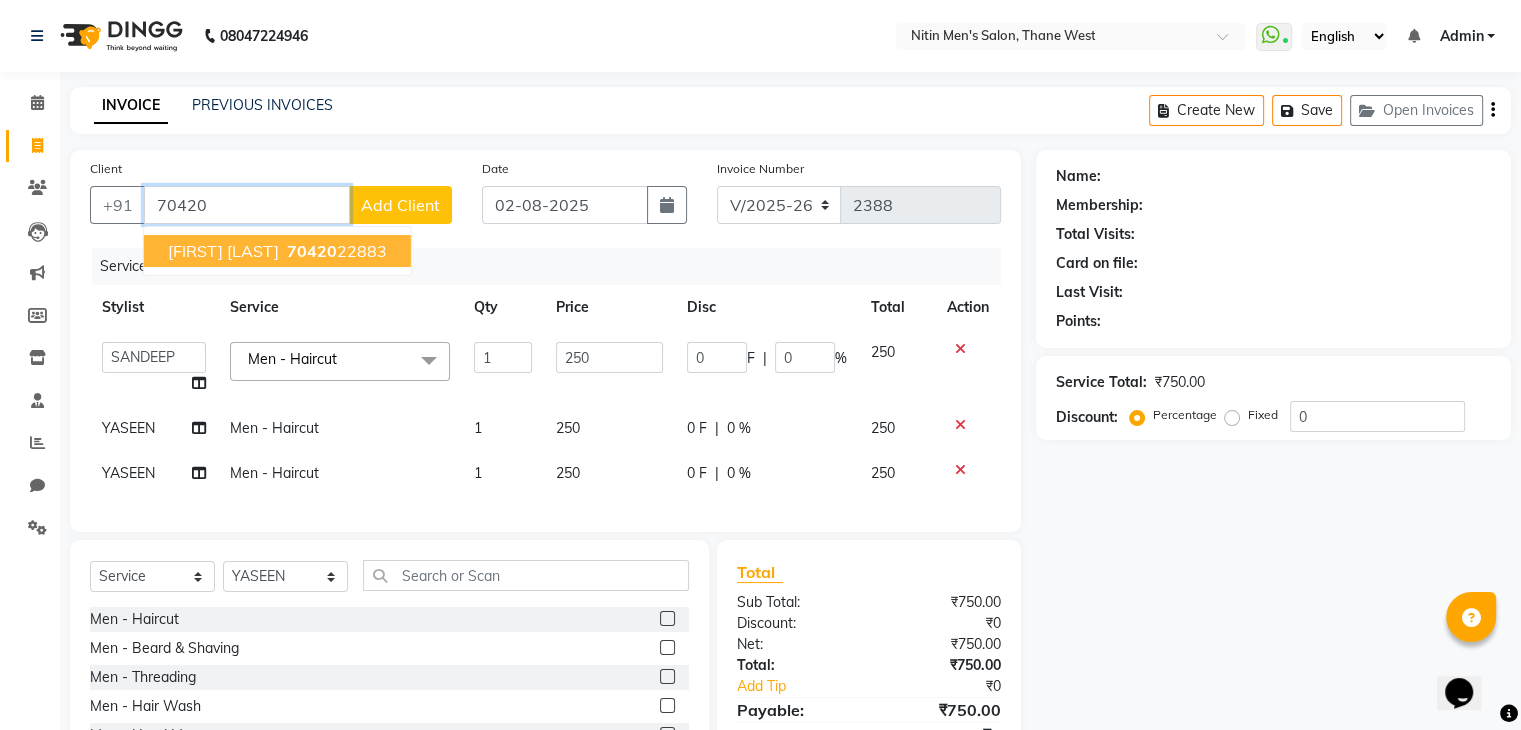 click on "70420" at bounding box center (312, 251) 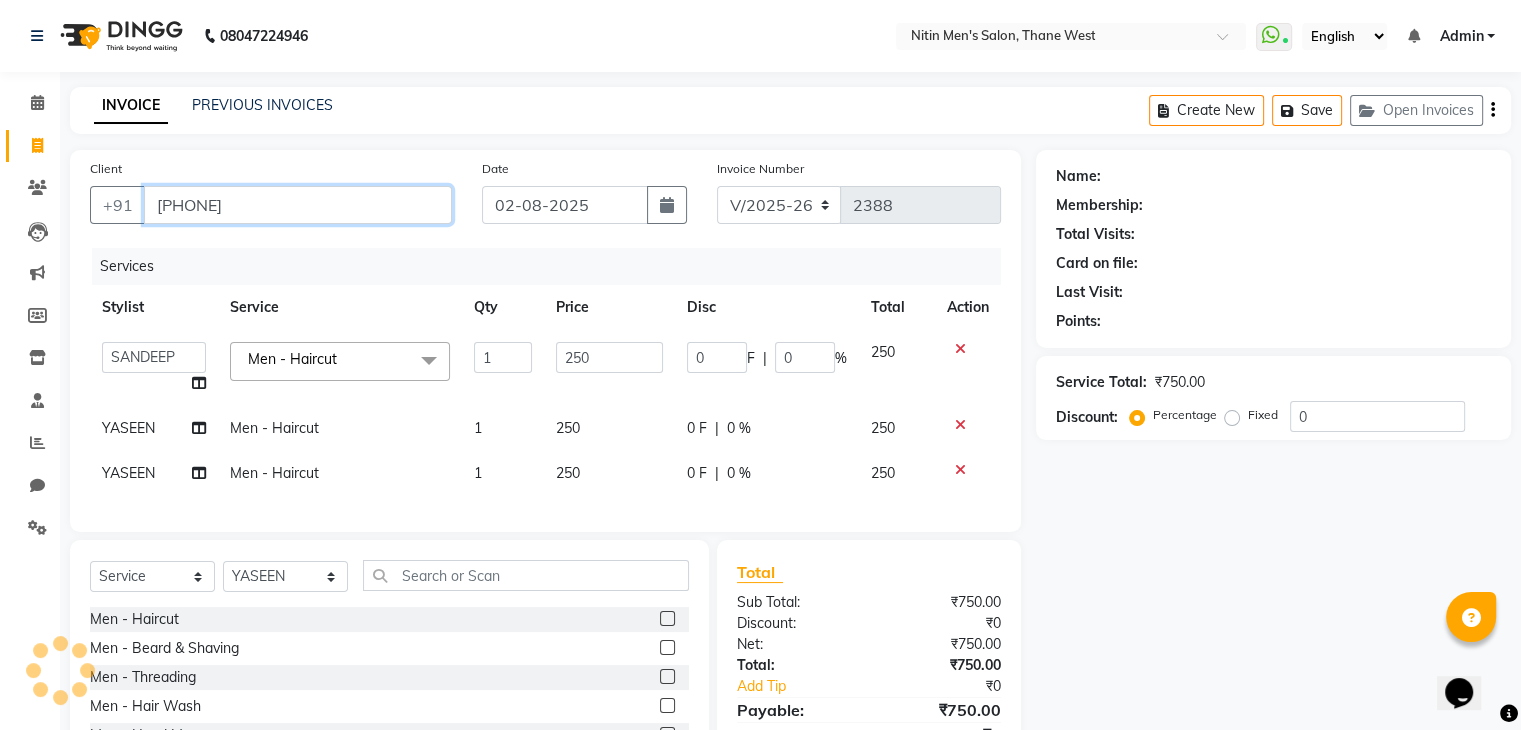 type on "[PHONE]" 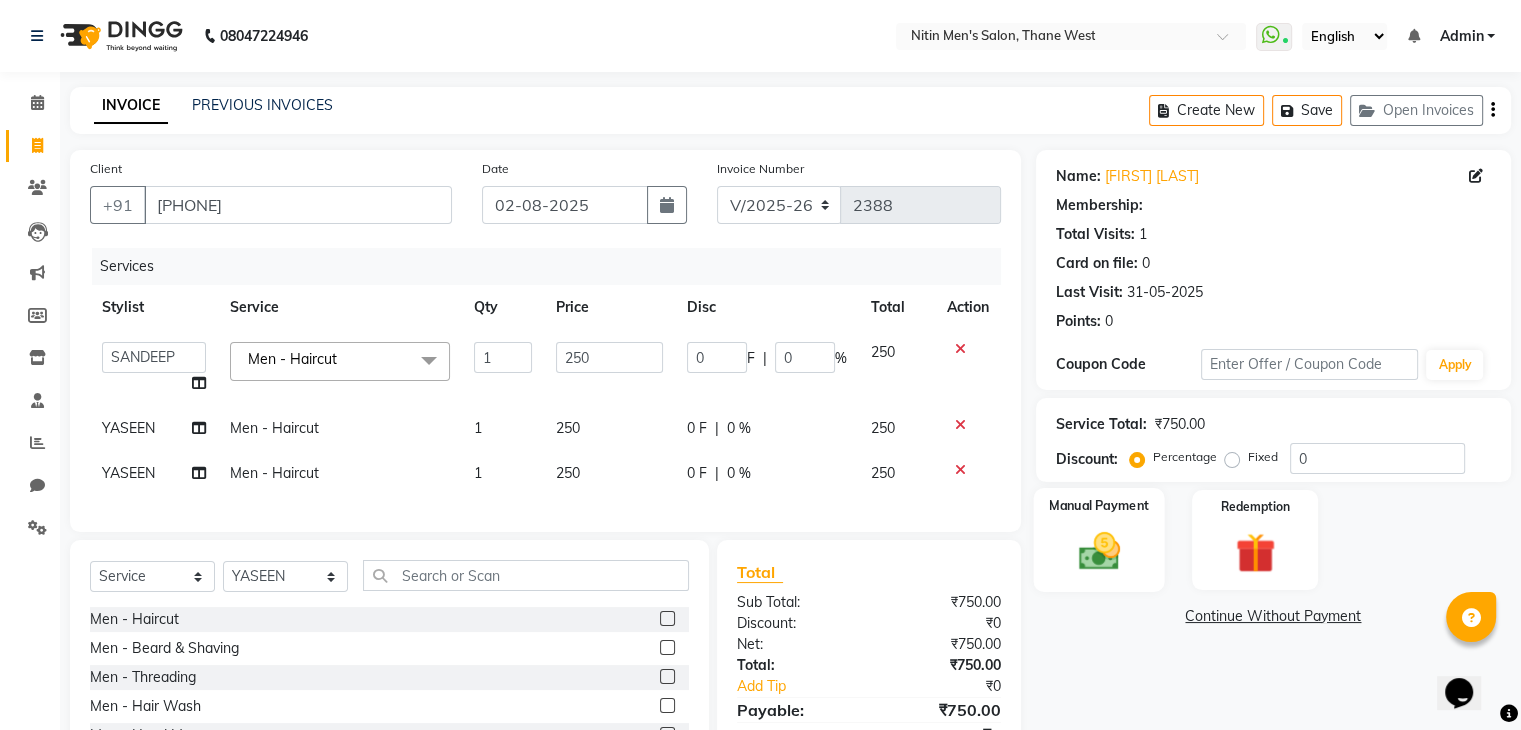 click on "Manual Payment" 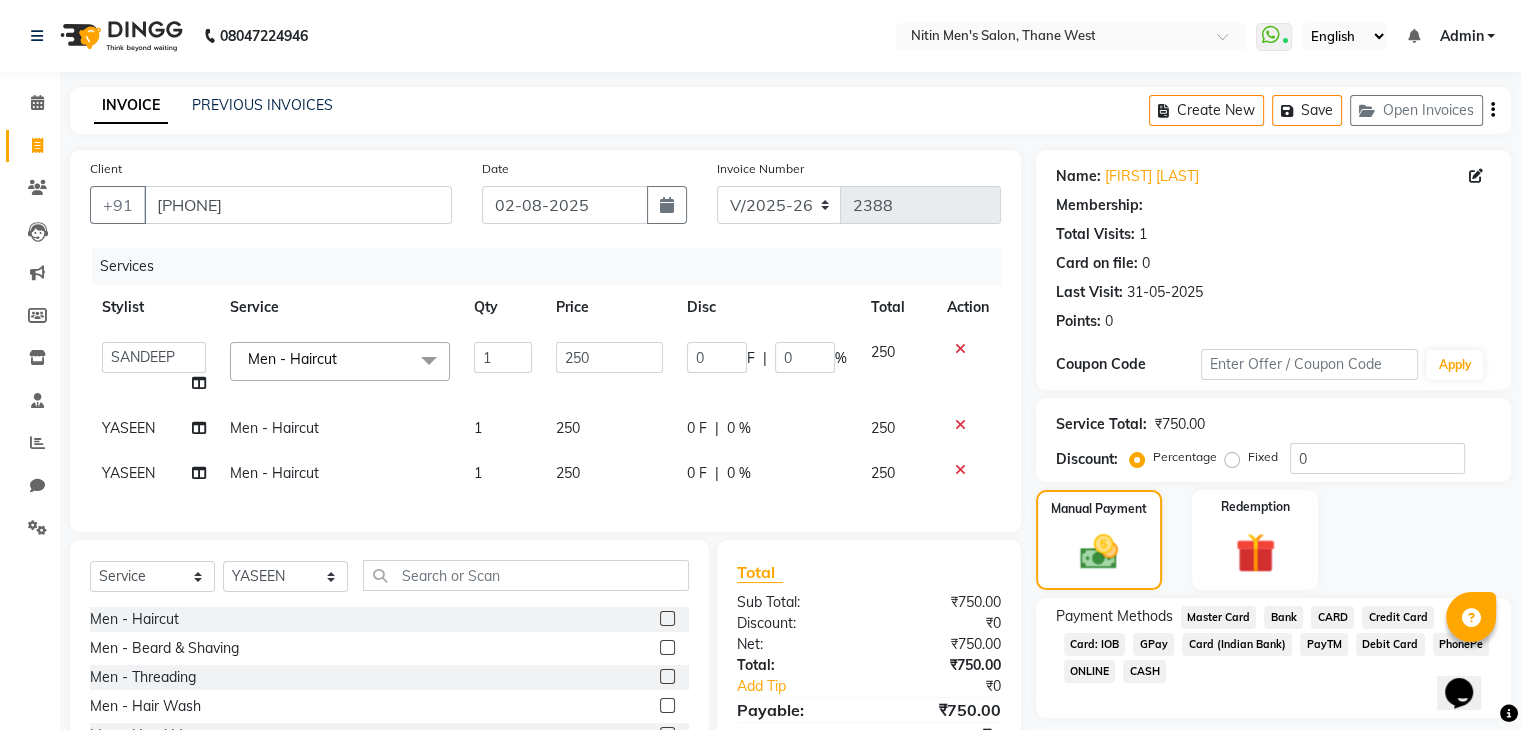 click on "GPay" 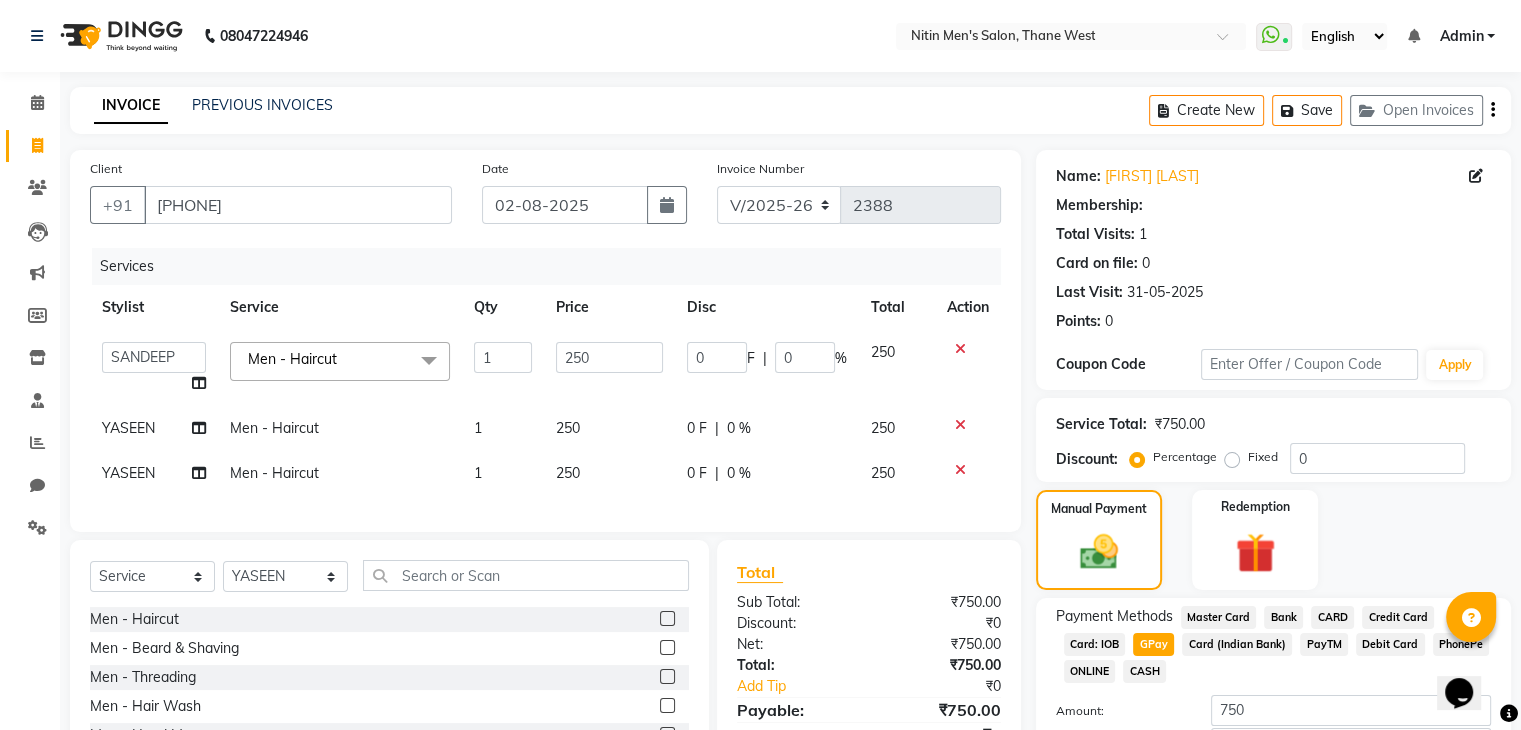 scroll, scrollTop: 151, scrollLeft: 0, axis: vertical 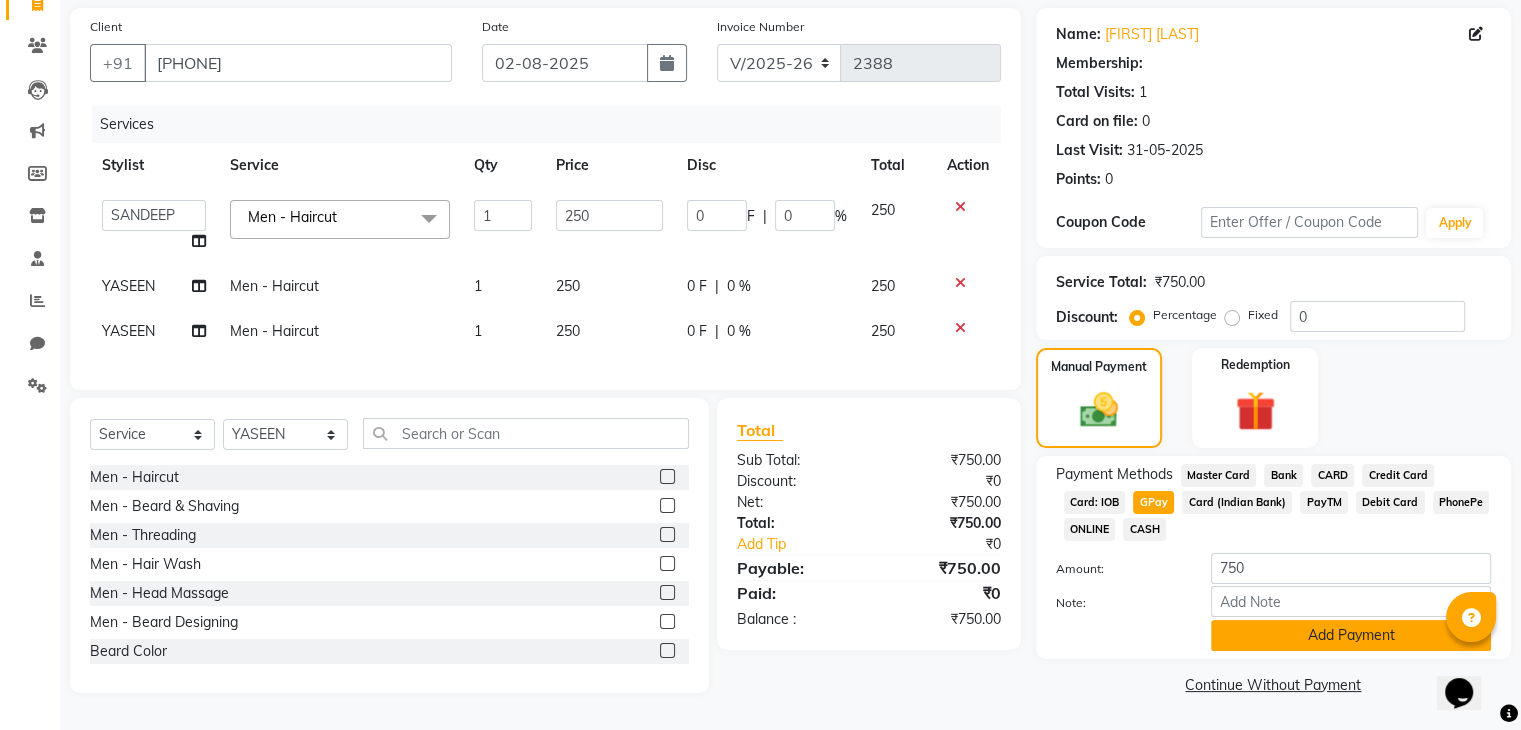 click on "Add Payment" 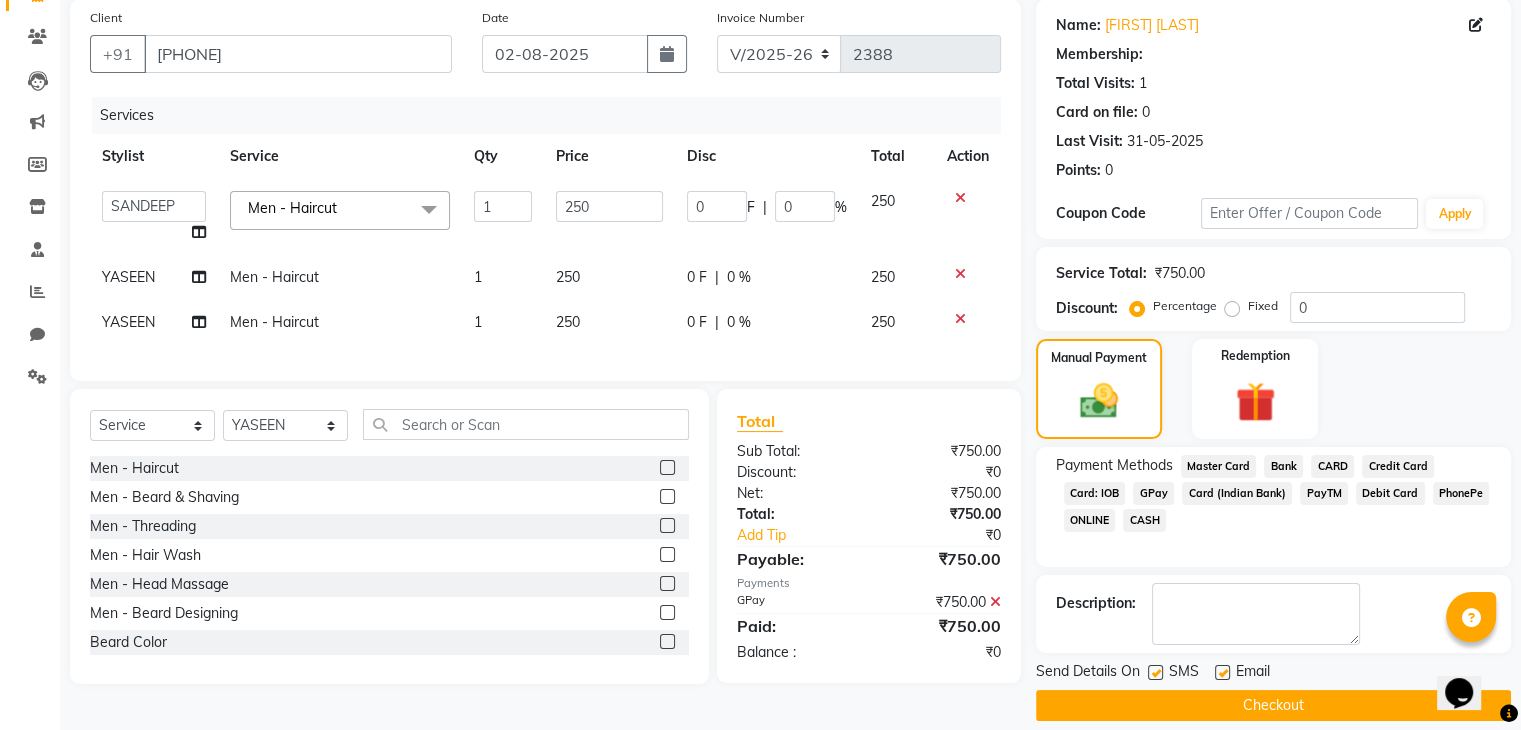 scroll, scrollTop: 171, scrollLeft: 0, axis: vertical 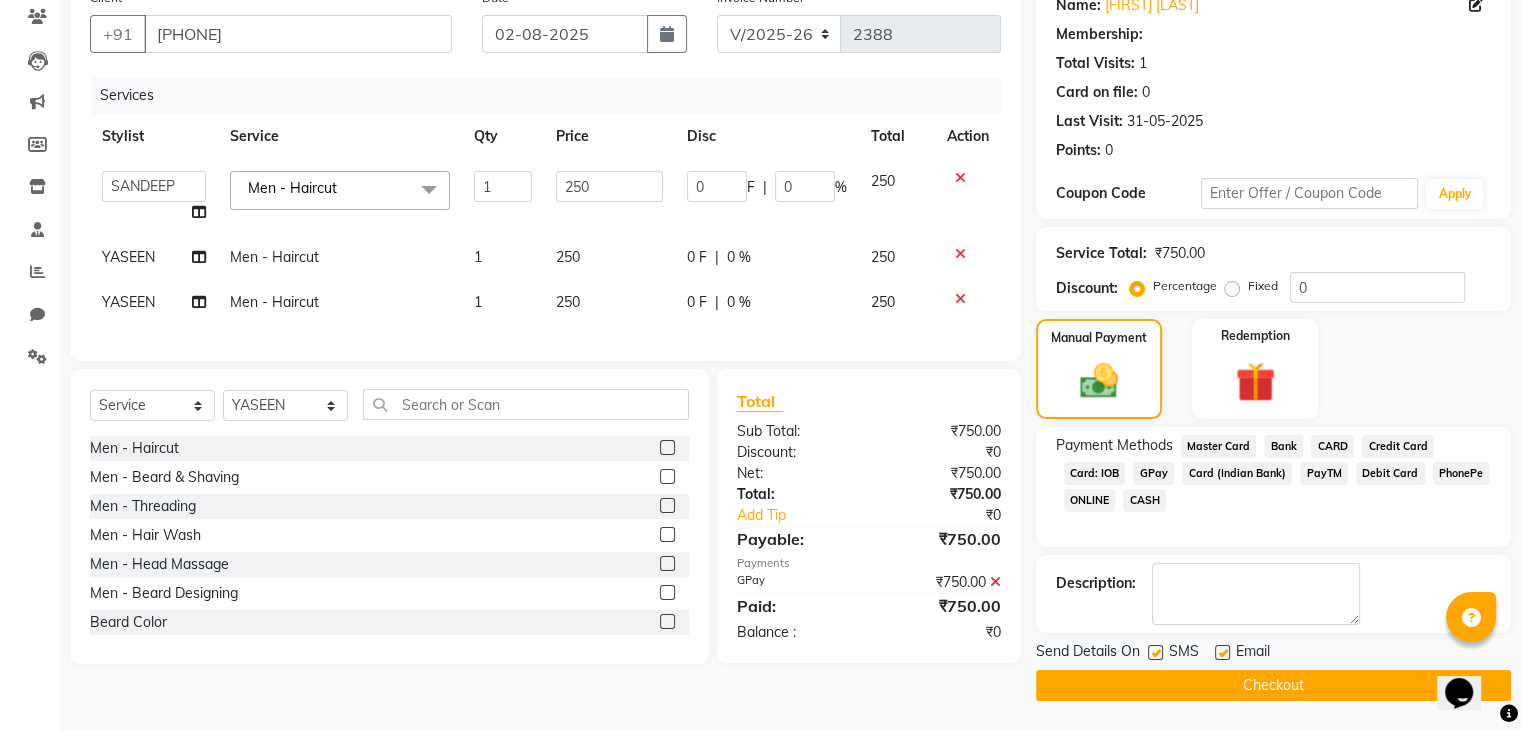 click on "Checkout" 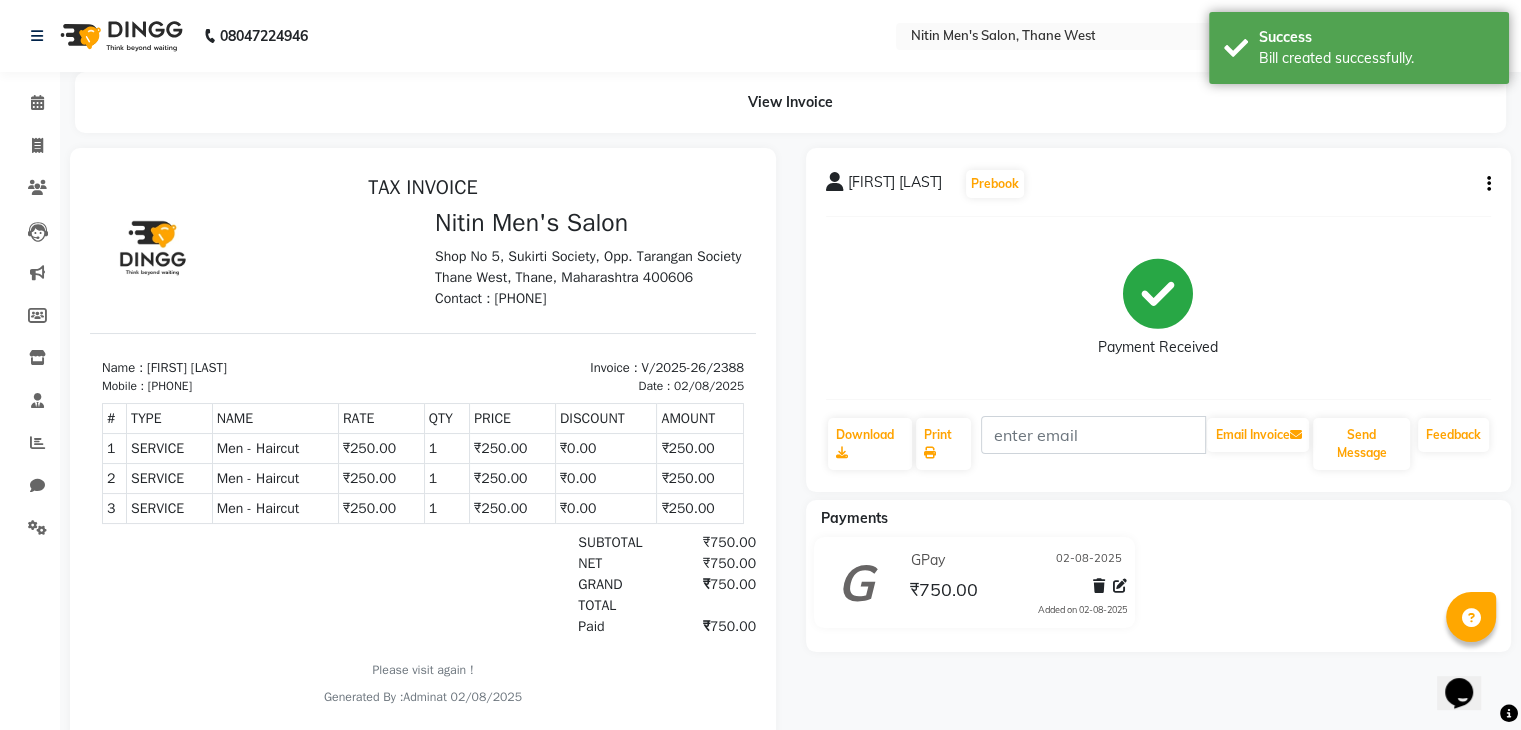 scroll, scrollTop: 0, scrollLeft: 0, axis: both 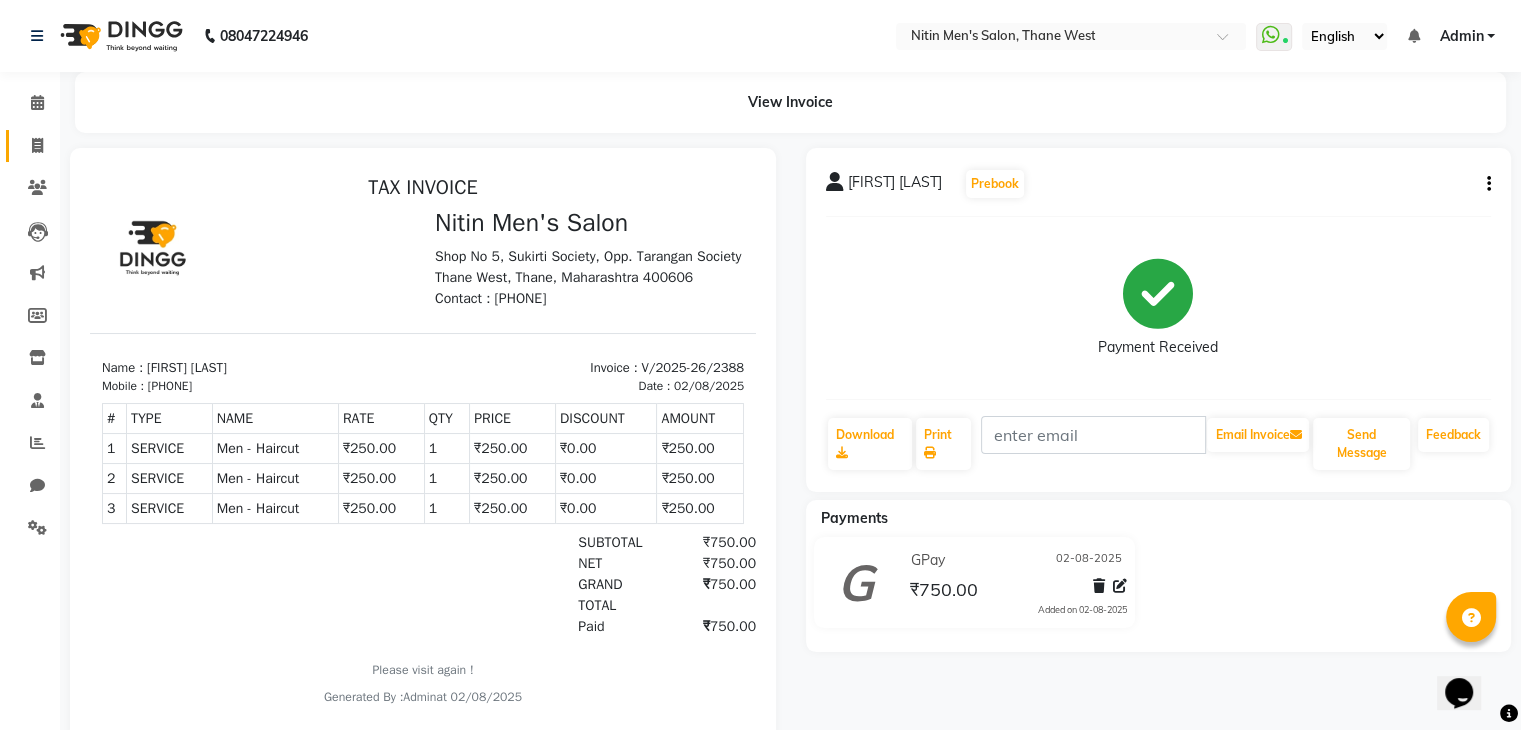 click on "Invoice" 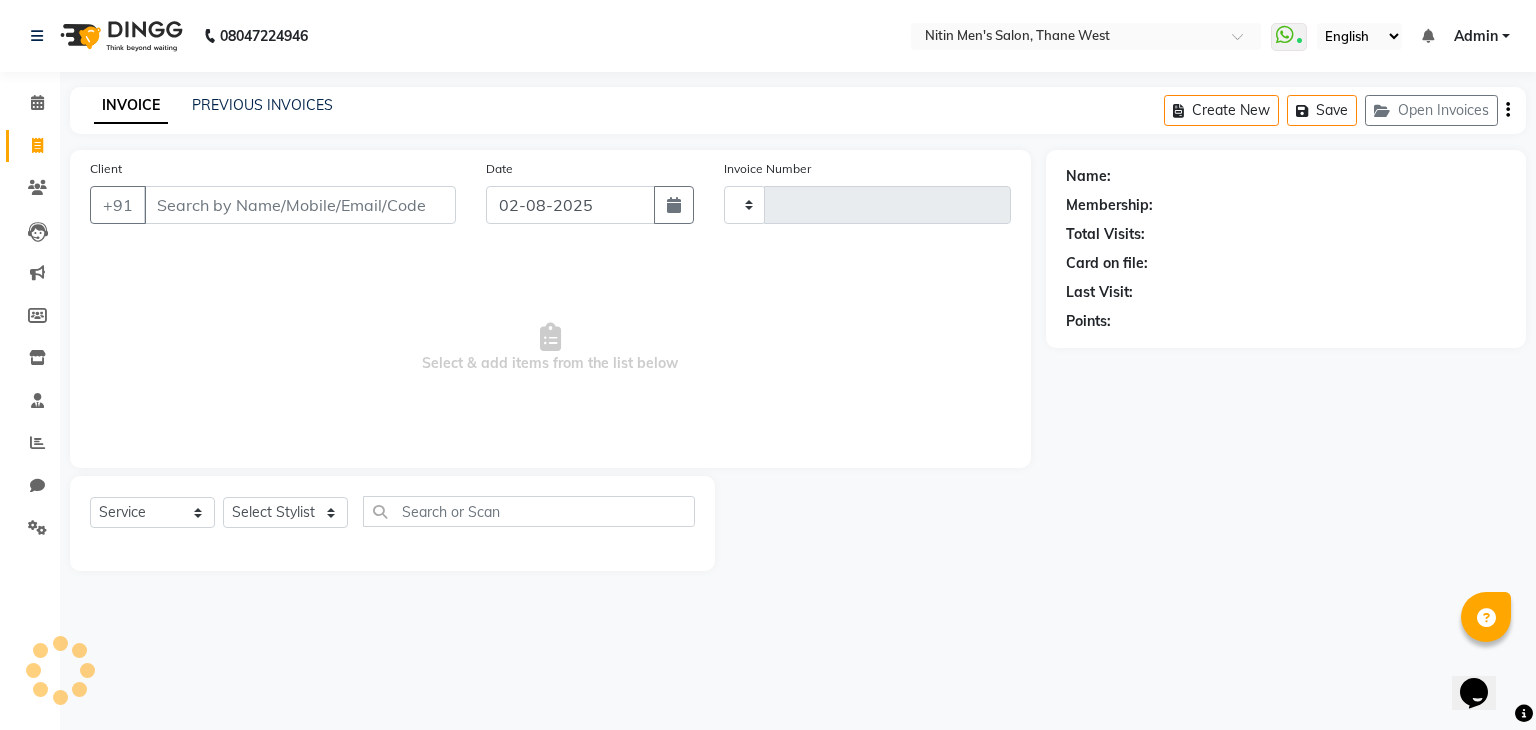 type on "2389" 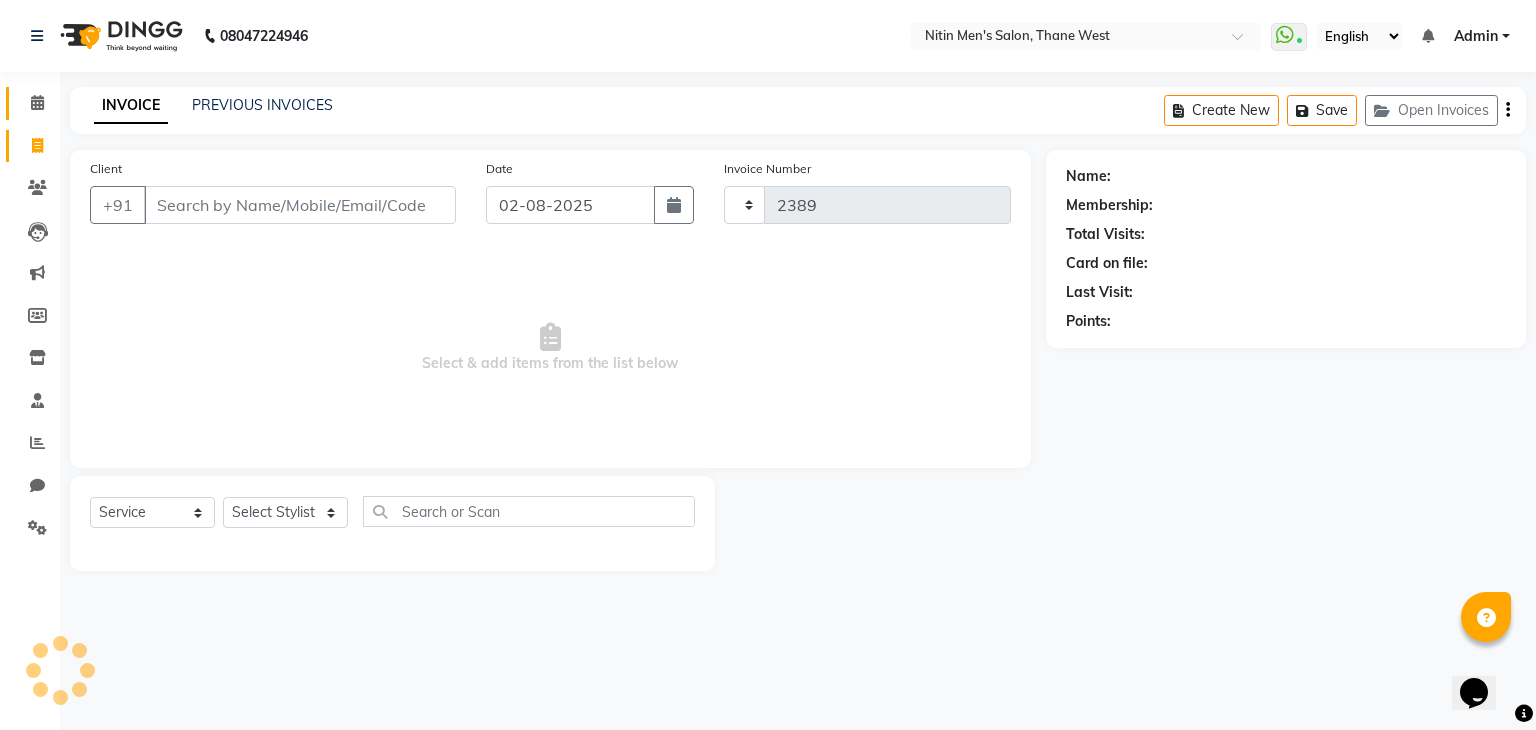 select on "7981" 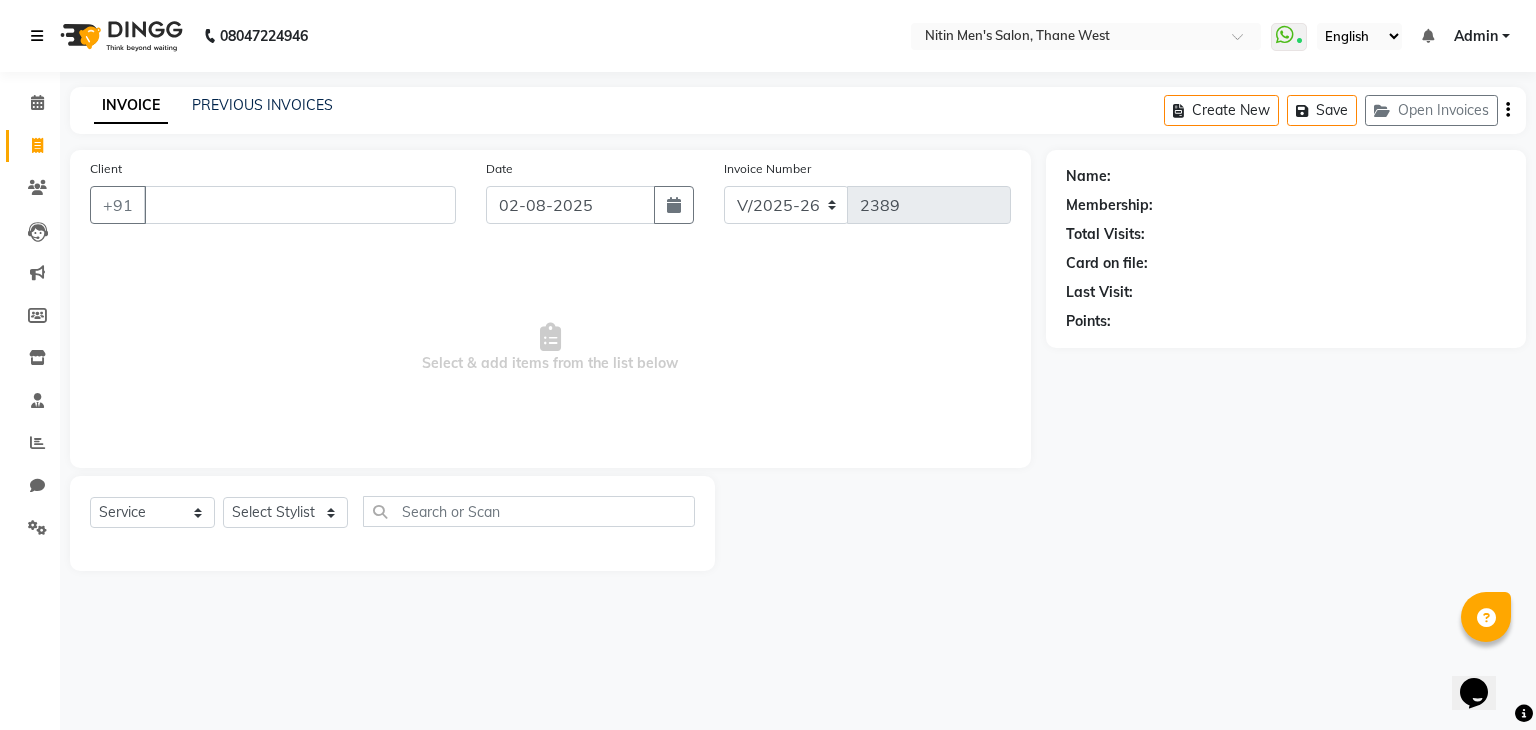 type 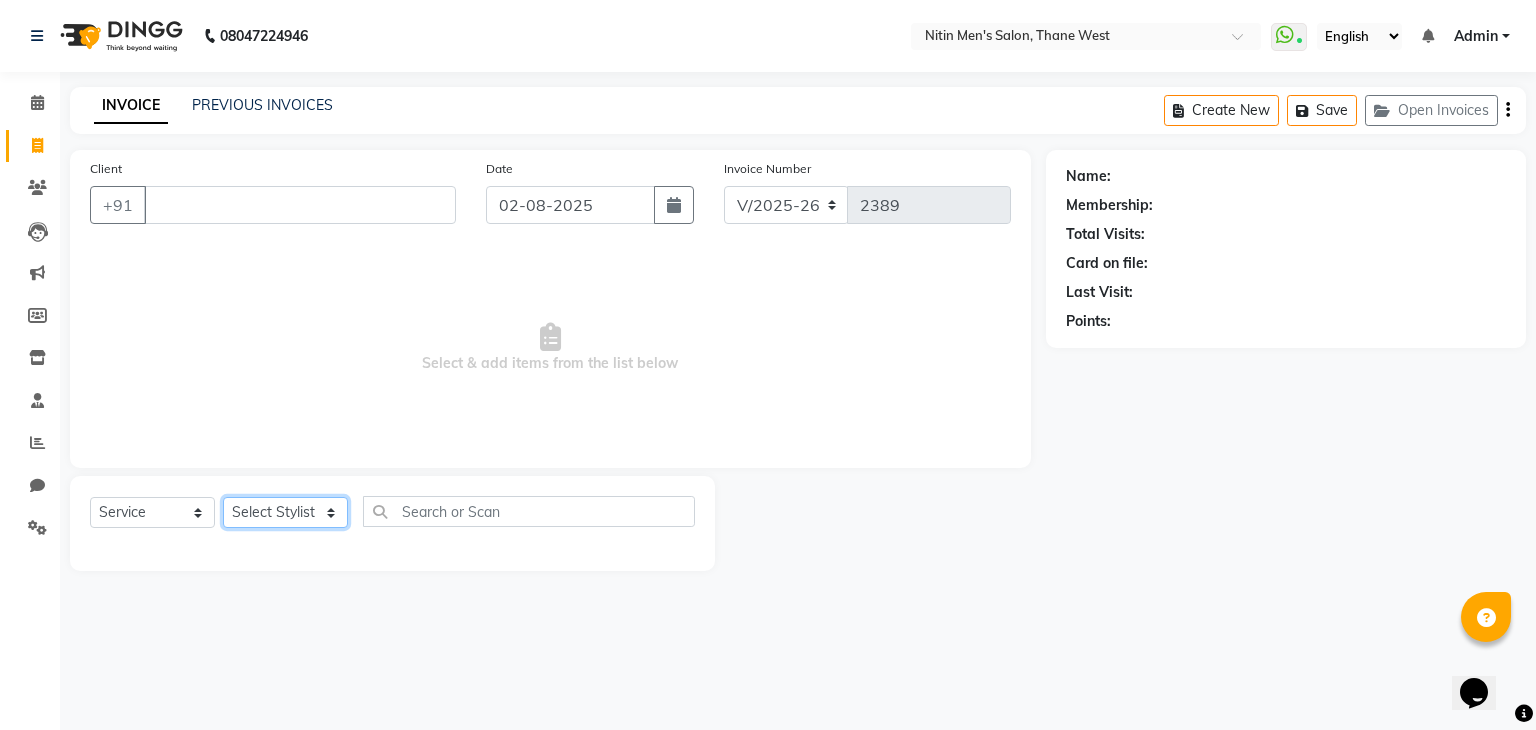 click on "Select Stylist ALAM ASHISH DEEPA HASIB JITU MEENAKSHI NITIN SIR PRAJAKTA Rupa SANDEEP SHAHIM YASEEN" 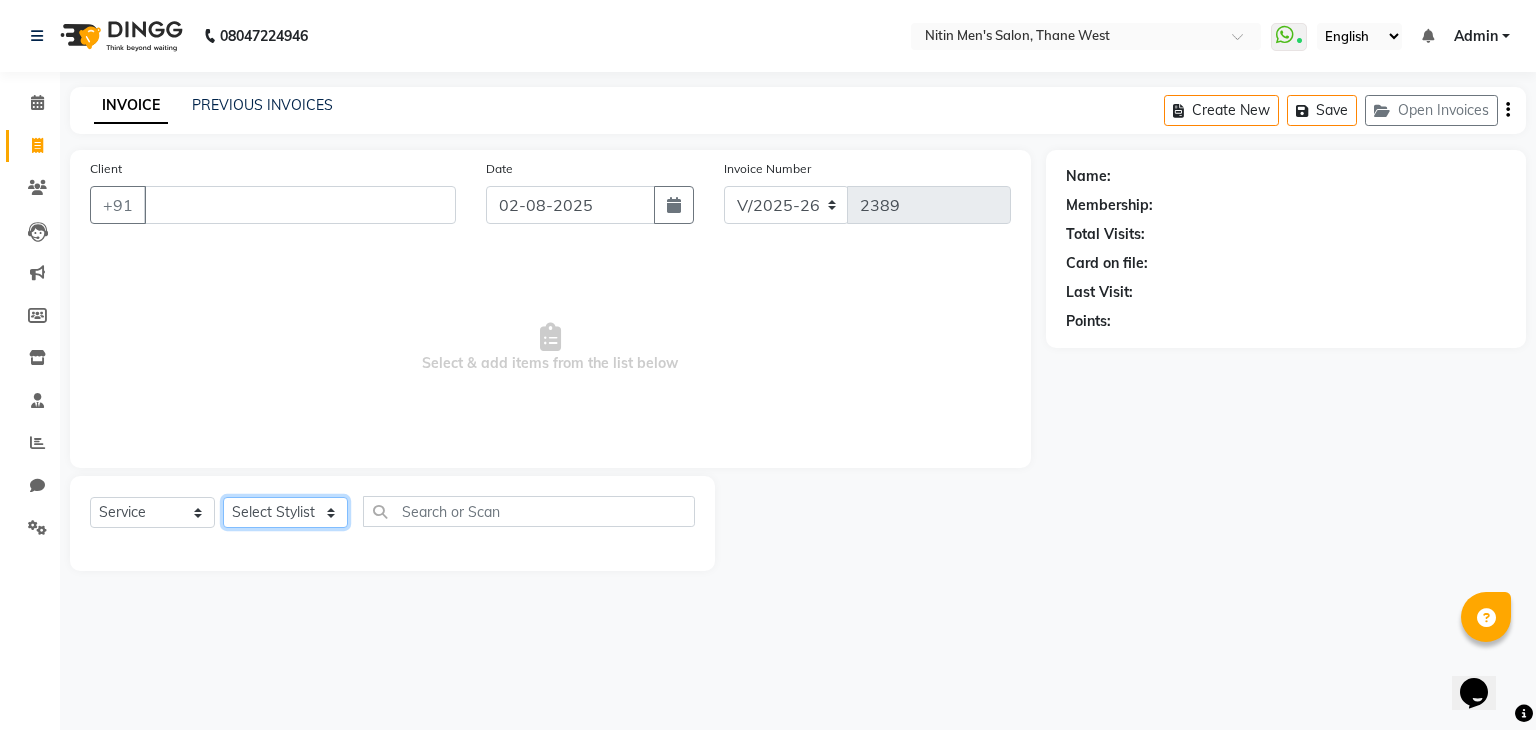 select on "75702" 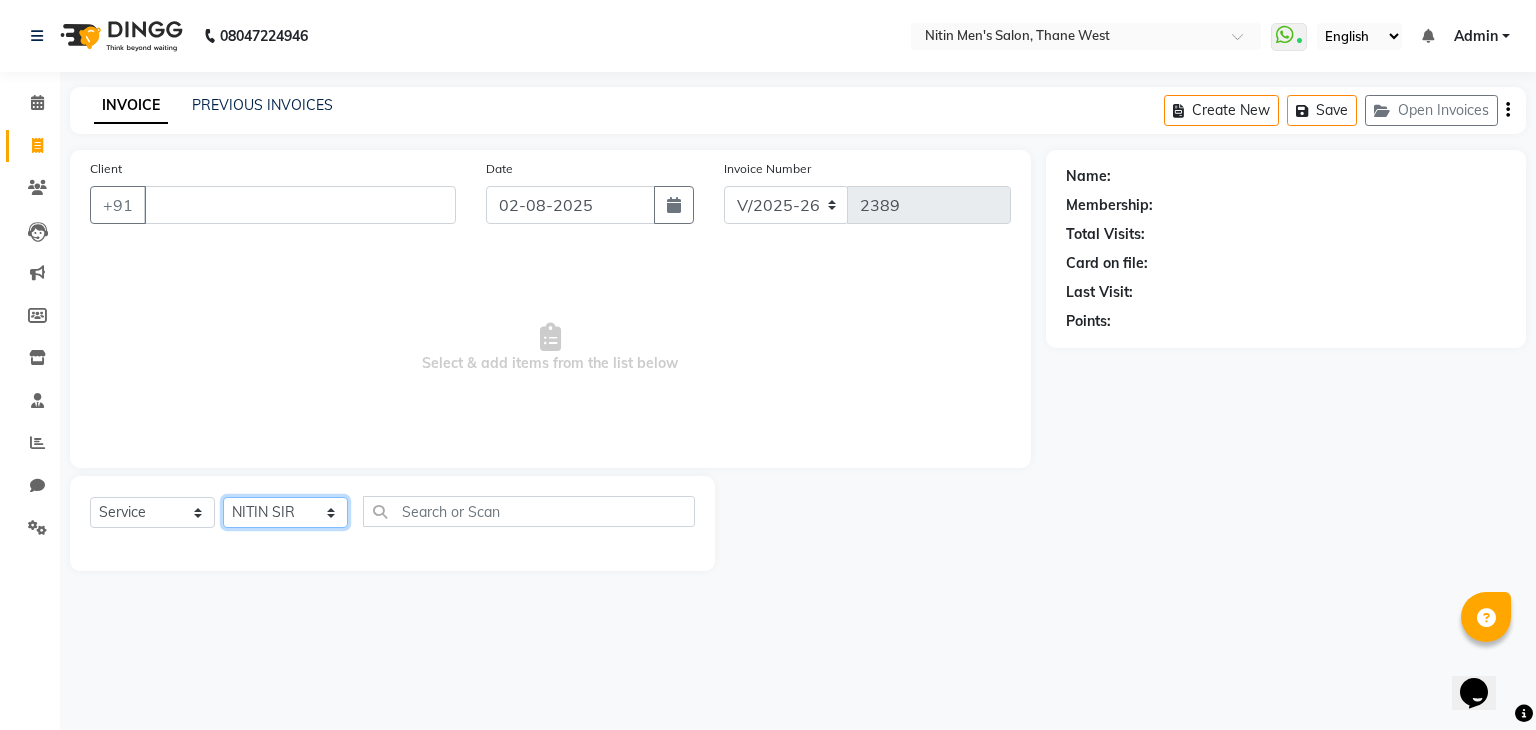 click on "Select Stylist ALAM ASHISH DEEPA HASIB JITU MEENAKSHI NITIN SIR PRAJAKTA Rupa SANDEEP SHAHIM YASEEN" 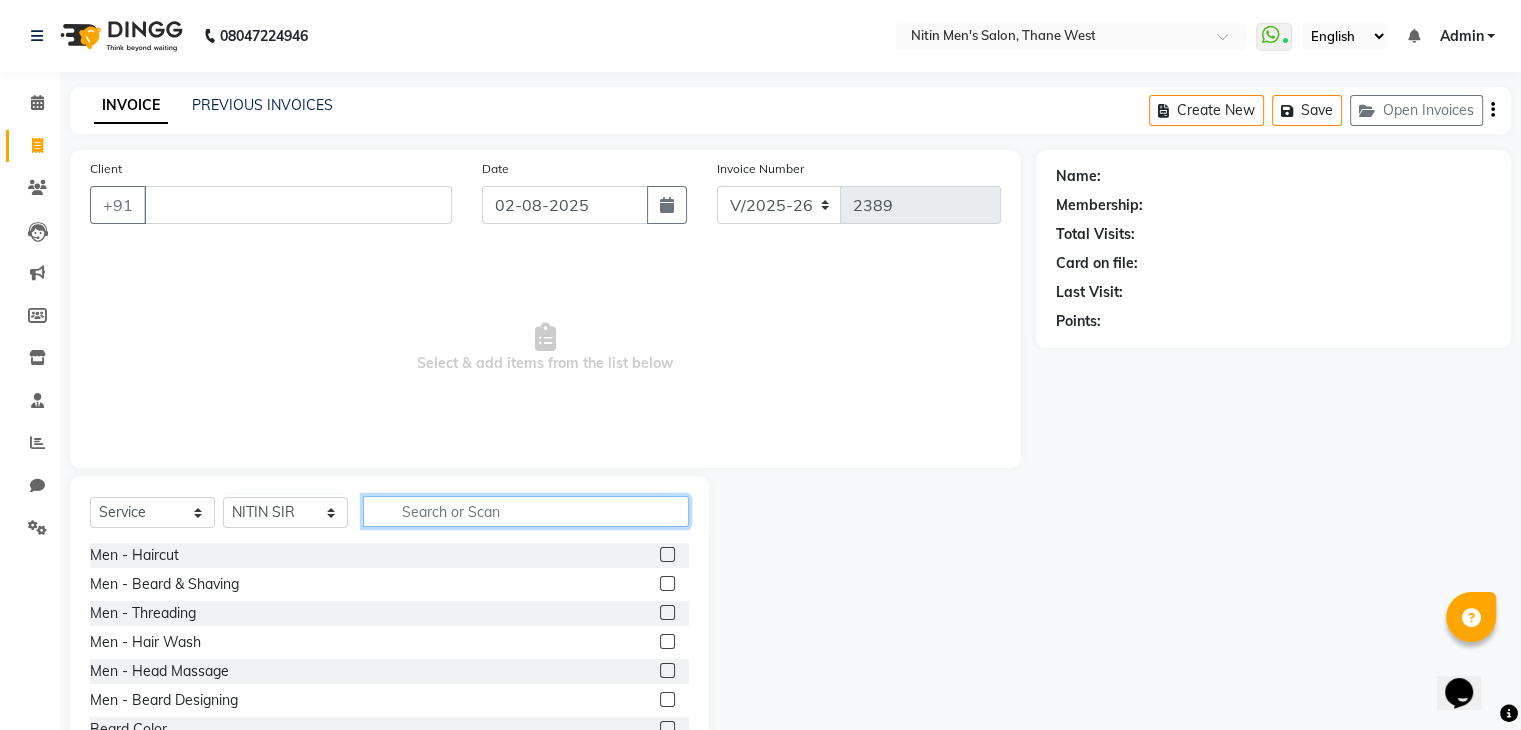 click 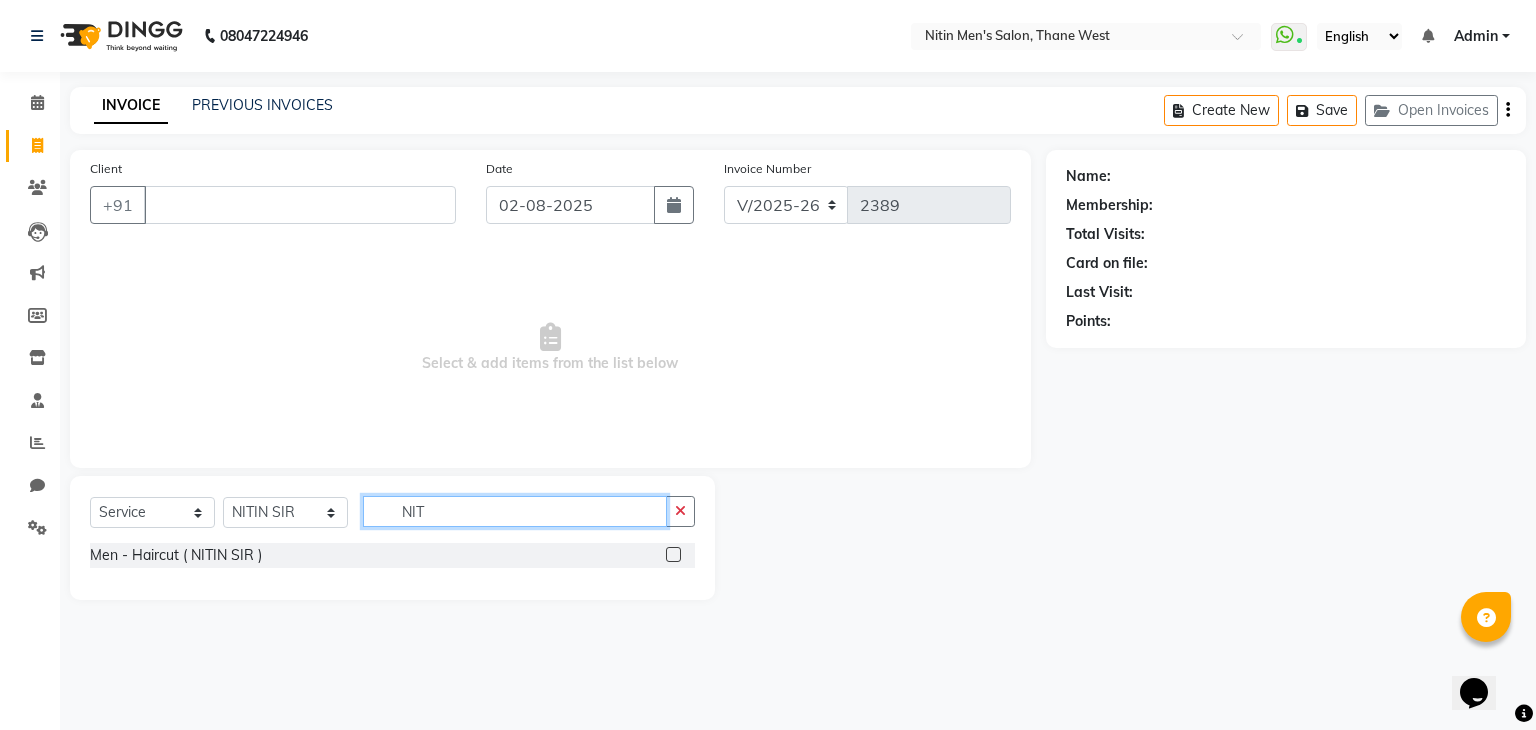 type on "NIT" 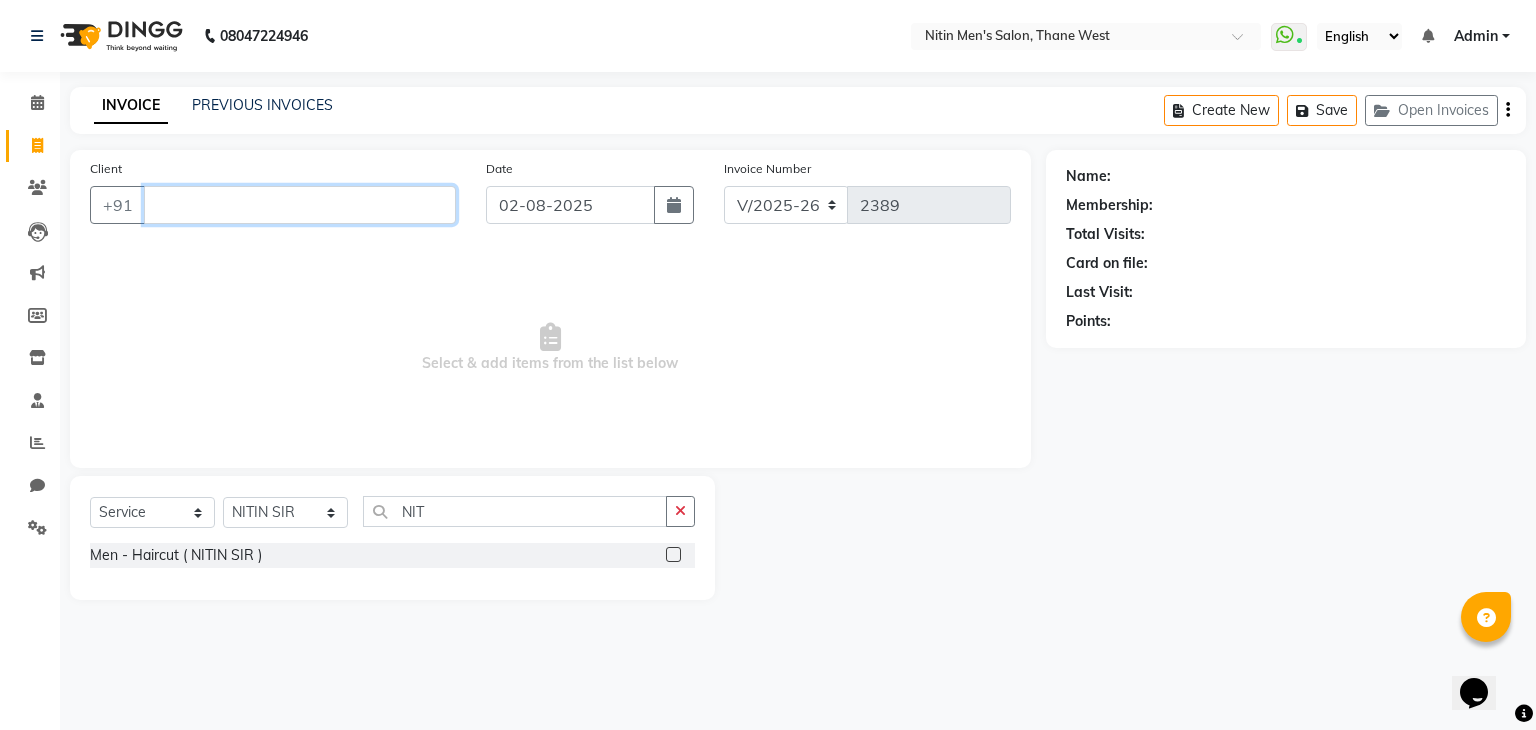click on "Client" at bounding box center (300, 205) 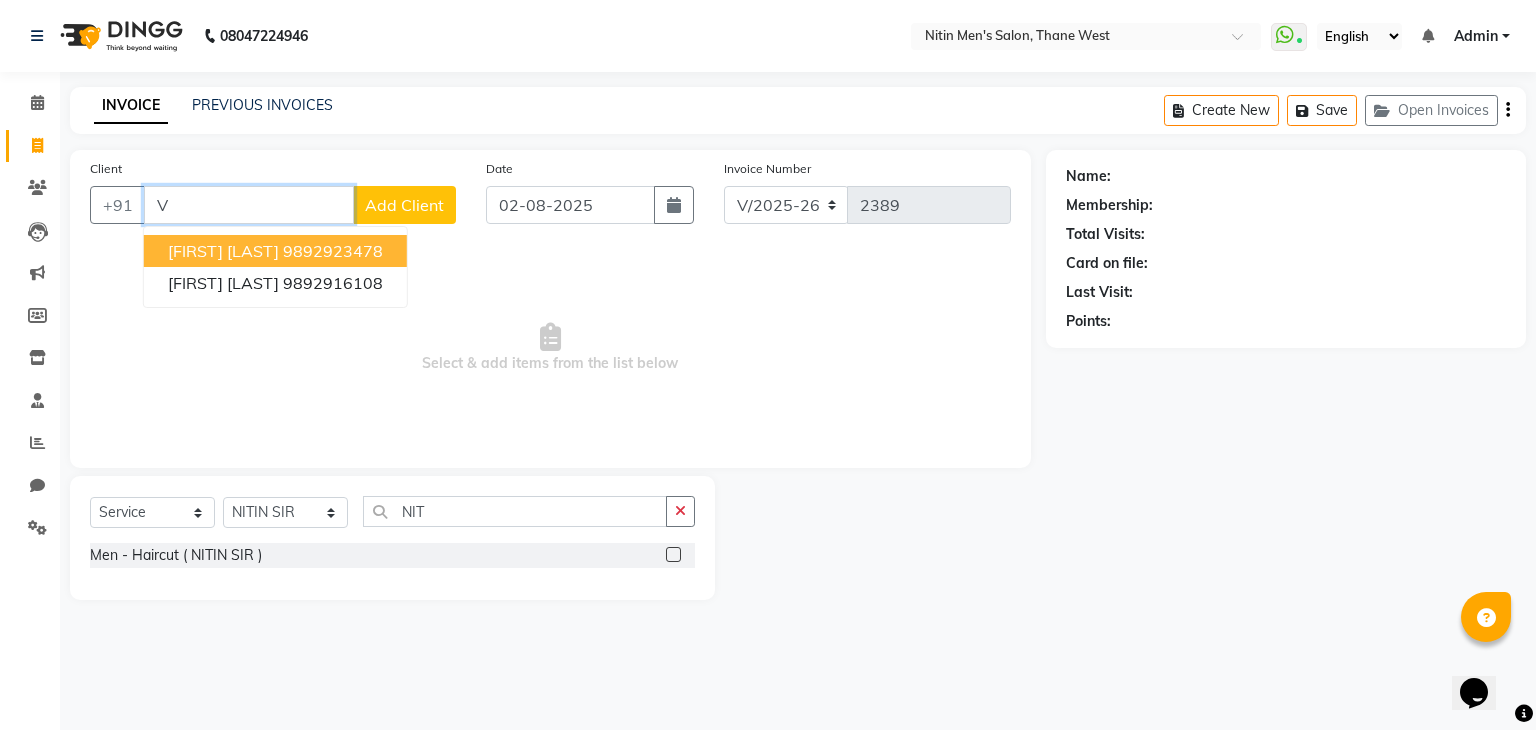 type on "V" 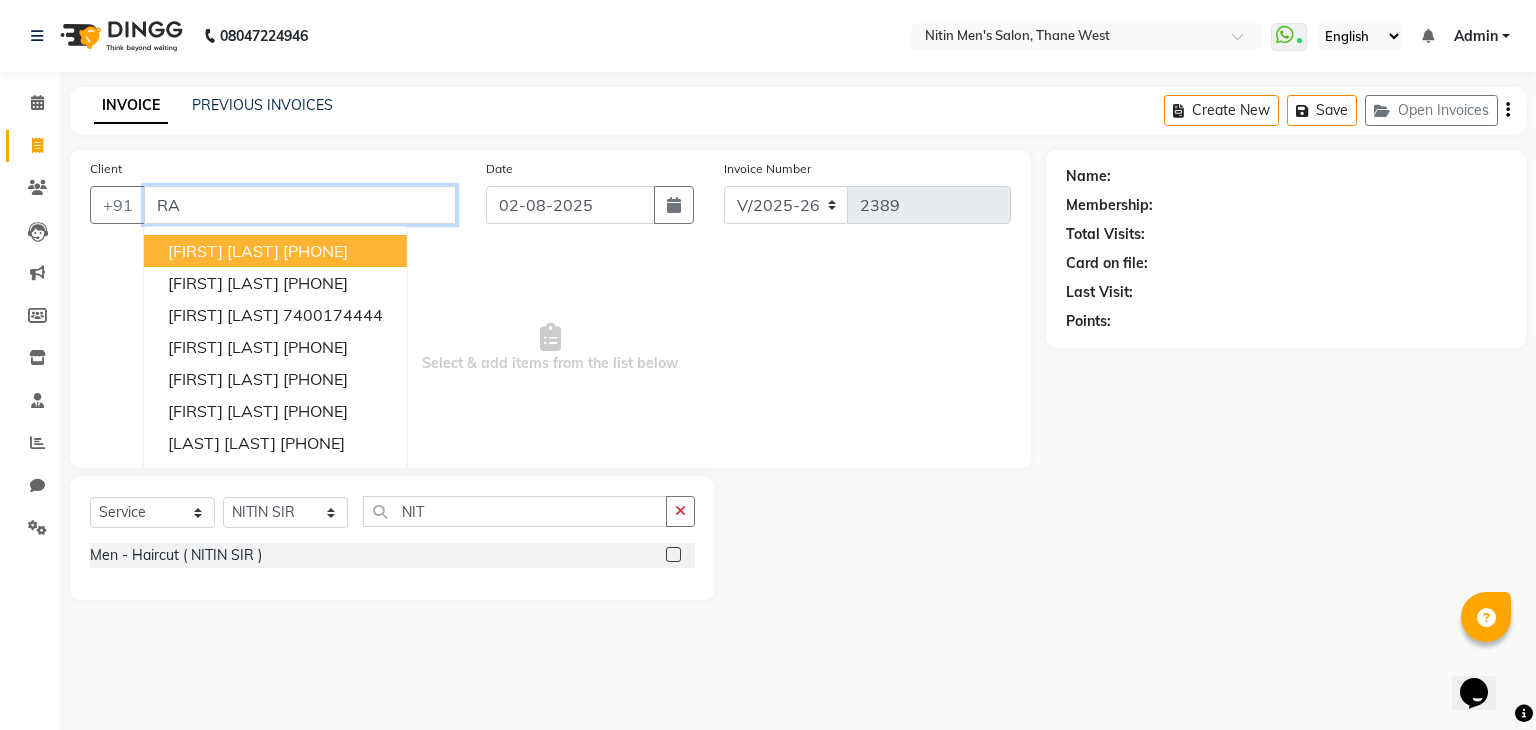 type on "R" 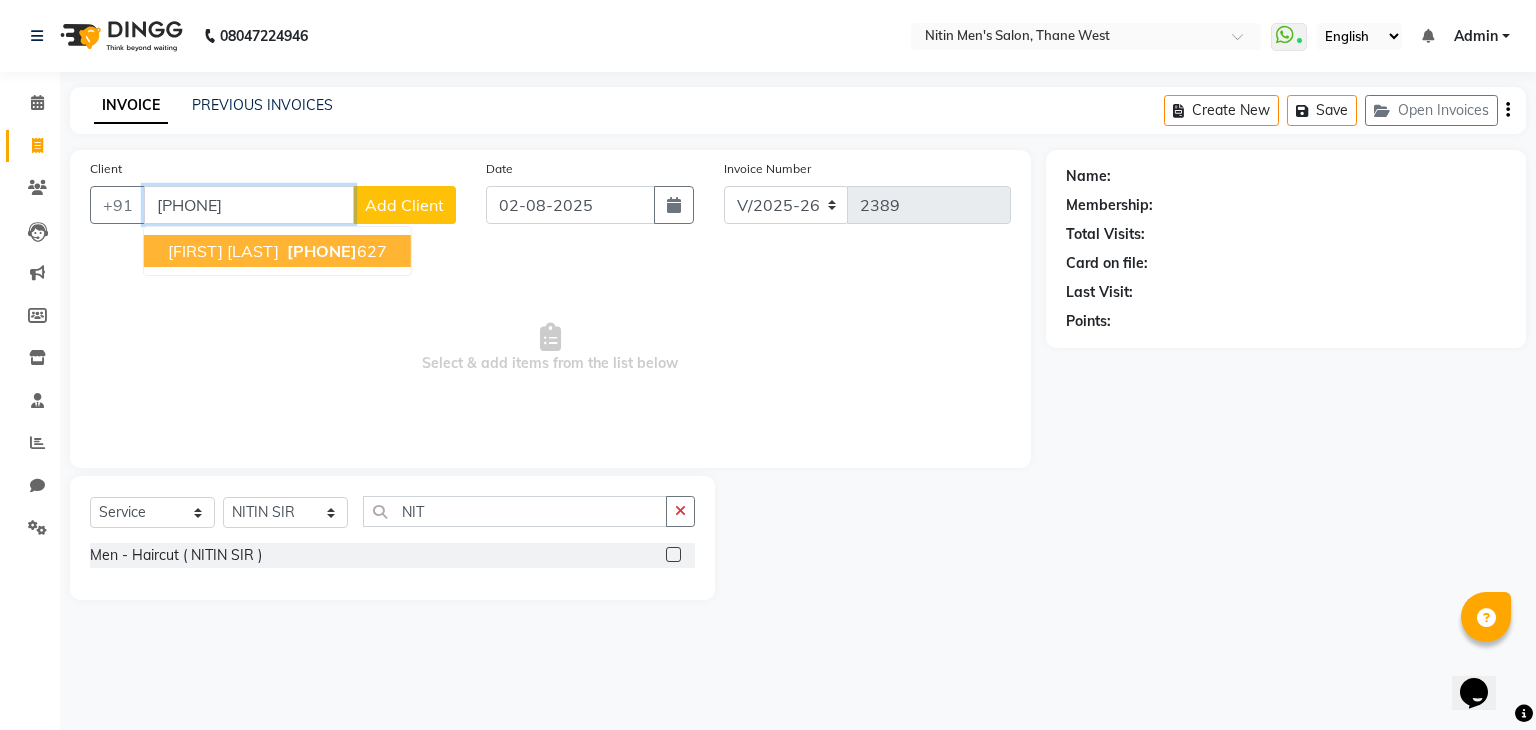 click on "[PHONE]" at bounding box center [322, 251] 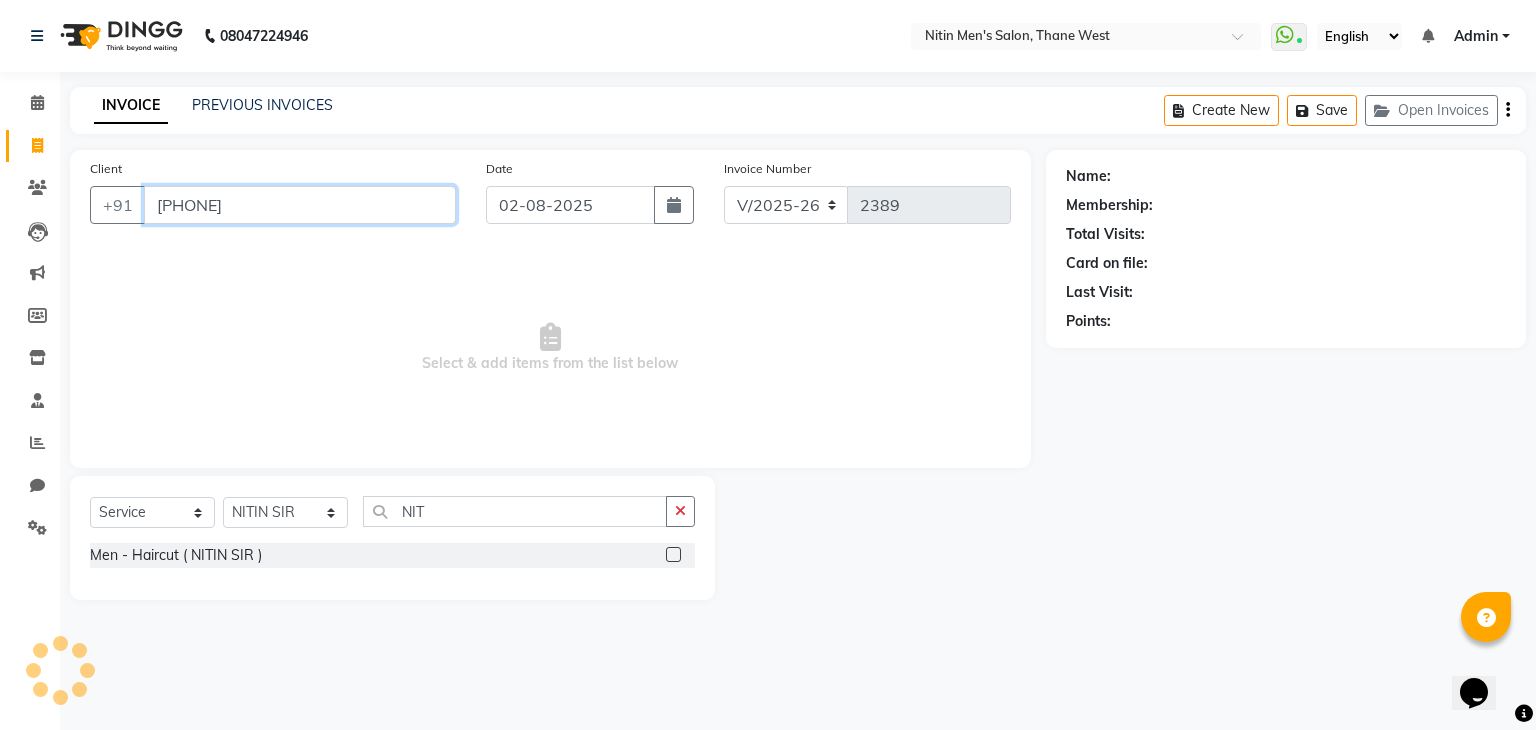 type on "[PHONE]" 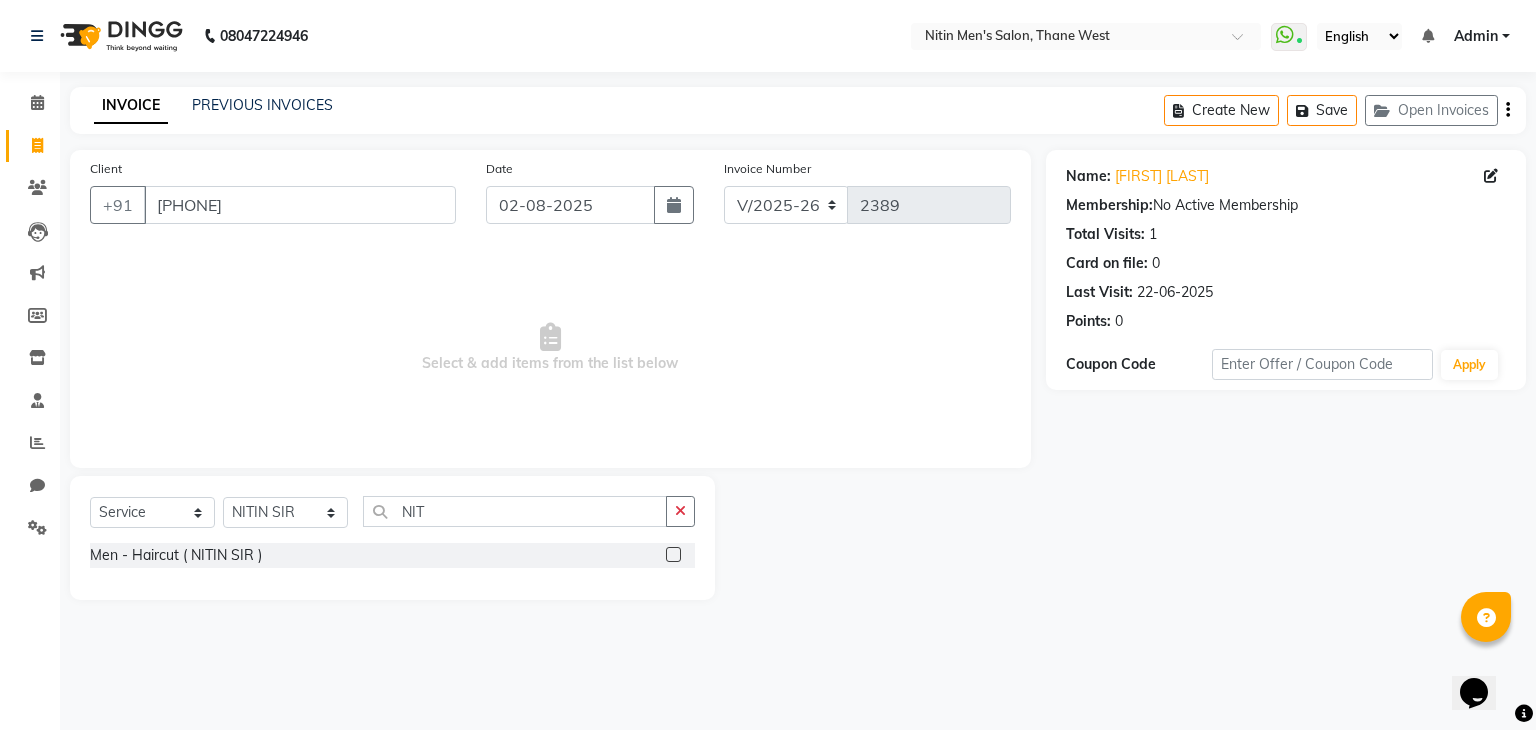 click 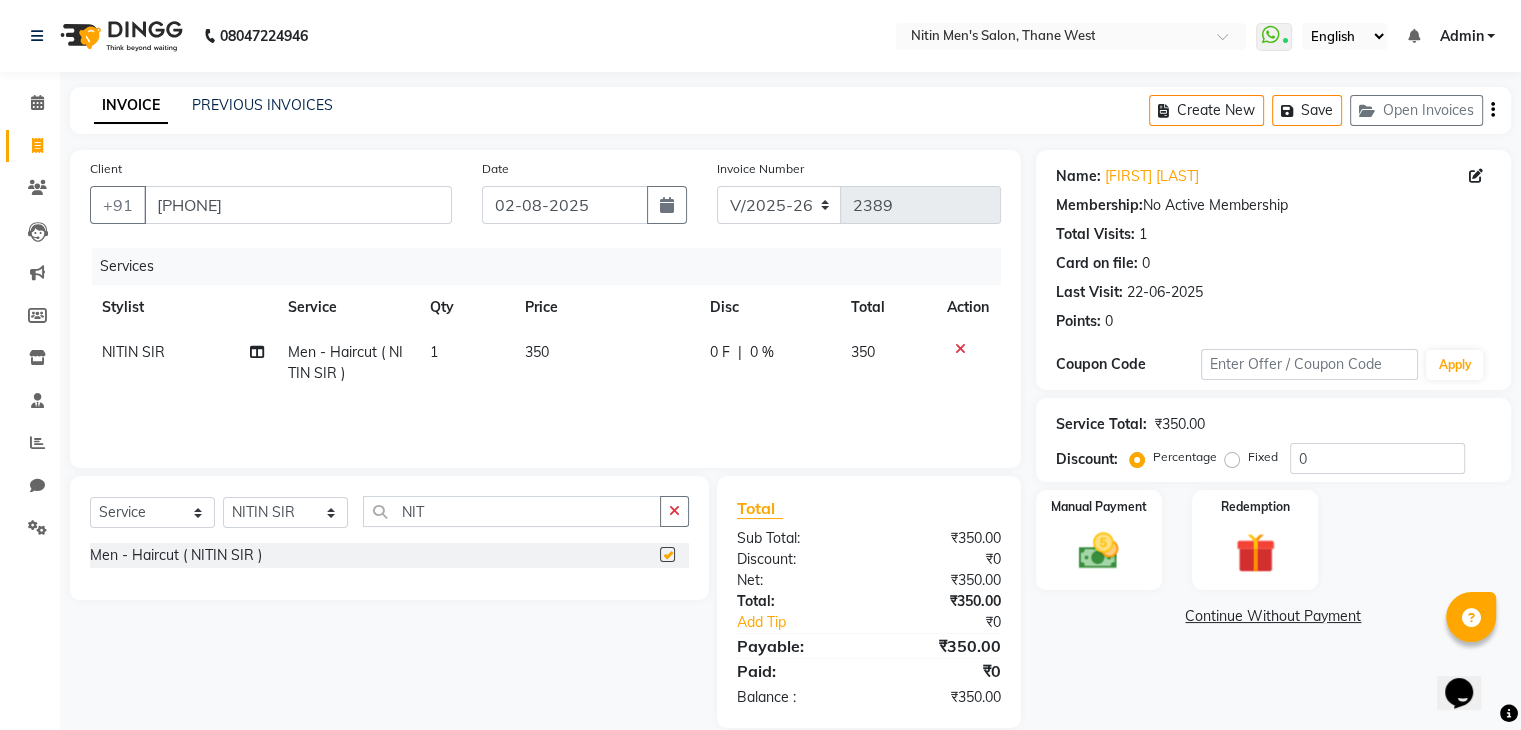 checkbox on "false" 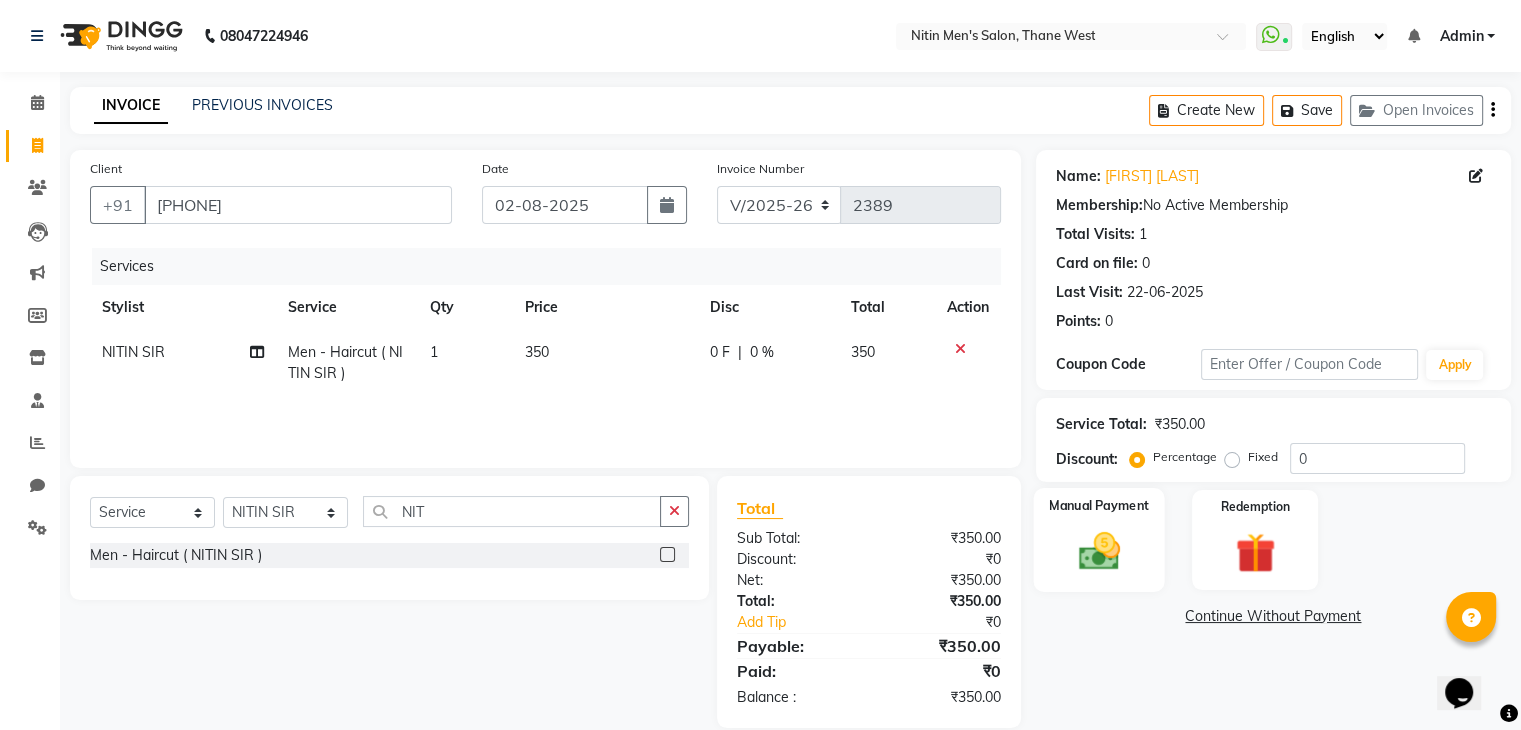 click 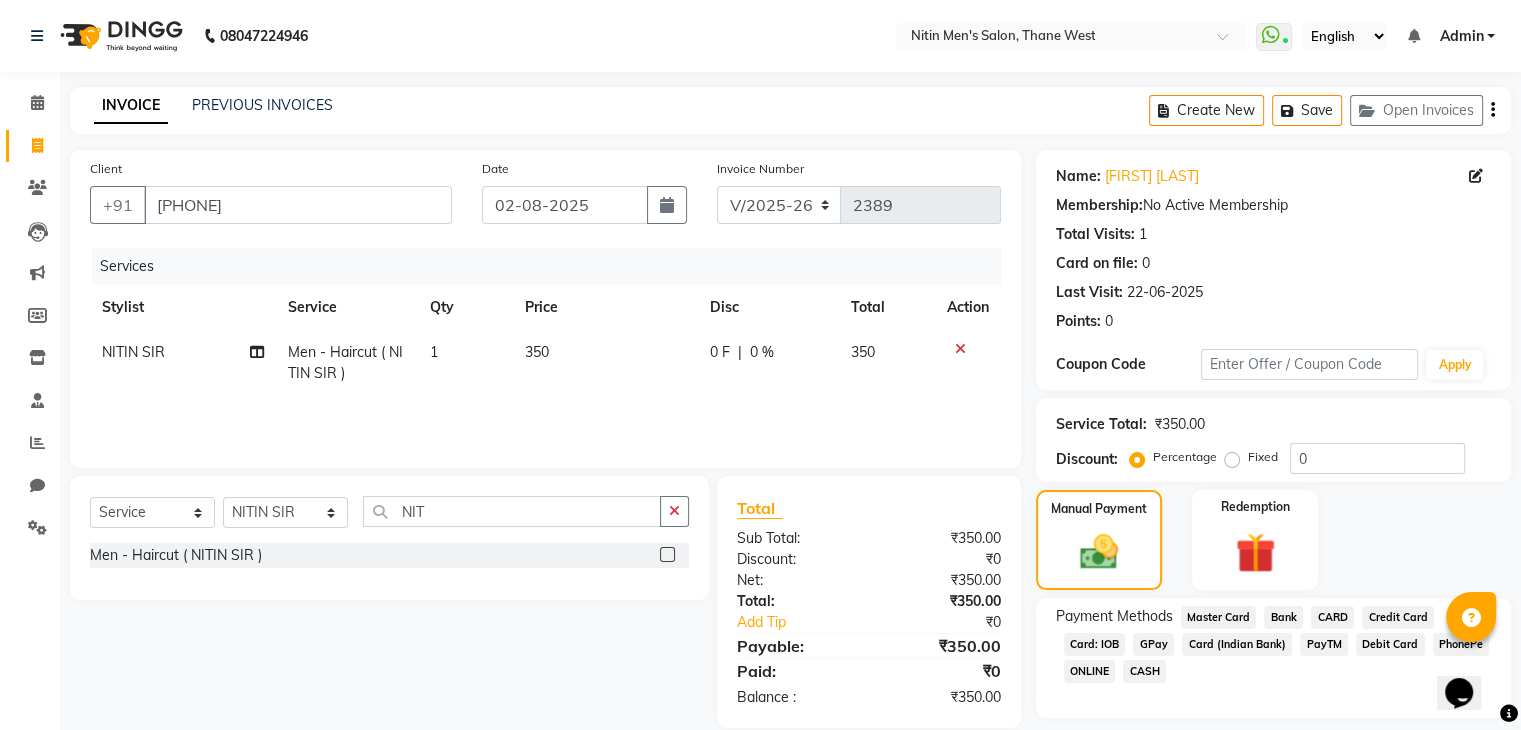click on "CASH" 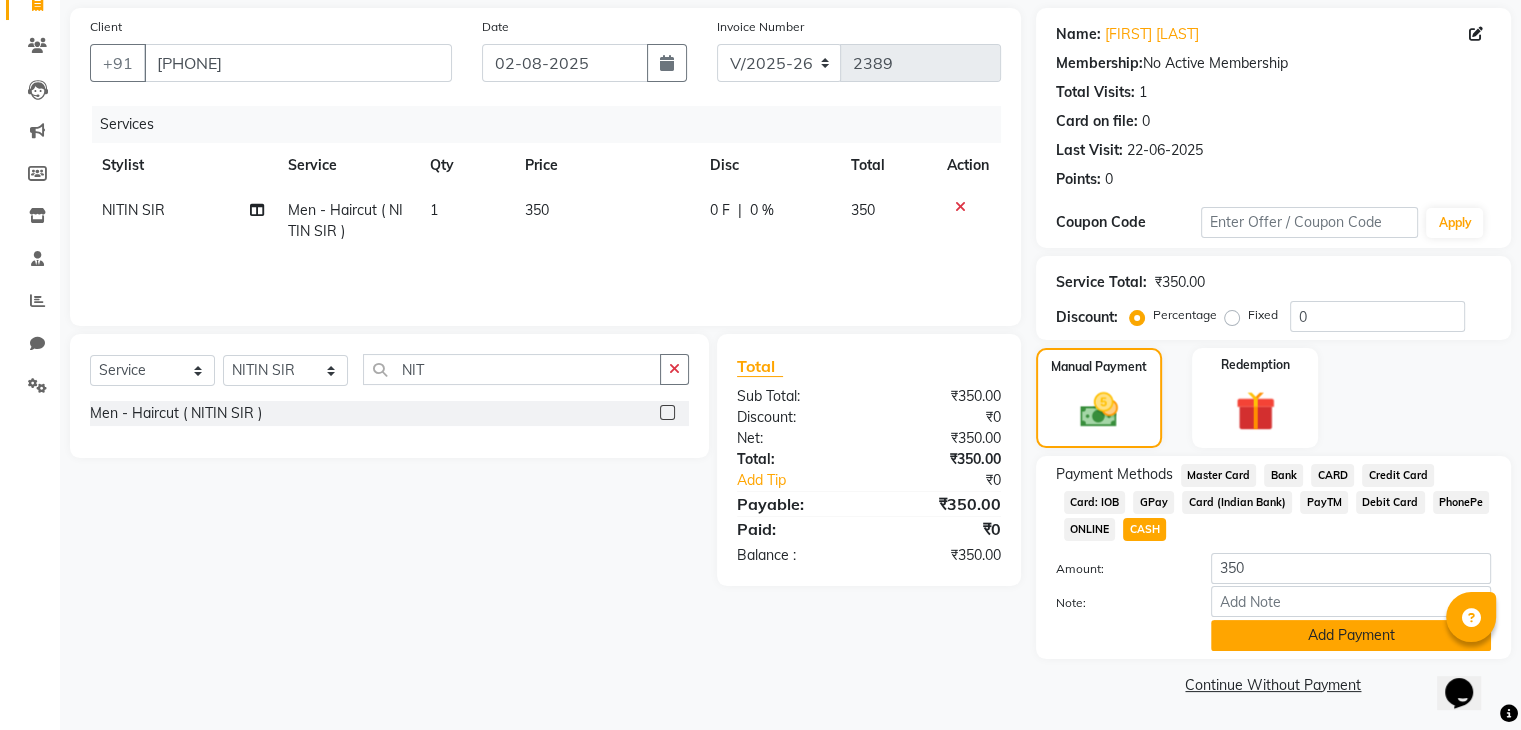 click on "Add Payment" 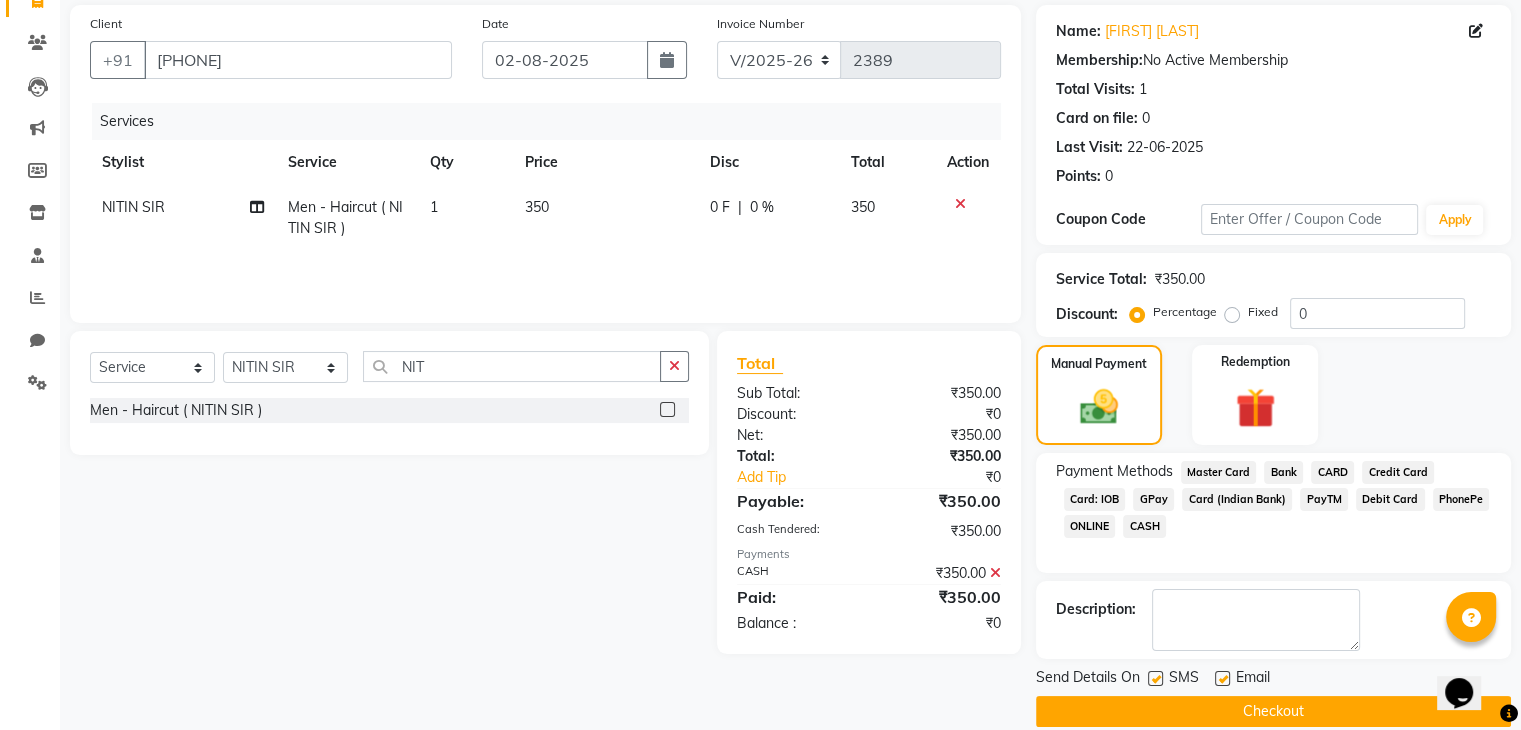 scroll, scrollTop: 171, scrollLeft: 0, axis: vertical 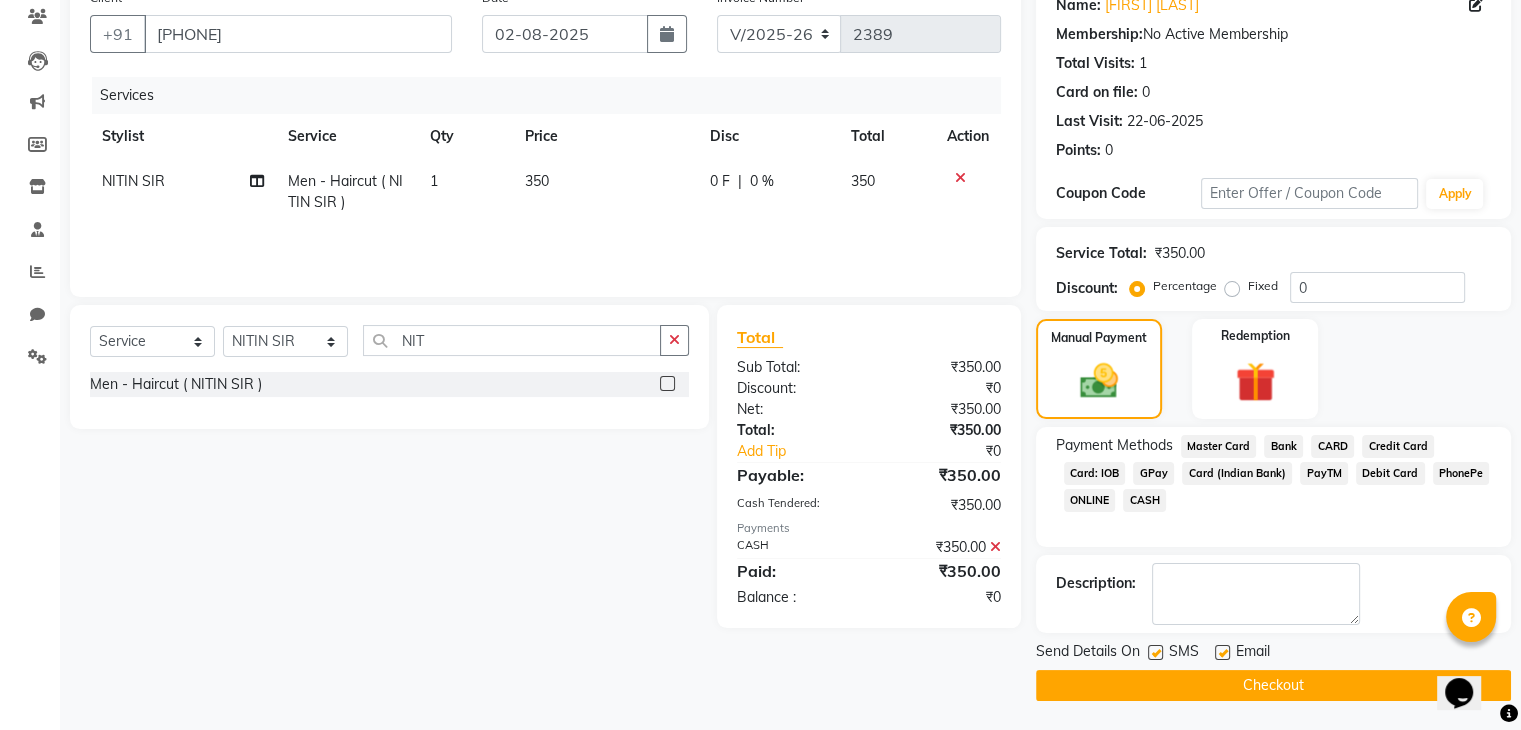 click on "Checkout" 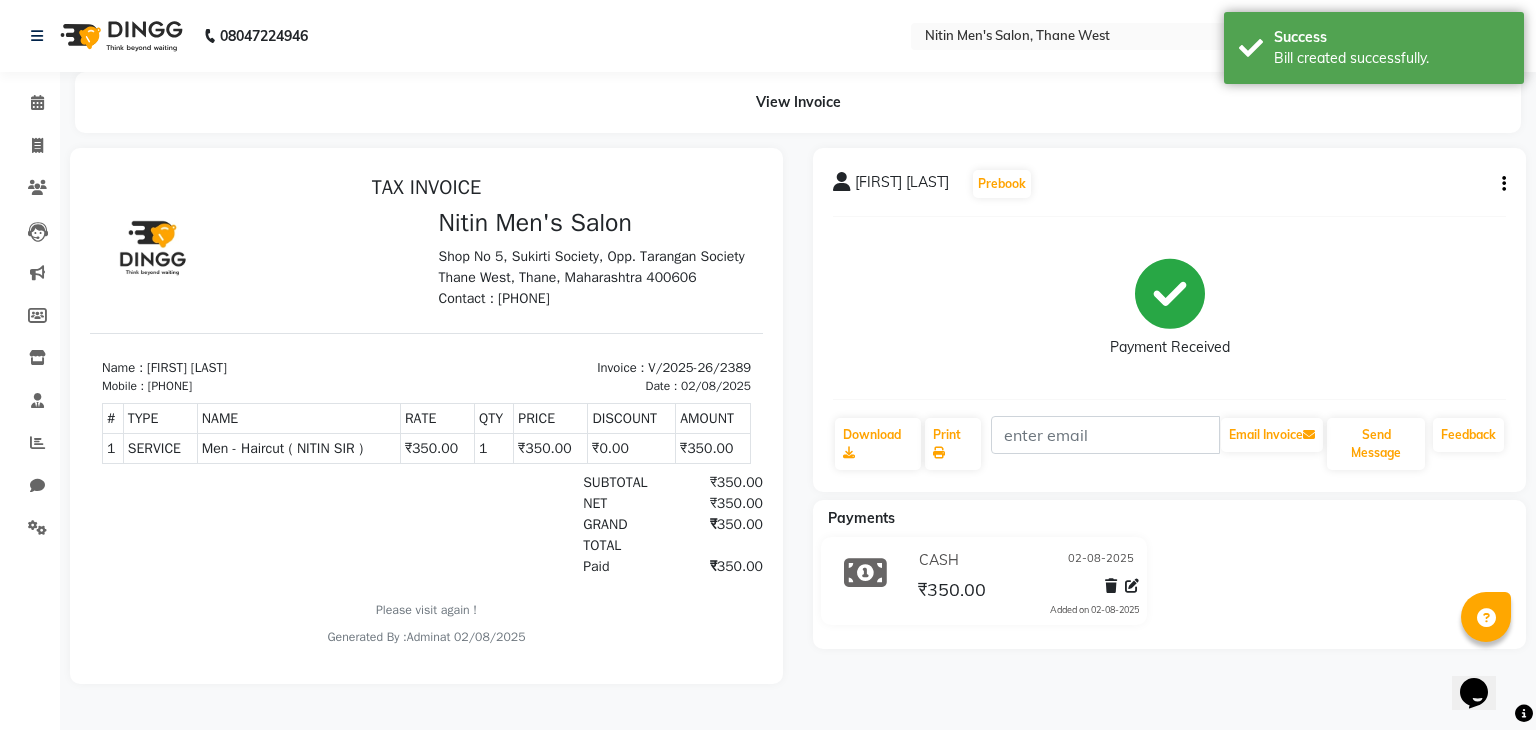 scroll, scrollTop: 0, scrollLeft: 0, axis: both 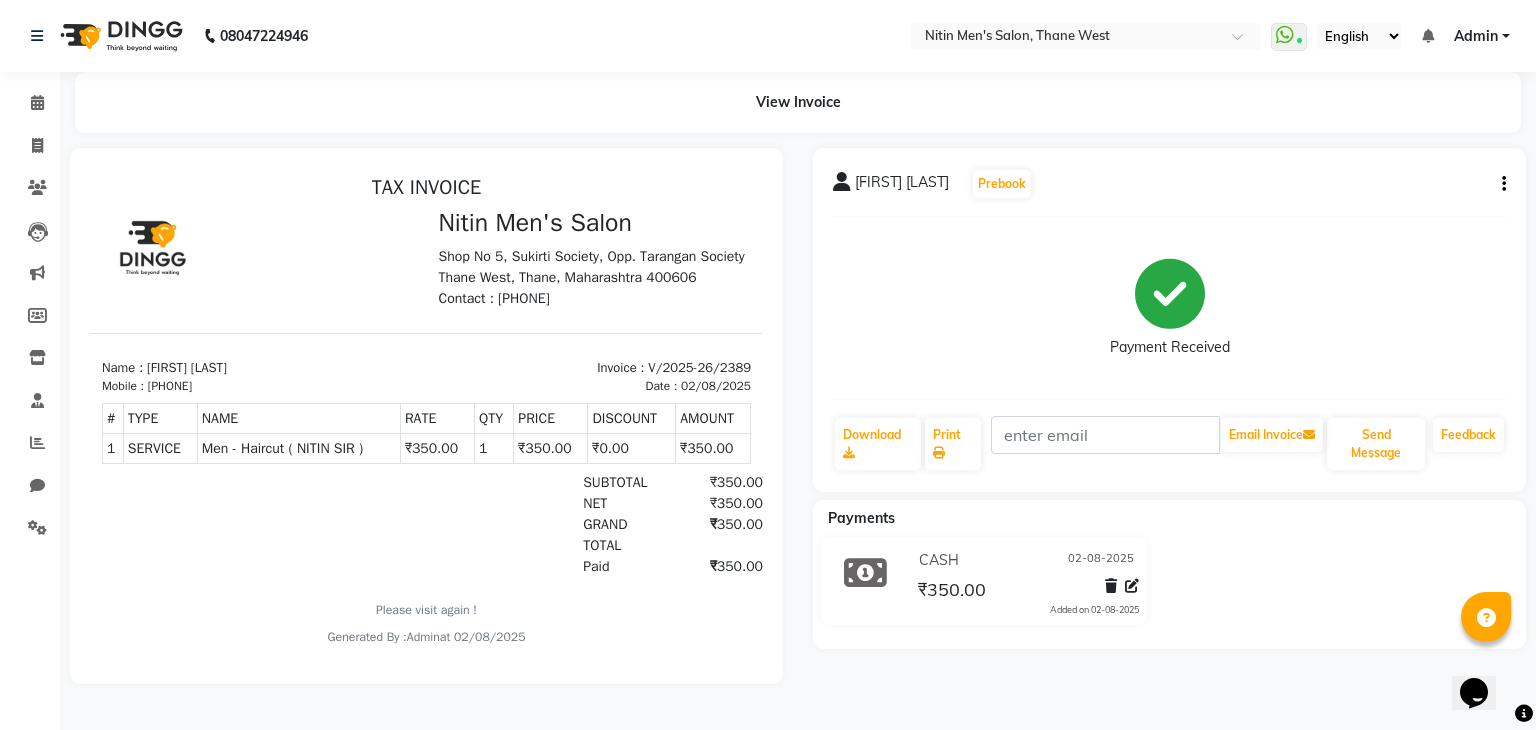 click at bounding box center (426, 416) 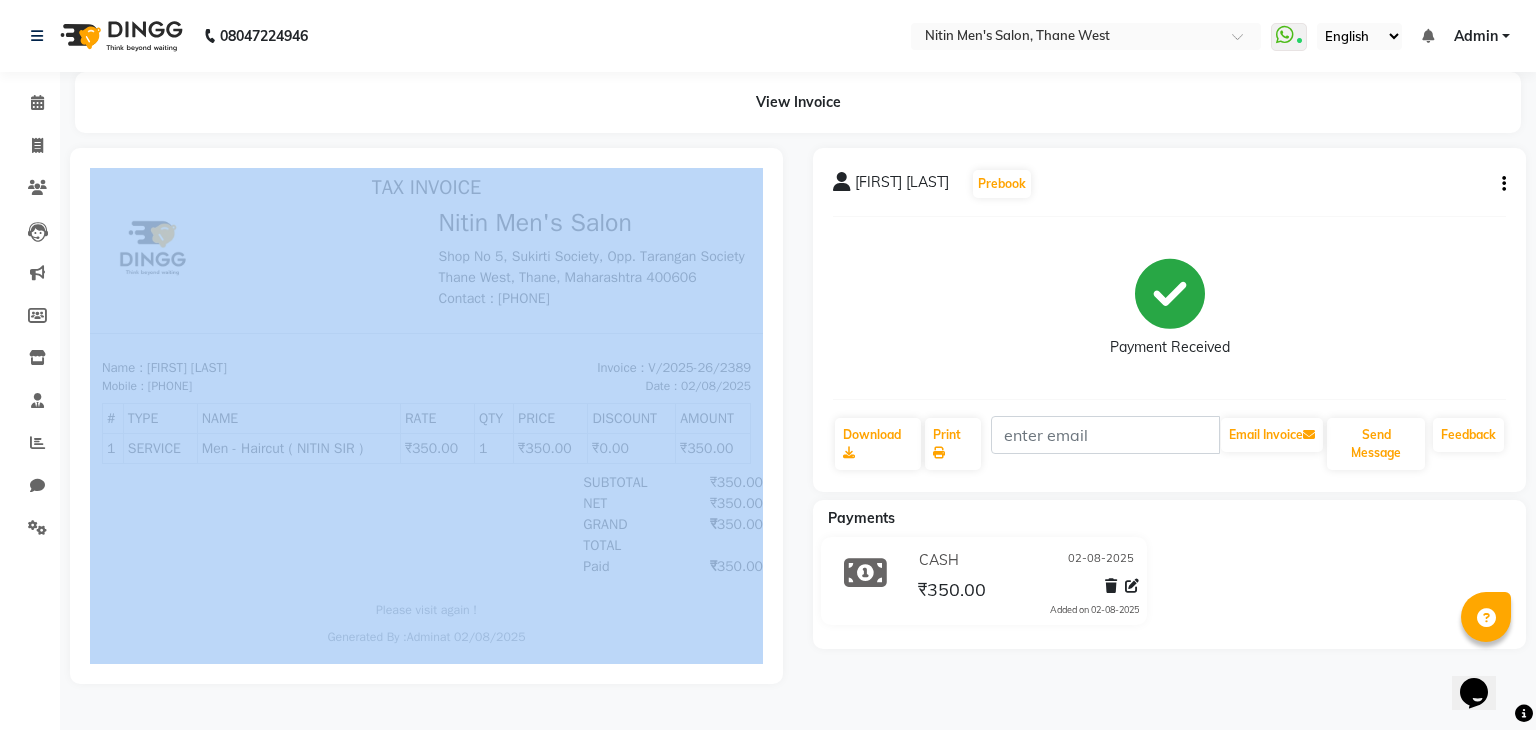 click at bounding box center (426, 416) 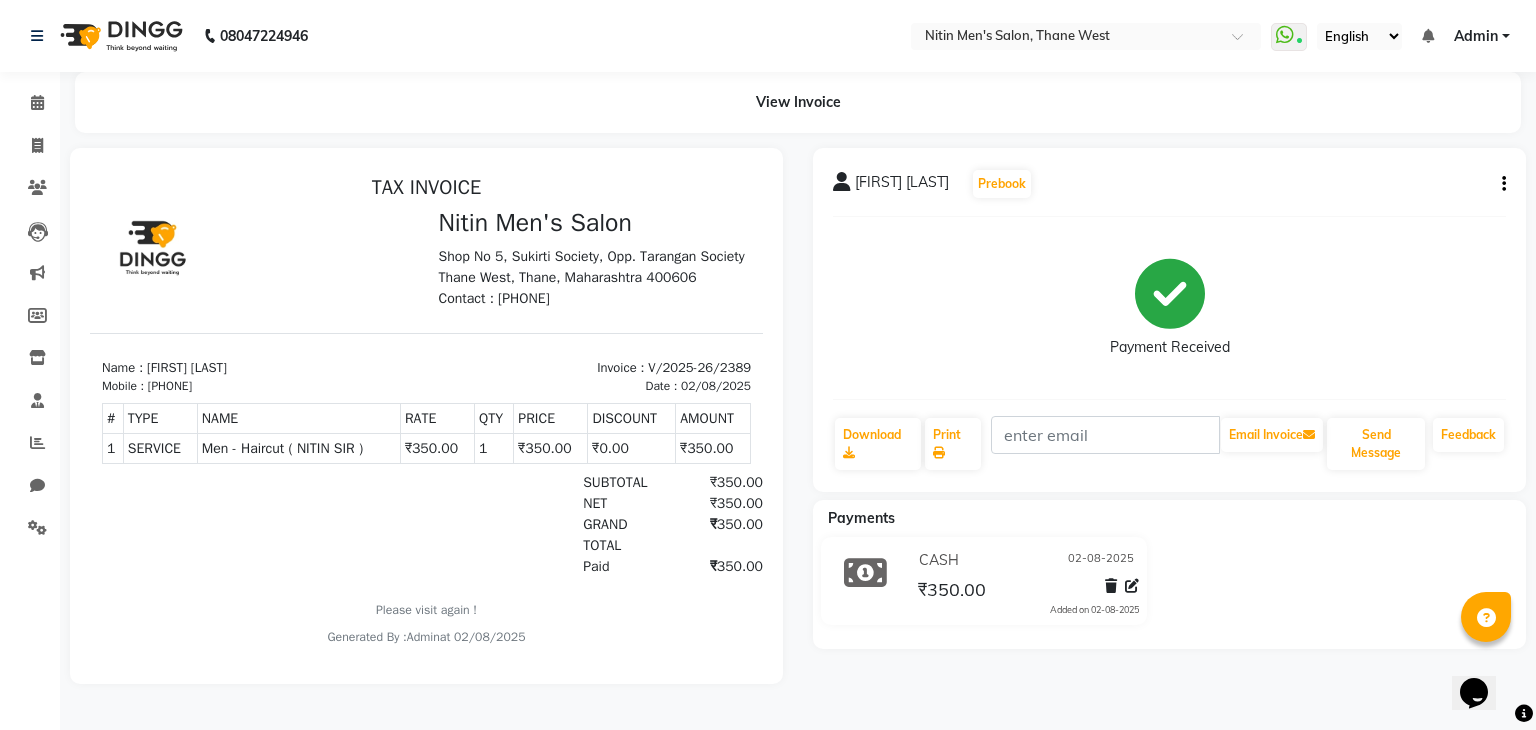 click at bounding box center [426, 416] 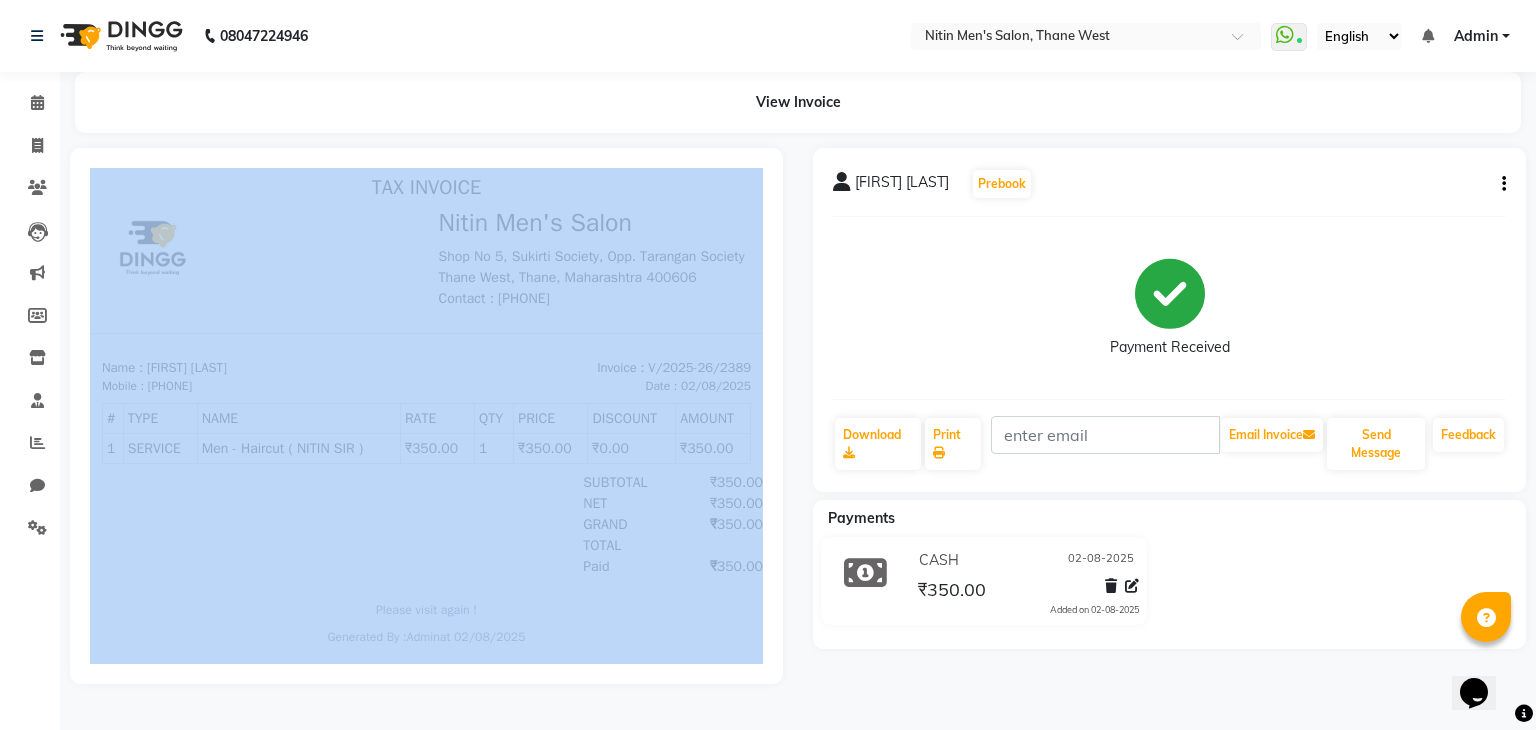 click at bounding box center [426, 416] 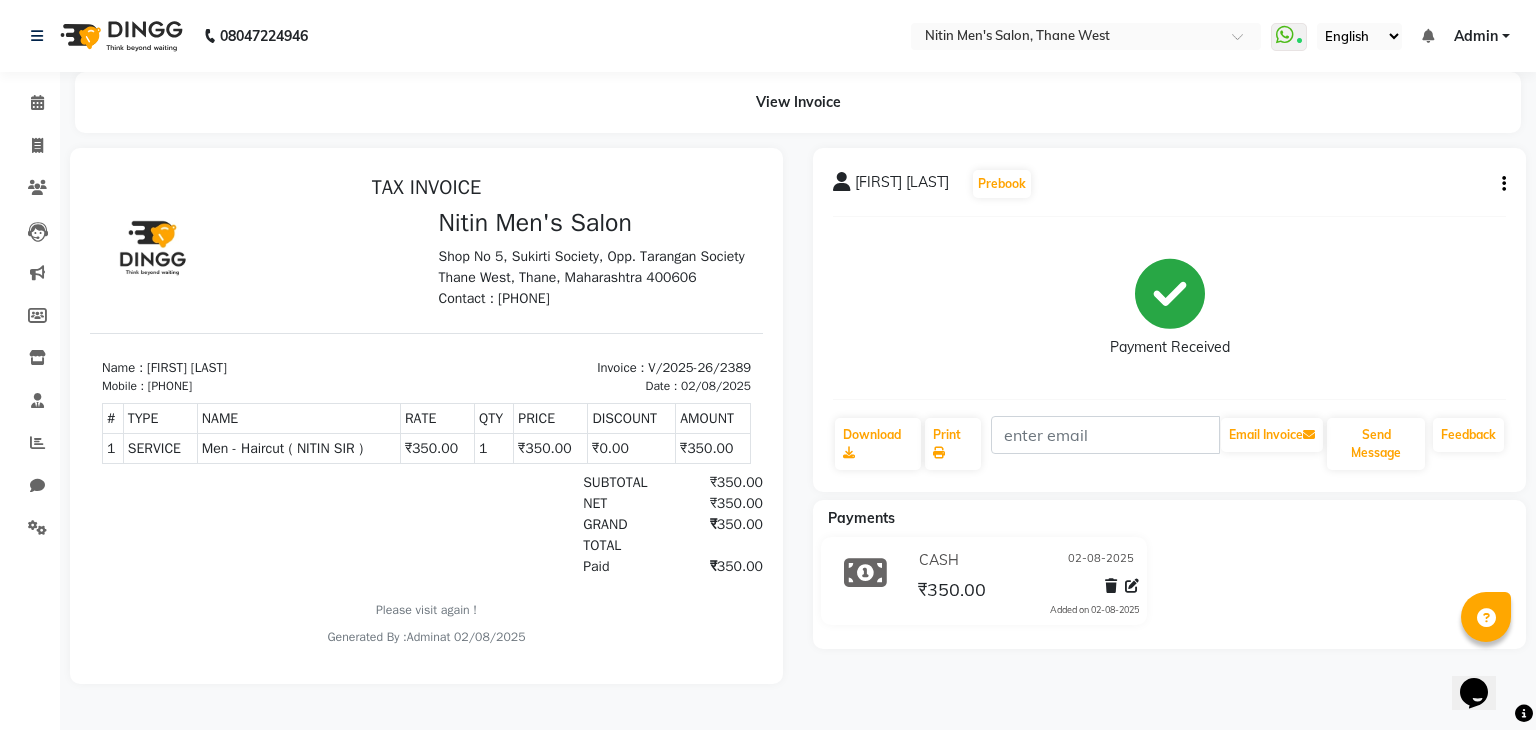 click on "Name : [FIRST] [LAST] Mobile : 91[PHONE] Invoice : V/2025-26/2389 Date : 02/08/2025" at bounding box center [426, 364] 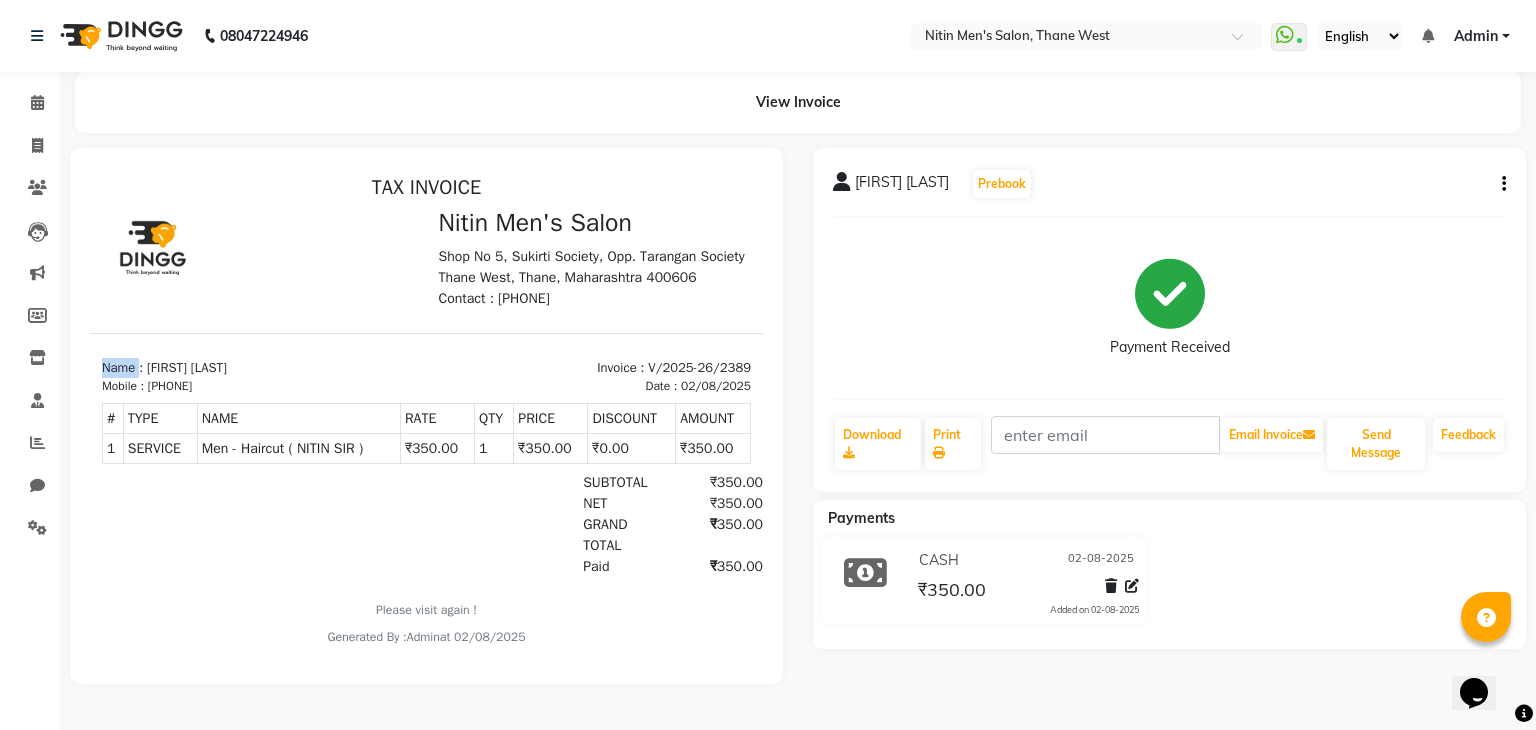click on "Name : [FIRST] [LAST] Mobile : 91[PHONE] Invoice : V/2025-26/2389 Date : 02/08/2025" at bounding box center [426, 364] 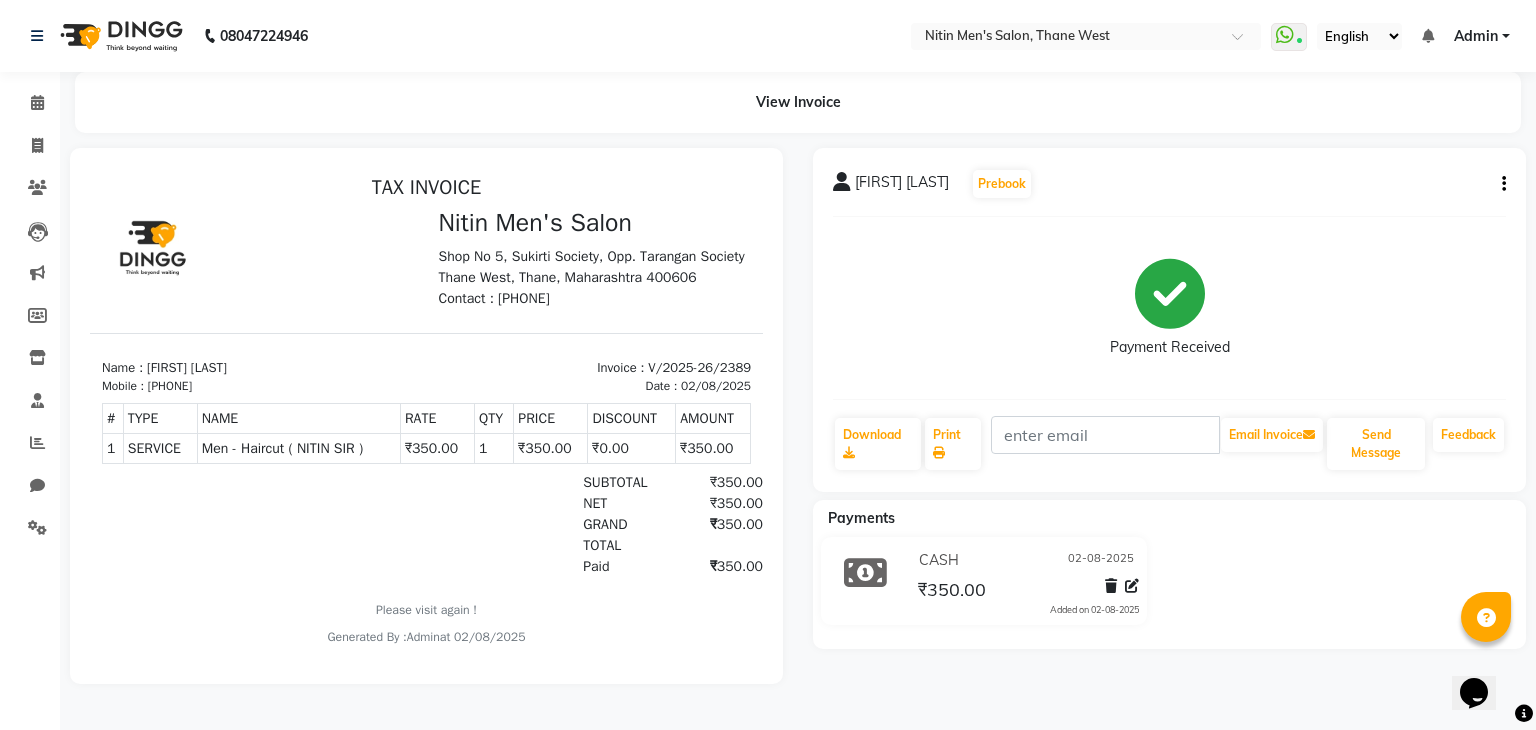 click on "Name : [FIRST] [LAST] Mobile : 91[PHONE] Invoice : V/2025-26/2389 Date : 02/08/2025" at bounding box center (426, 364) 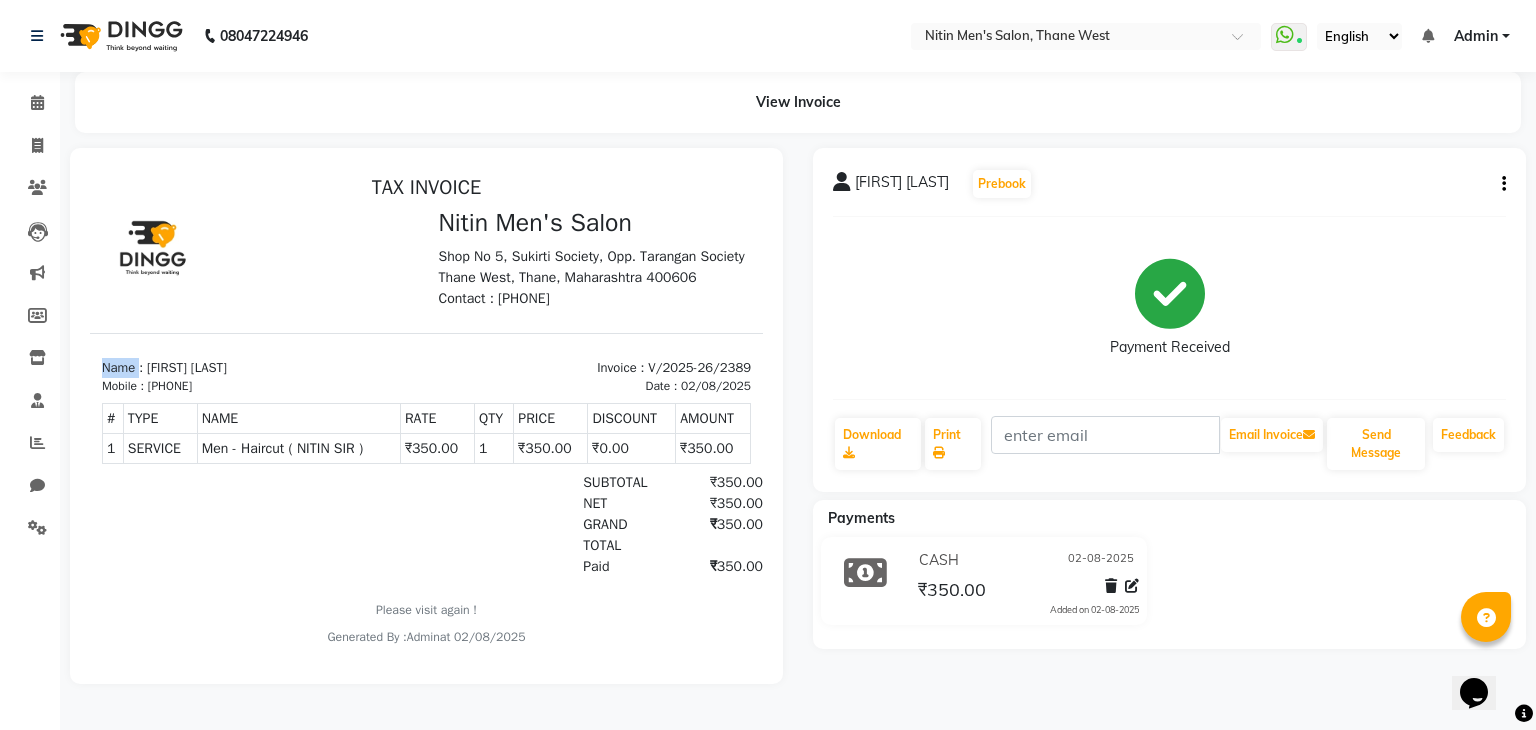click on "Name : [FIRST] [LAST] Mobile : 91[PHONE] Invoice : V/2025-26/2389 Date : 02/08/2025" at bounding box center (426, 364) 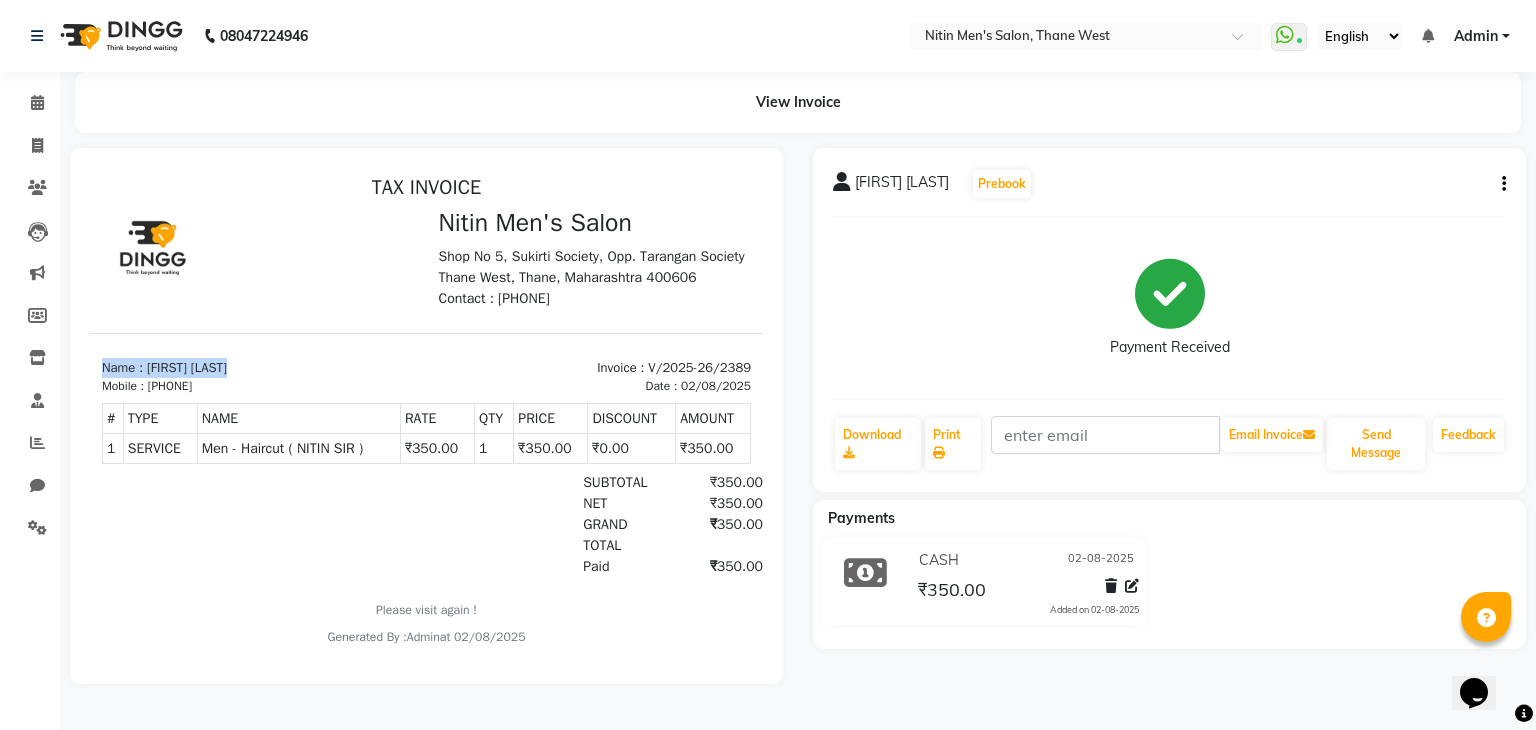 click on "Name : [FIRST] [LAST] Mobile : 91[PHONE] Invoice : V/2025-26/2389 Date : 02/08/2025" at bounding box center [426, 364] 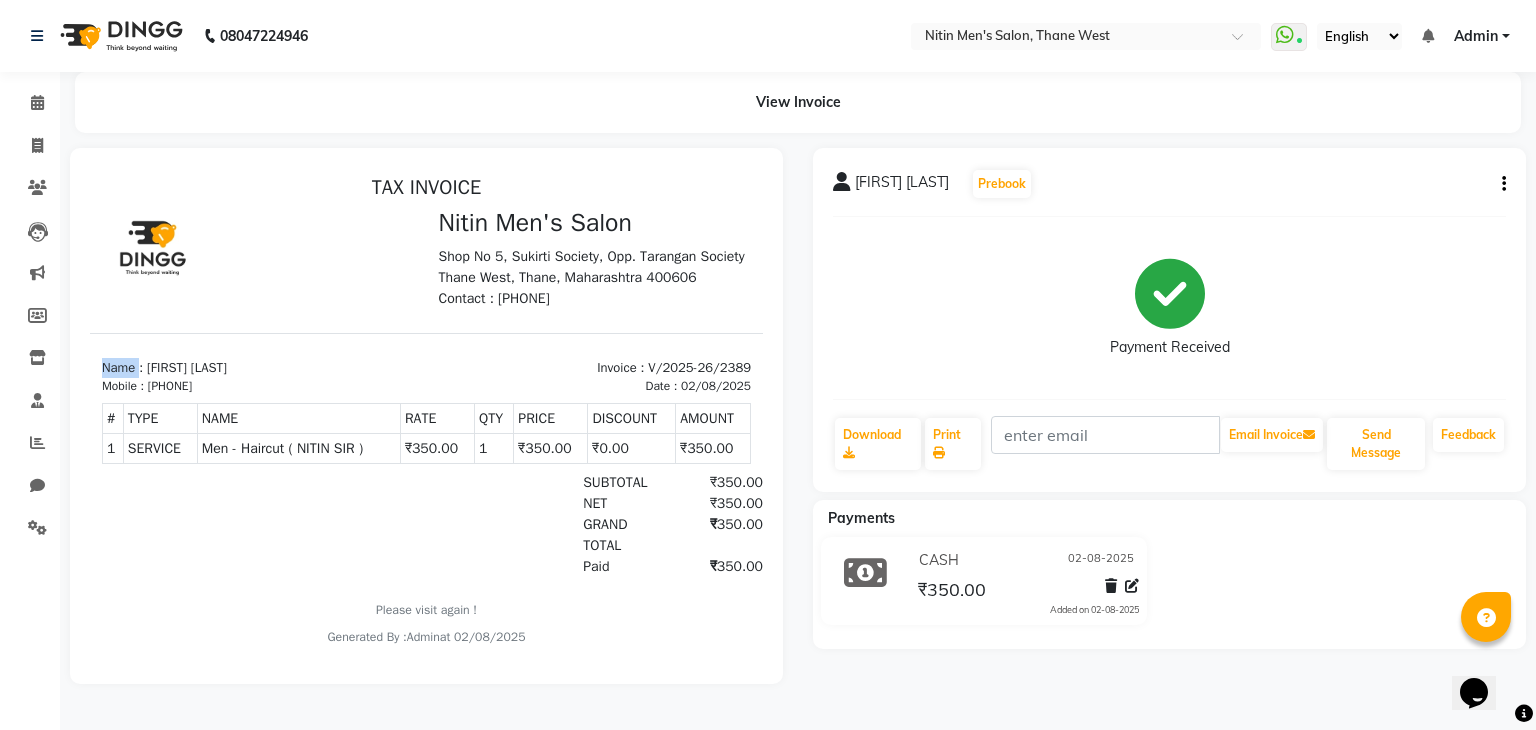 click on "Name : [FIRST] [LAST] Mobile : 91[PHONE] Invoice : V/2025-26/2389 Date : 02/08/2025" at bounding box center [426, 364] 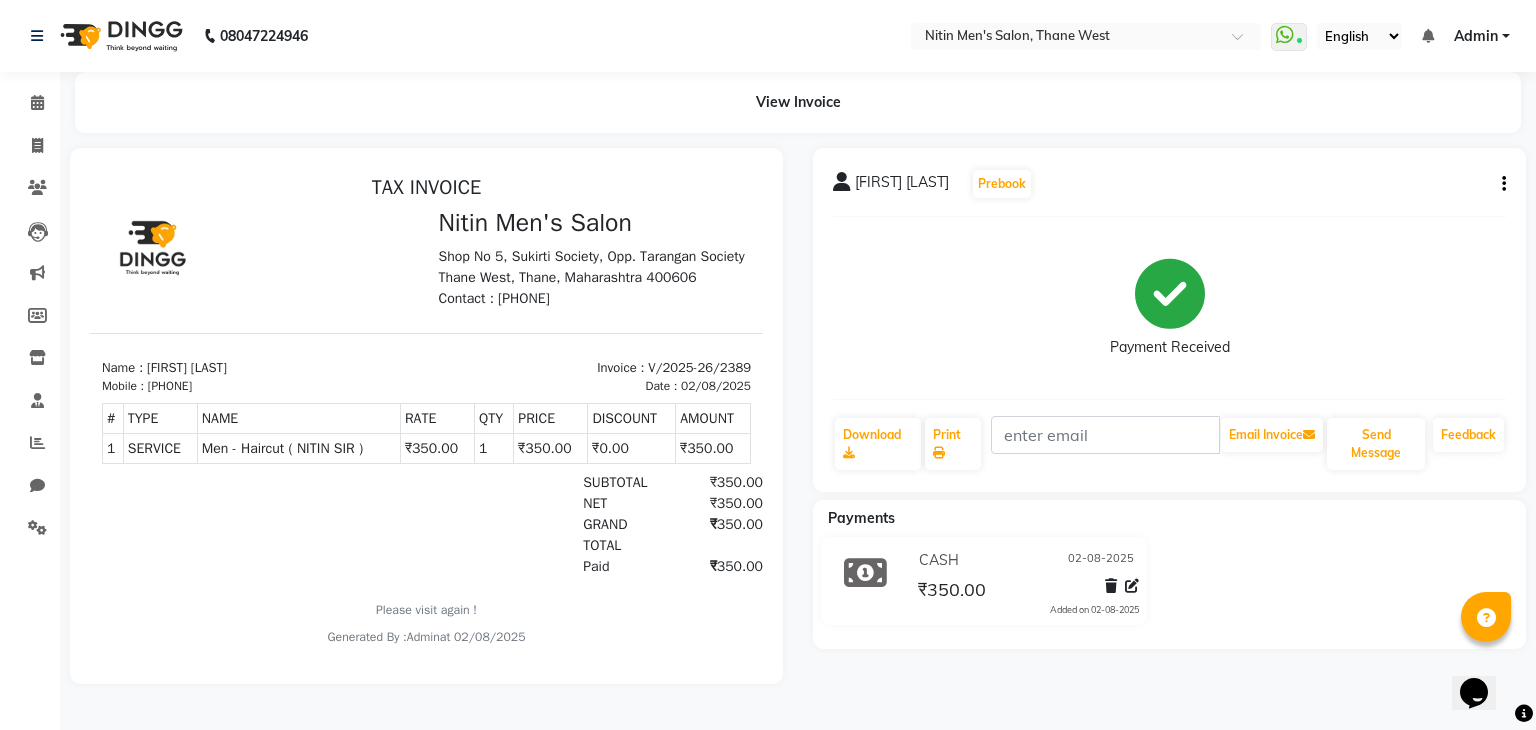 click on "Name : [FIRST] [LAST] Mobile : 91[PHONE] Invoice : V/2025-26/2389 Date : 02/08/2025" at bounding box center (426, 364) 